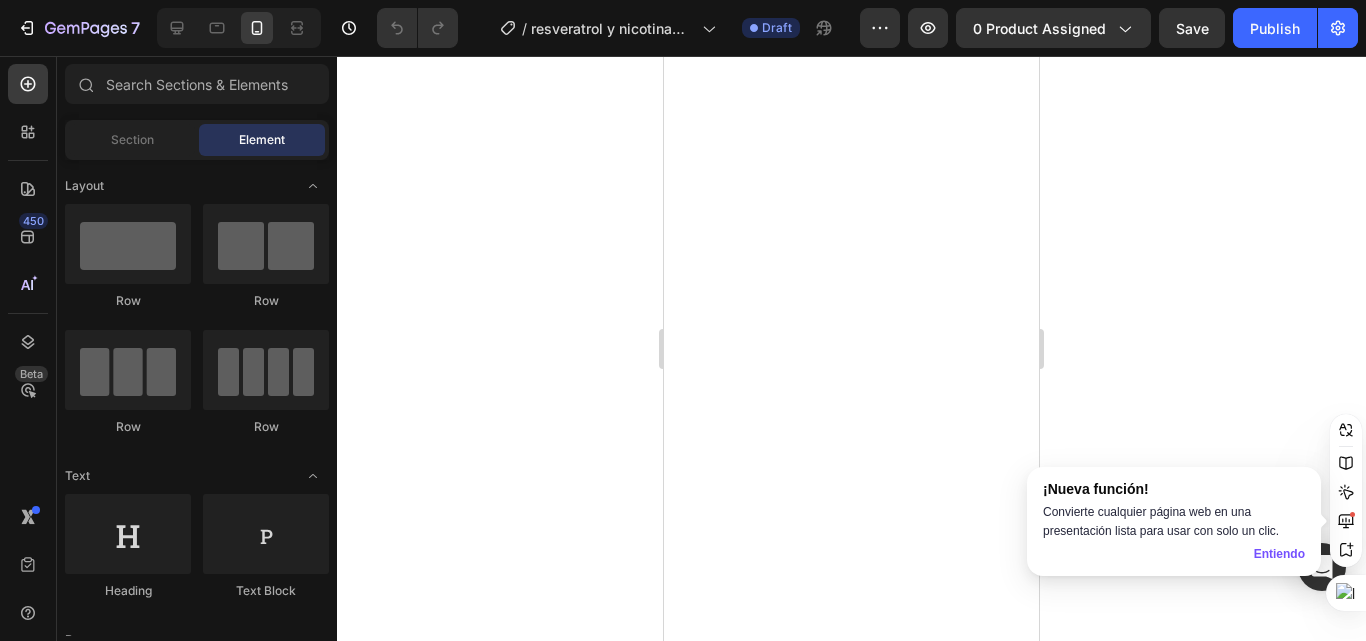 scroll, scrollTop: 0, scrollLeft: 0, axis: both 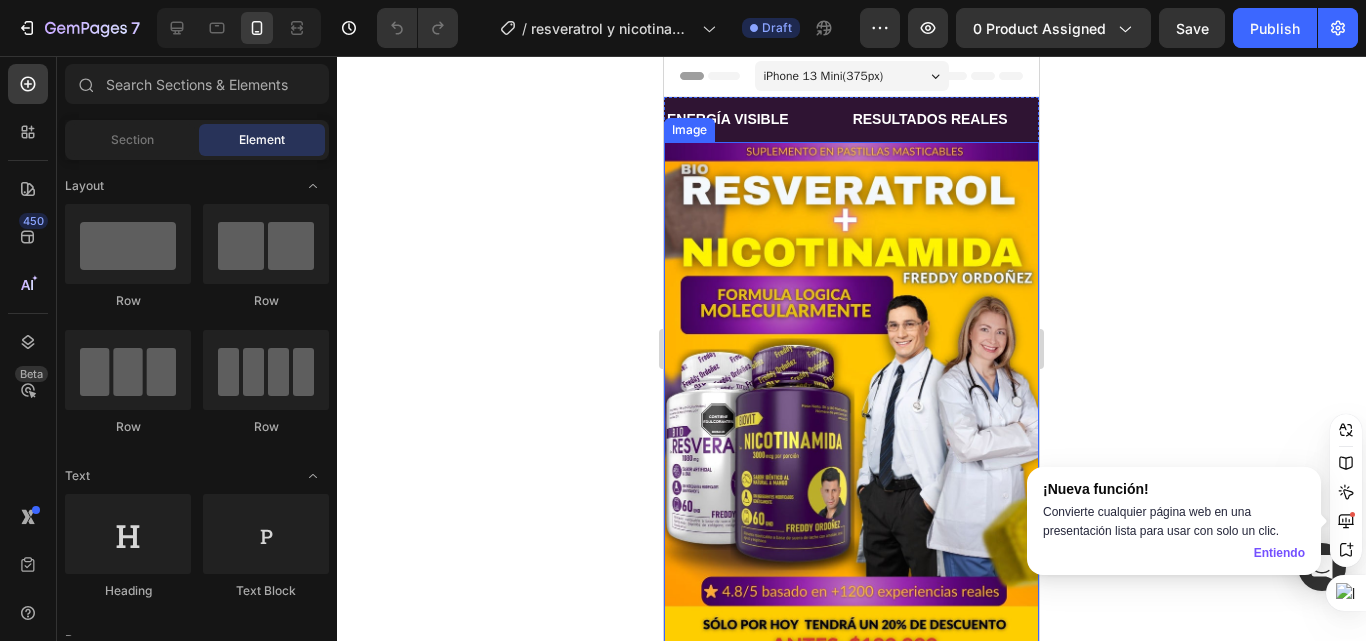 click at bounding box center [851, 421] 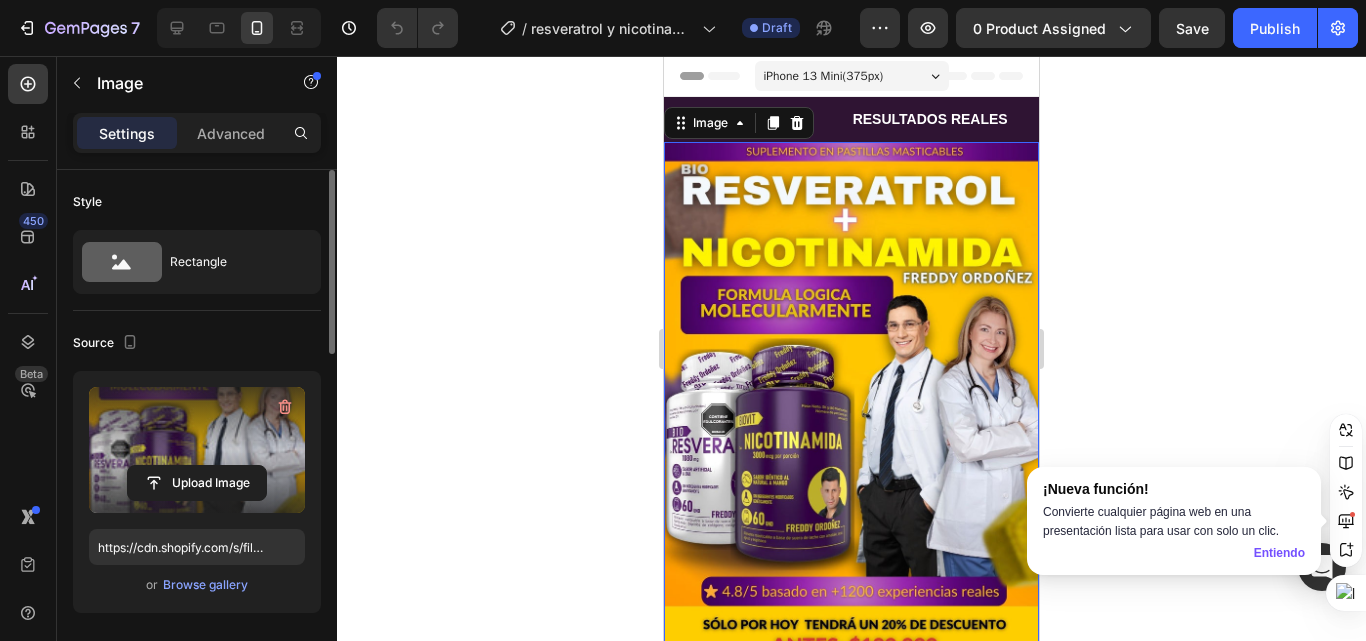 click at bounding box center (197, 450) 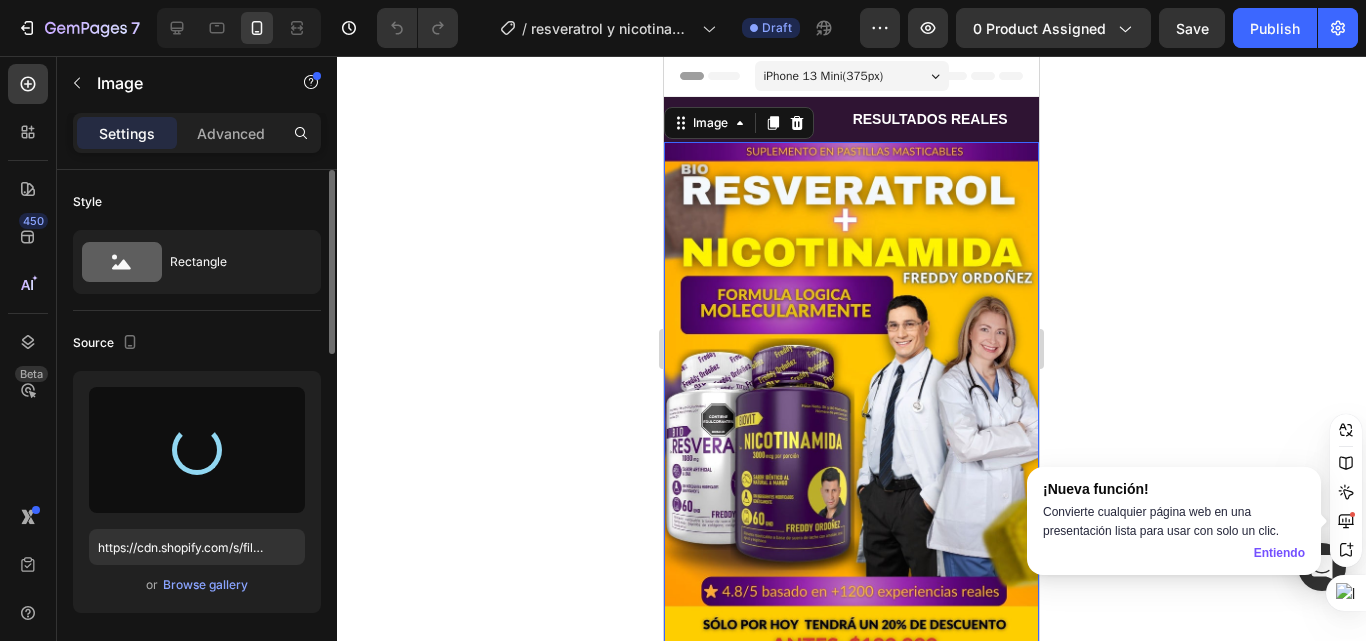 type on "https://cdn.shopify.com/s/files/1/0618/7732/1833/files/gempages_578086084060119568-e8b2c9fd-b04f-40de-9687-ed7ec076726a.jpg" 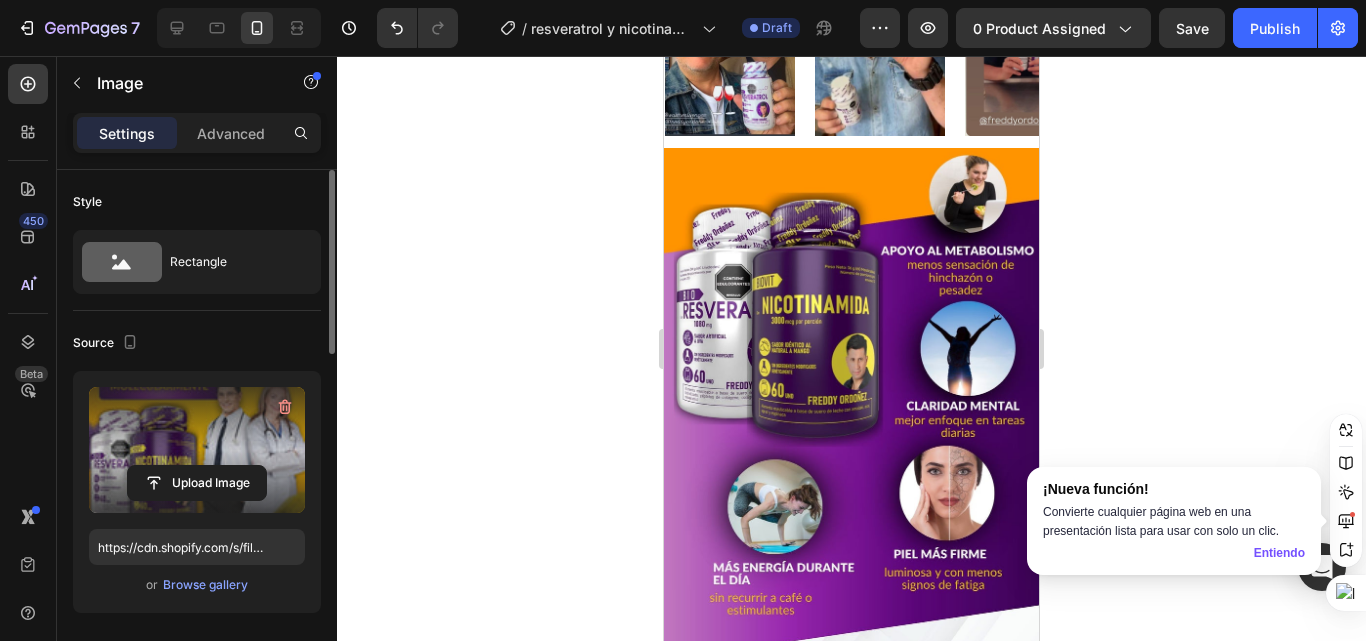 scroll, scrollTop: 900, scrollLeft: 0, axis: vertical 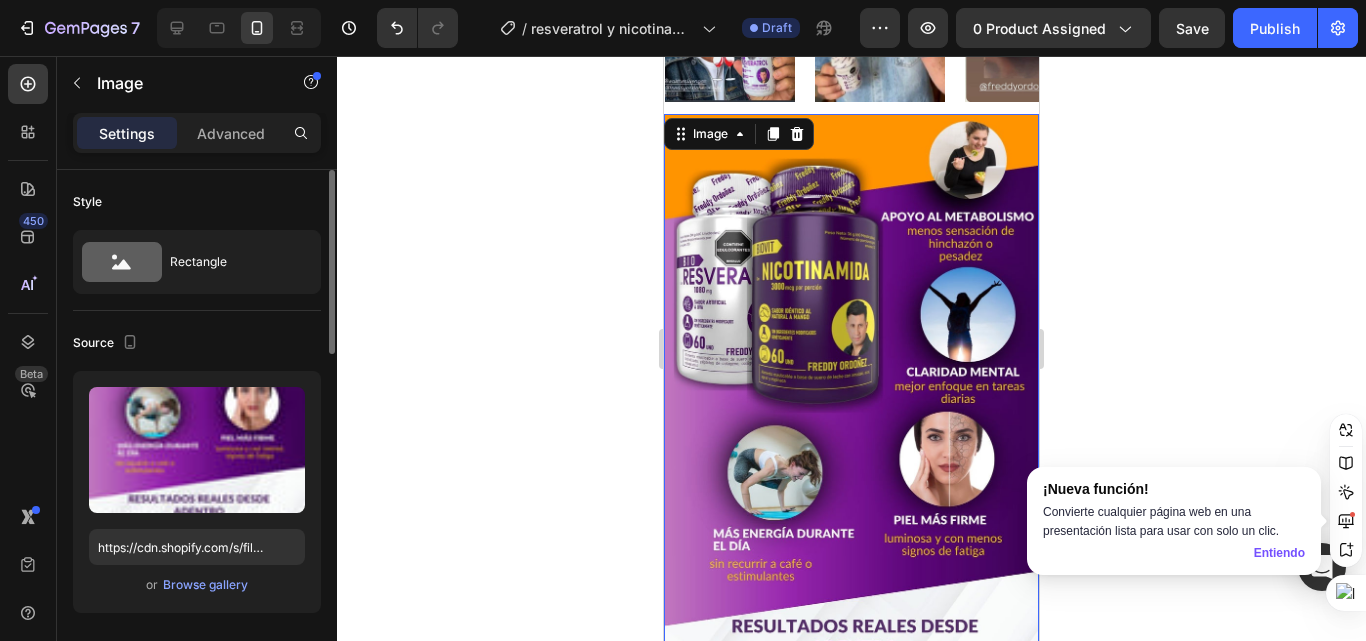 click at bounding box center [851, 541] 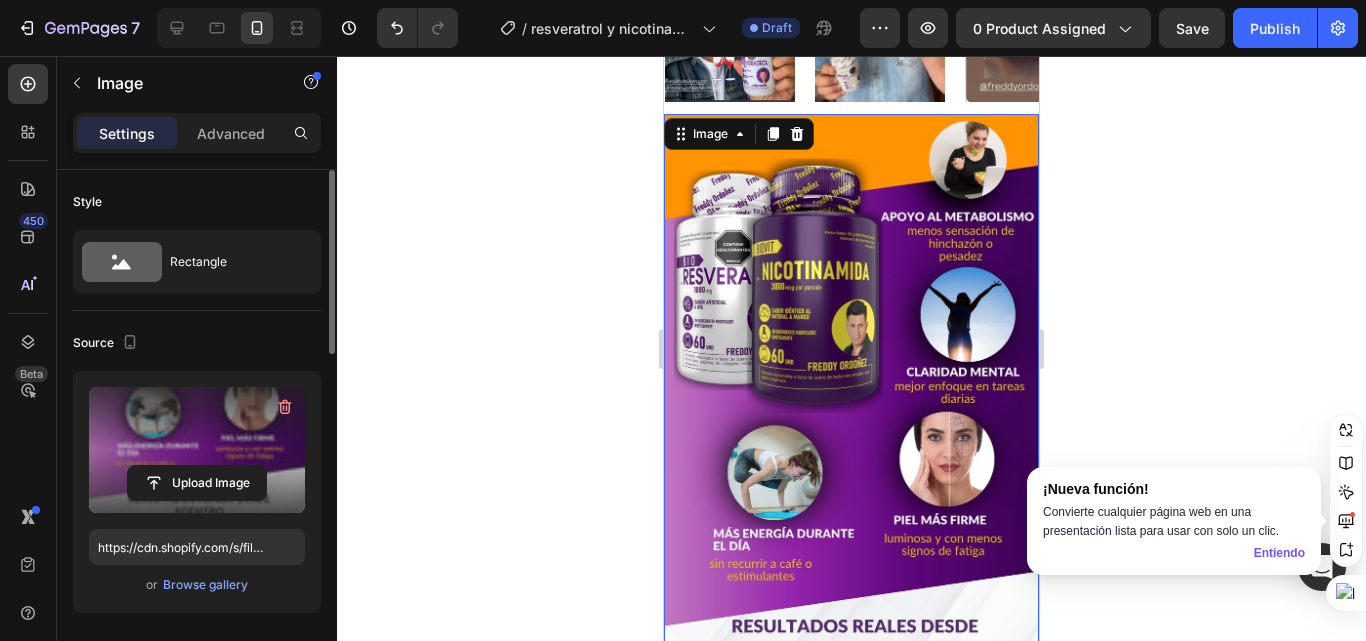 click at bounding box center [197, 450] 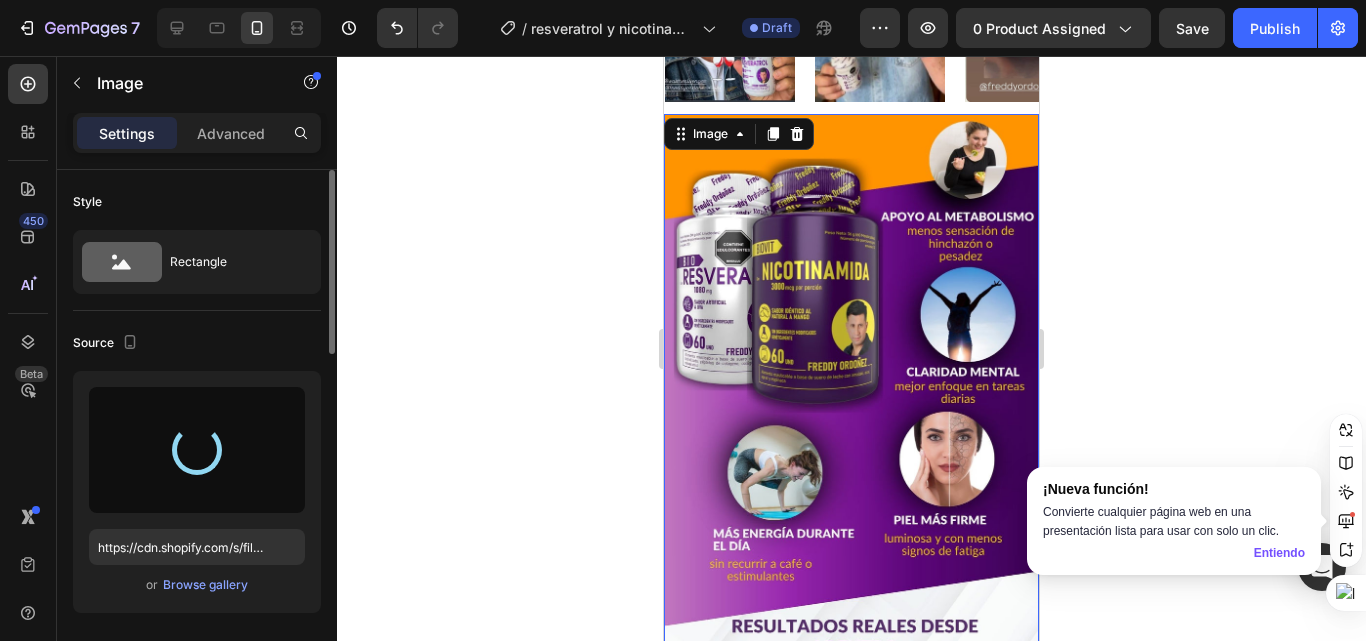 type on "https://cdn.shopify.com/s/files/1/0618/7732/1833/files/gempages_578086084060119568-948cfbc3-f994-40ac-8b55-6a2498408cc2.jpg" 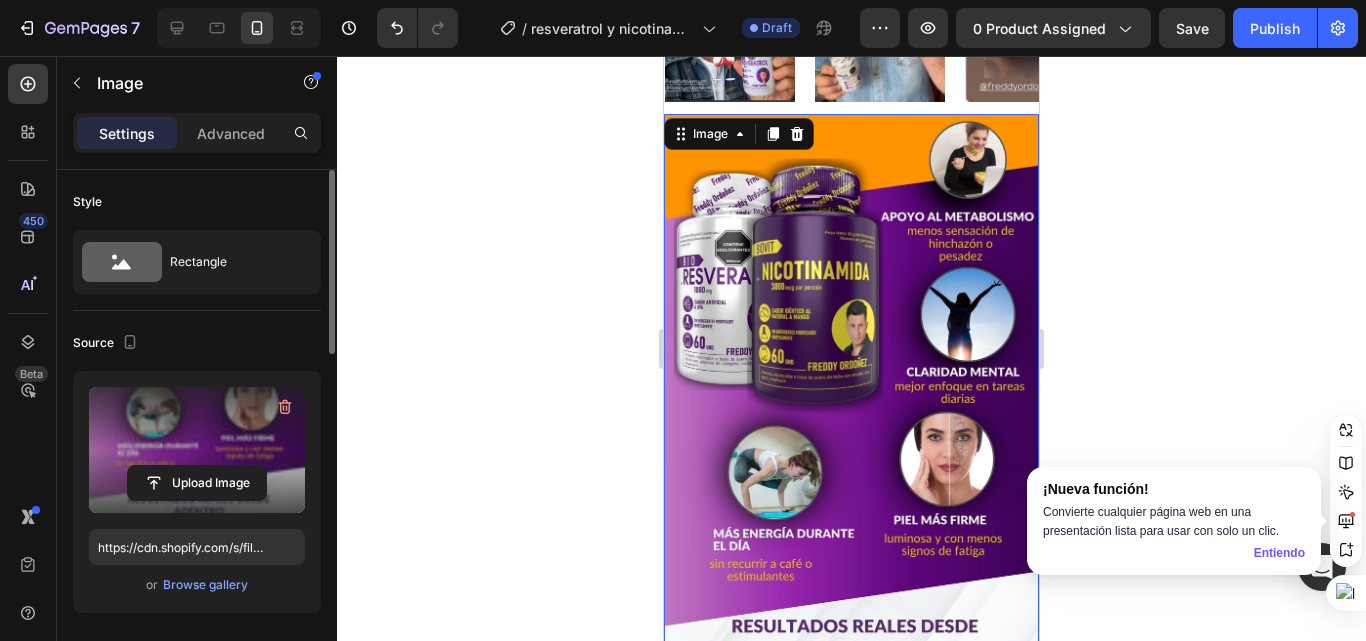 click on "Entiendo" 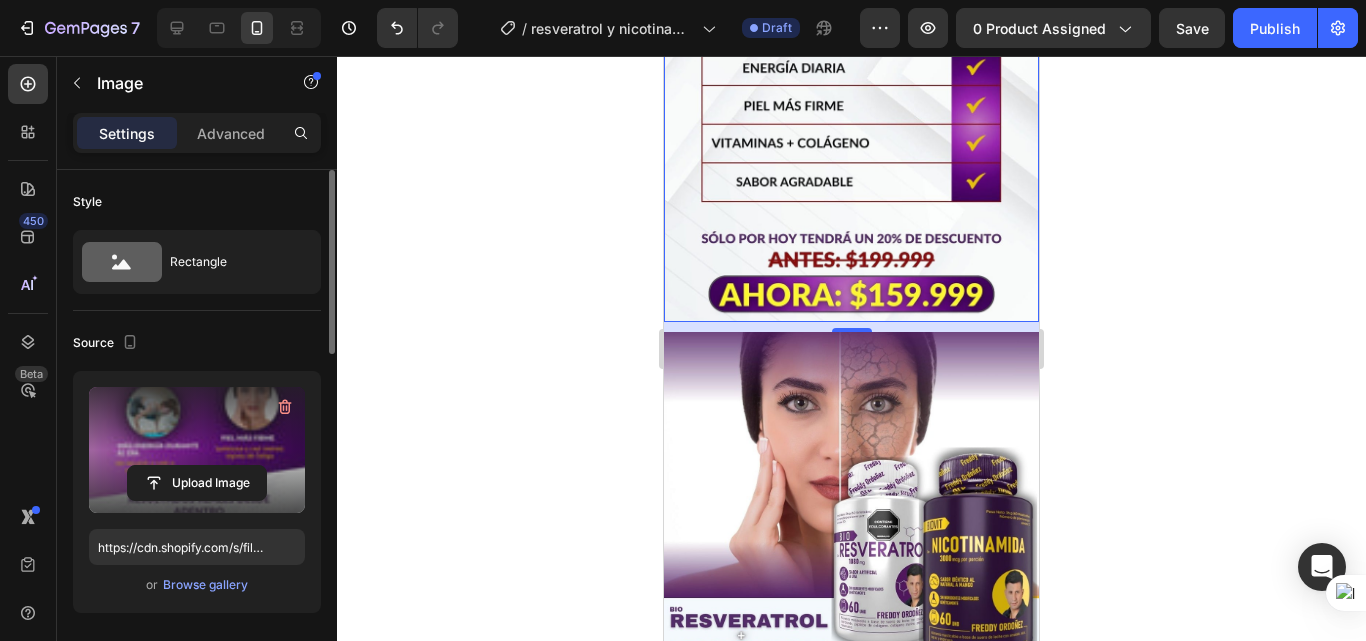 scroll, scrollTop: 1600, scrollLeft: 0, axis: vertical 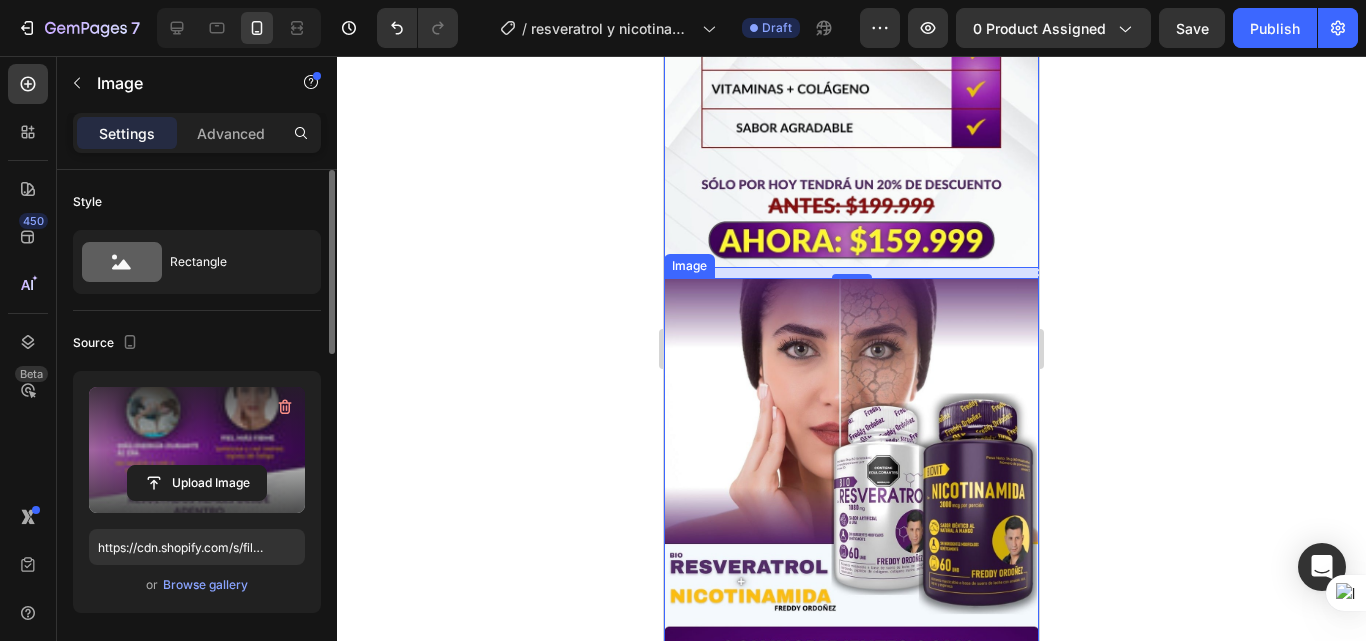 click at bounding box center [851, 705] 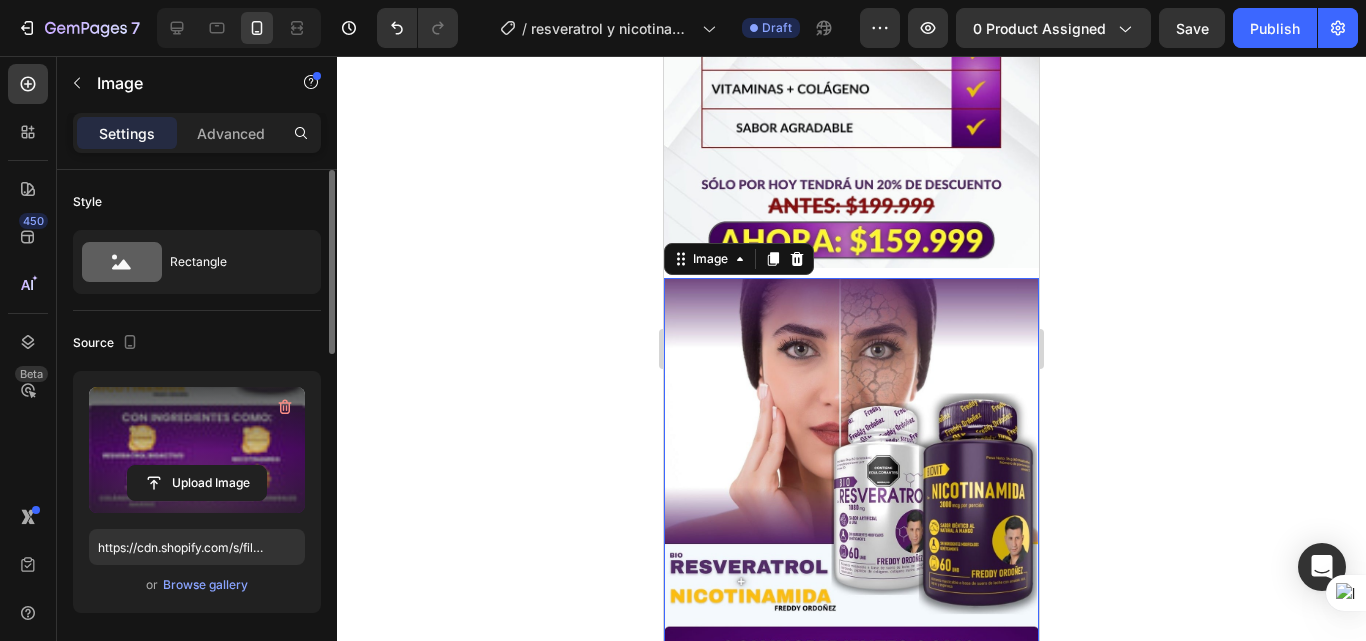 click at bounding box center (197, 450) 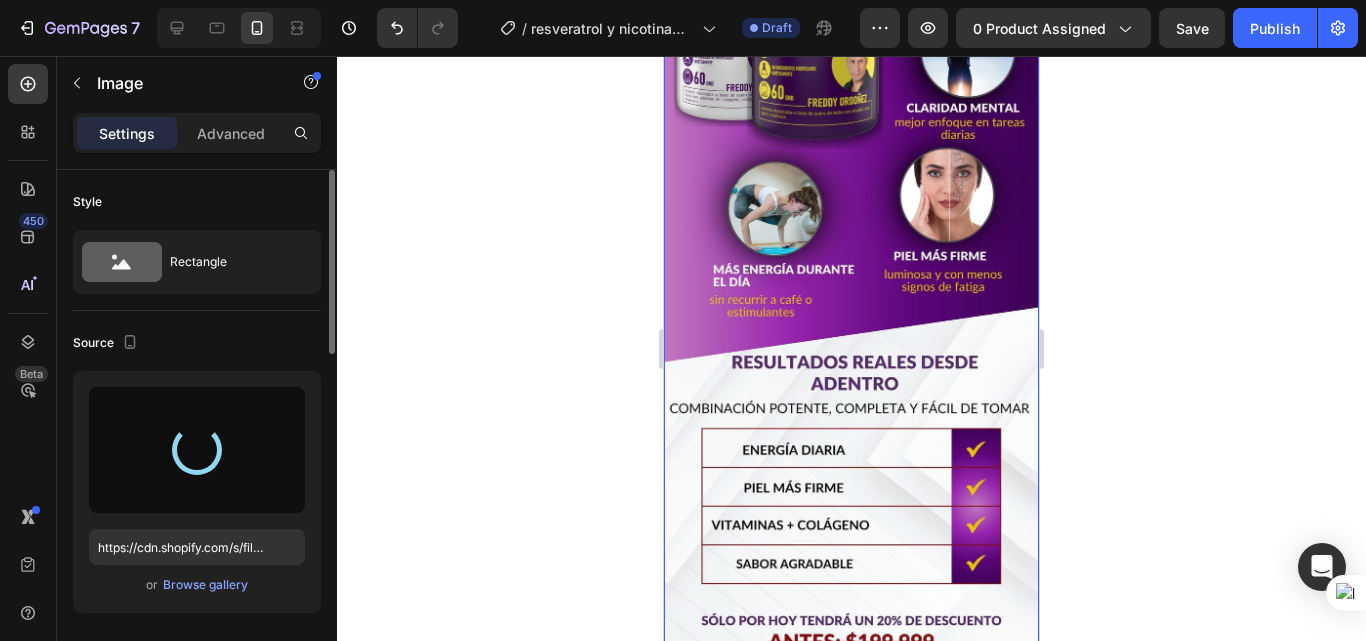 type on "https://cdn.shopify.com/s/files/1/0618/7732/1833/files/gempages_578086084060119568-50527038-0315-4d3b-907d-8b59196126d3.jpg" 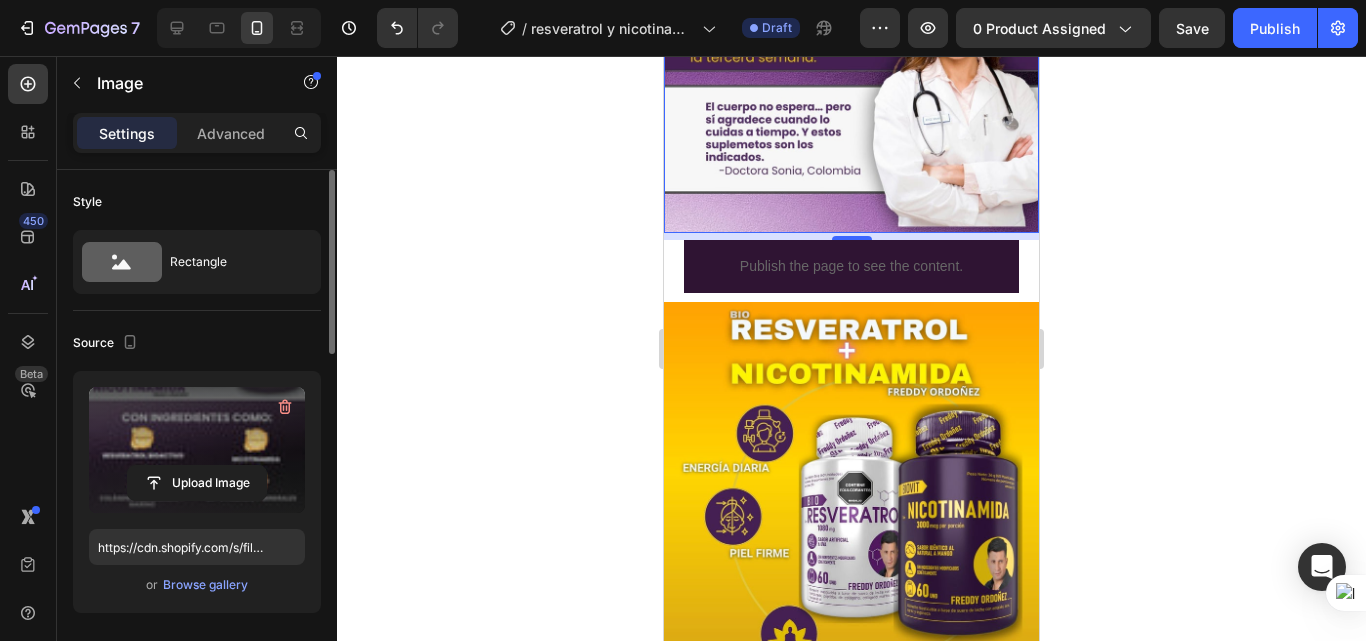 scroll, scrollTop: 2500, scrollLeft: 0, axis: vertical 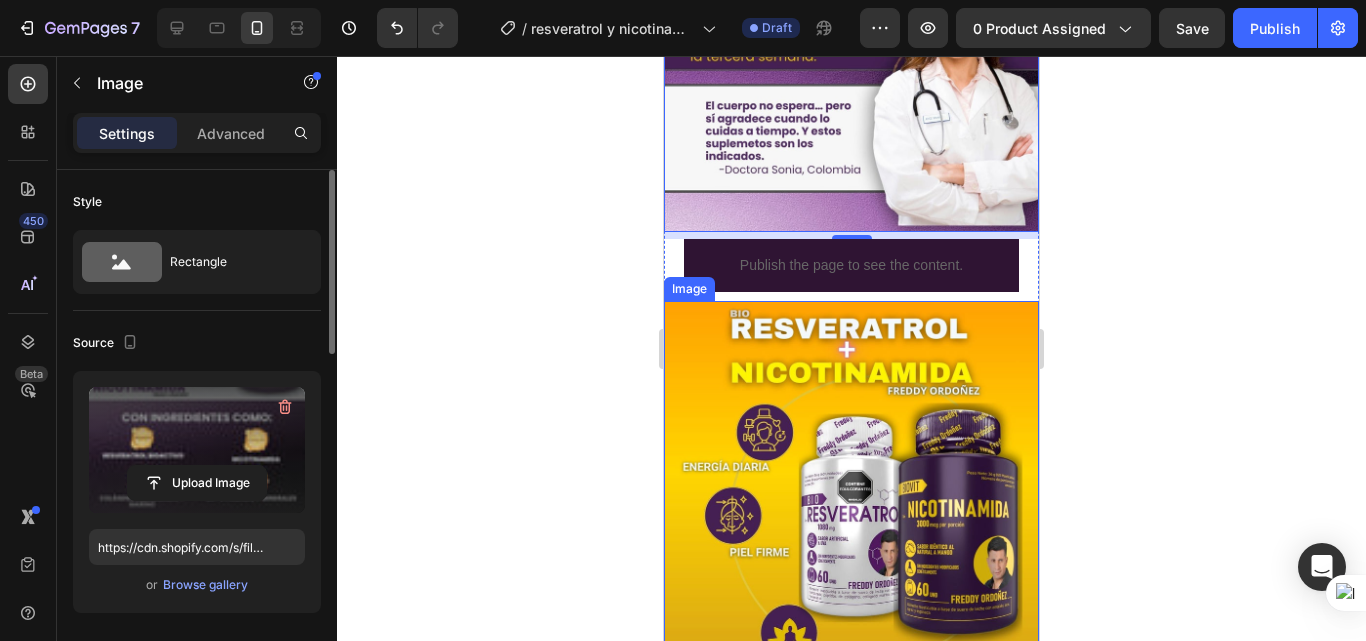 click at bounding box center [851, 728] 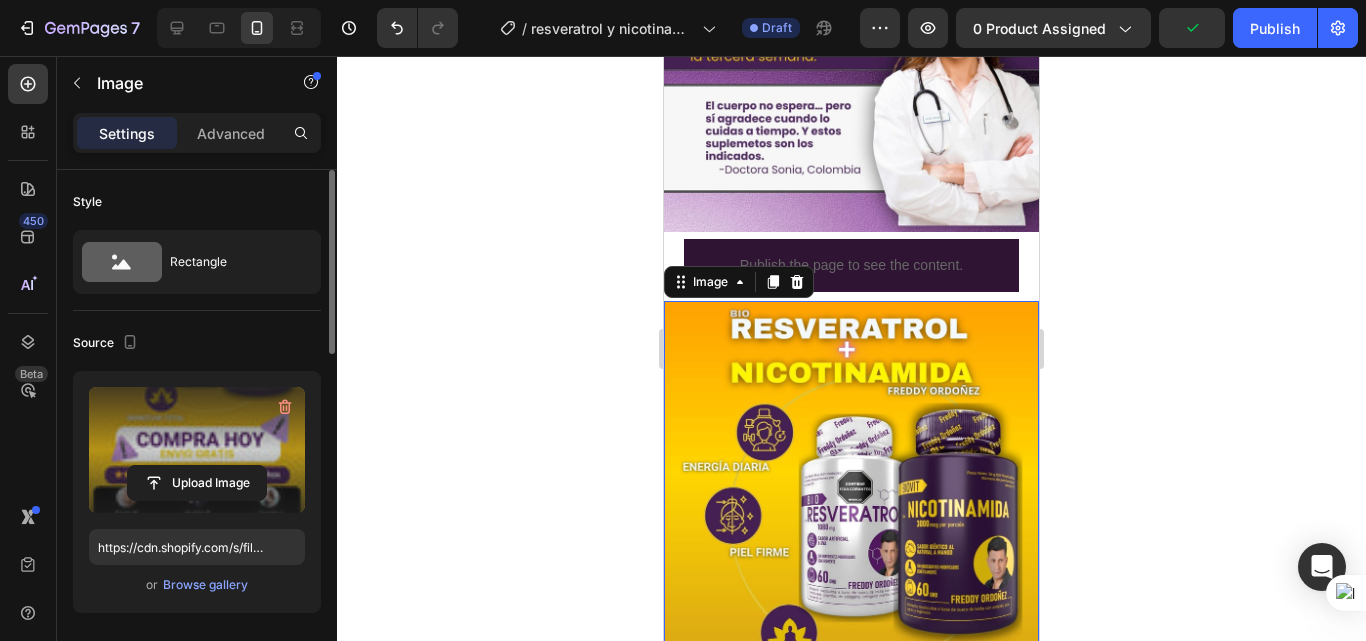 click at bounding box center [197, 450] 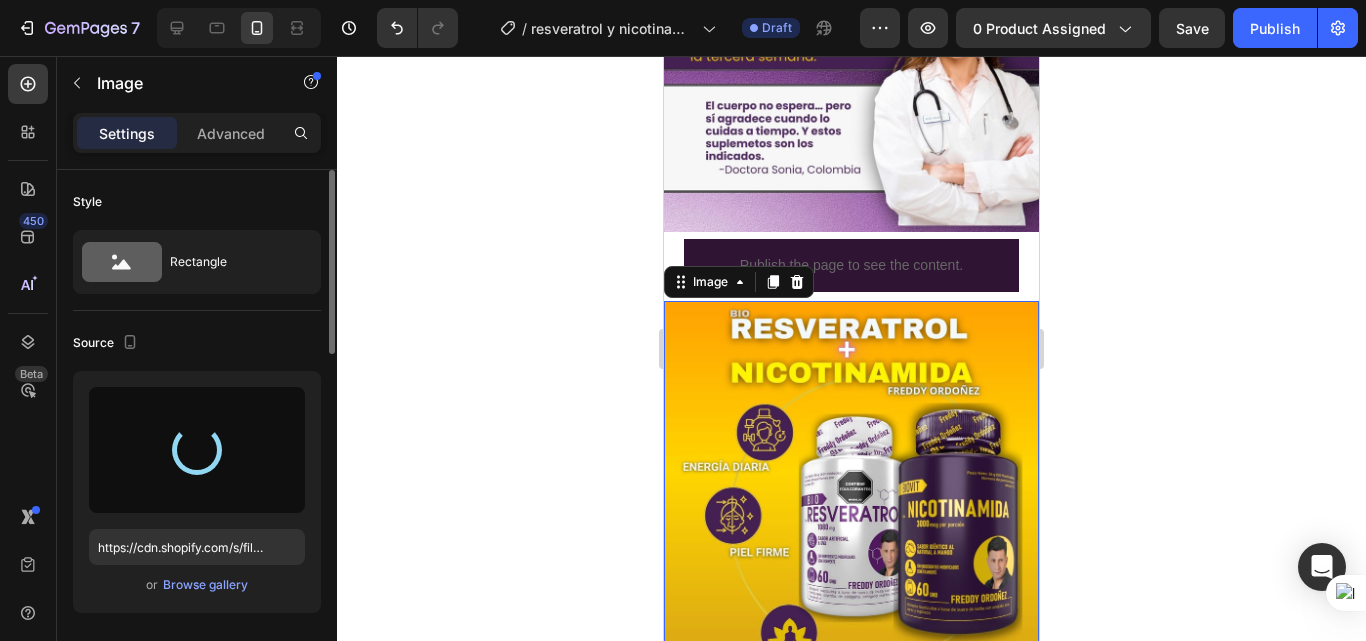 type on "https://cdn.shopify.com/s/files/1/0618/7732/1833/files/gempages_578086084060119568-f1579c57-df6f-47e1-8d86-47c72ae0ef25.jpg" 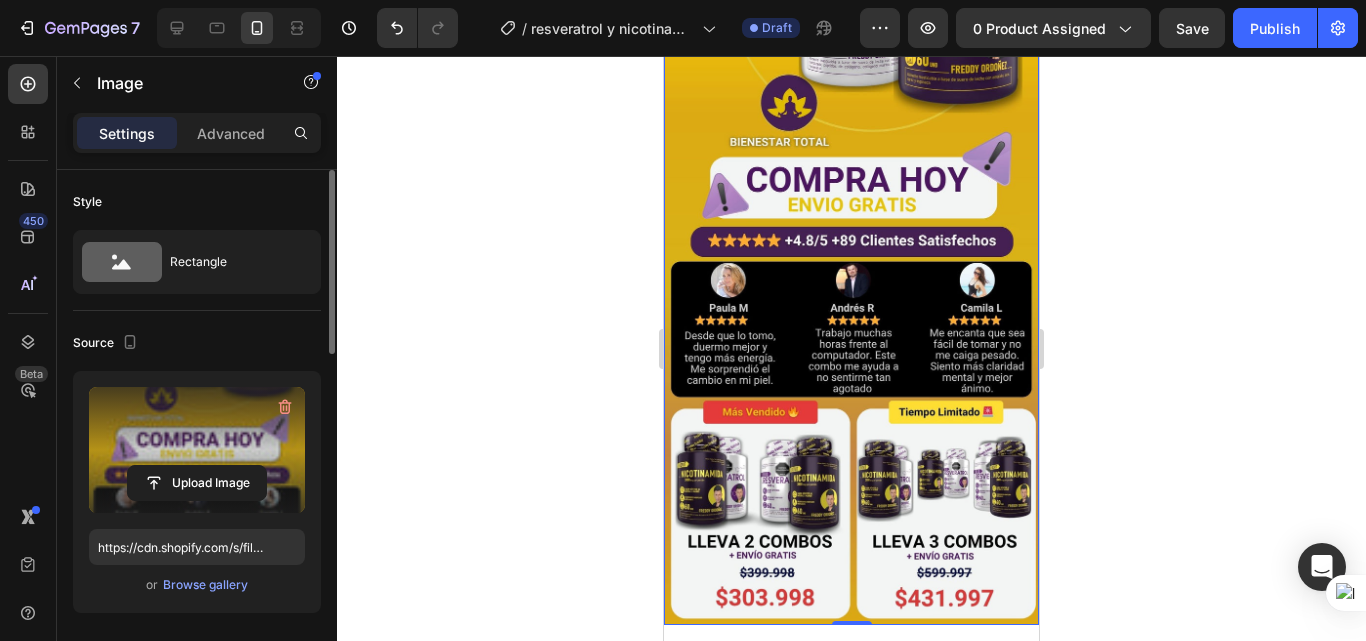 scroll, scrollTop: 3000, scrollLeft: 0, axis: vertical 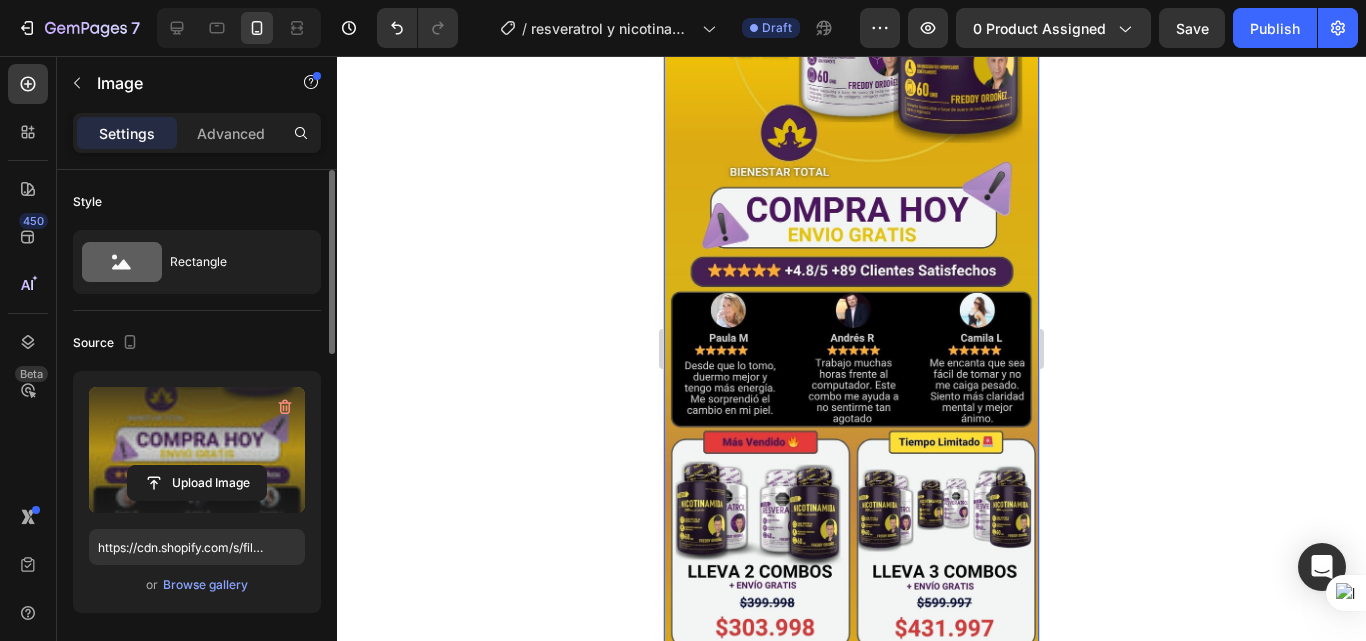 click at bounding box center (851, 228) 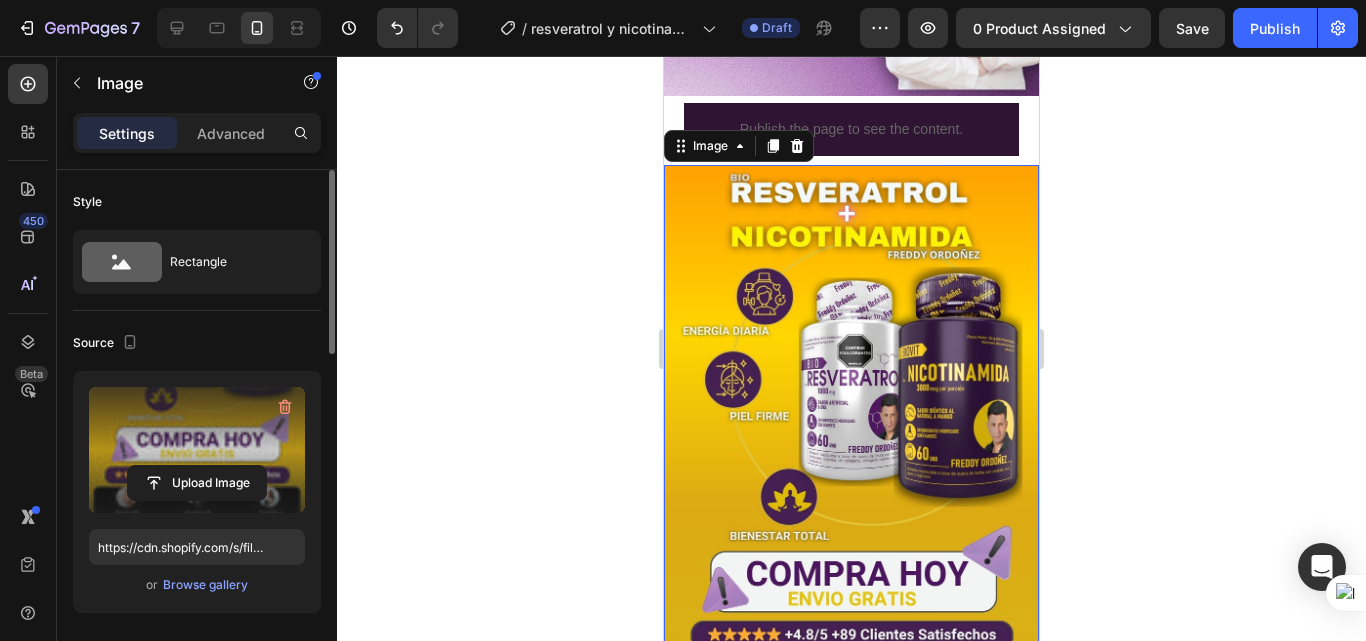scroll, scrollTop: 2600, scrollLeft: 0, axis: vertical 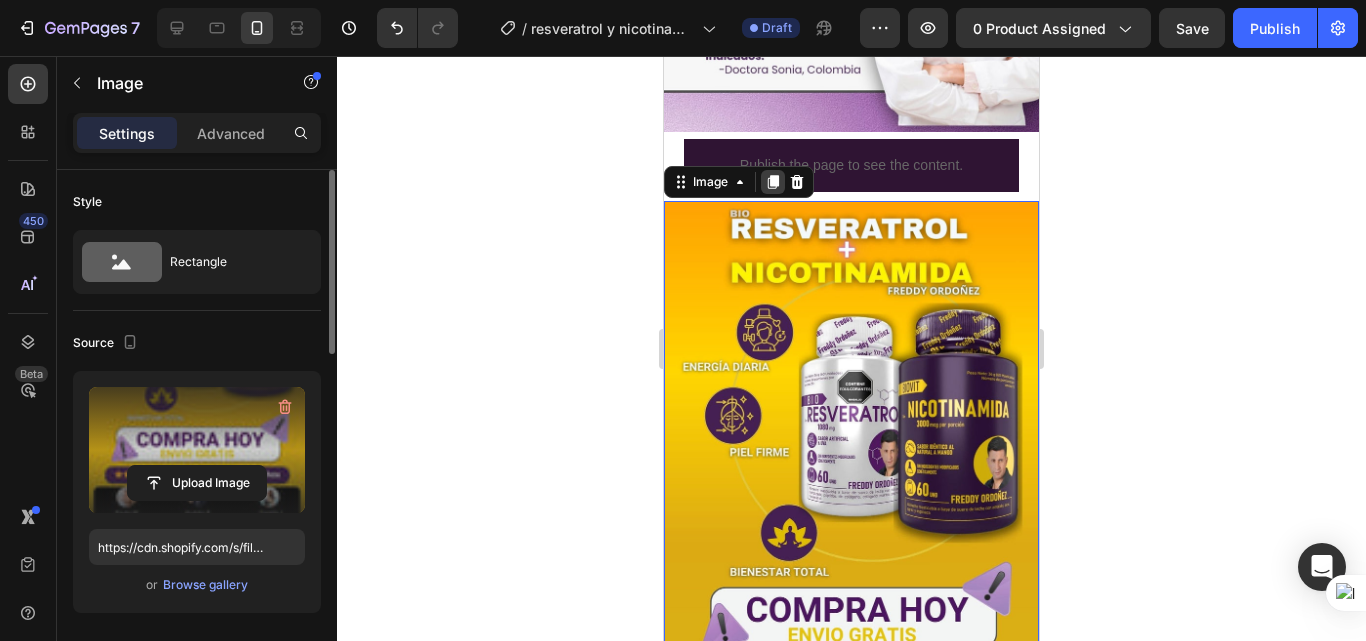 click 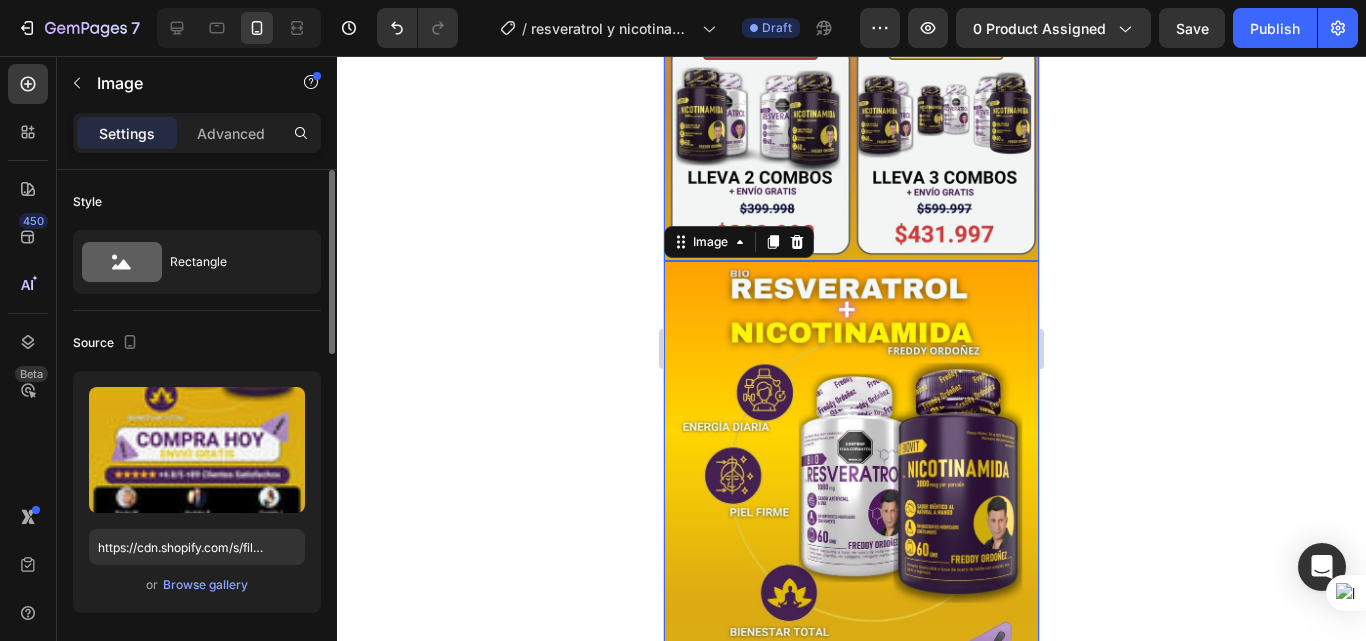 scroll, scrollTop: 3405, scrollLeft: 0, axis: vertical 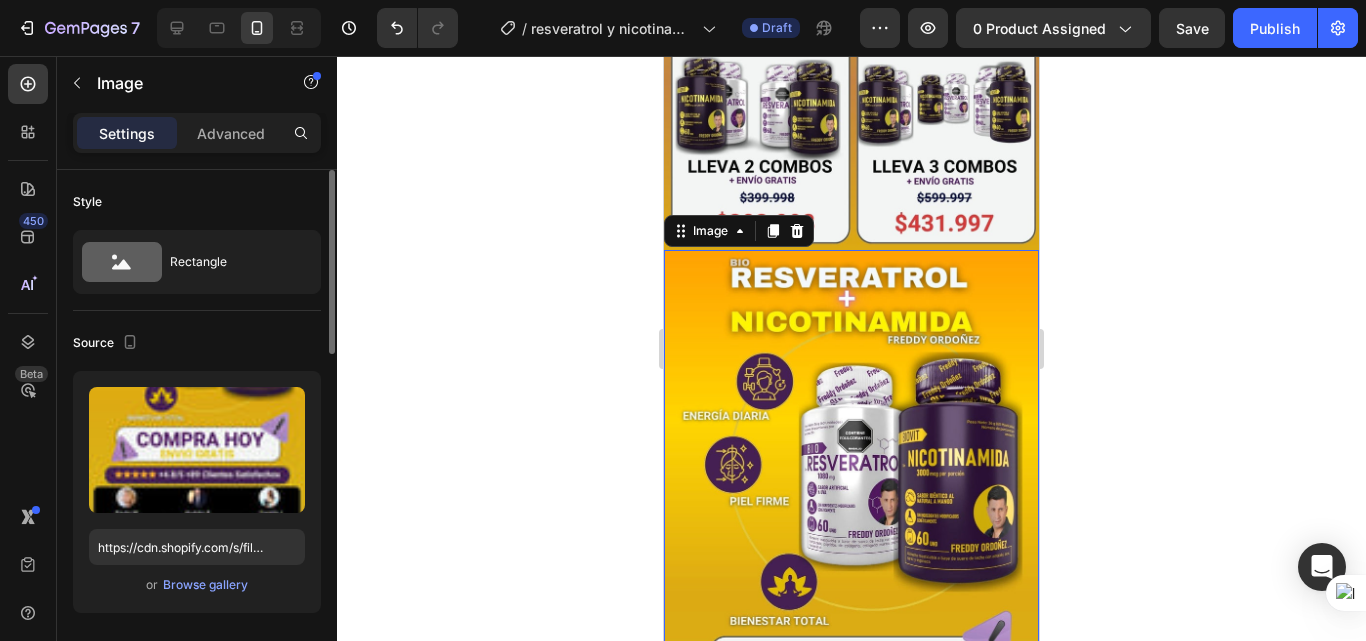 click at bounding box center (851, 677) 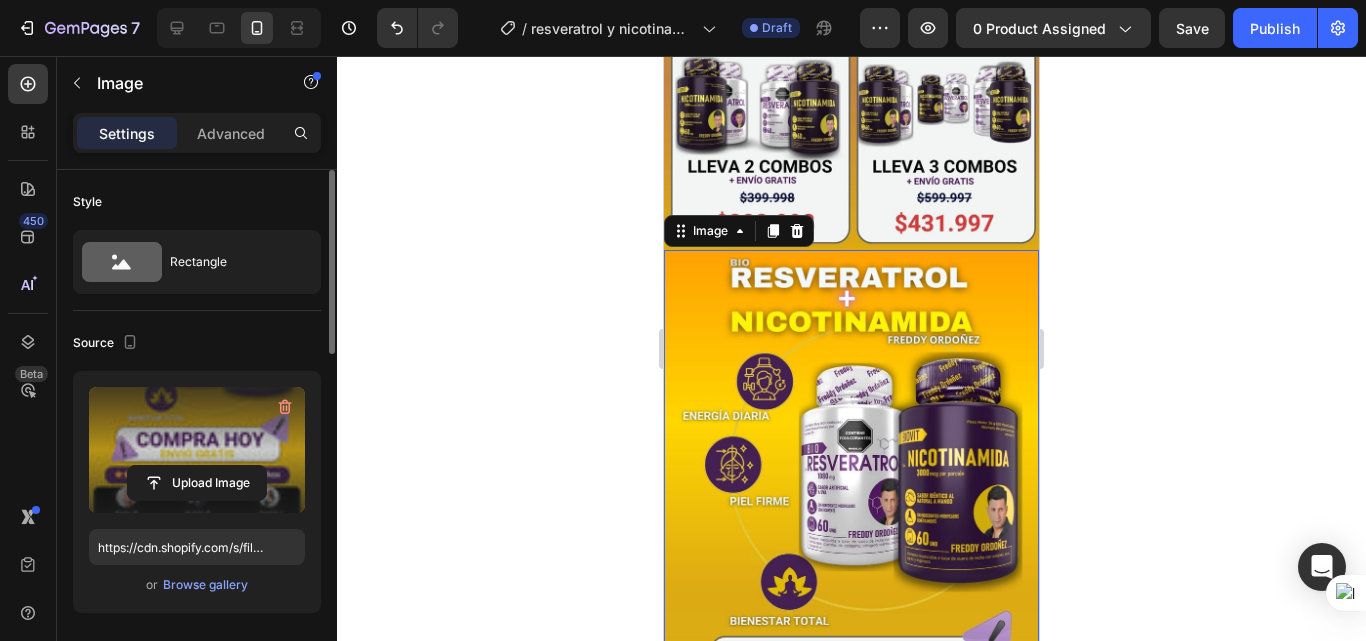 click at bounding box center [197, 450] 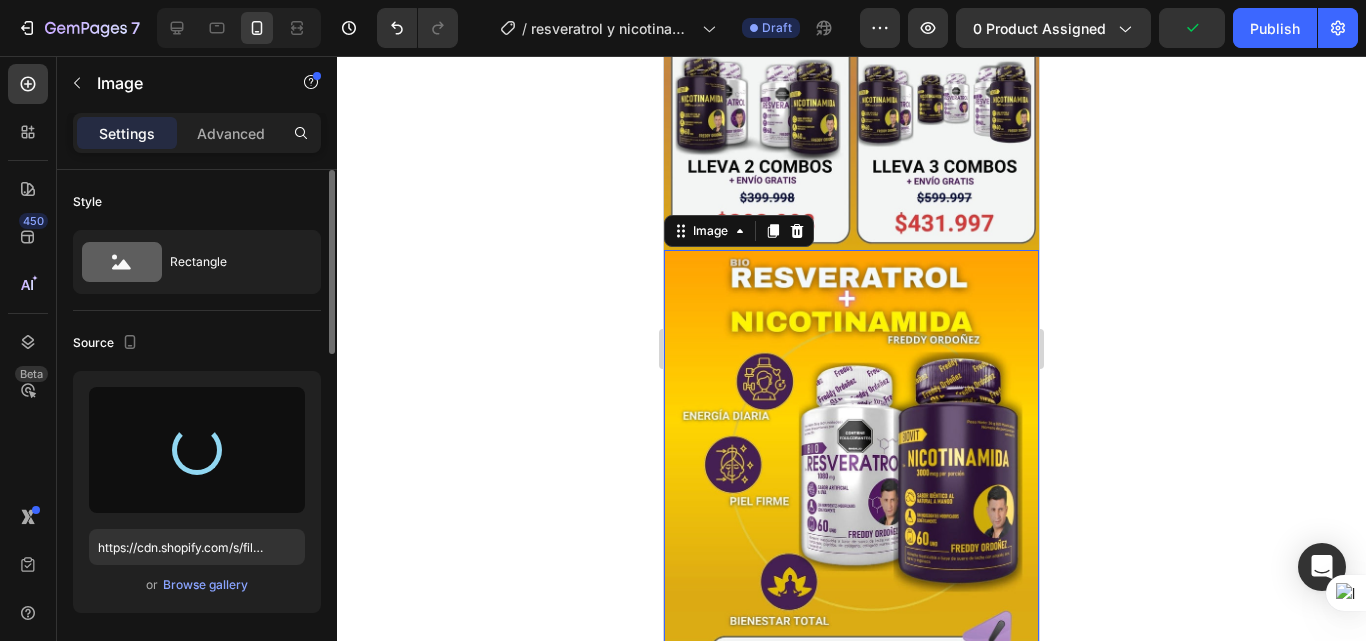 type on "https://cdn.shopify.com/s/files/1/0618/7732/1833/files/gempages_578086084060119568-4a66495e-1932-4fe7-a290-ae1d2f6190fd.jpg" 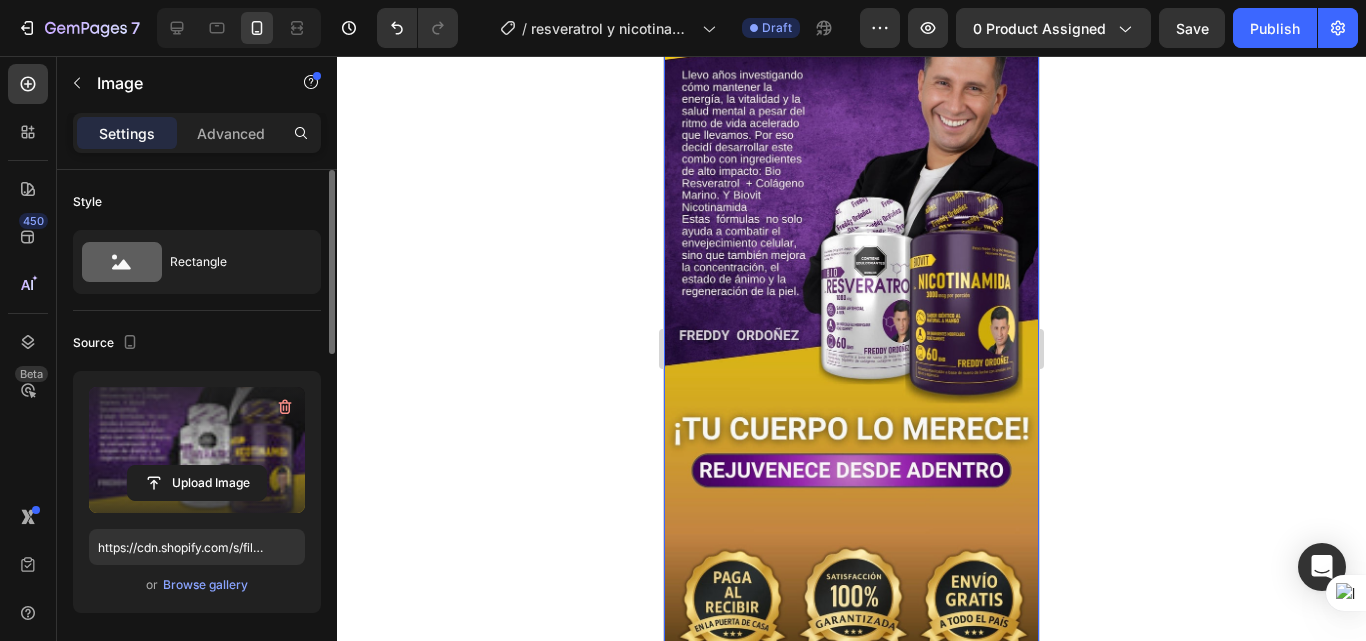scroll, scrollTop: 3805, scrollLeft: 0, axis: vertical 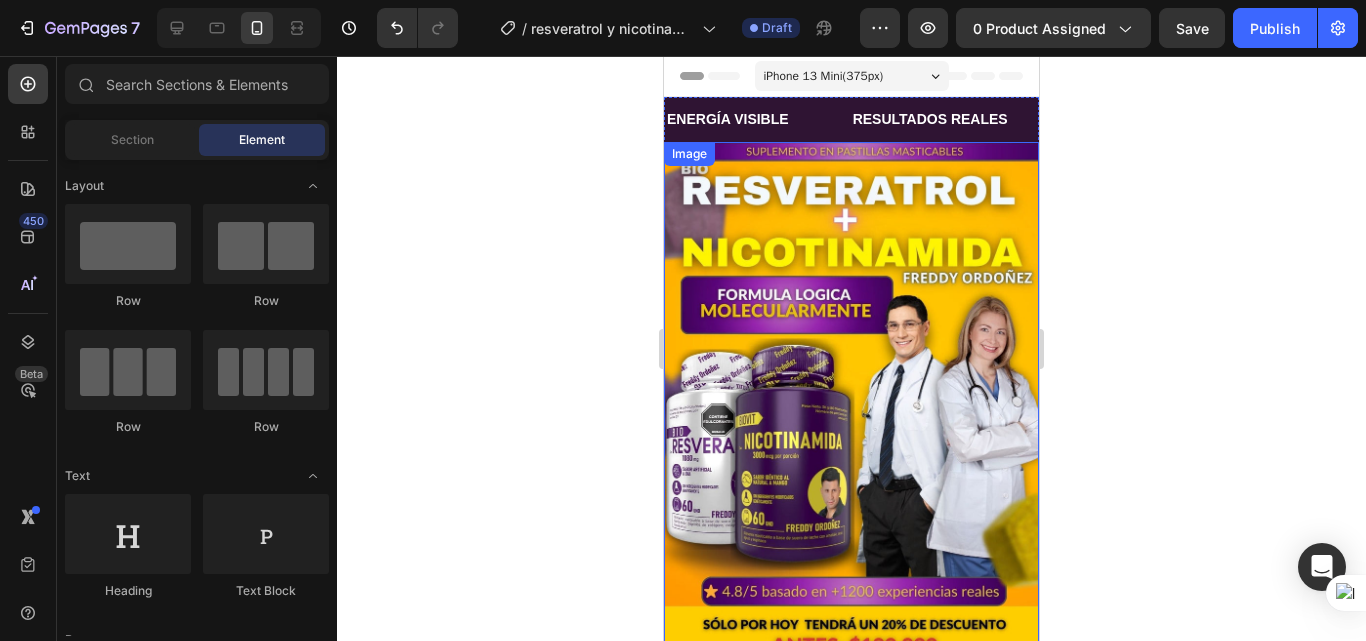 click at bounding box center [851, 421] 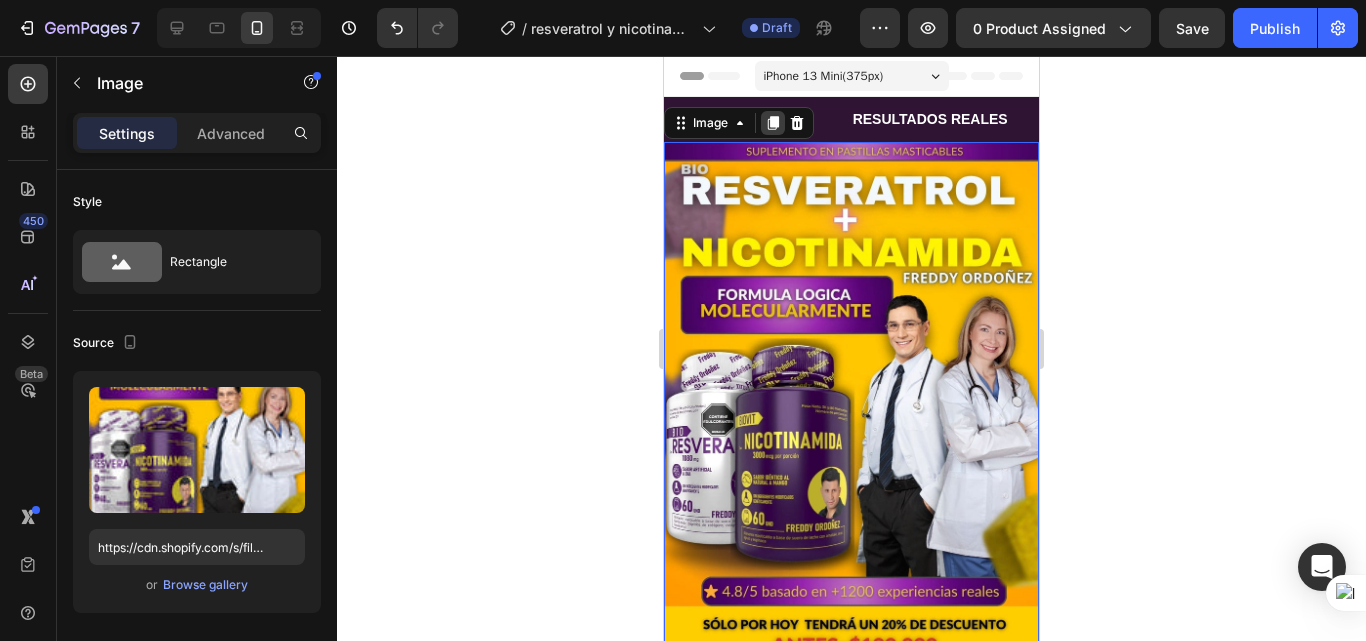 click 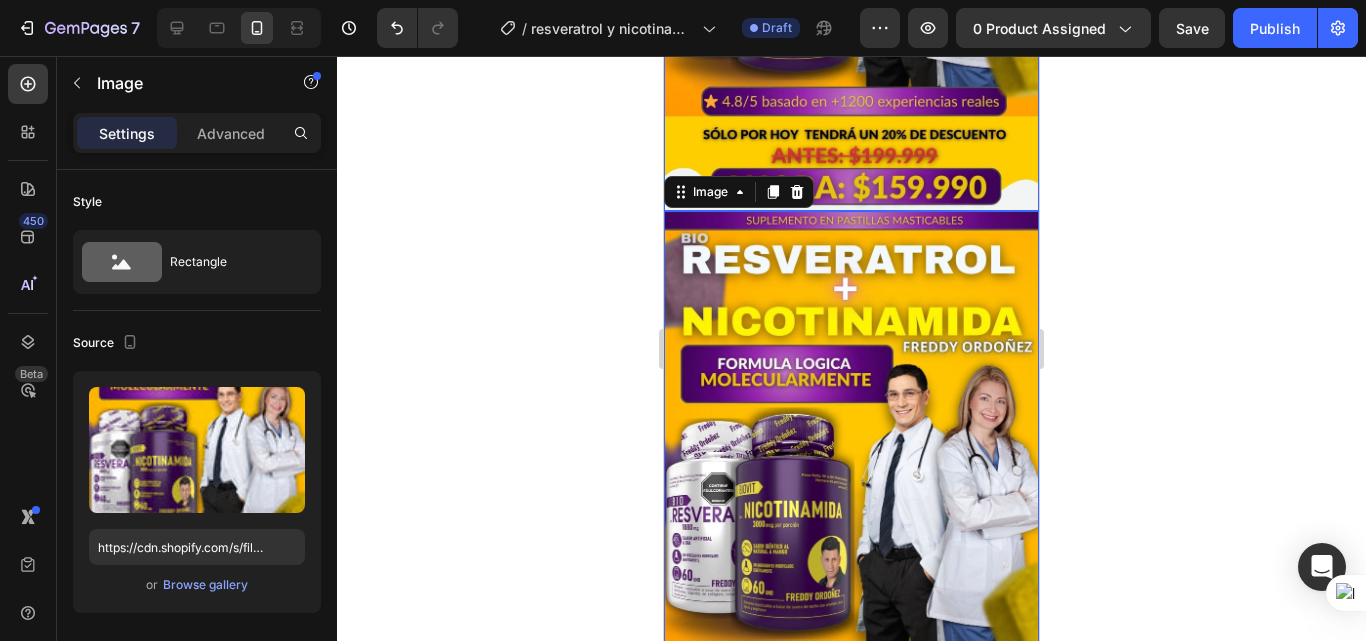 scroll, scrollTop: 553, scrollLeft: 0, axis: vertical 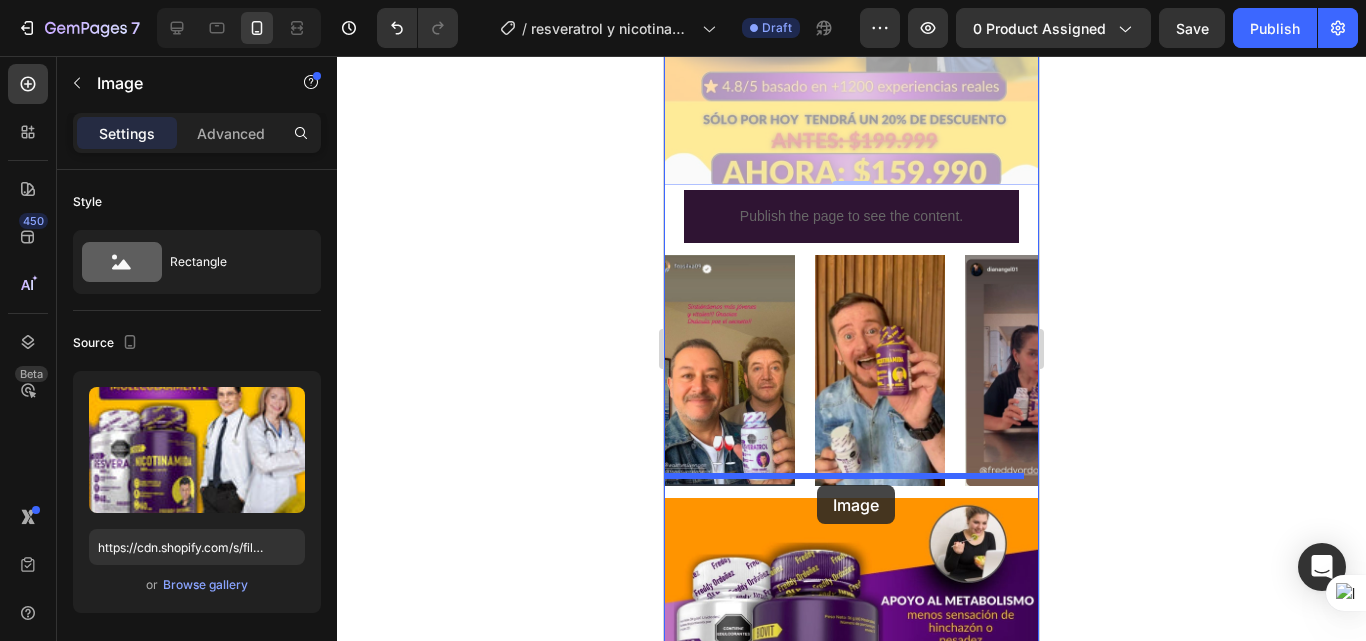 drag, startPoint x: 887, startPoint y: 229, endPoint x: 817, endPoint y: 485, distance: 265.39783 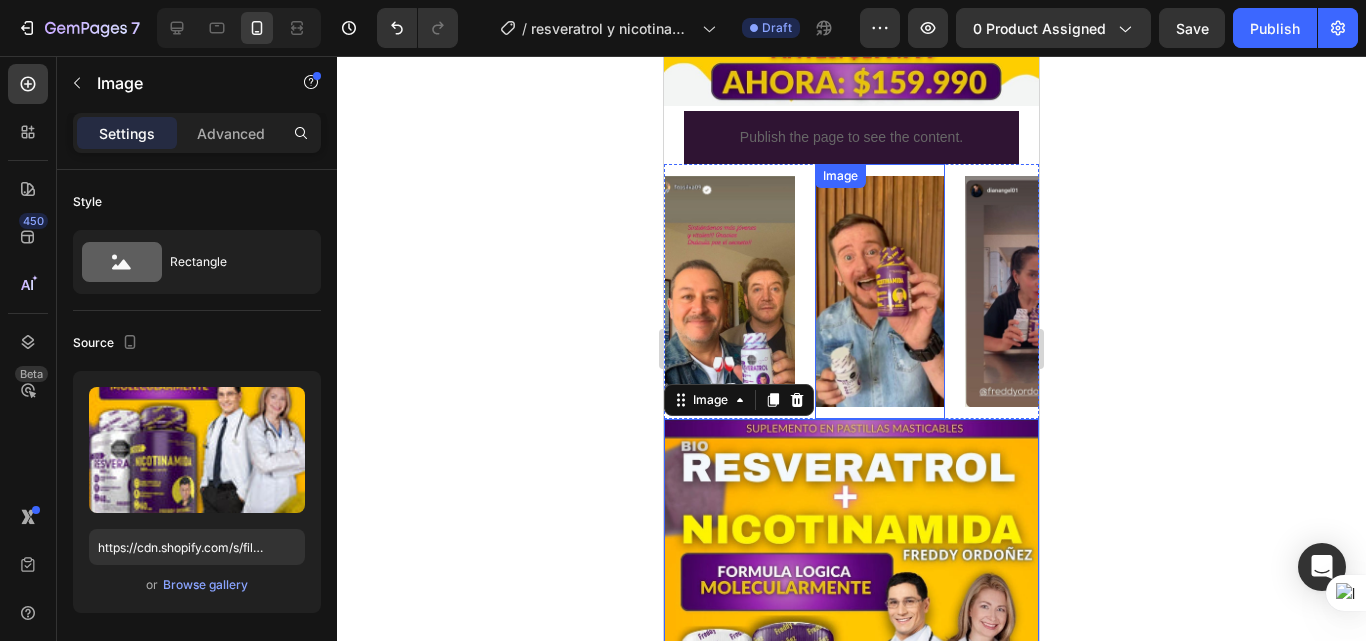 scroll, scrollTop: 716, scrollLeft: 0, axis: vertical 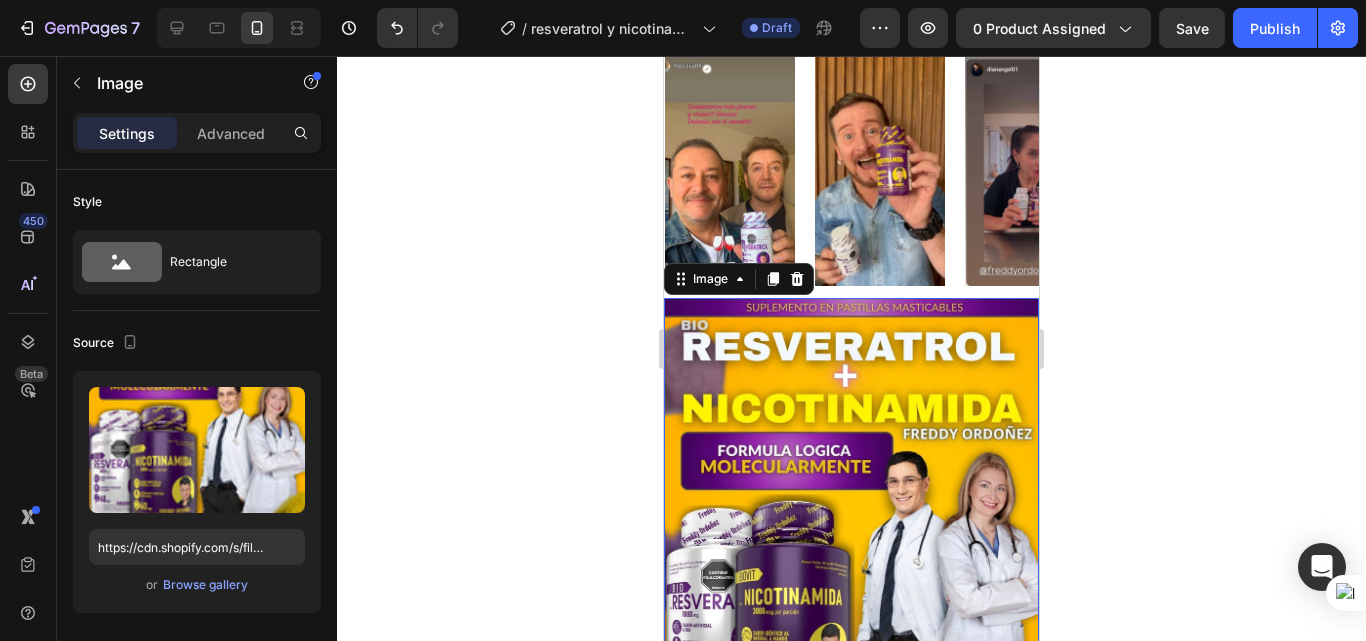 click at bounding box center (851, 577) 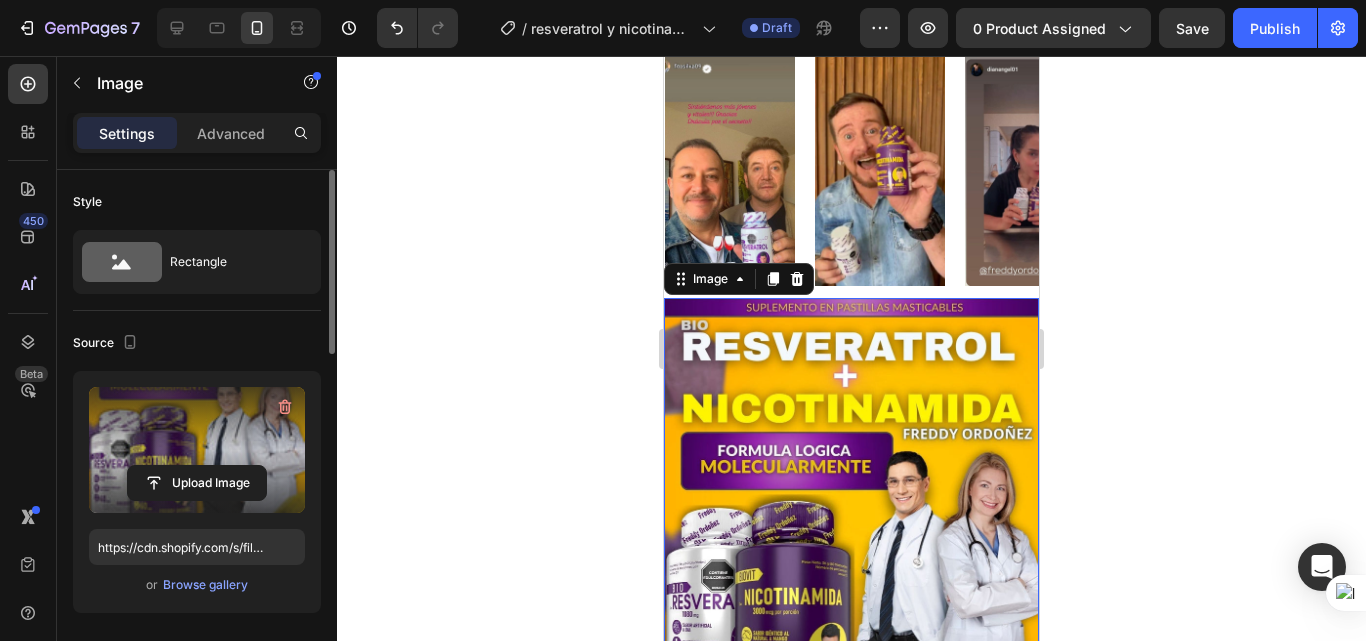 click at bounding box center [197, 450] 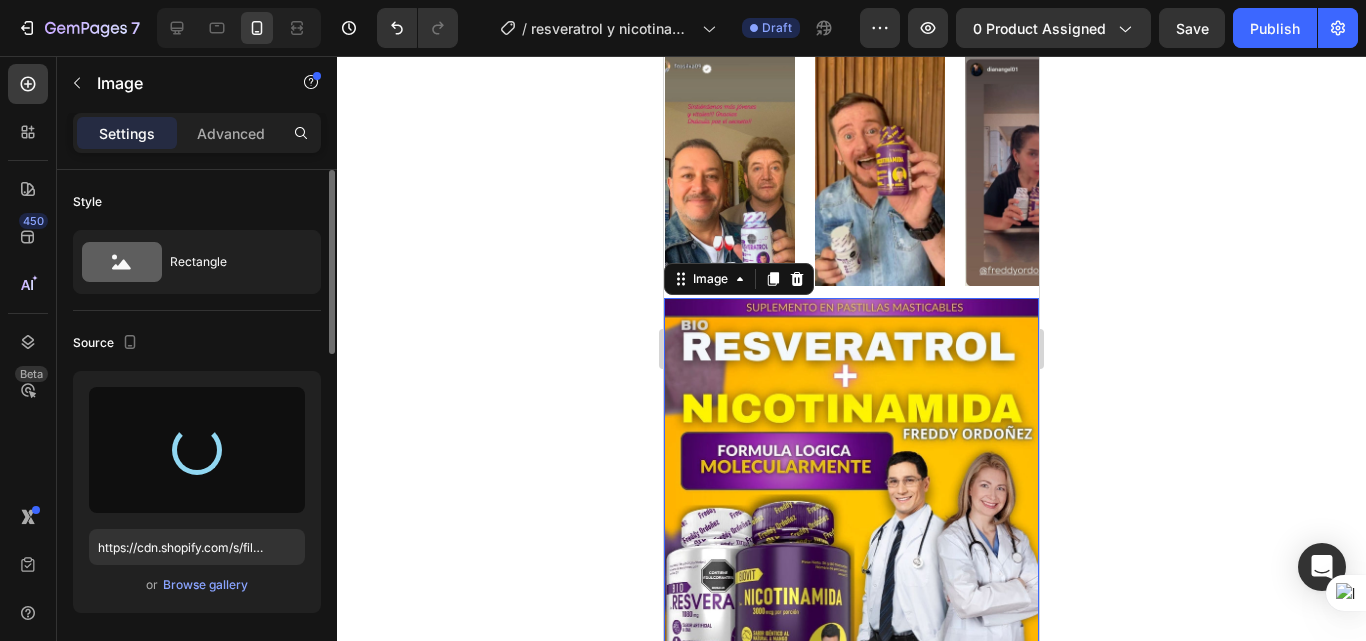 type on "https://cdn.shopify.com/s/files/1/0618/7732/1833/files/gempages_578086084060119568-6d1a4333-c4ee-4002-91f2-3ab8388873a4.jpg" 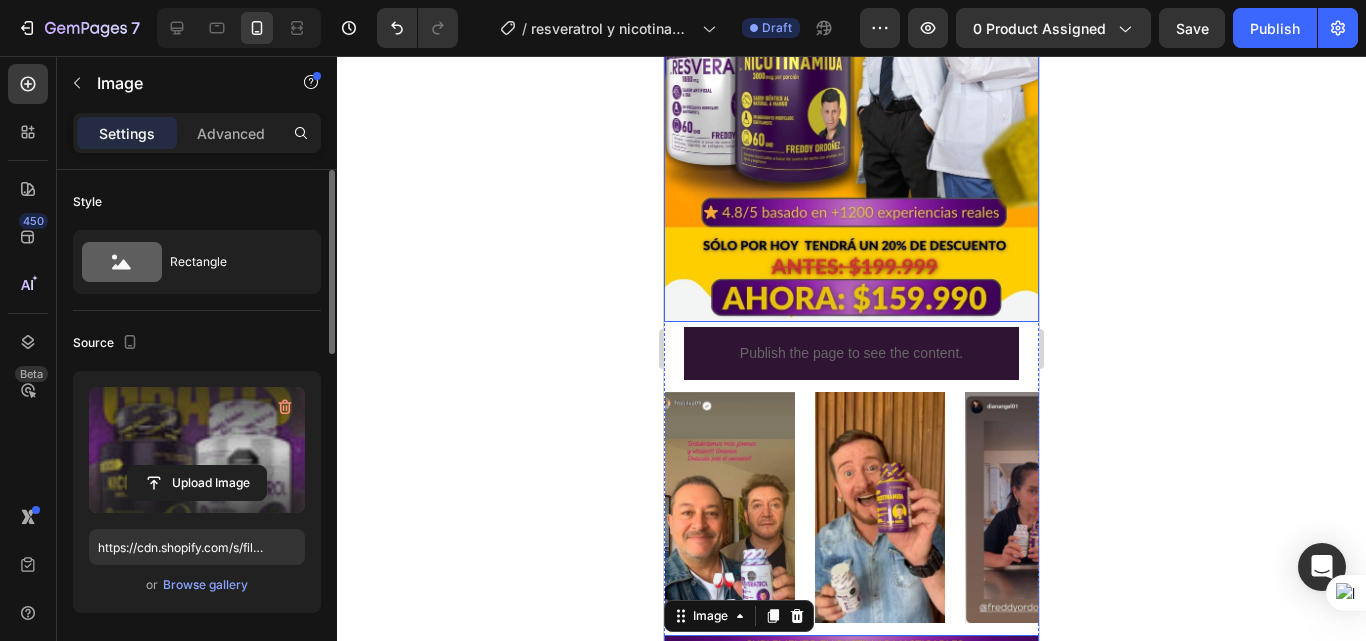 scroll, scrollTop: 500, scrollLeft: 0, axis: vertical 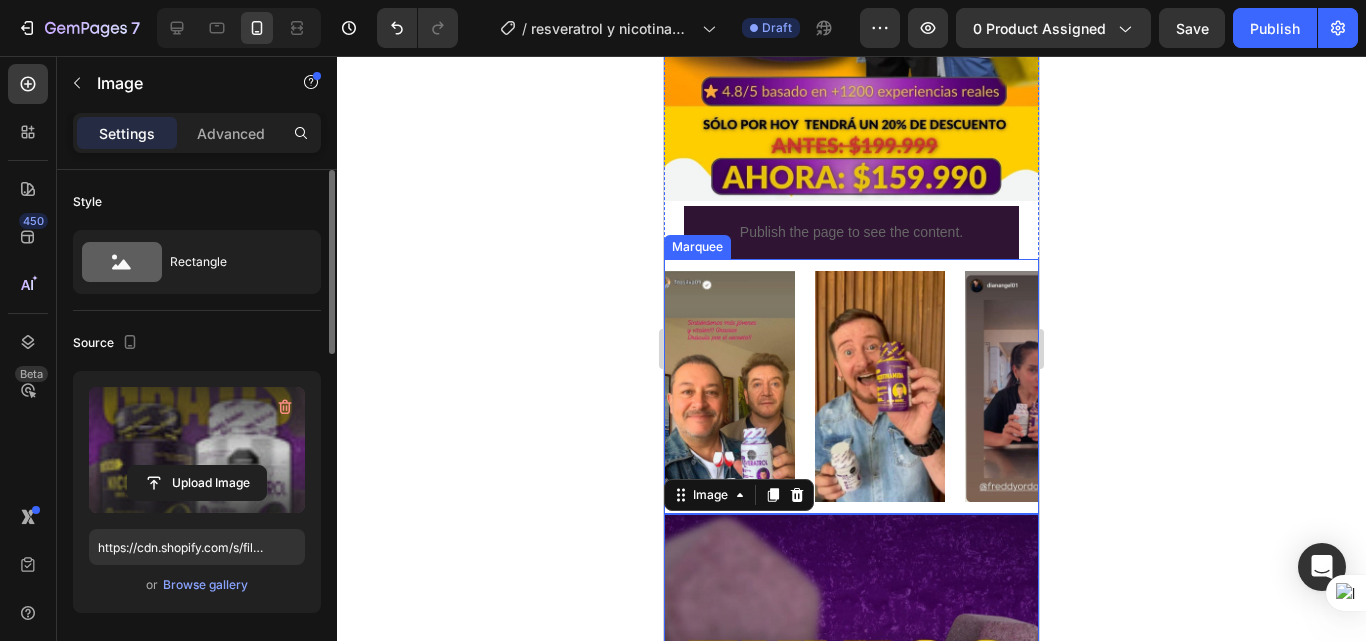click on "Image" at bounding box center [890, 386] 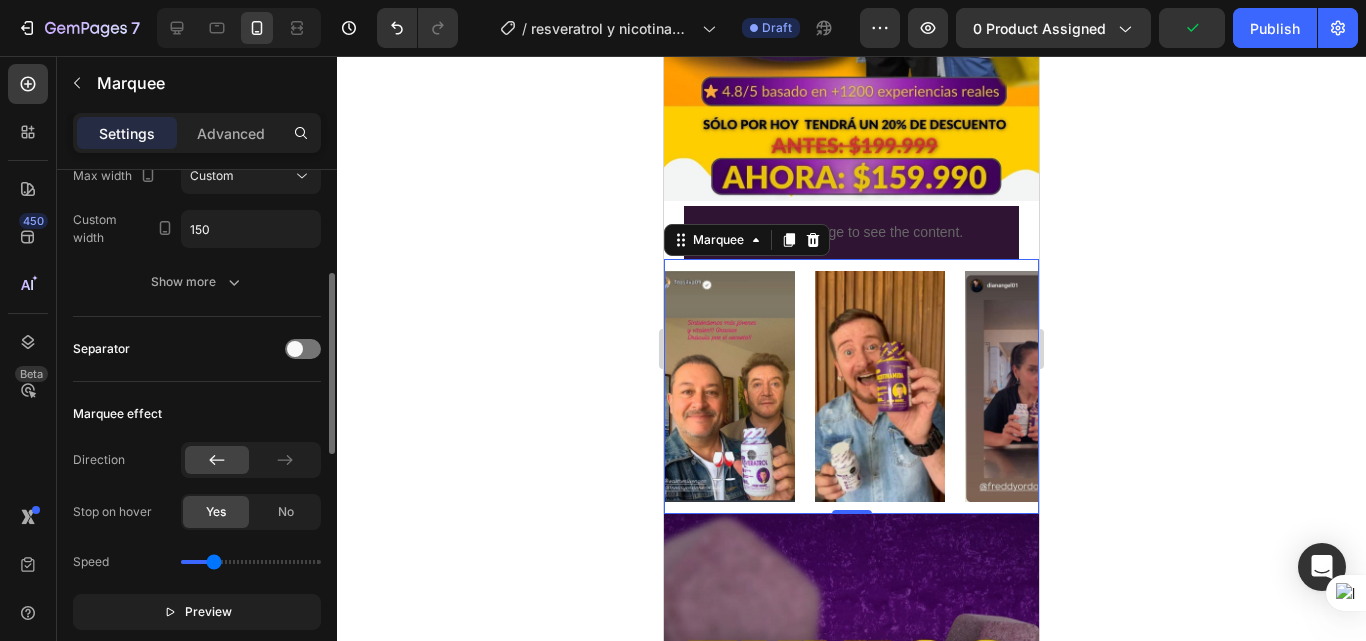 scroll, scrollTop: 400, scrollLeft: 0, axis: vertical 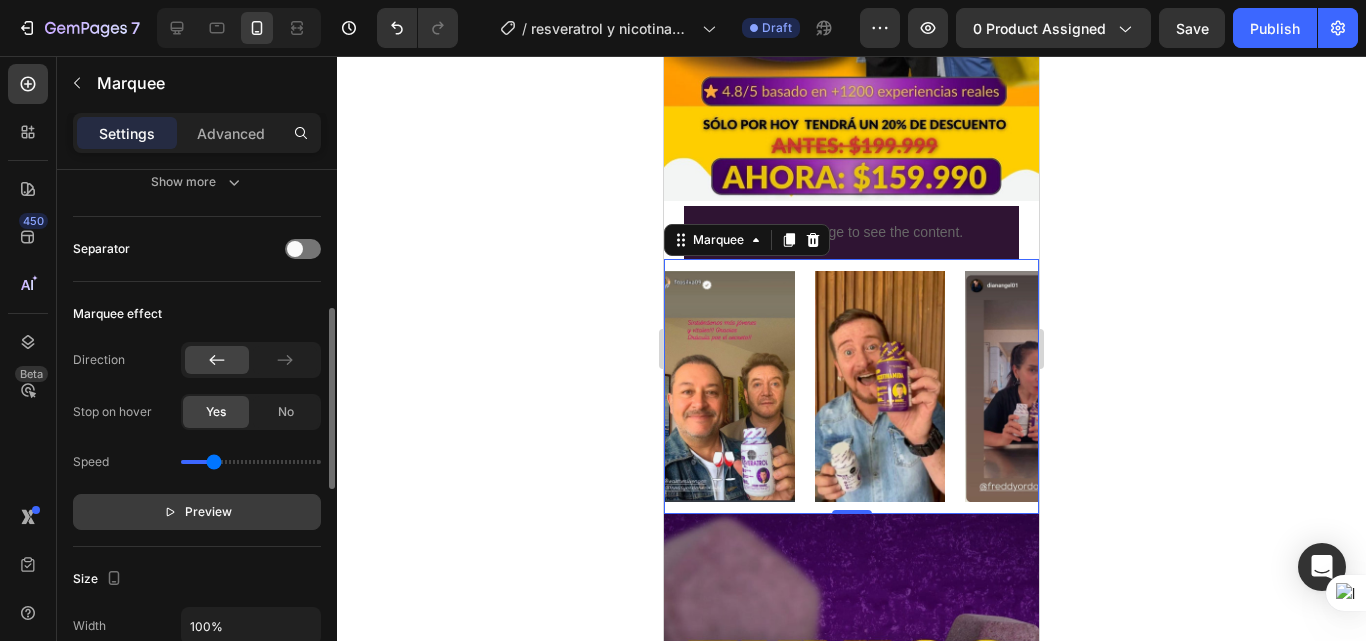 click on "Preview" 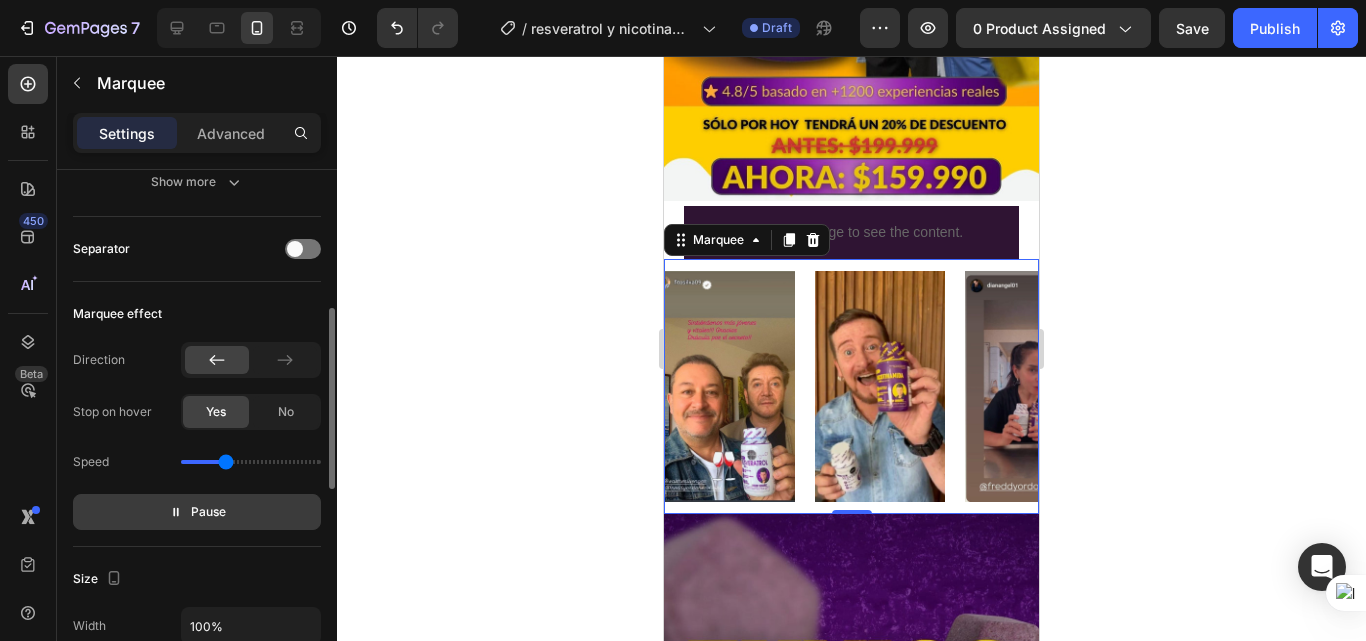 drag, startPoint x: 213, startPoint y: 463, endPoint x: 226, endPoint y: 463, distance: 13 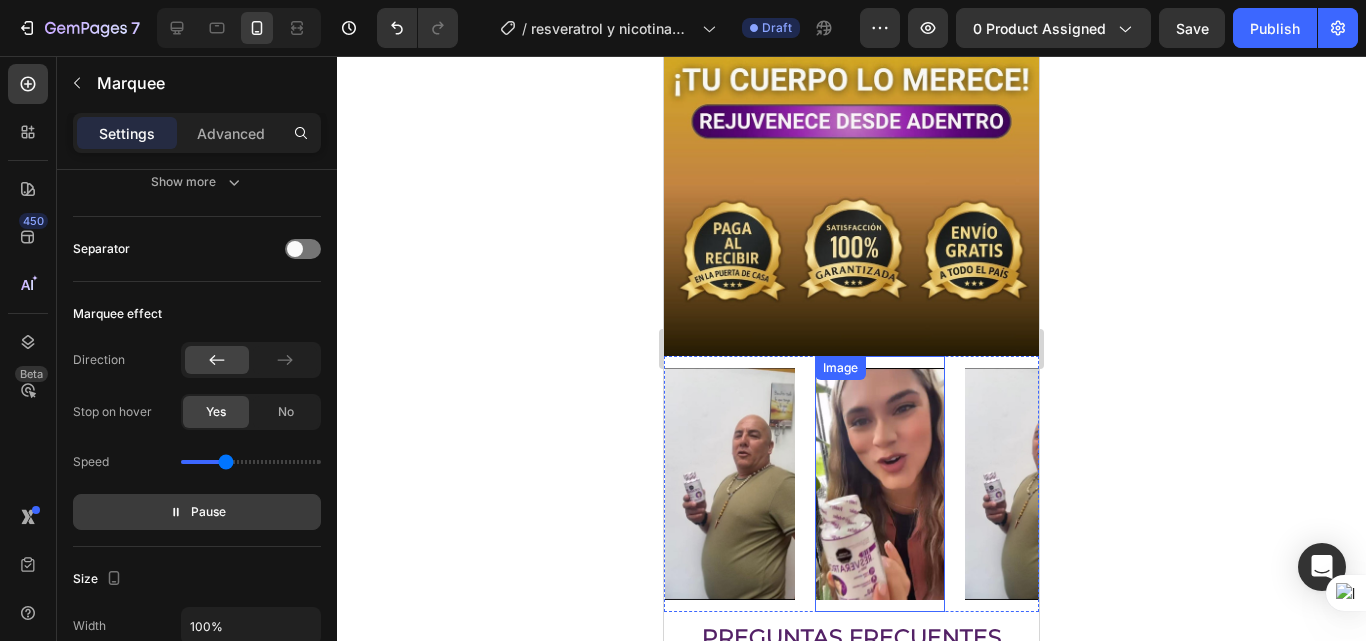 scroll, scrollTop: 5000, scrollLeft: 0, axis: vertical 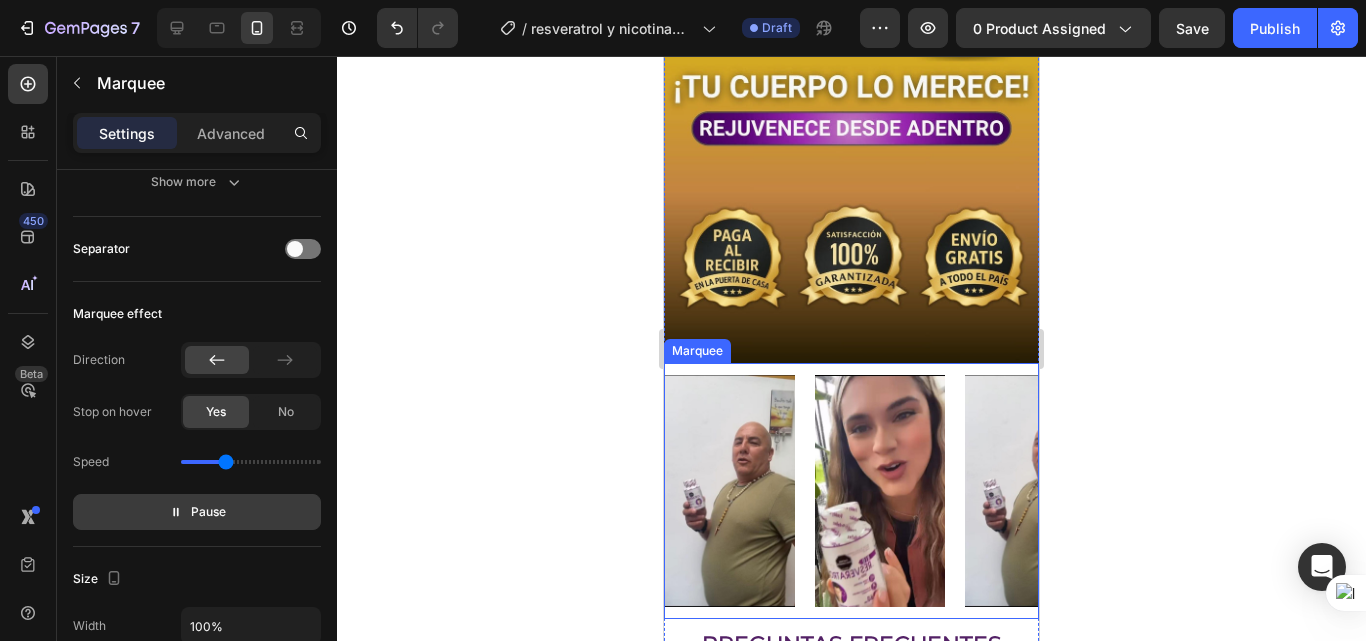 click on "Image" at bounding box center [740, 490] 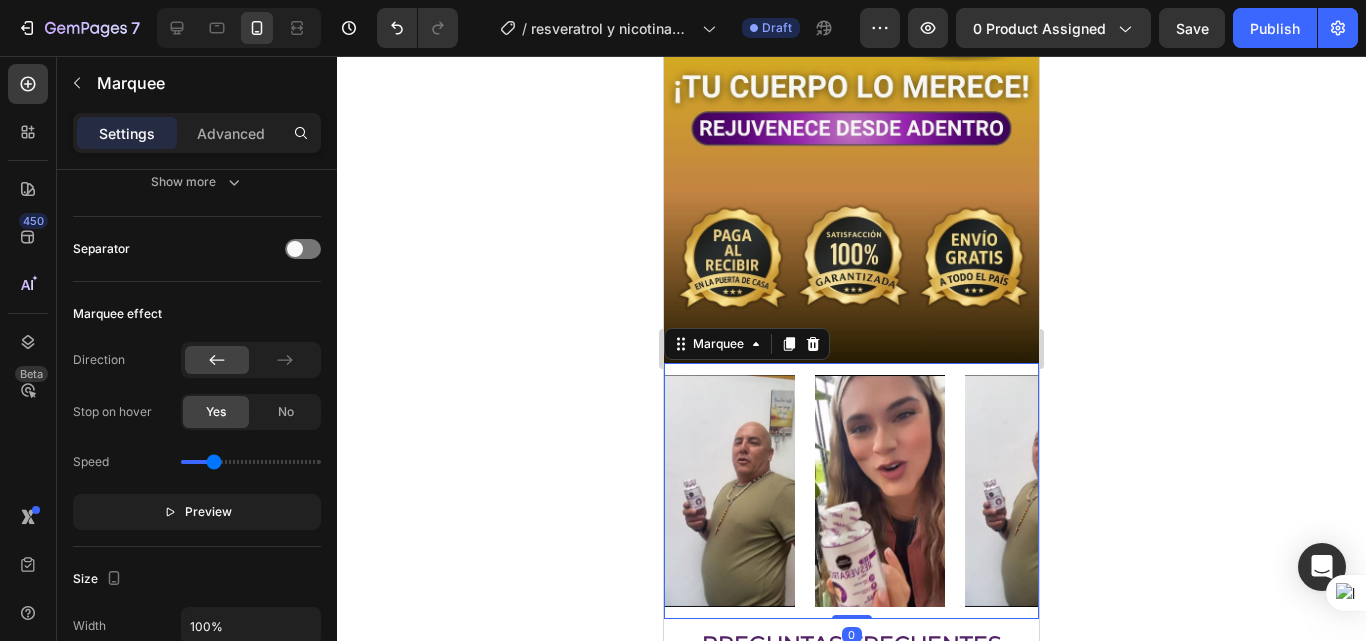 drag, startPoint x: 173, startPoint y: 512, endPoint x: 202, endPoint y: 490, distance: 36.40055 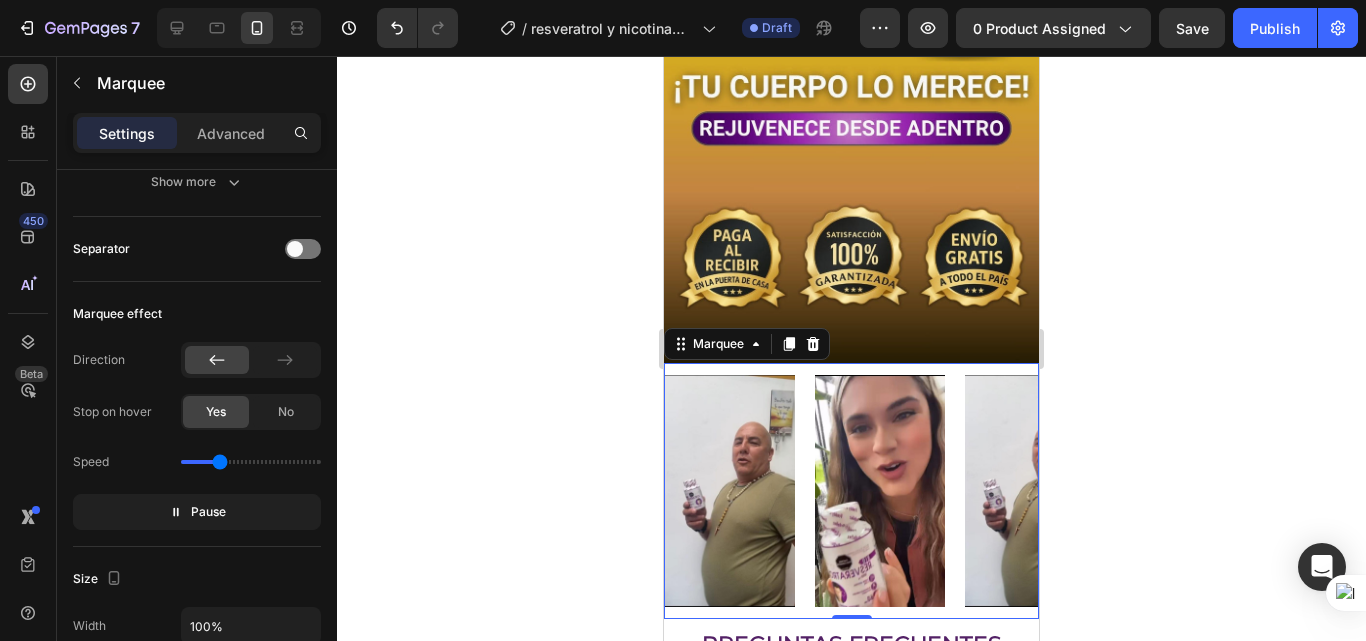 type on "1" 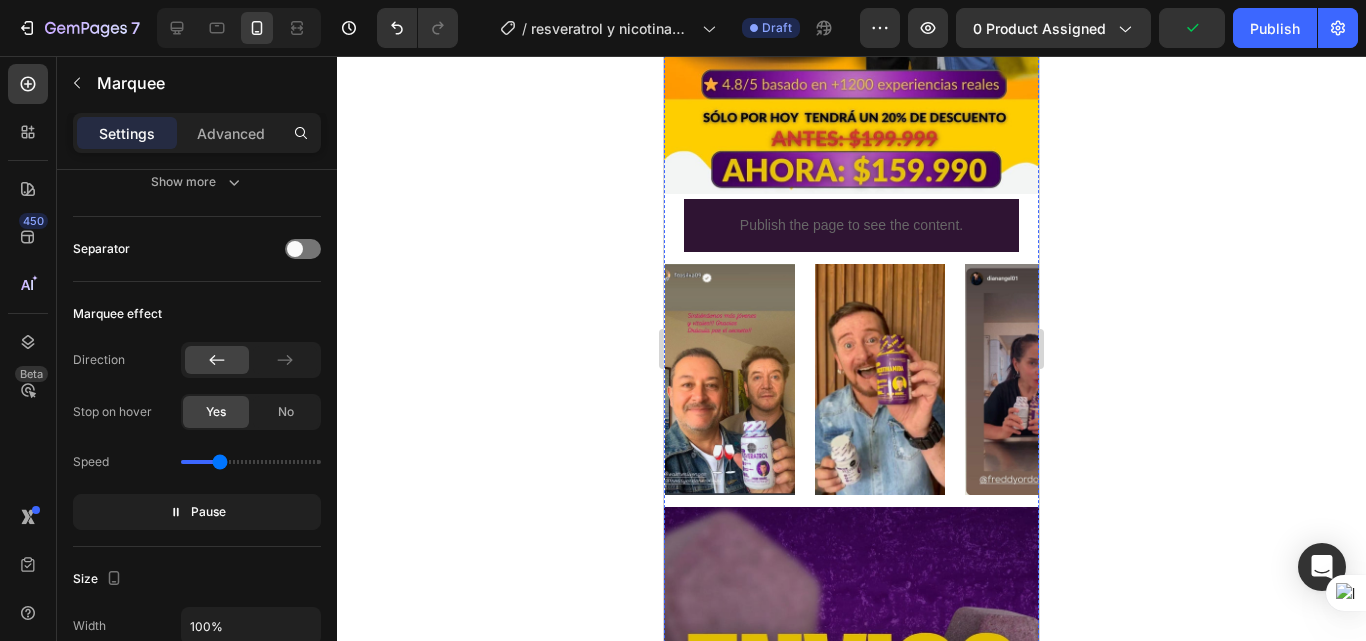 scroll, scrollTop: 500, scrollLeft: 0, axis: vertical 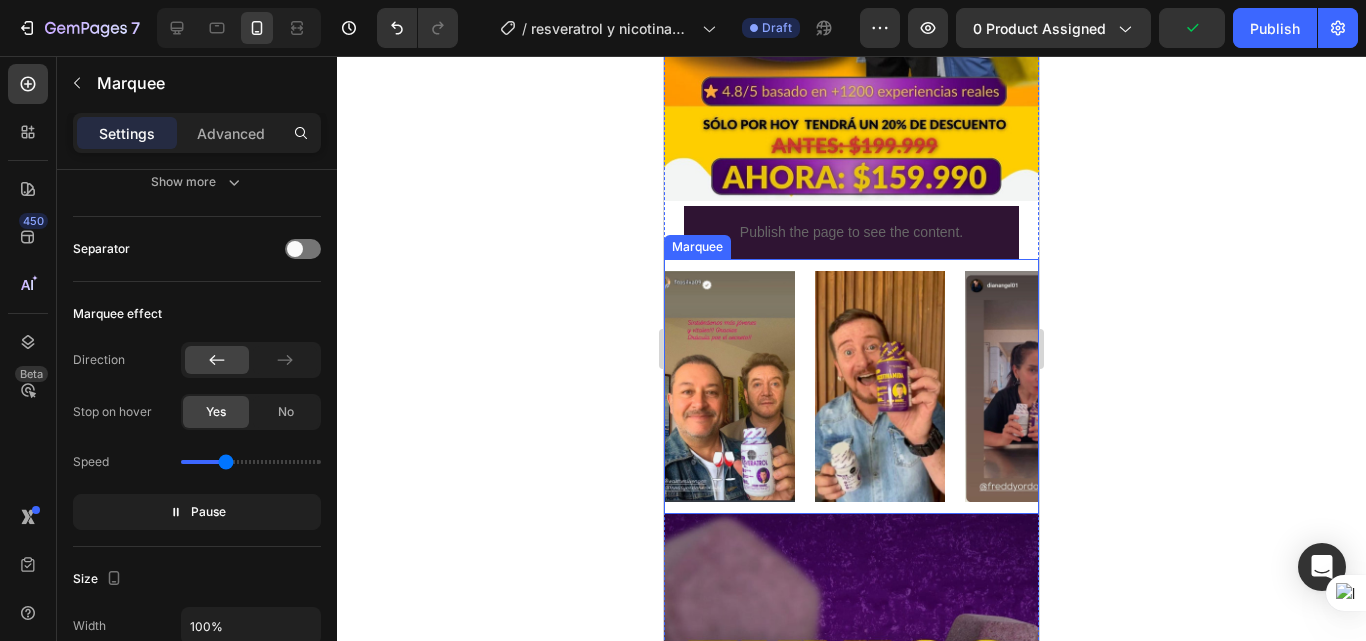 click on "Image" at bounding box center [1478, 386] 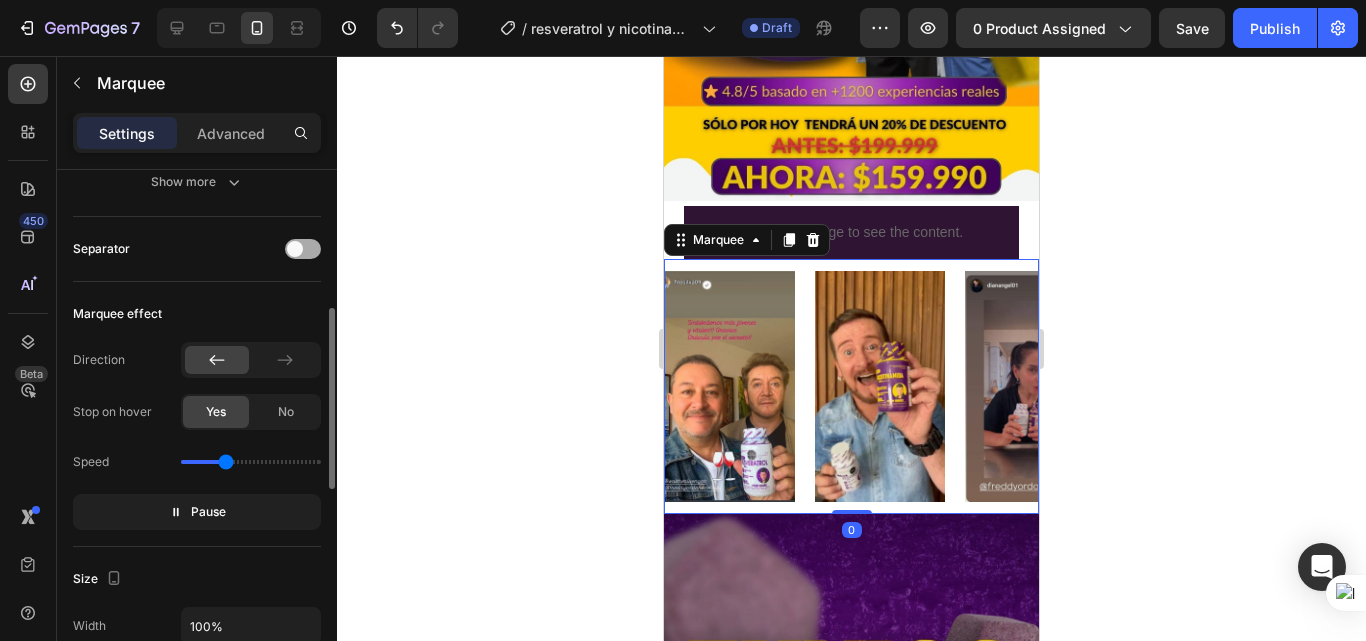 click at bounding box center (295, 249) 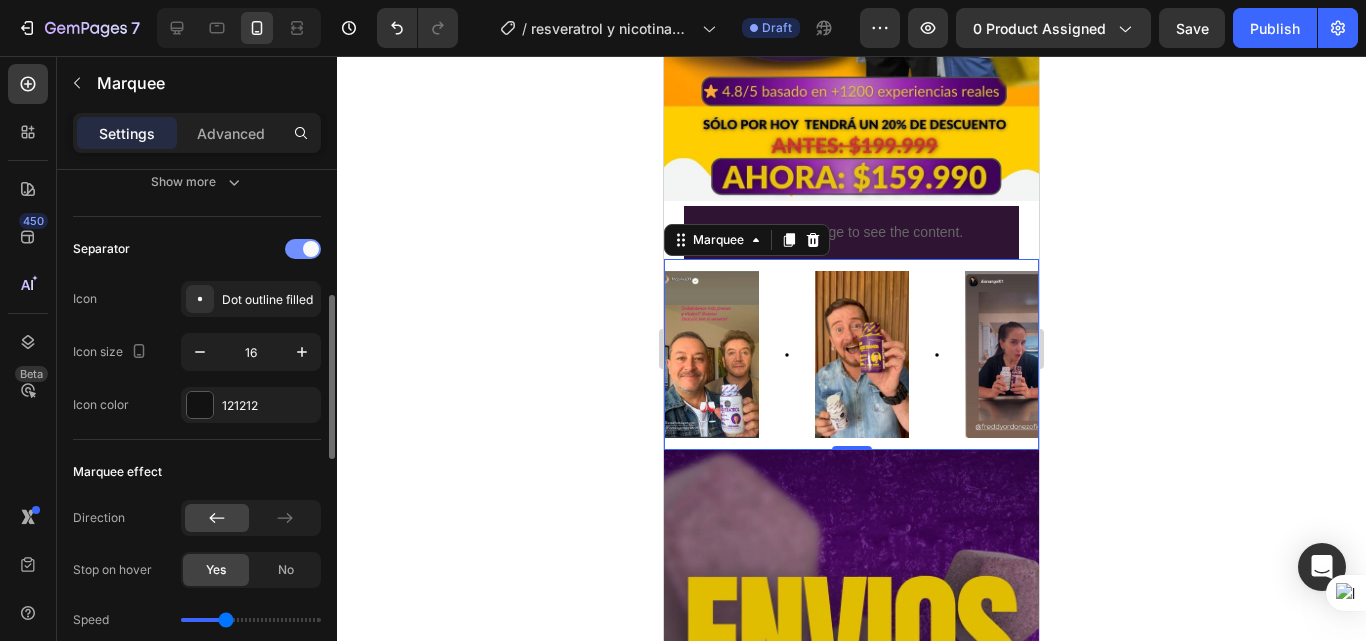 click at bounding box center [303, 249] 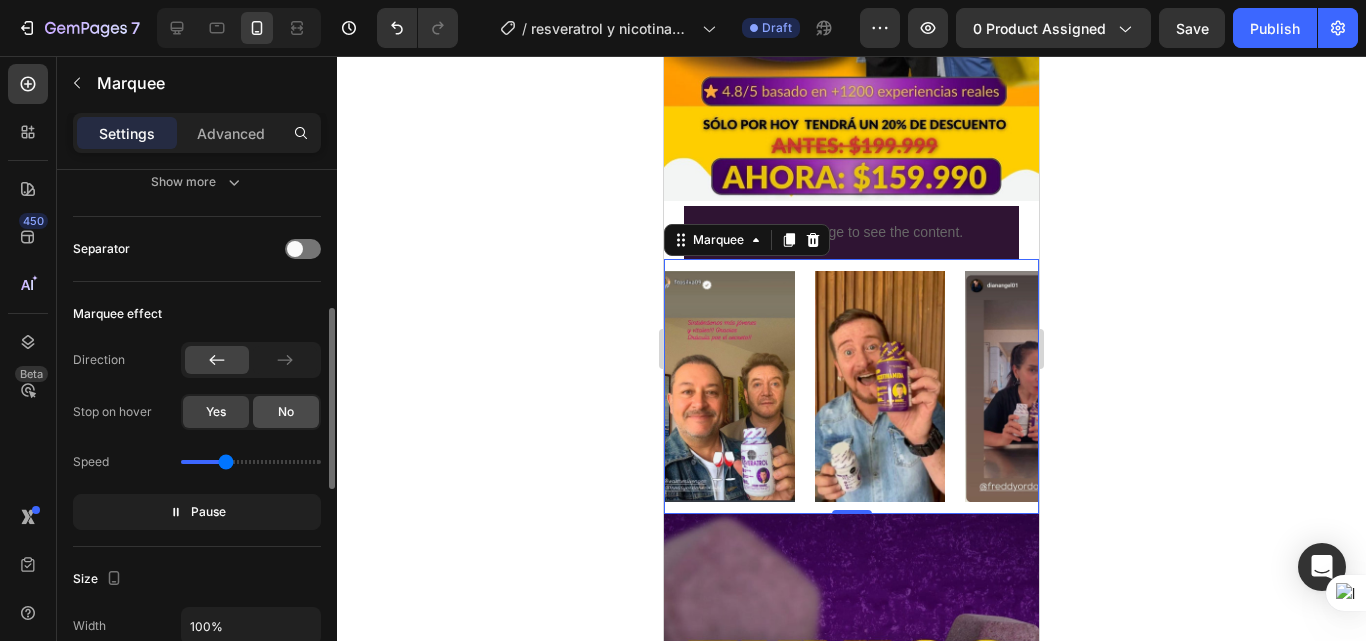 click on "No" 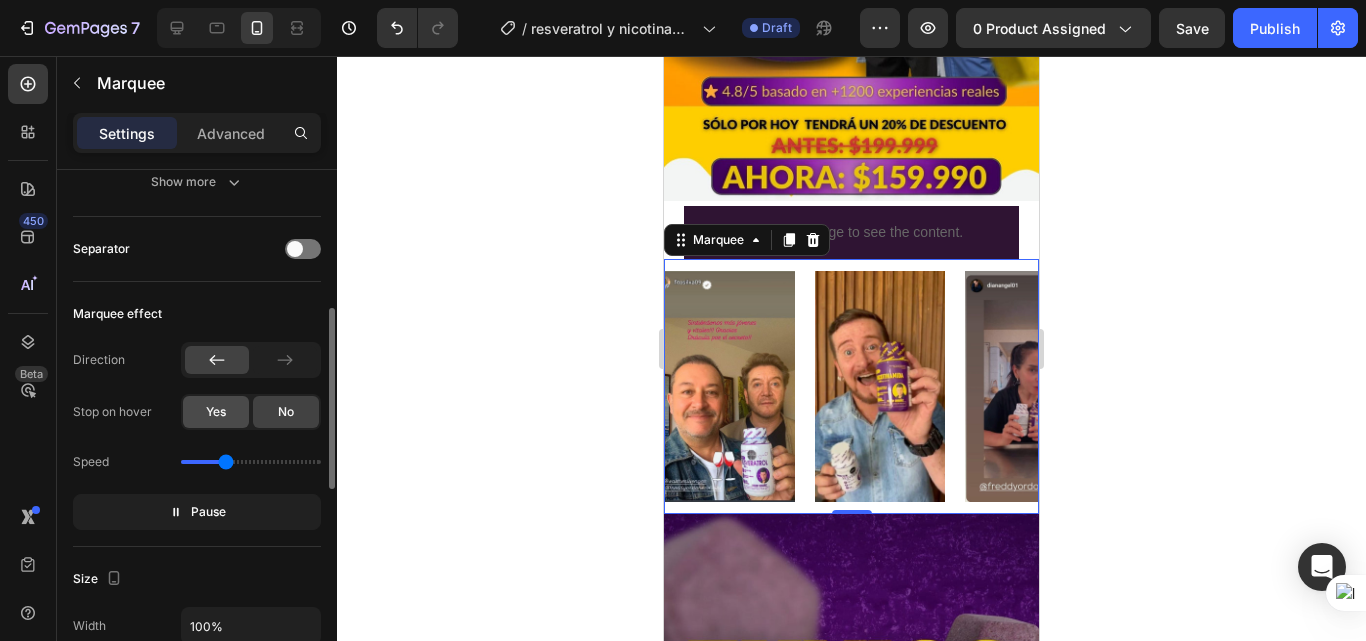 click on "Yes" 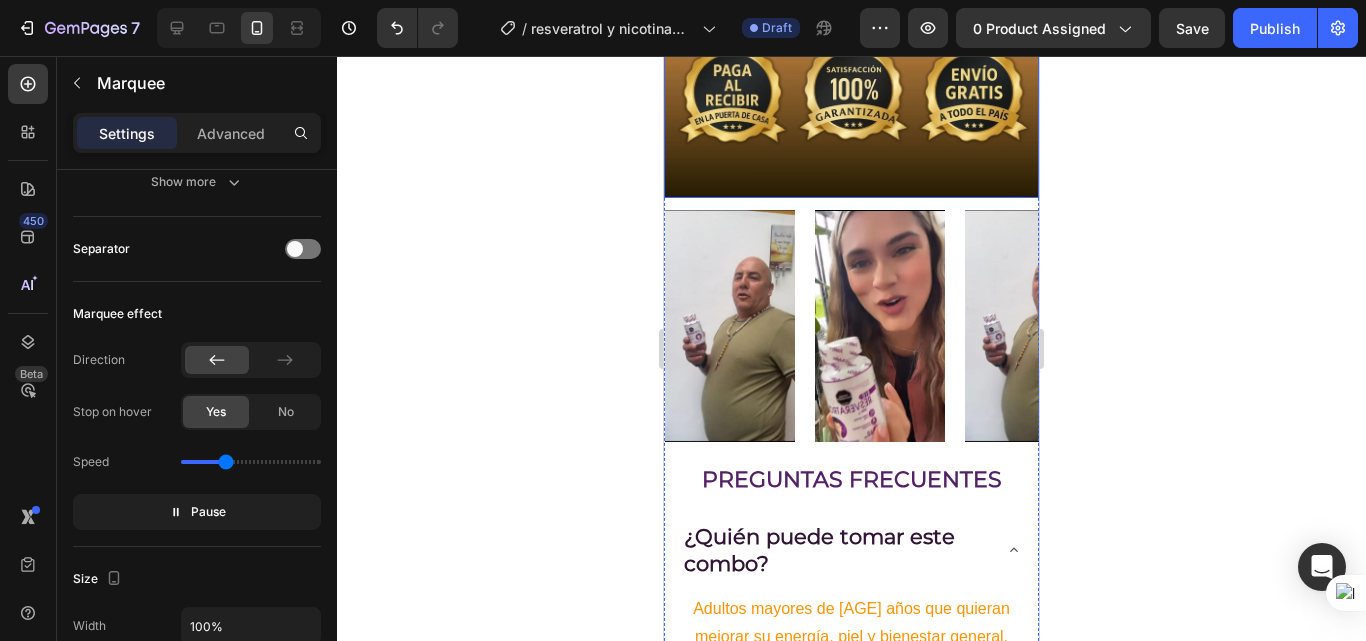 scroll, scrollTop: 4865, scrollLeft: 0, axis: vertical 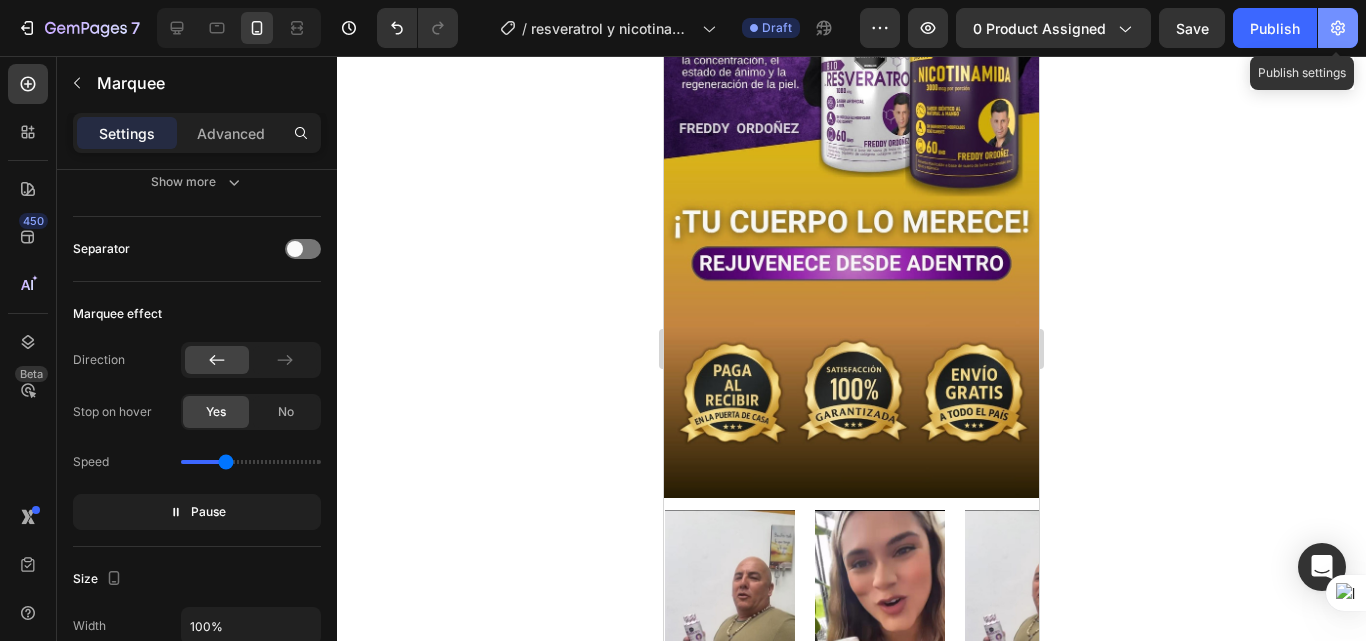 click 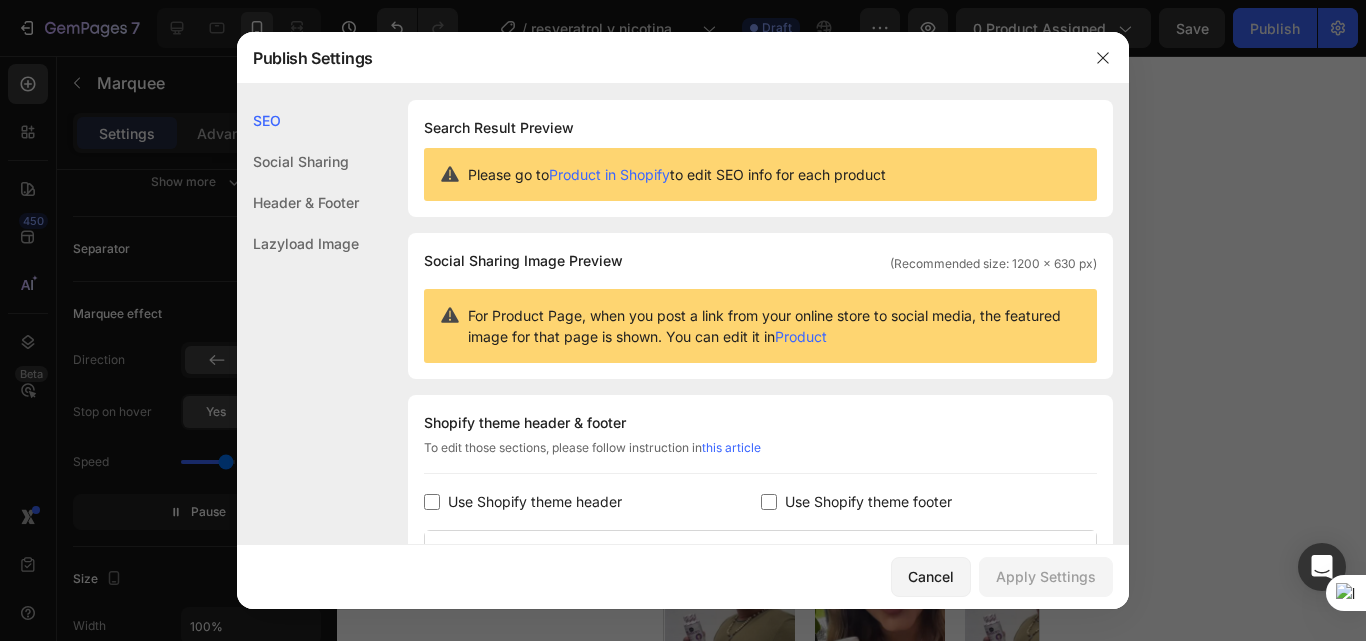 click at bounding box center (683, 320) 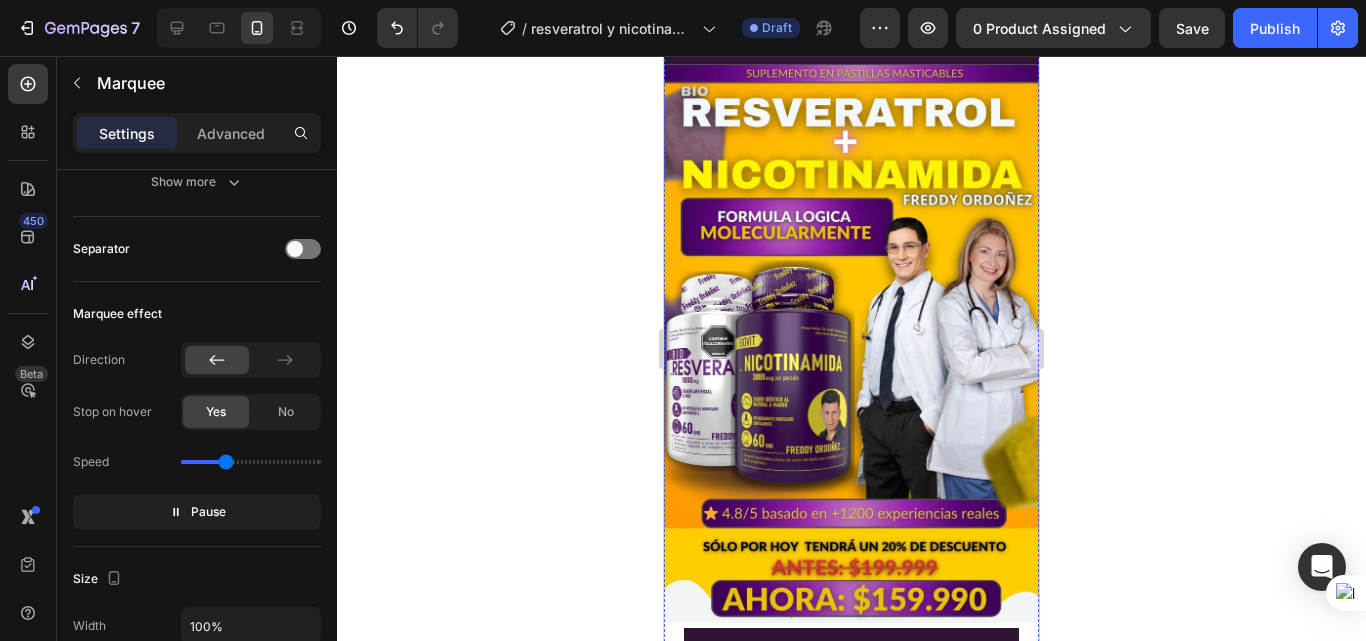 scroll, scrollTop: 0, scrollLeft: 0, axis: both 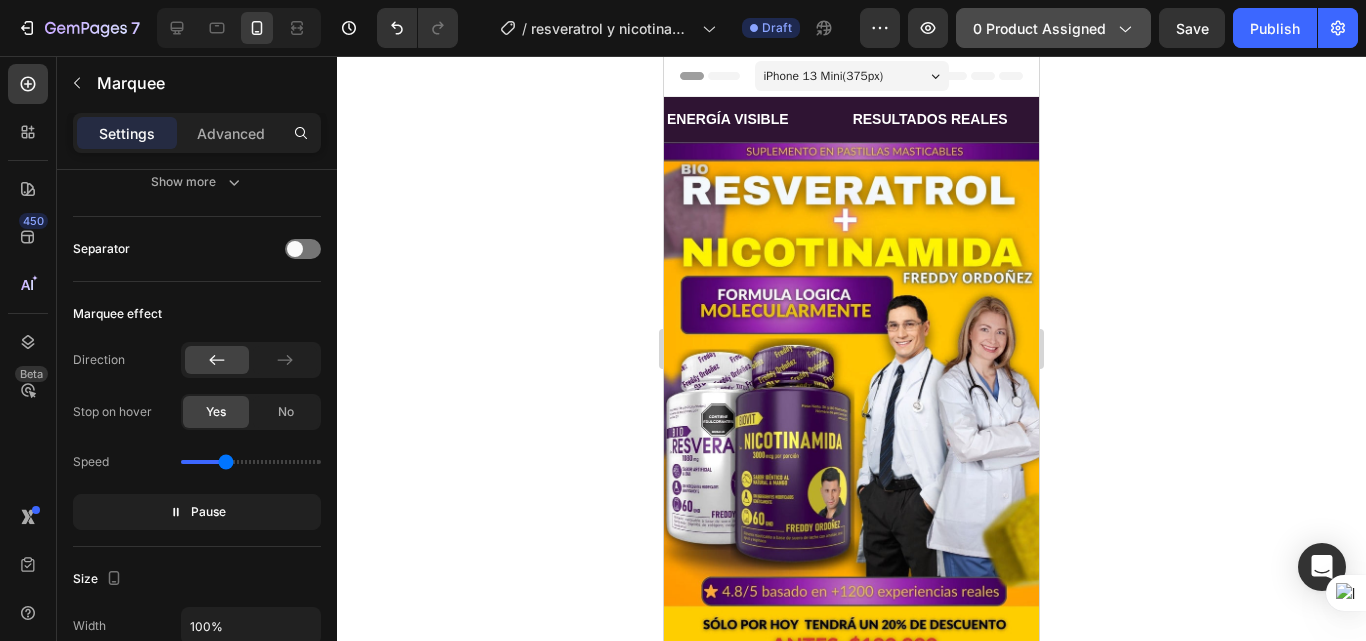 click on "0 product assigned" 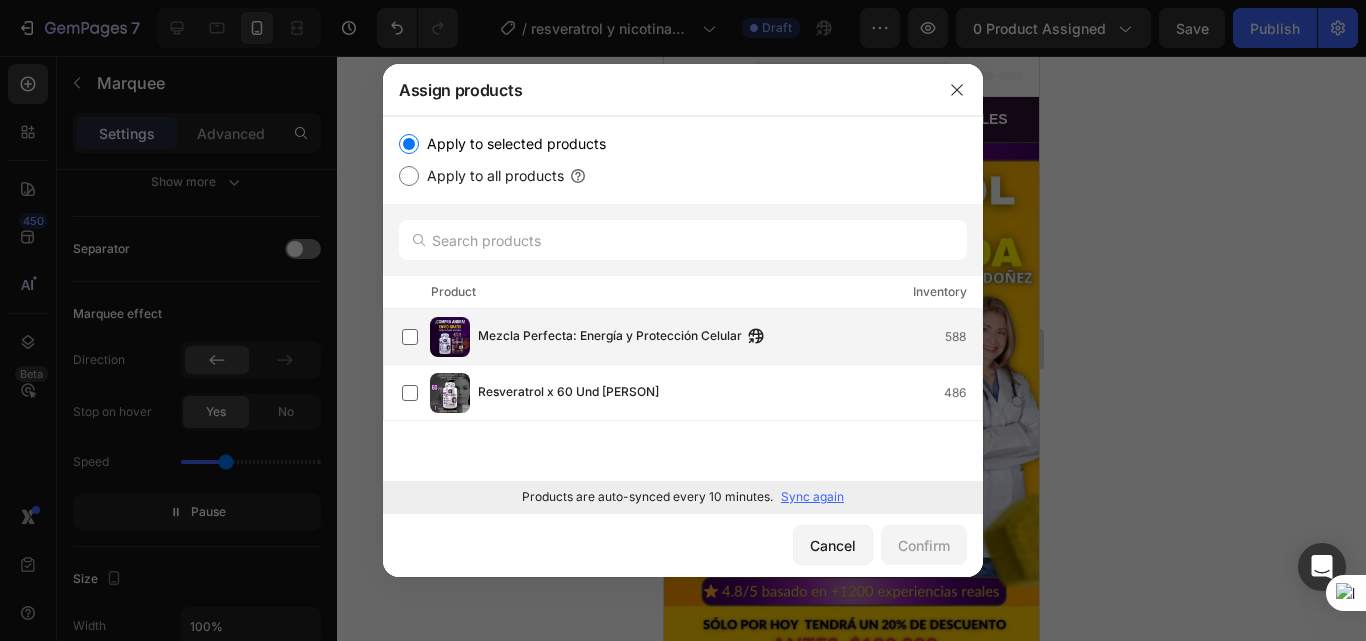 click on "Mezcla Perfecta: Energía y Protección Celular" at bounding box center (610, 337) 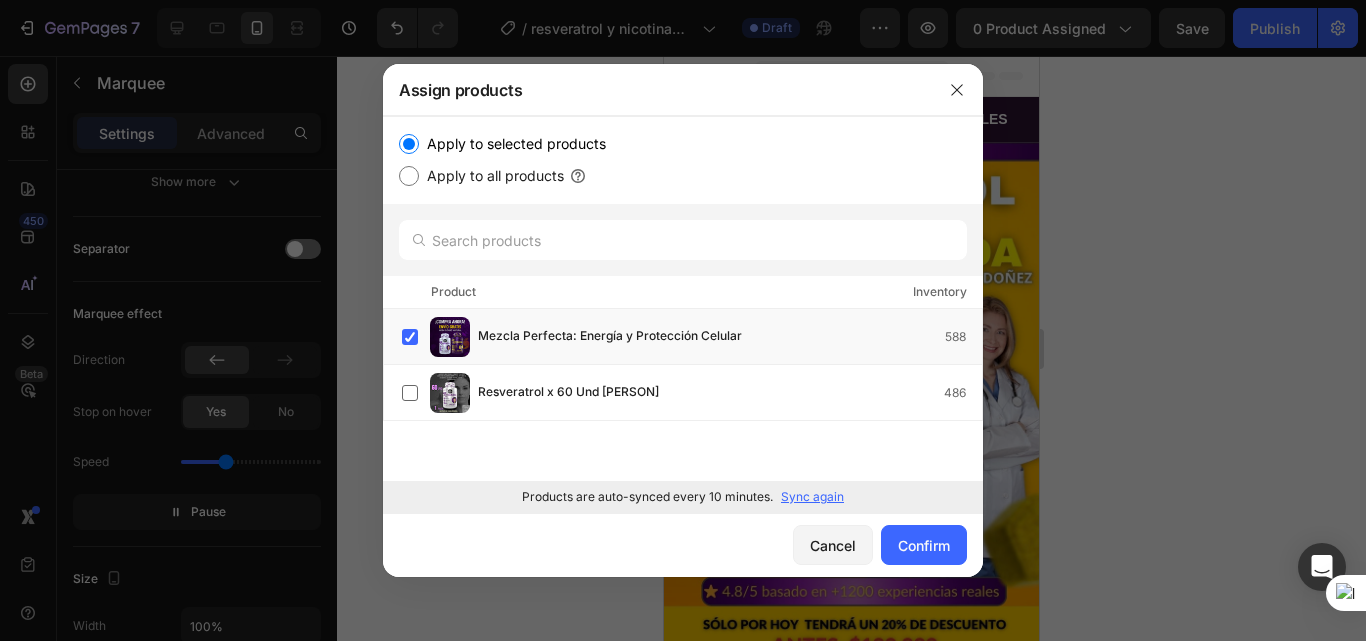 drag, startPoint x: 909, startPoint y: 552, endPoint x: 1038, endPoint y: 491, distance: 142.69548 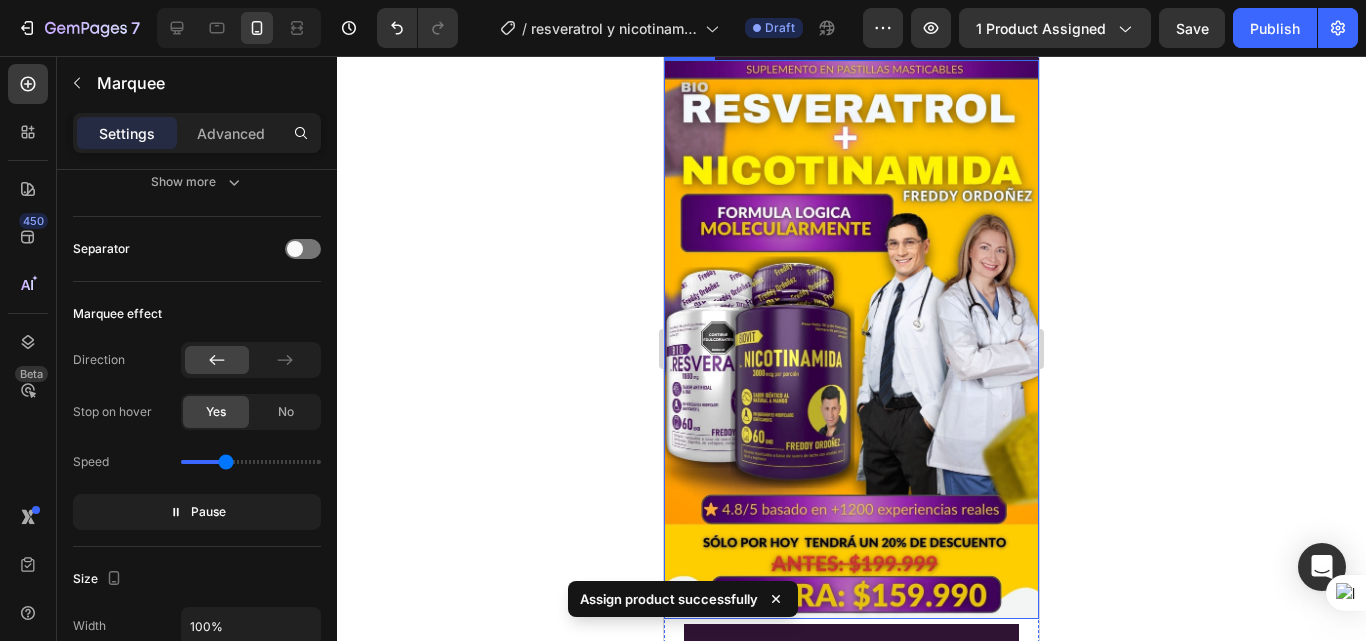 scroll, scrollTop: 0, scrollLeft: 0, axis: both 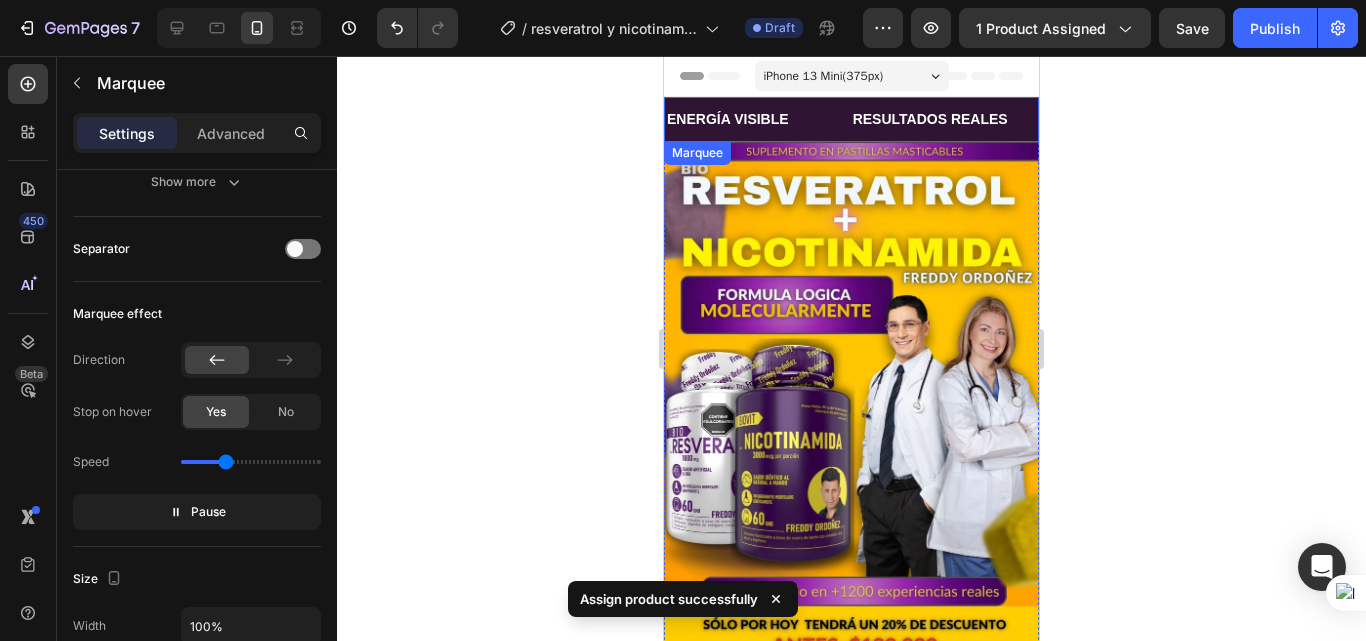 click on "ENERGÍA VISIBLE Text Block" at bounding box center (758, 119) 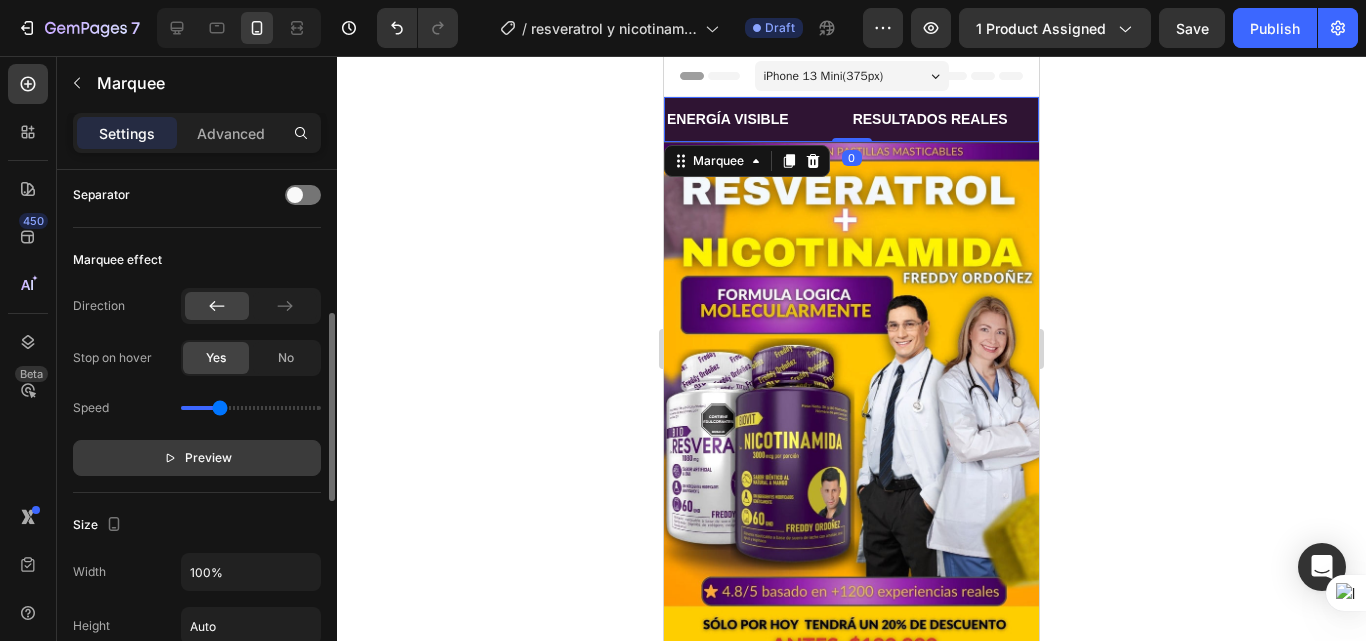click on "Preview" 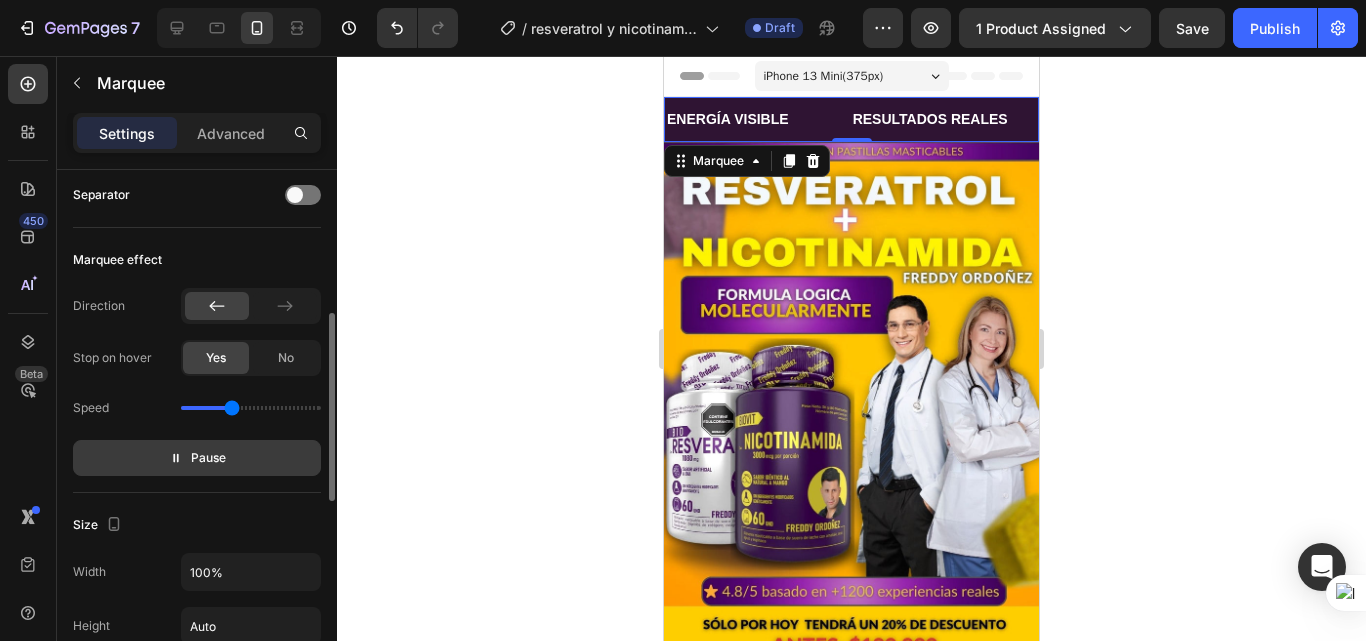 drag, startPoint x: 217, startPoint y: 413, endPoint x: 231, endPoint y: 412, distance: 14.035668 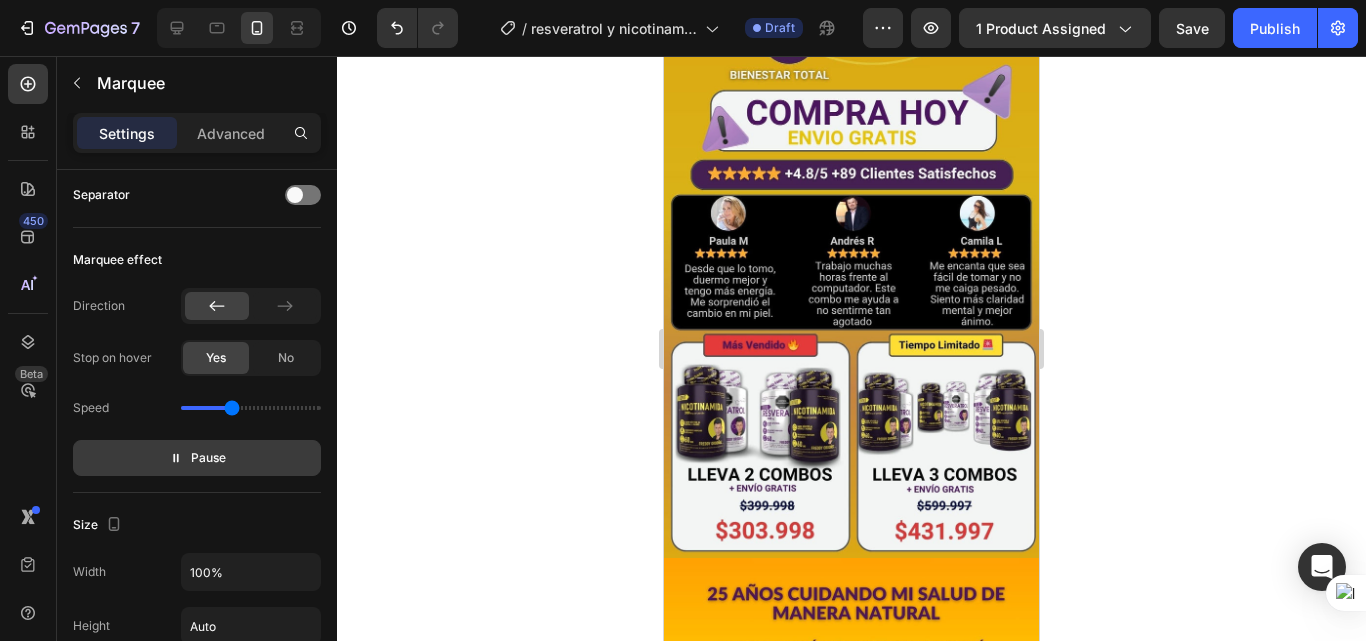 scroll, scrollTop: 4000, scrollLeft: 0, axis: vertical 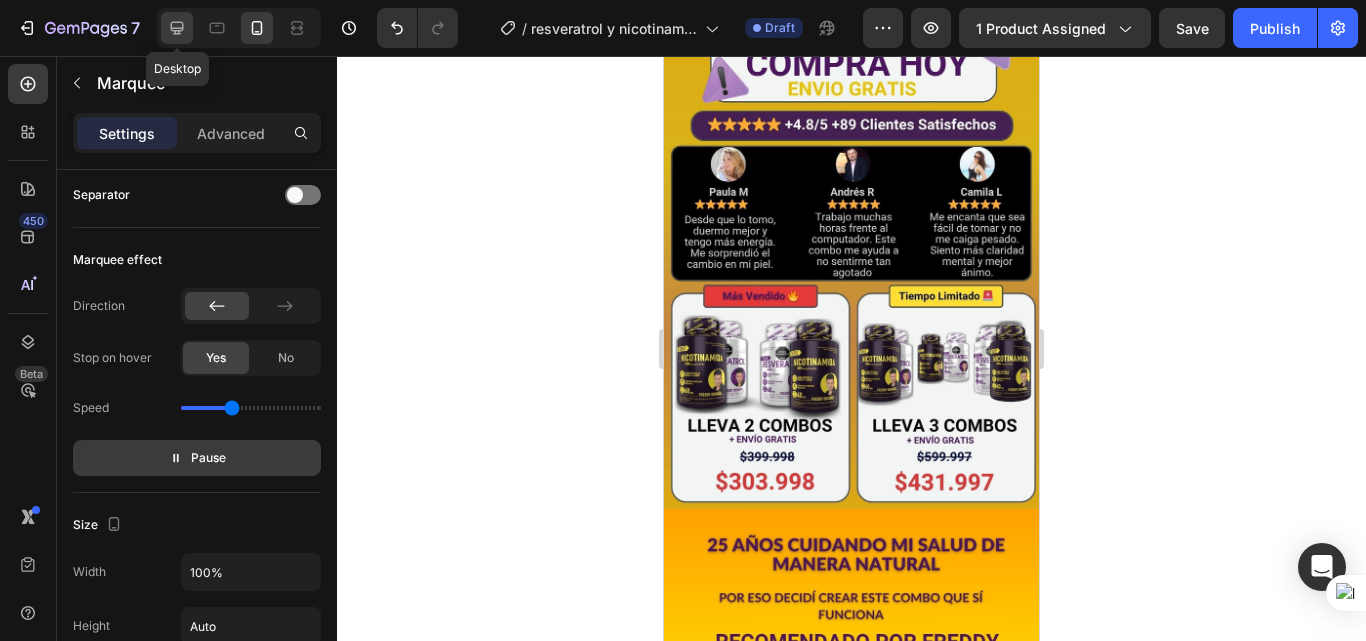 click 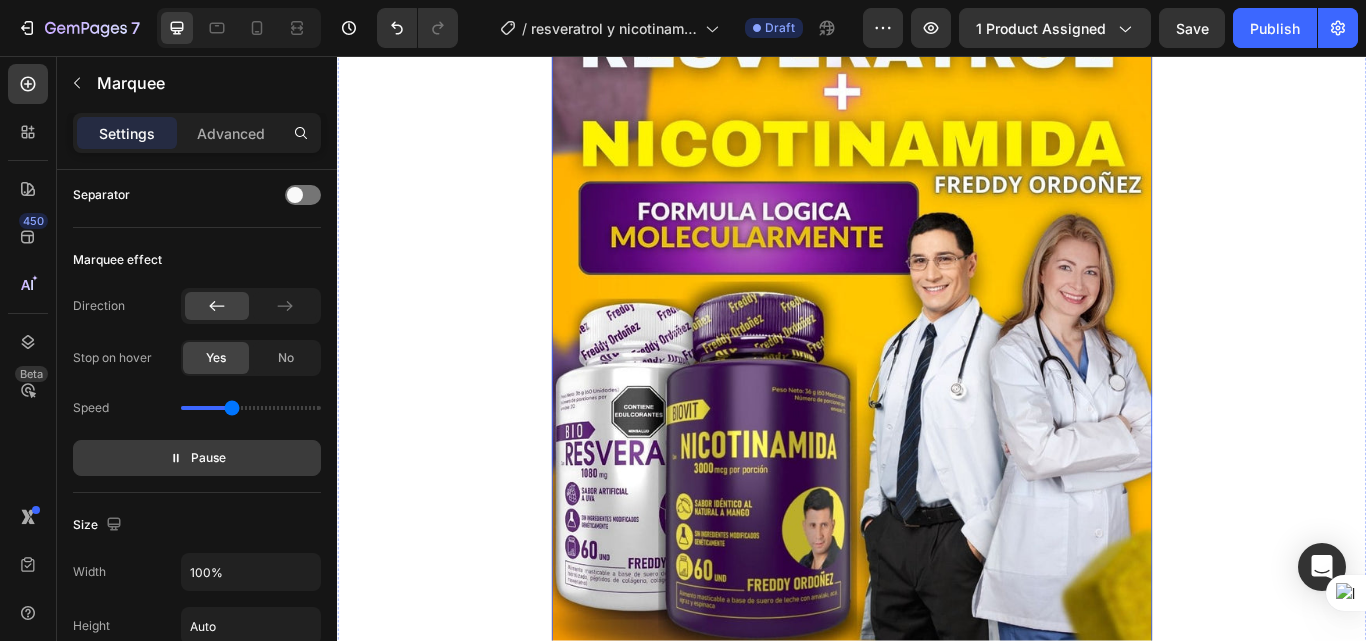 scroll, scrollTop: 200, scrollLeft: 0, axis: vertical 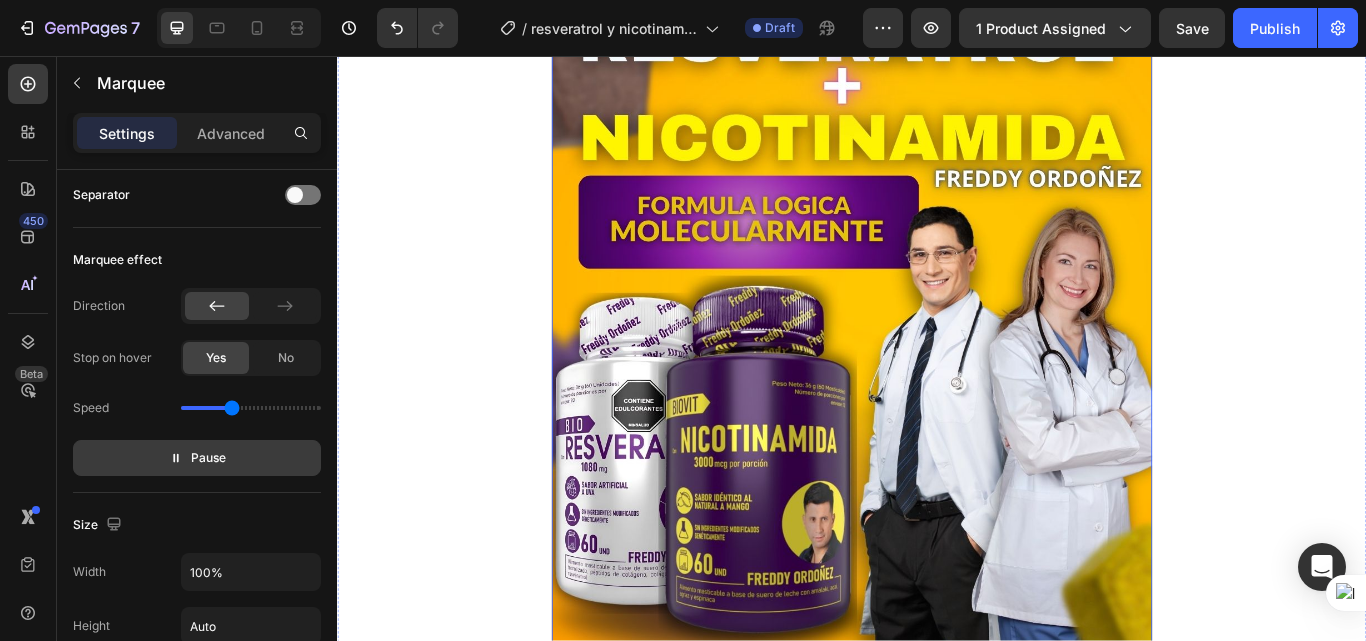 click at bounding box center (937, 468) 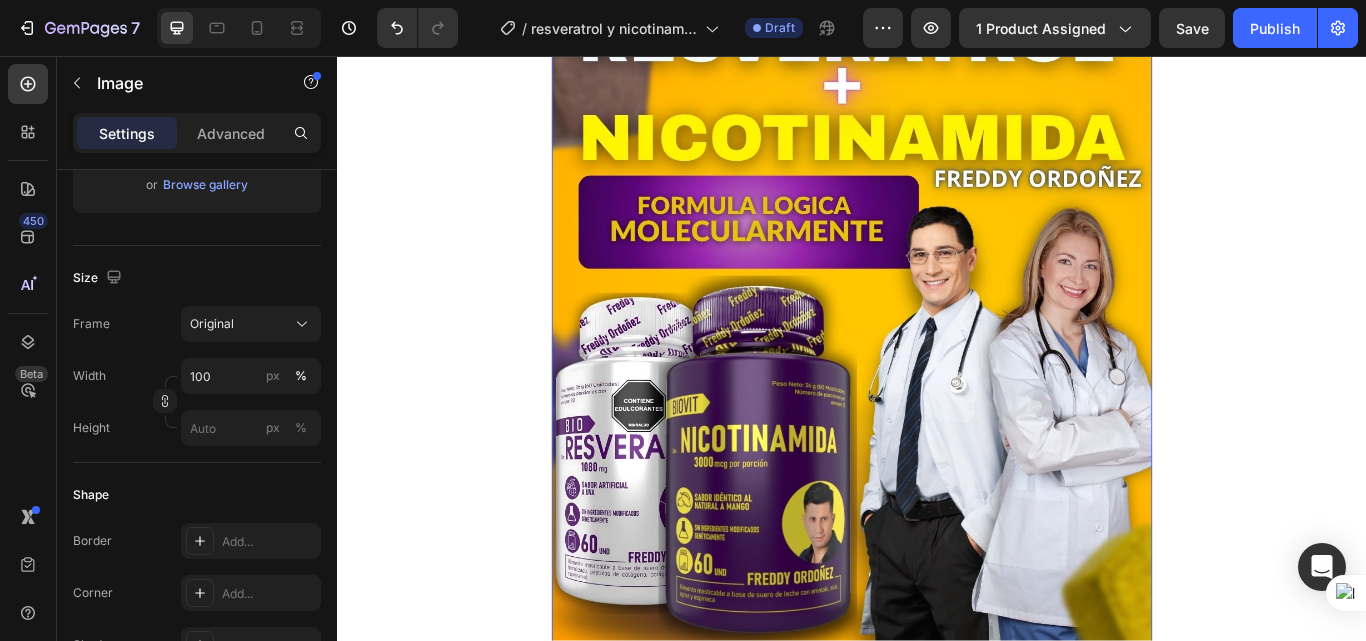 scroll, scrollTop: 0, scrollLeft: 0, axis: both 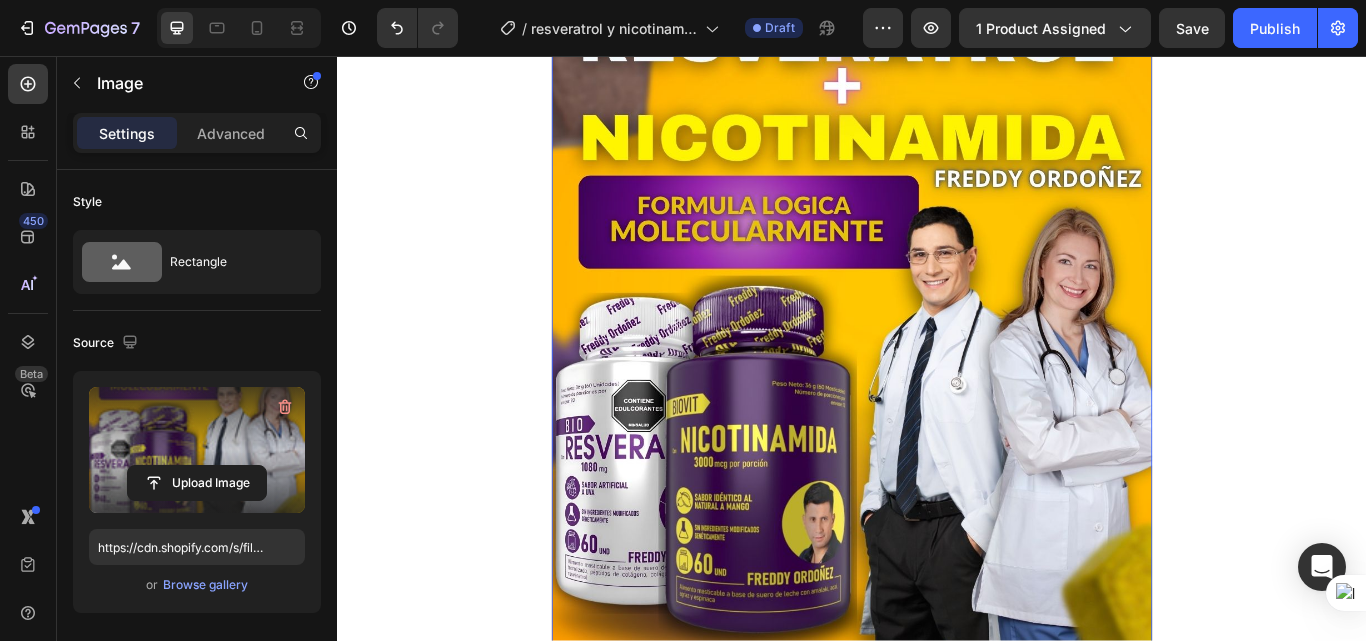 click at bounding box center [197, 450] 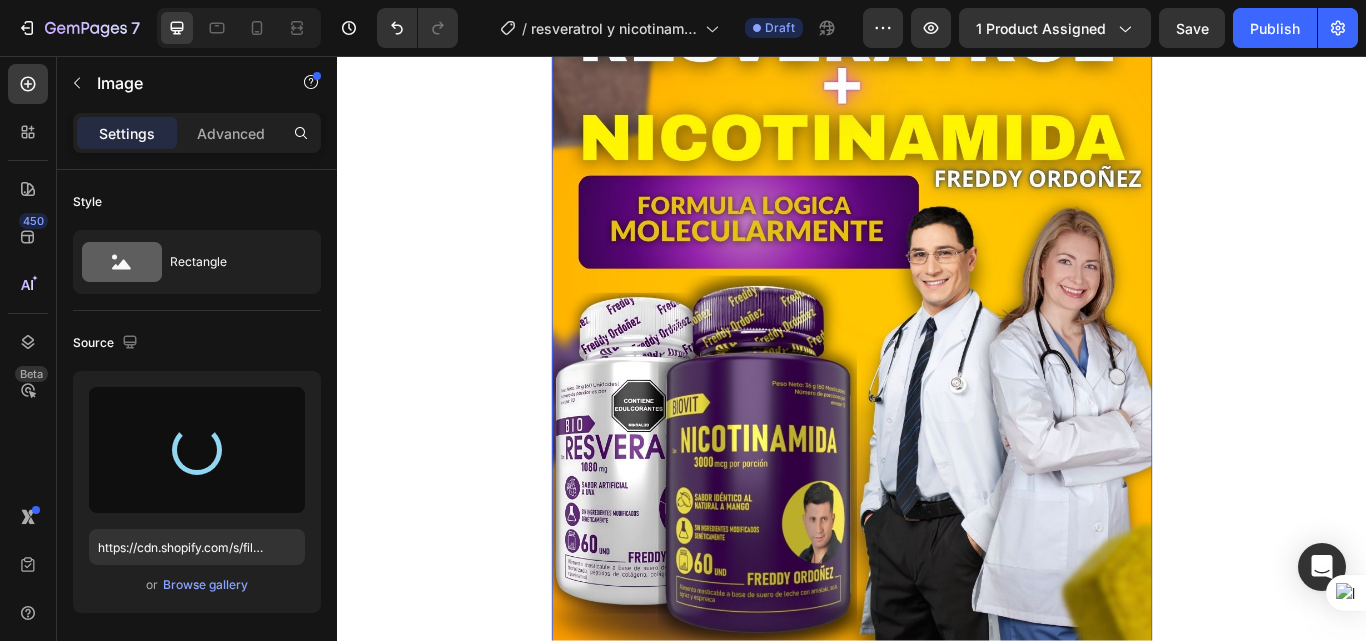 type on "https://cdn.shopify.com/s/files/1/0618/7732/1833/files/gempages_578086084060119568-e8b2c9fd-b04f-40de-9687-ed7ec076726a.jpg" 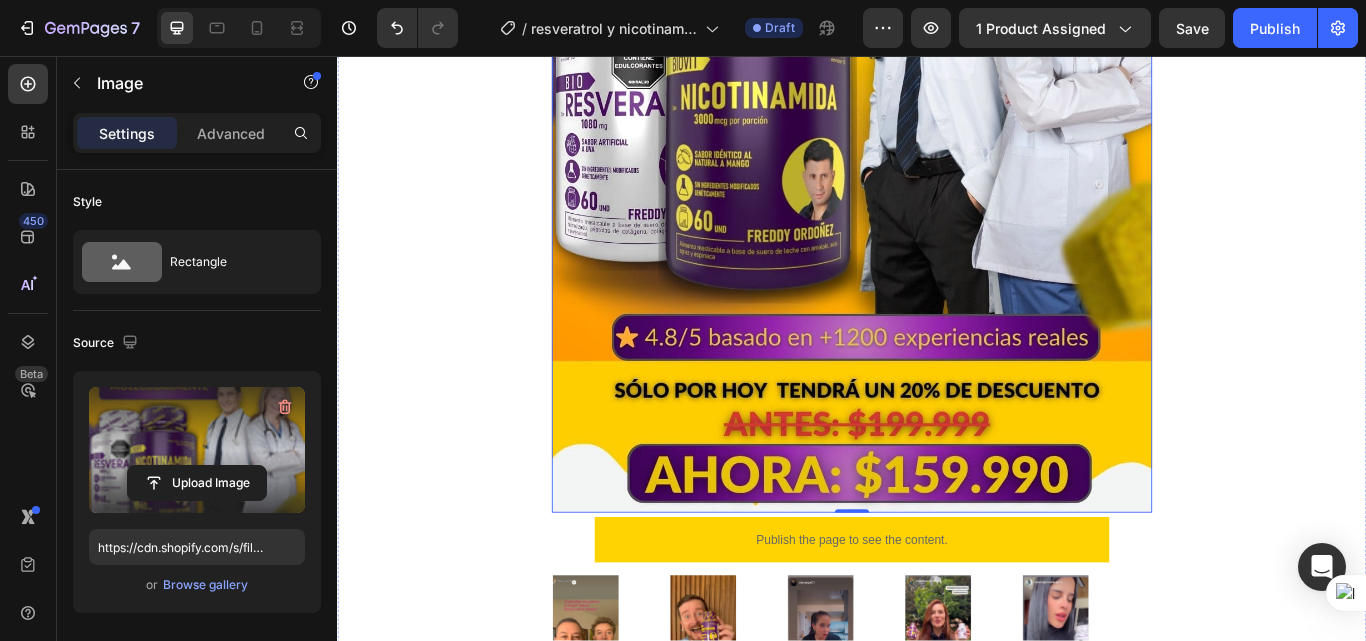 scroll, scrollTop: 1100, scrollLeft: 0, axis: vertical 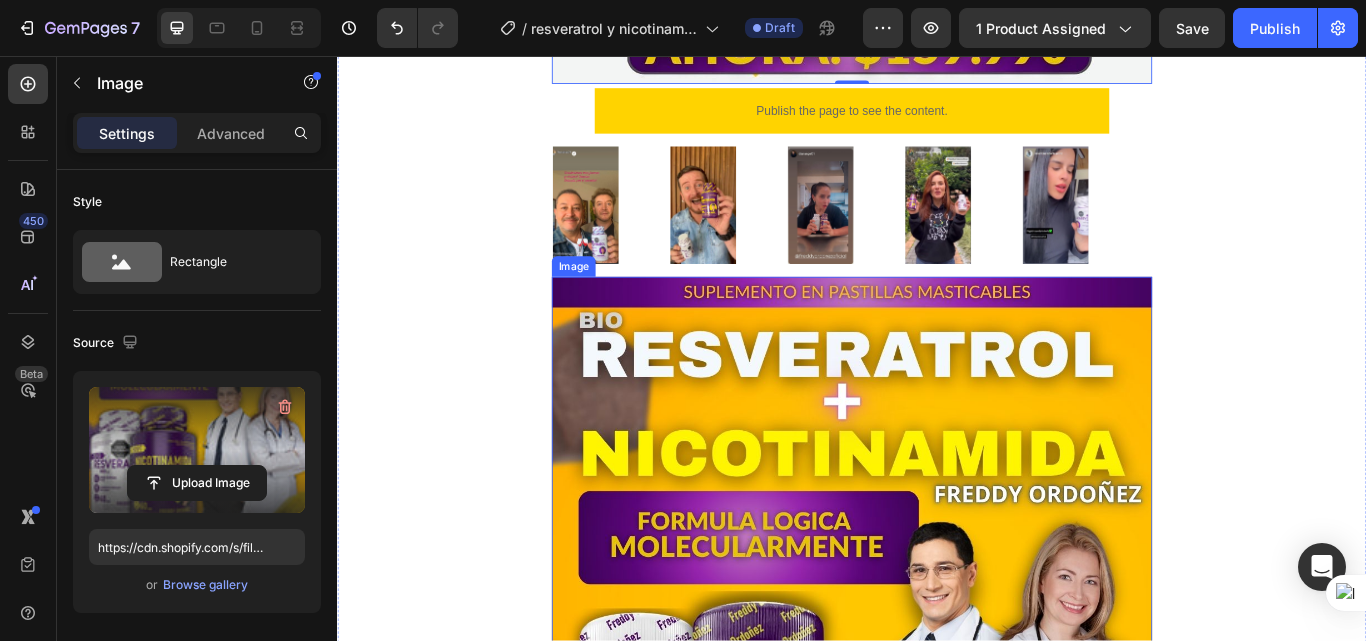 click at bounding box center (937, 836) 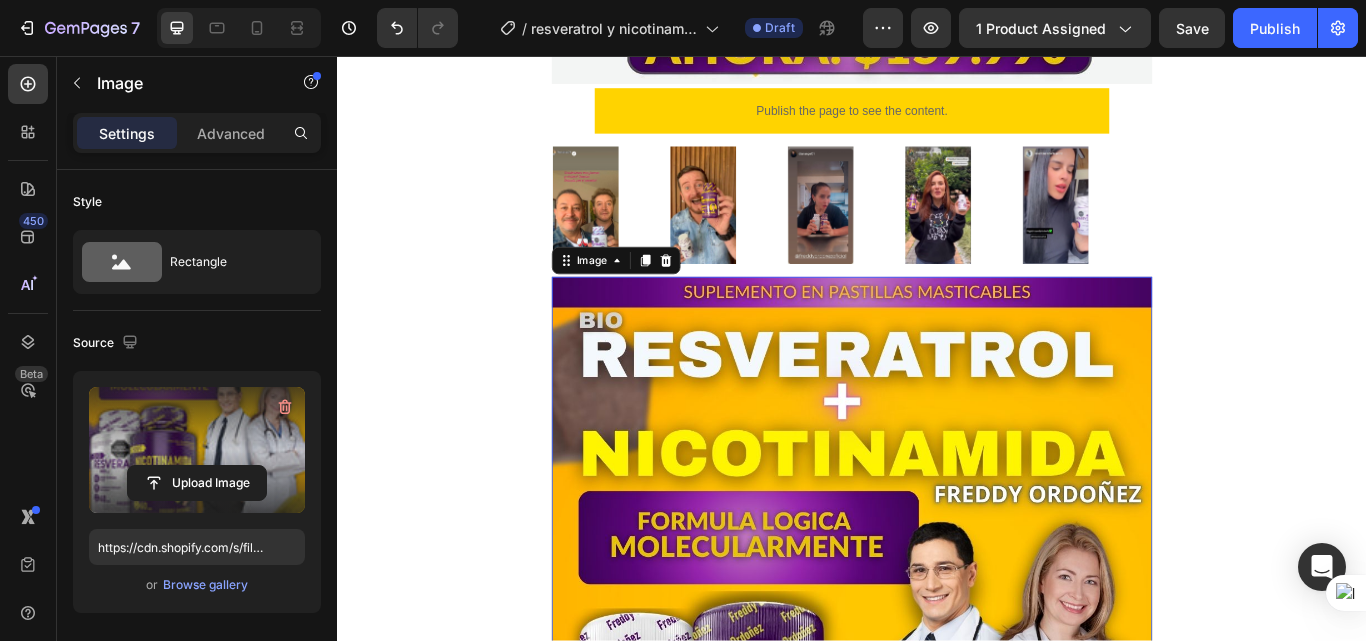 click at bounding box center [197, 450] 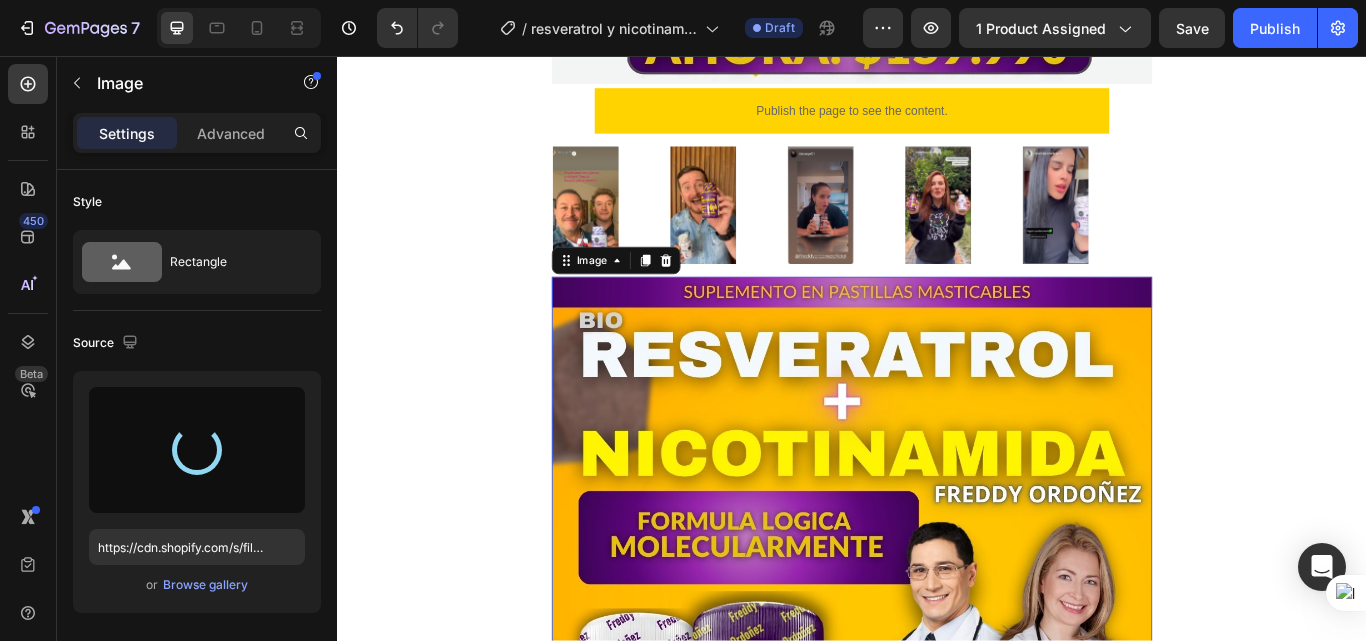 type on "https://cdn.shopify.com/s/files/1/0618/7732/1833/files/gempages_578086084060119568-6d1a4333-c4ee-4002-91f2-3ab8388873a4.jpg" 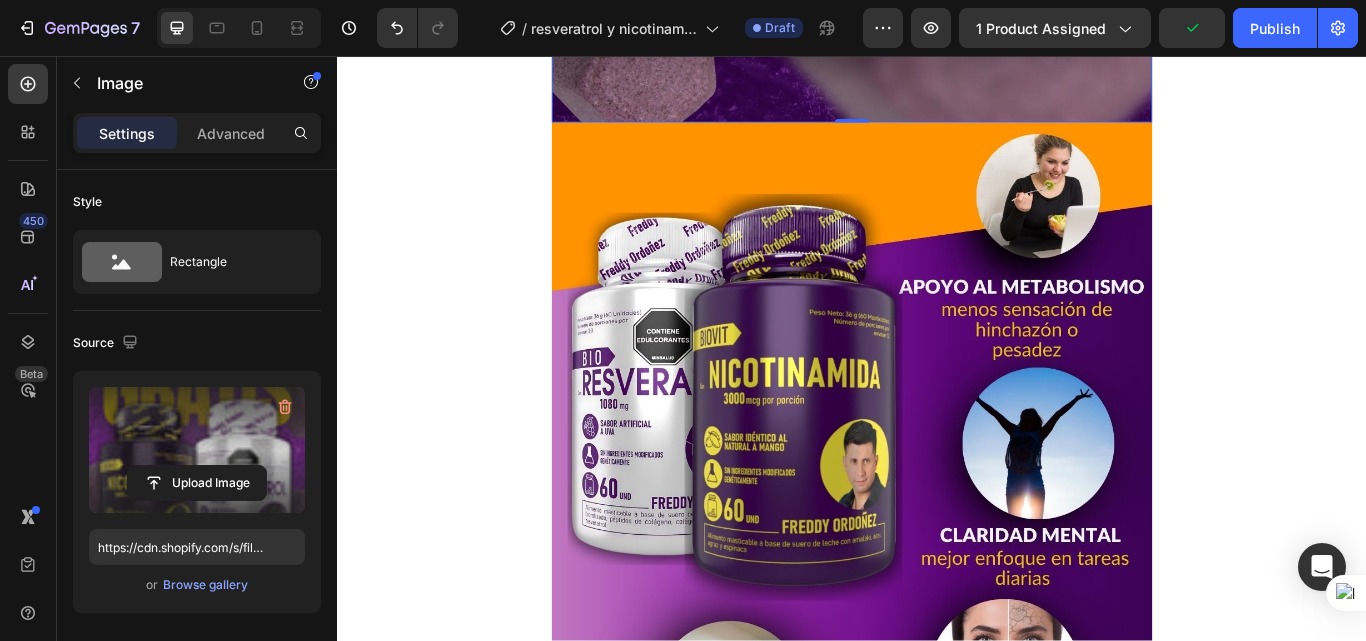 scroll, scrollTop: 3000, scrollLeft: 0, axis: vertical 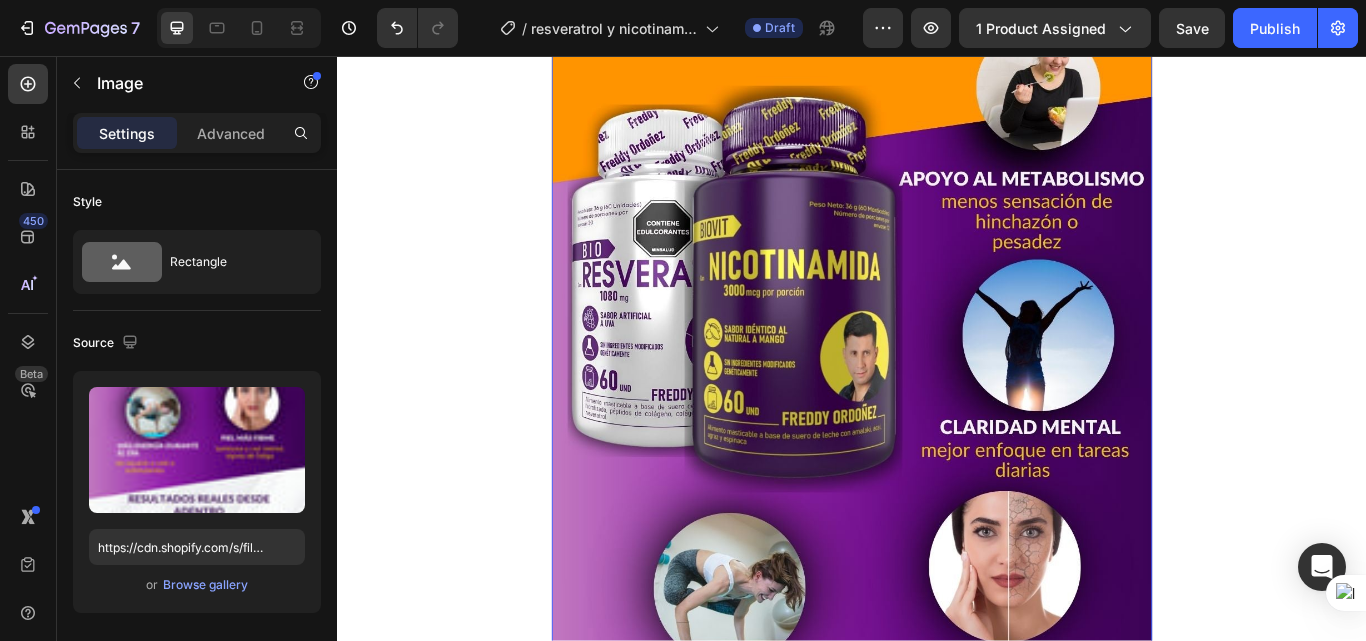 click at bounding box center (937, 805) 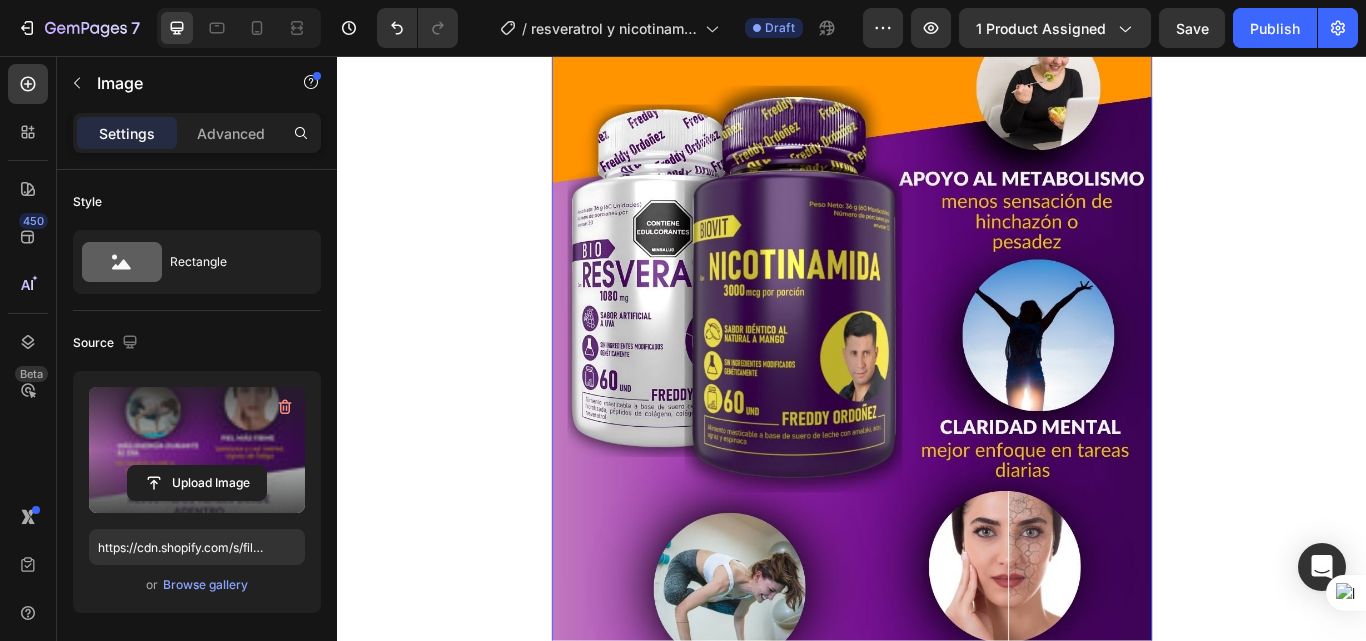 click at bounding box center [197, 450] 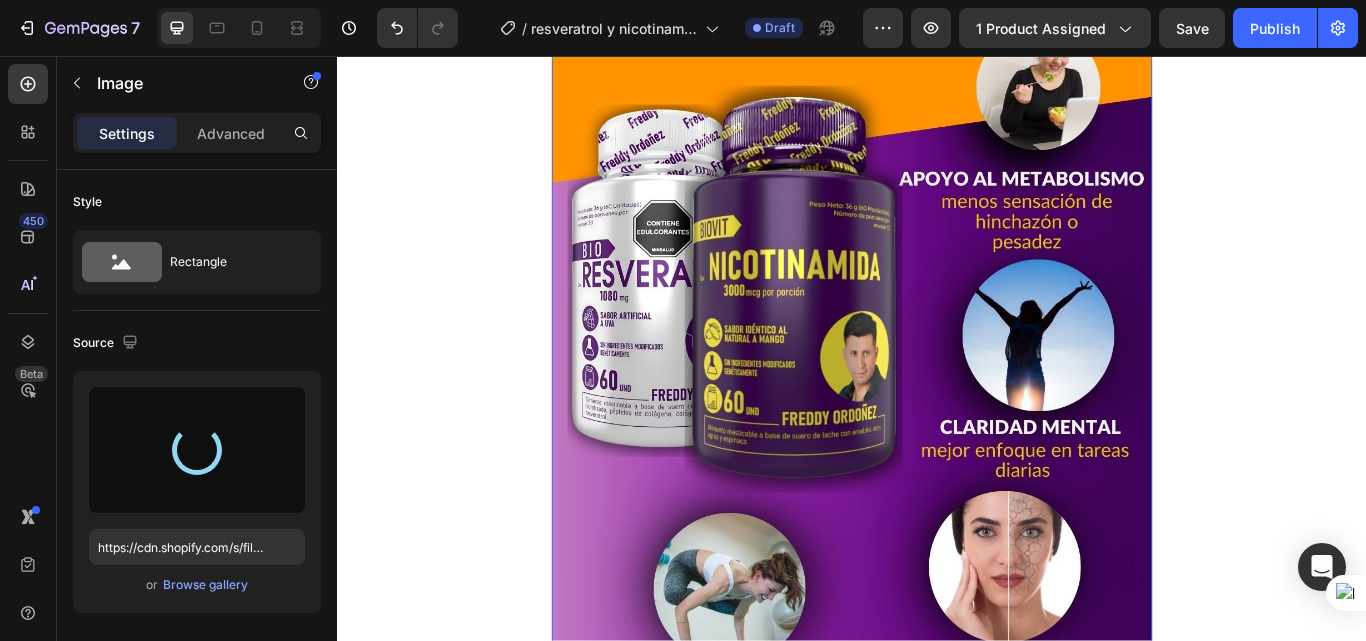 type on "https://cdn.shopify.com/s/files/1/0618/7732/1833/files/gempages_578086084060119568-948cfbc3-f994-40ac-8b55-6a2498408cc2.jpg" 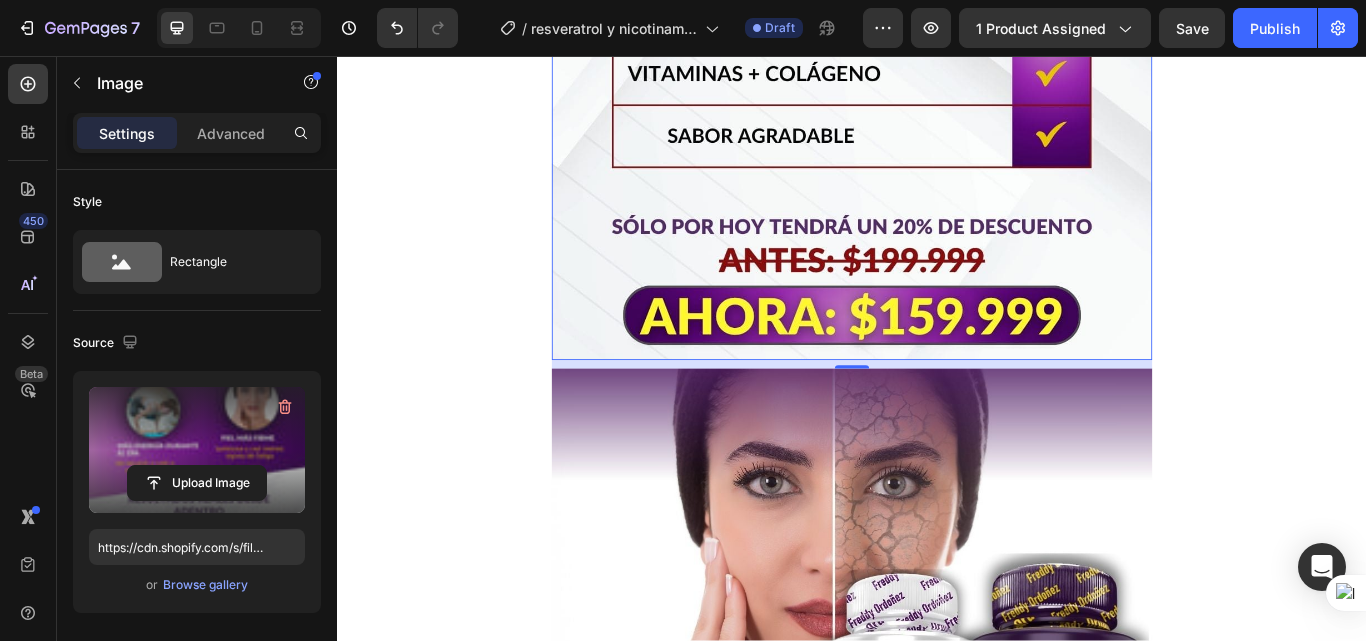 scroll, scrollTop: 4200, scrollLeft: 0, axis: vertical 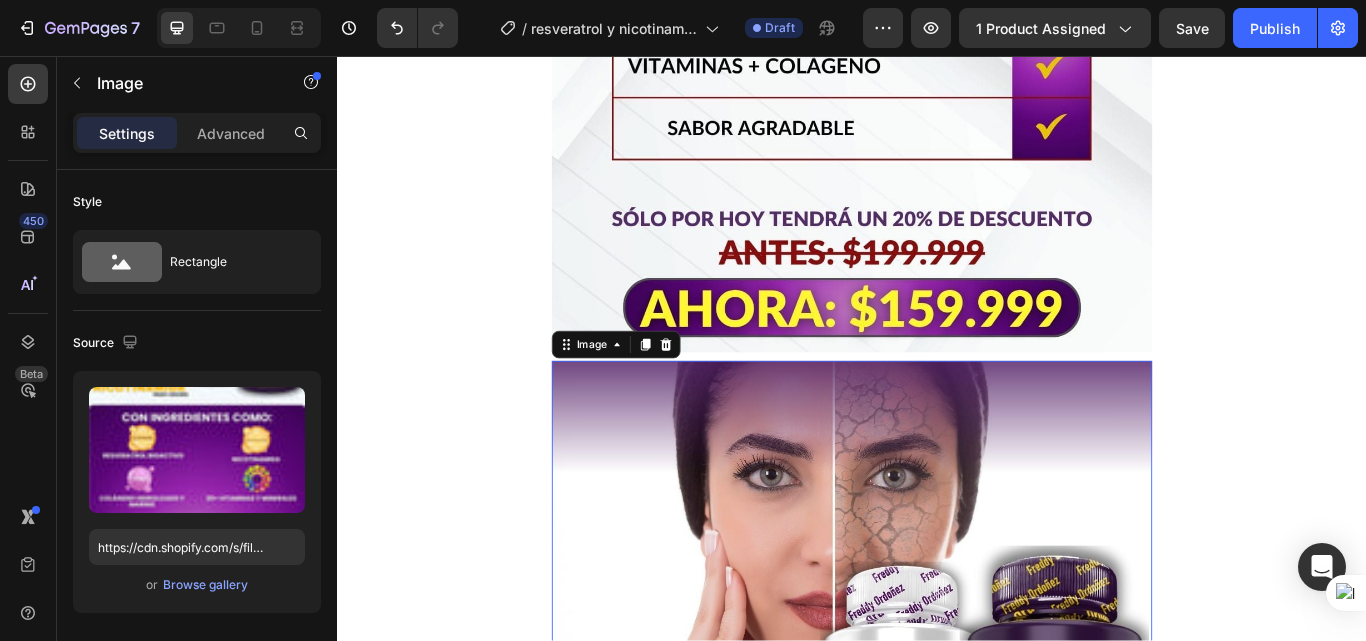 click at bounding box center (937, 1209) 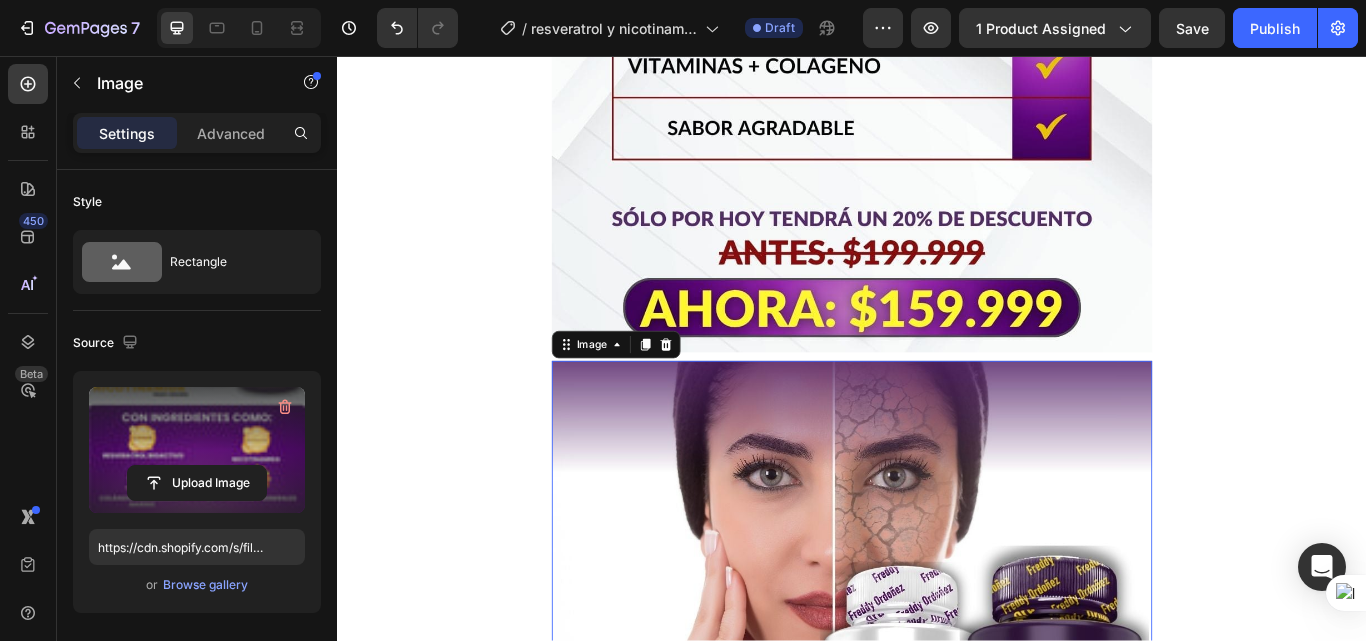 click at bounding box center [197, 450] 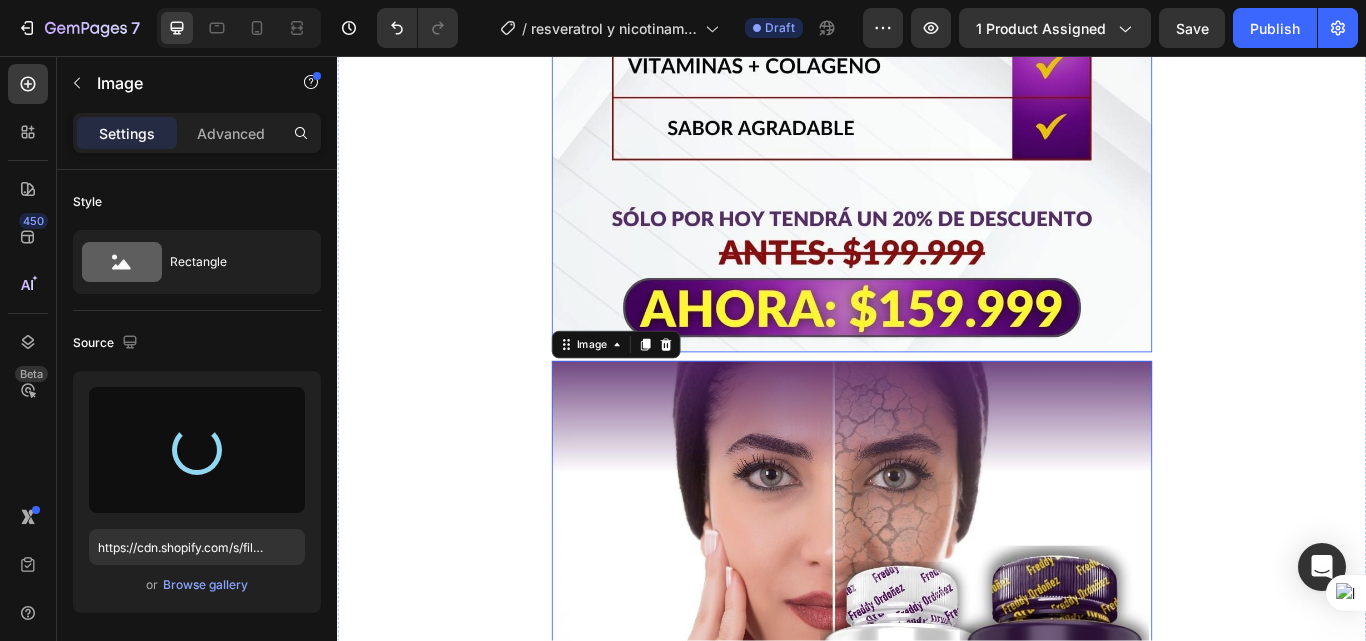 type on "https://cdn.shopify.com/s/files/1/0618/7732/1833/files/gempages_578086084060119568-50527038-0315-4d3b-907d-8b59196126d3.jpg" 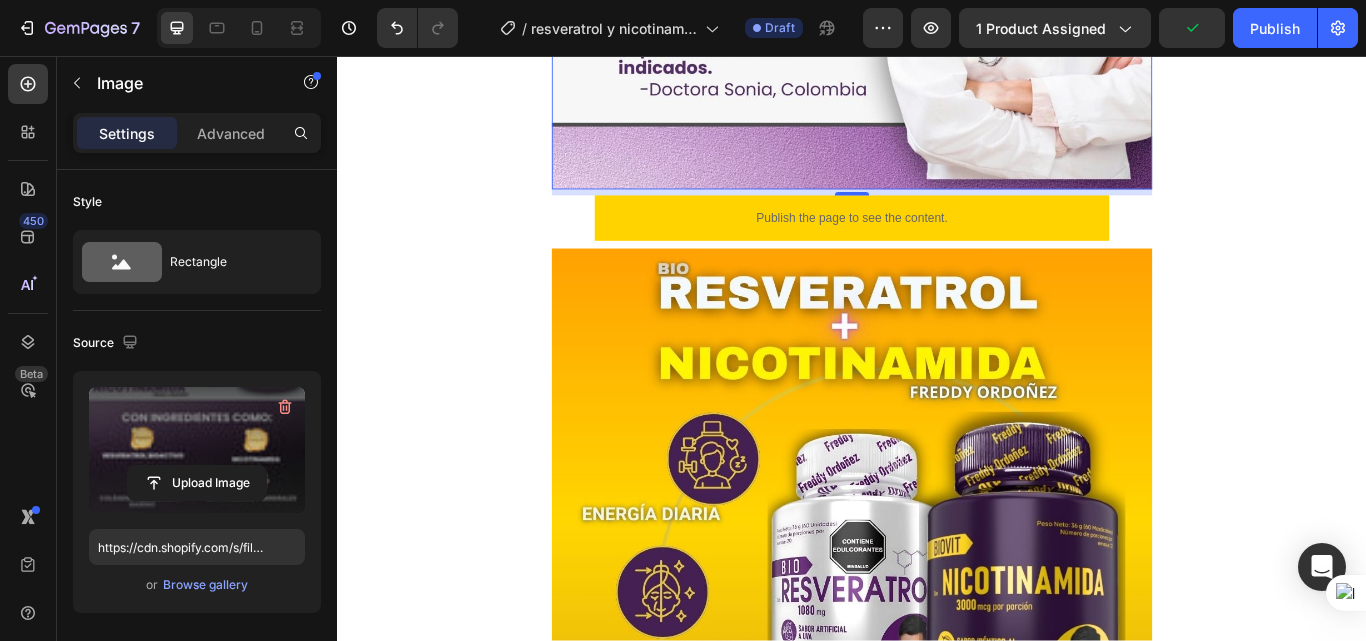 scroll, scrollTop: 6000, scrollLeft: 0, axis: vertical 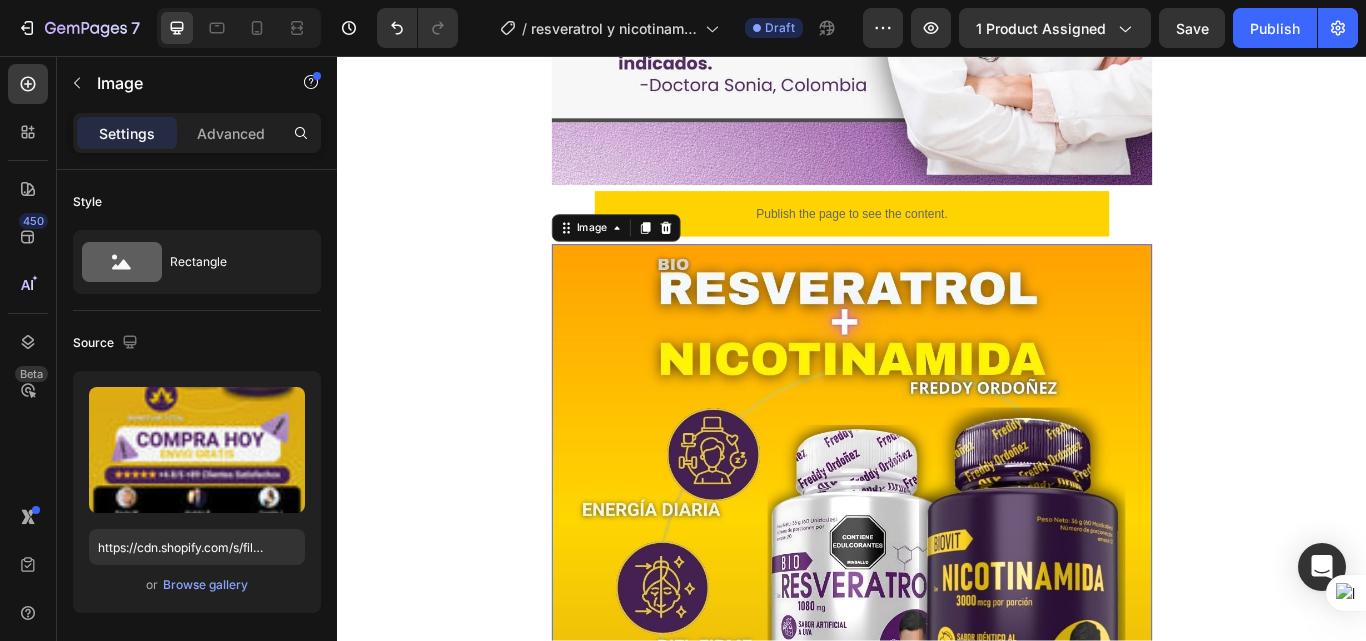 click at bounding box center [937, 1073] 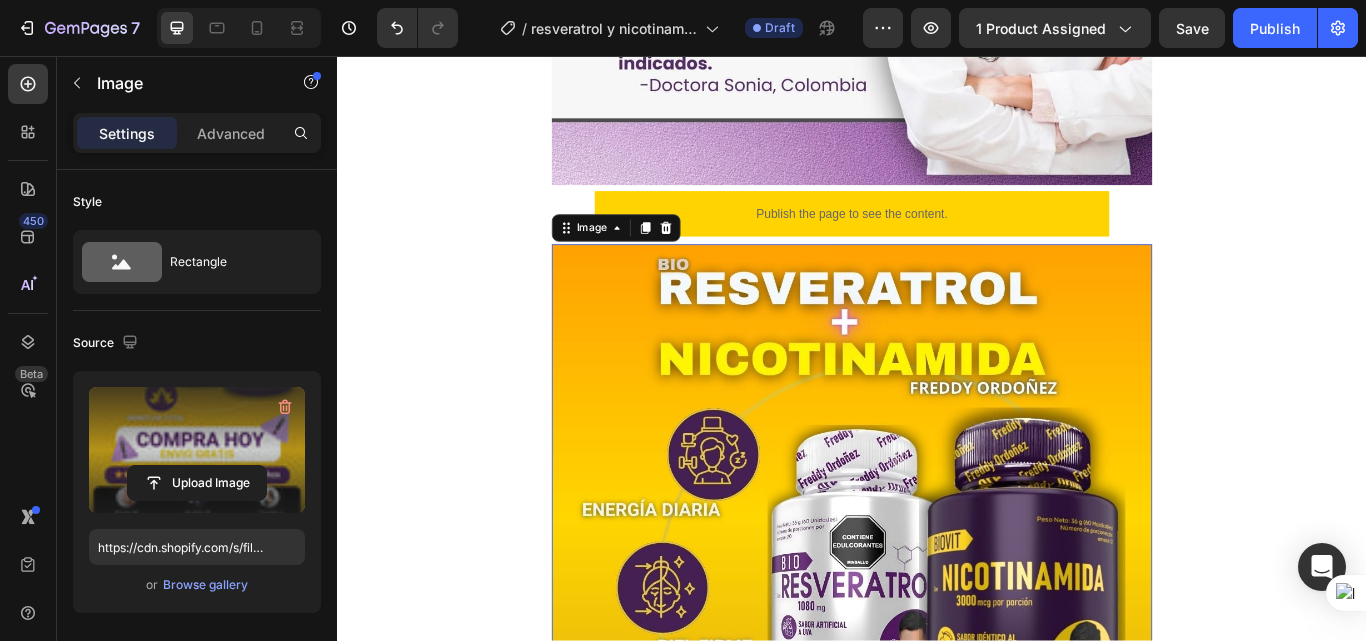 click at bounding box center [197, 450] 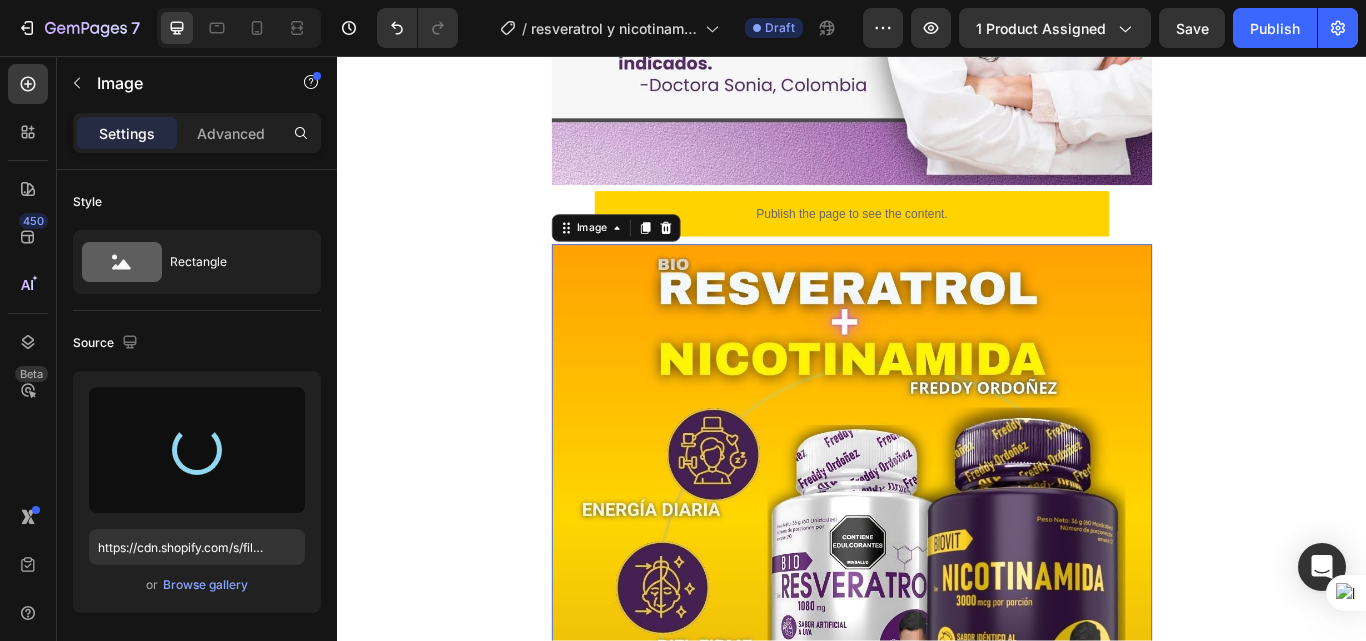 type on "https://cdn.shopify.com/s/files/1/0618/7732/1833/files/gempages_578086084060119568-f1579c57-df6f-47e1-8d86-47c72ae0ef25.jpg" 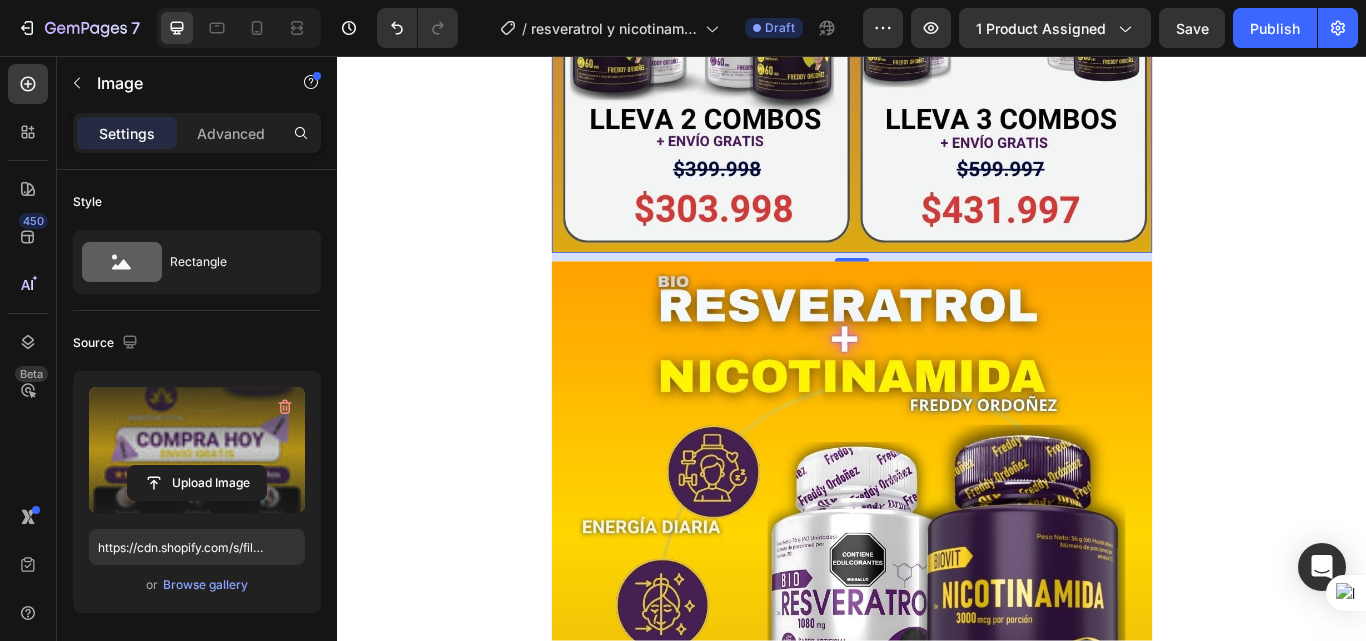 scroll, scrollTop: 7600, scrollLeft: 0, axis: vertical 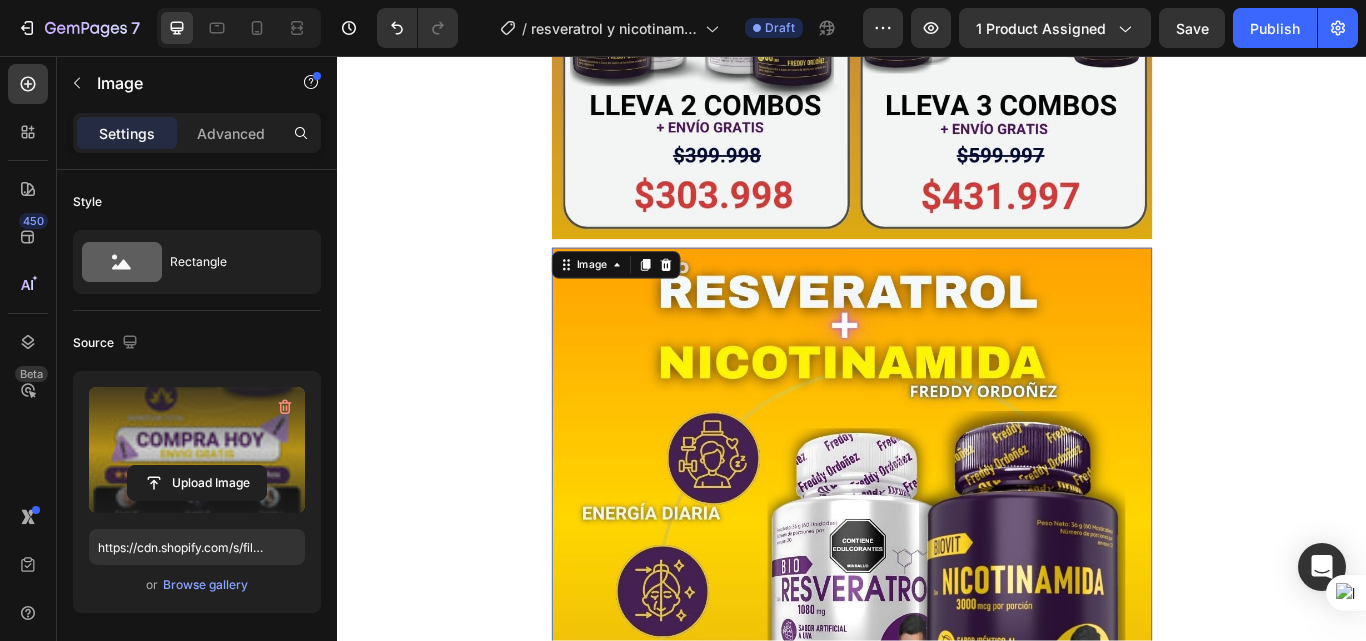 click at bounding box center (937, 1077) 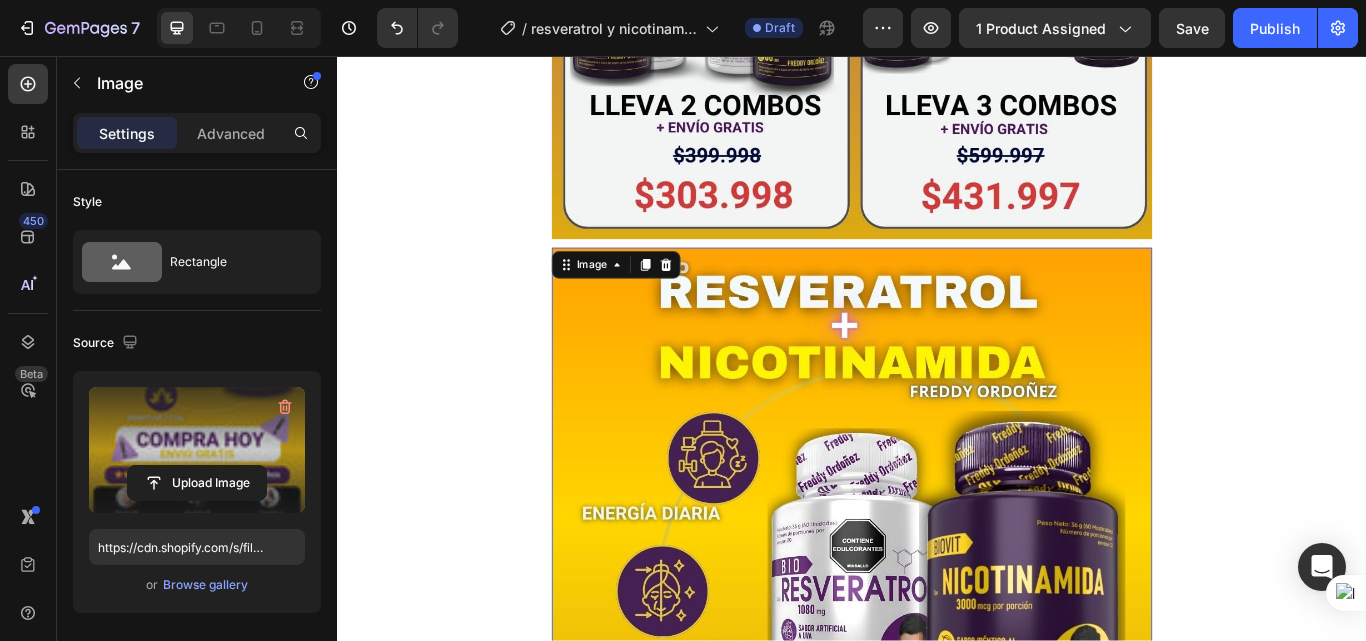 click at bounding box center [197, 450] 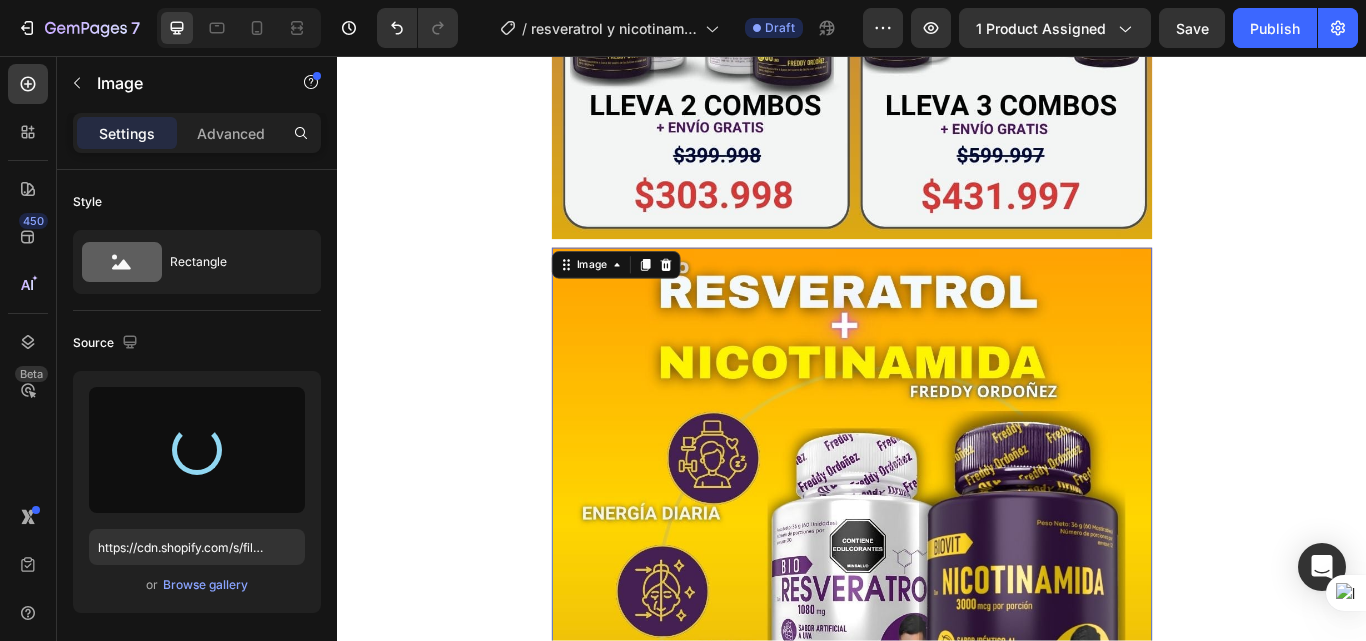 type on "https://cdn.shopify.com/s/files/1/0618/7732/1833/files/gempages_578086084060119568-4a66495e-1932-4fe7-a290-ae1d2f6190fd.jpg" 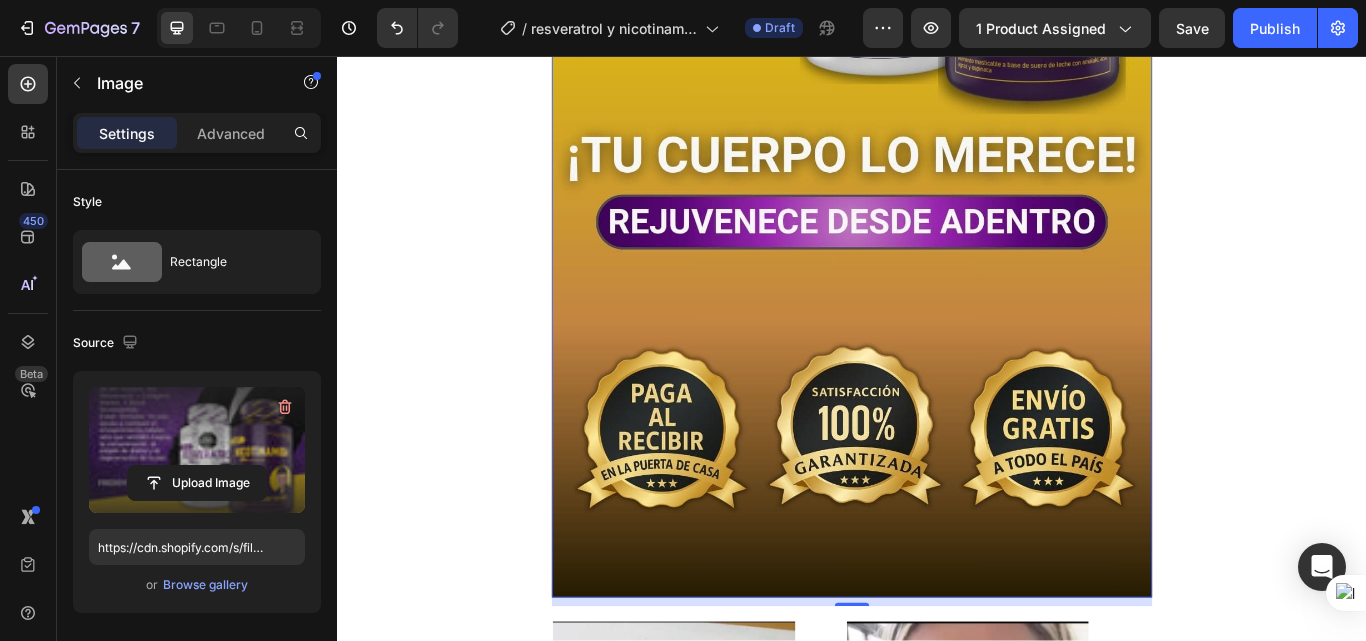 scroll, scrollTop: 8500, scrollLeft: 0, axis: vertical 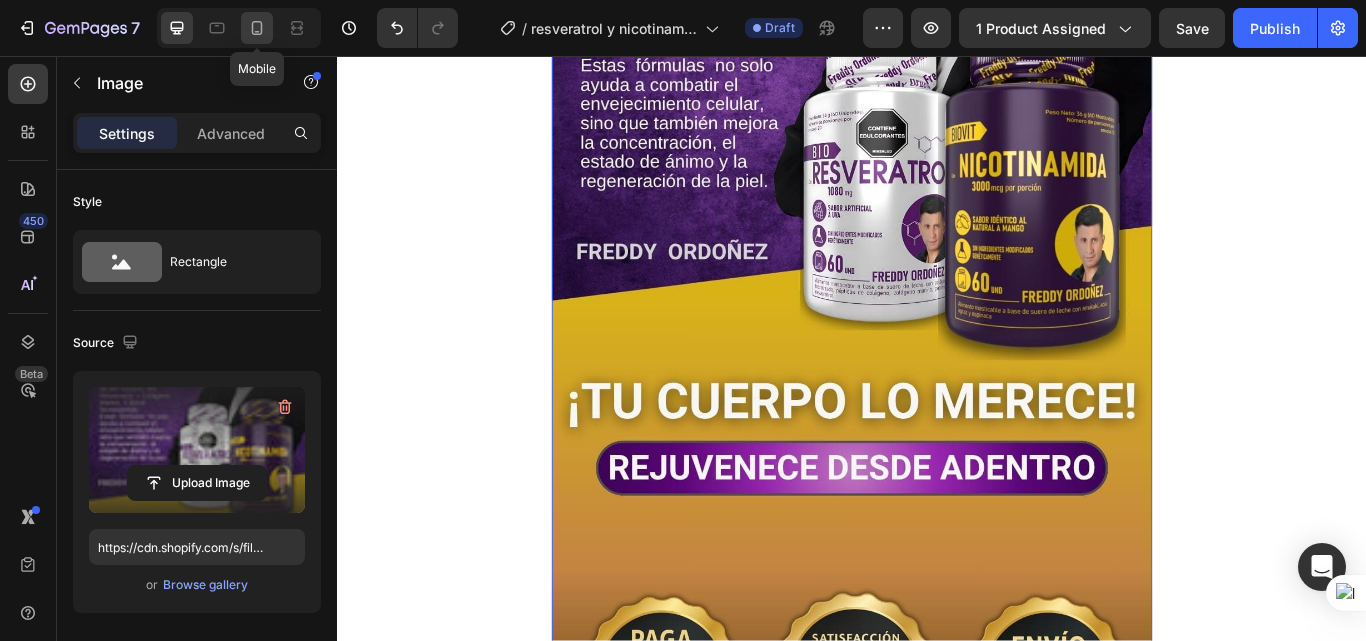 drag, startPoint x: 264, startPoint y: 34, endPoint x: 132, endPoint y: 95, distance: 145.41321 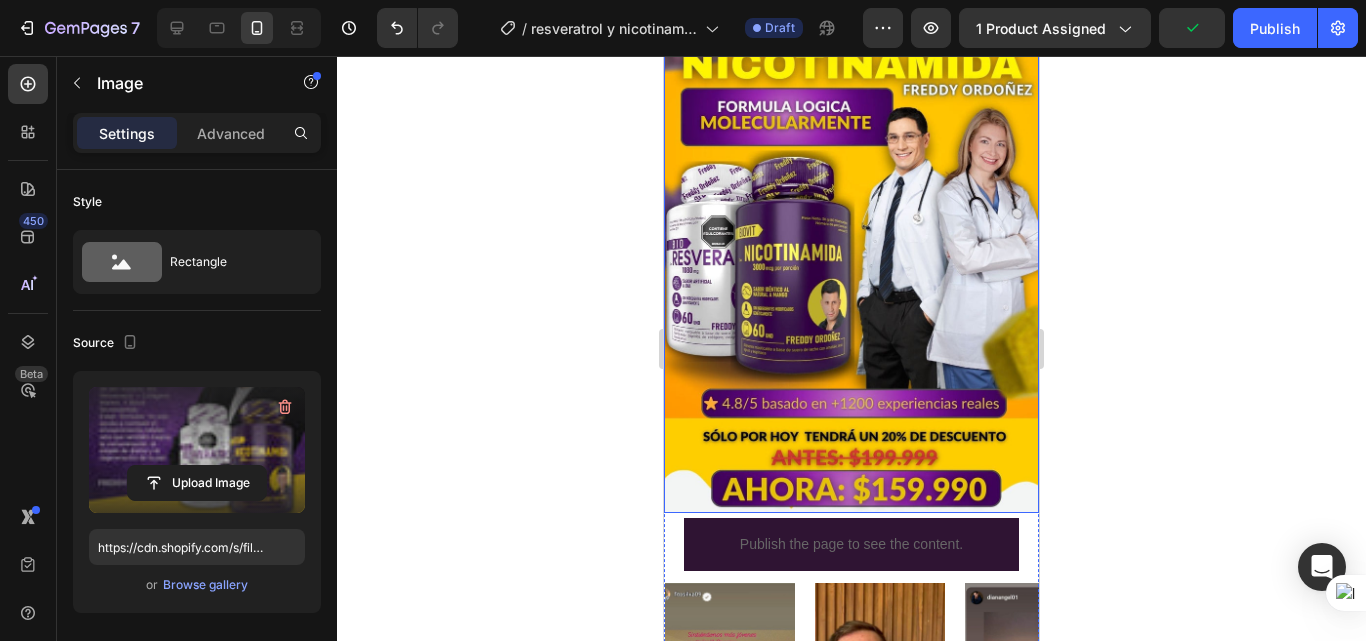 scroll, scrollTop: 0, scrollLeft: 0, axis: both 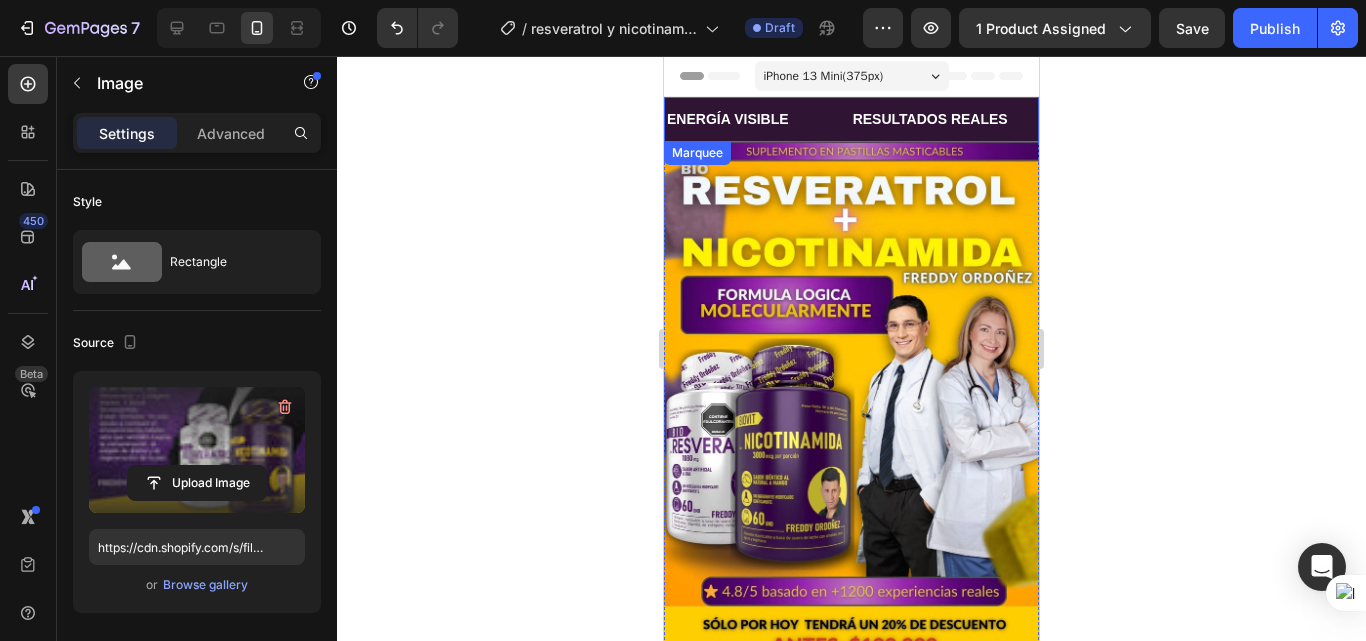 click on "RESULTADOS REALES Text Block" at bounding box center [766, 119] 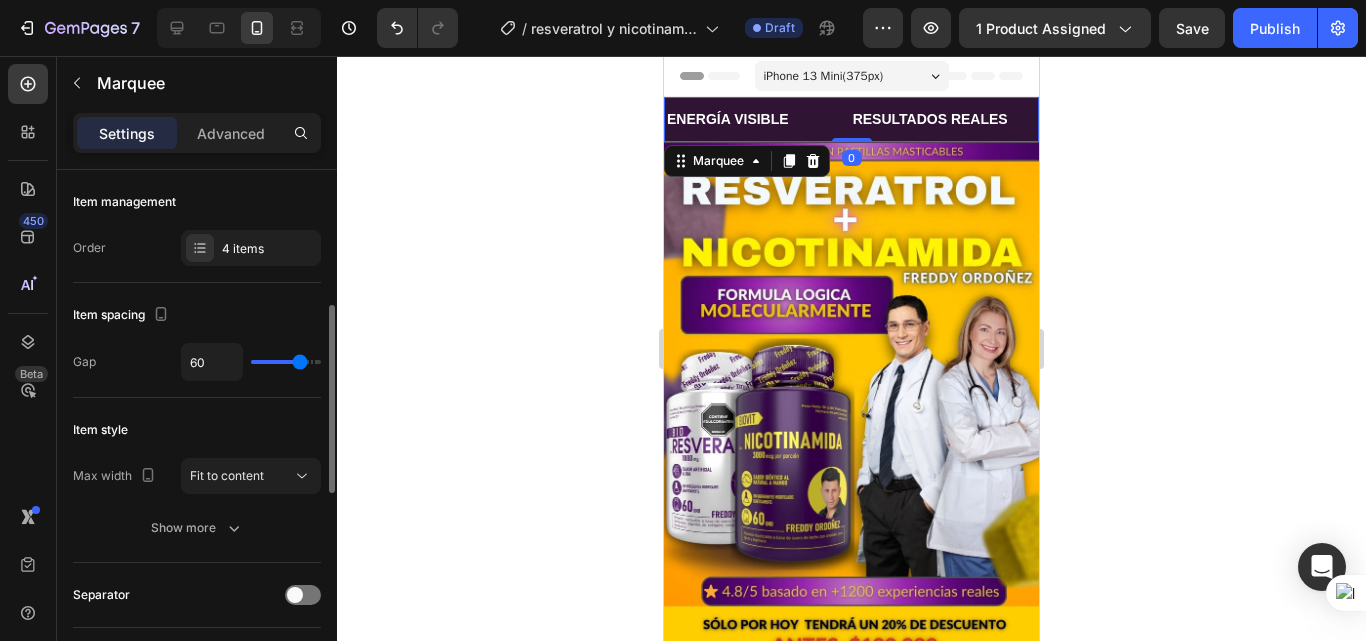 scroll, scrollTop: 200, scrollLeft: 0, axis: vertical 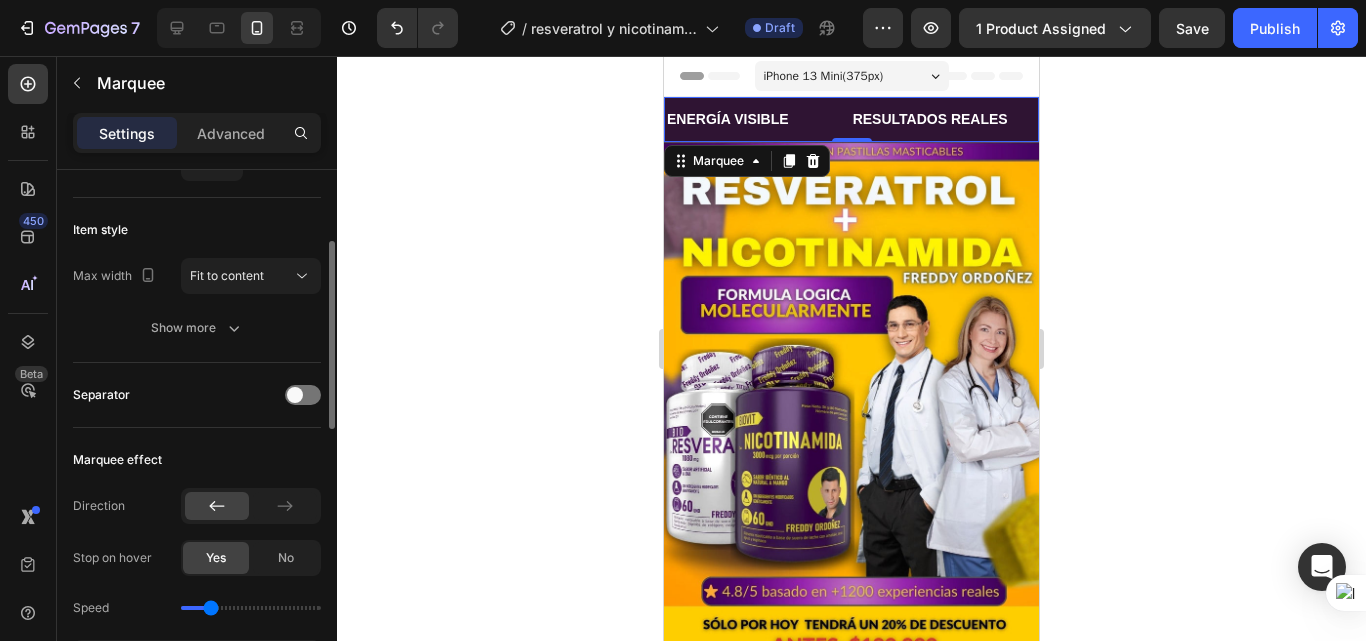 drag, startPoint x: 227, startPoint y: 607, endPoint x: 212, endPoint y: 608, distance: 15.033297 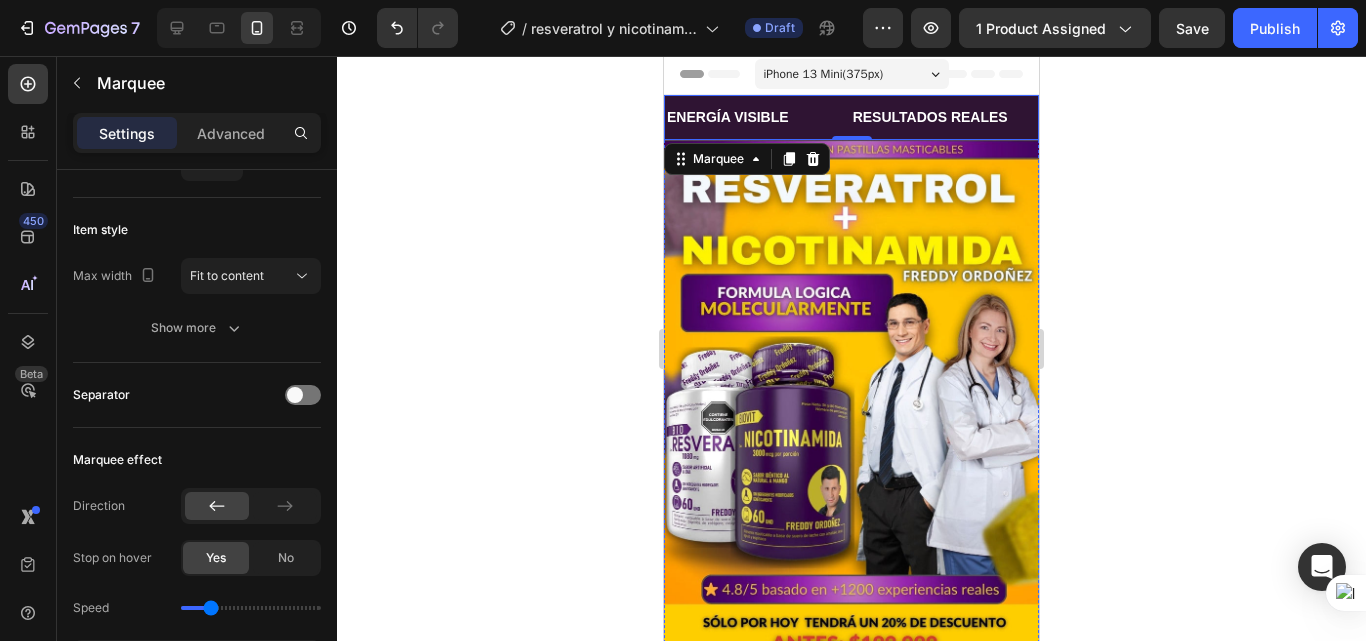 scroll, scrollTop: 0, scrollLeft: 0, axis: both 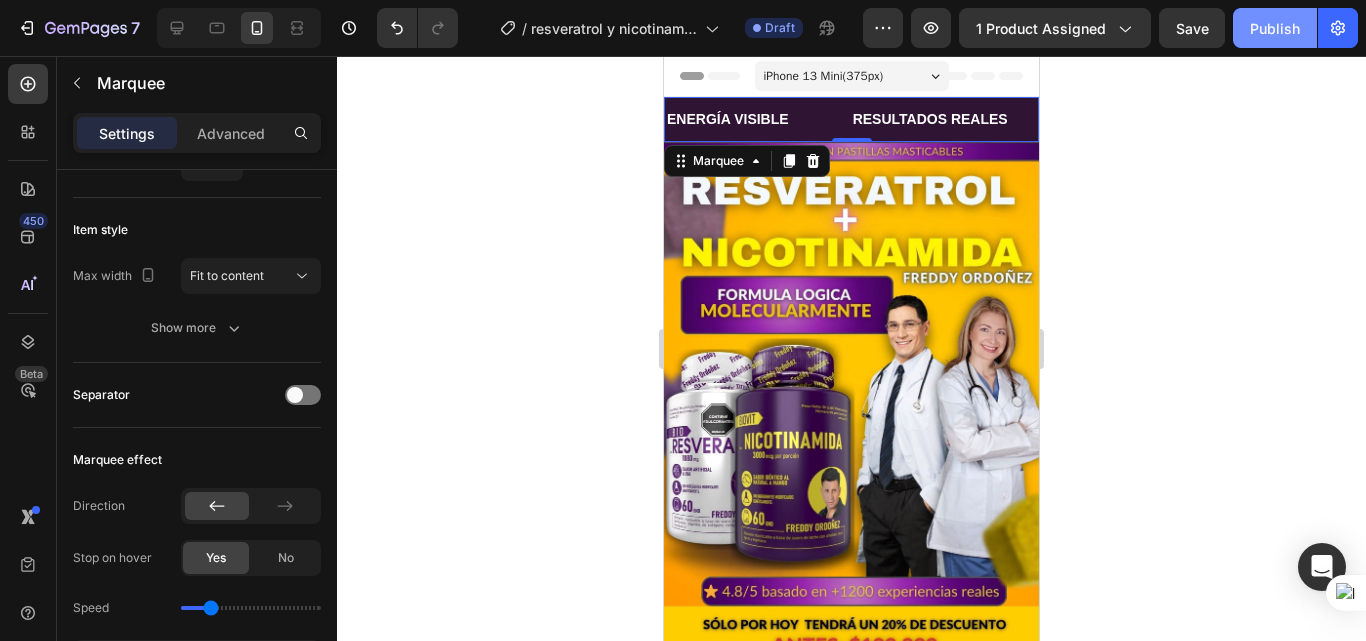 click on "Publish" 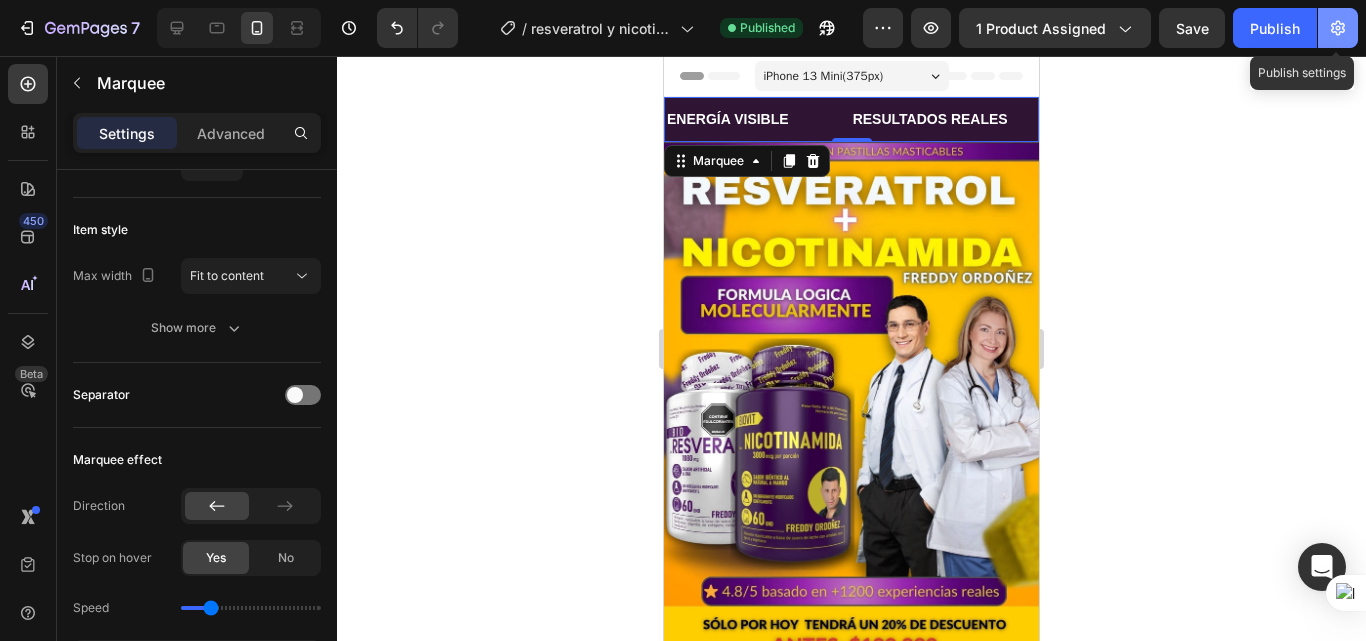 click 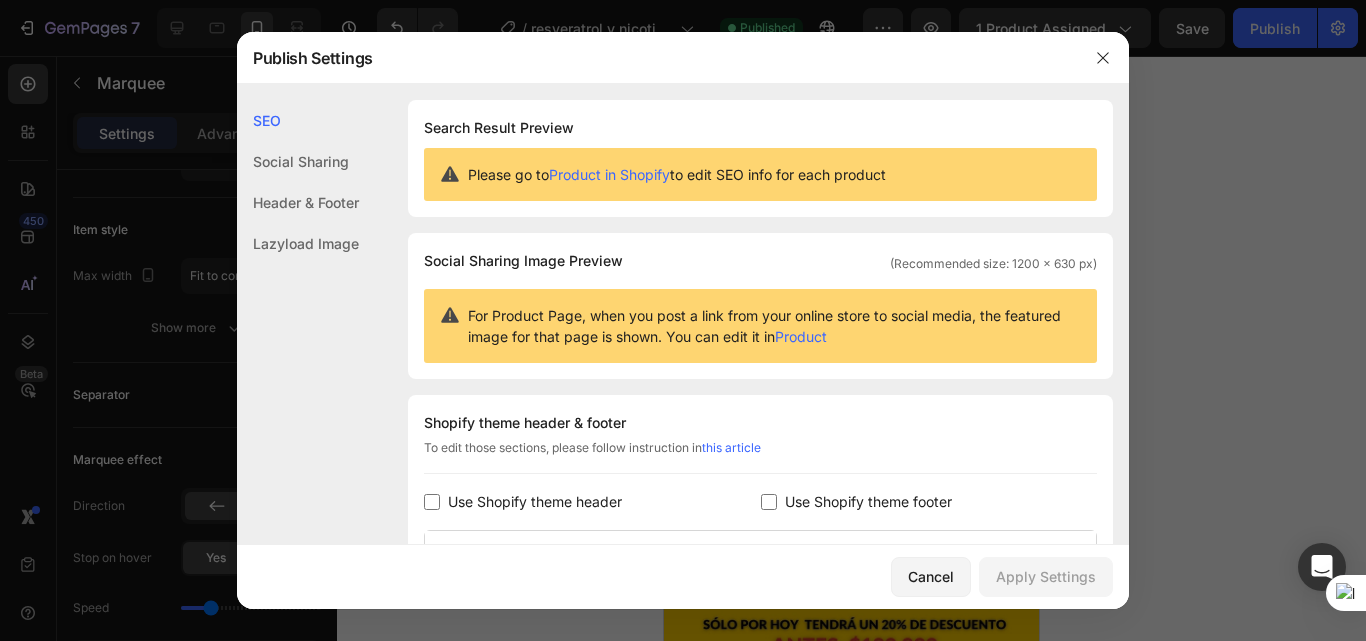 click at bounding box center (432, 502) 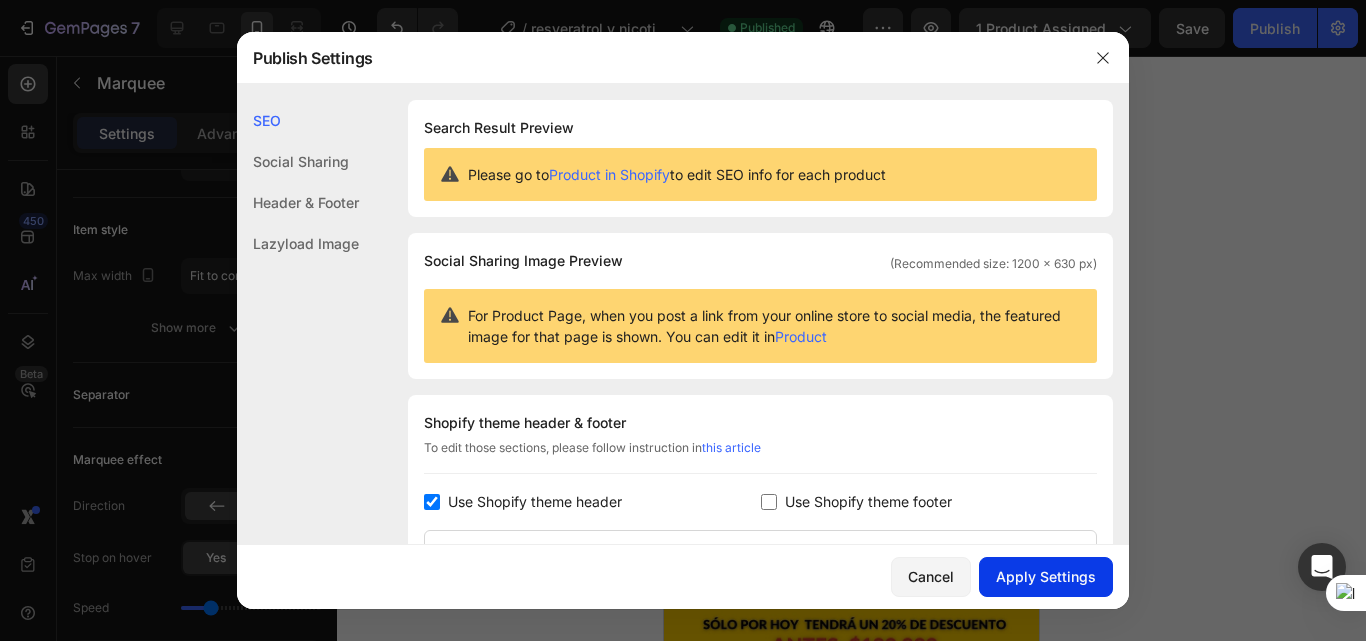 click on "Apply Settings" at bounding box center (1046, 576) 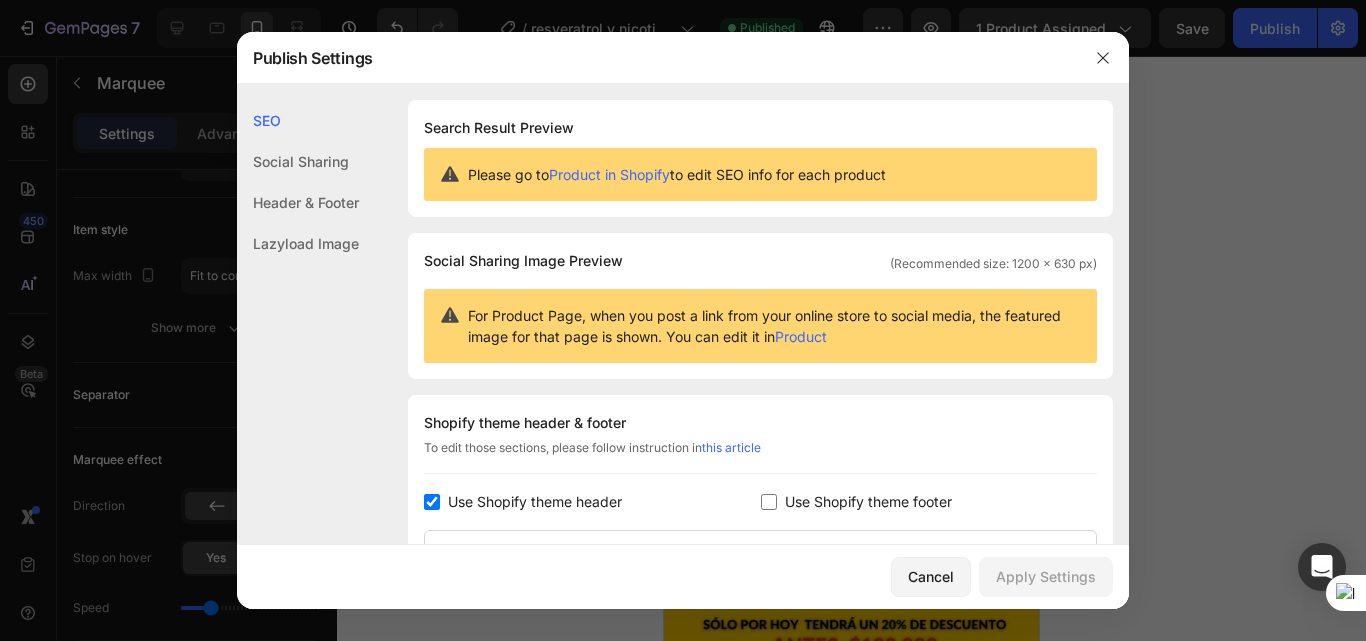 click at bounding box center [432, 502] 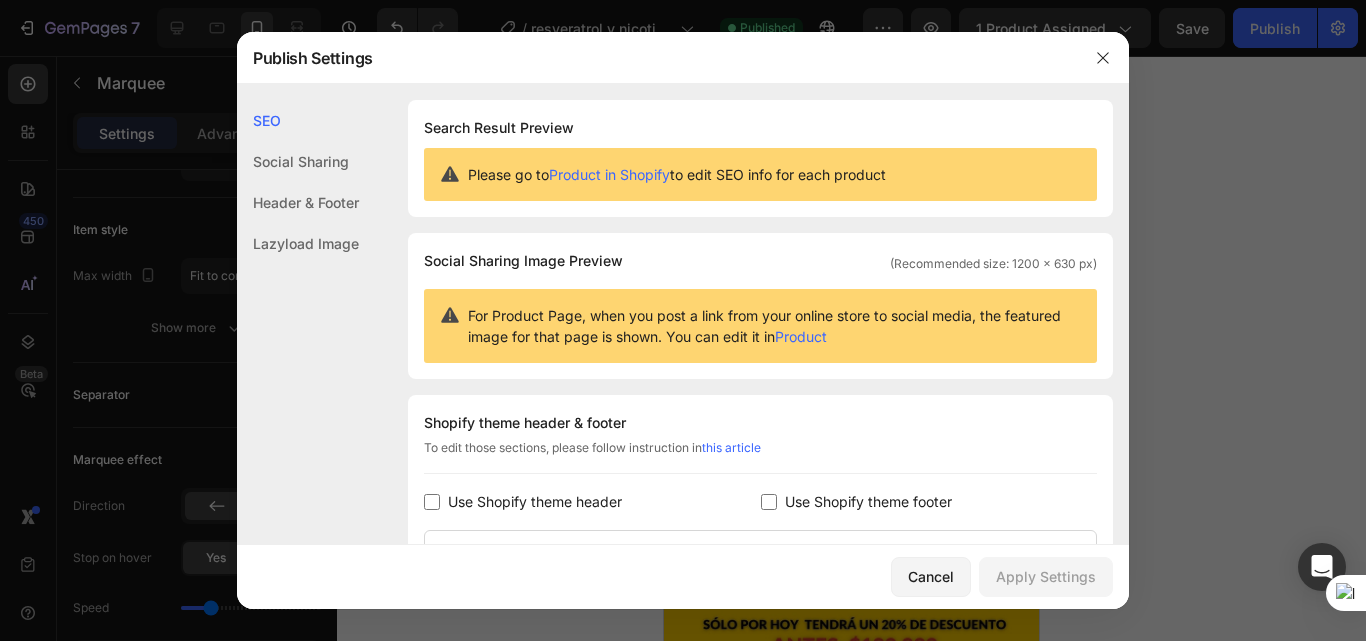 checkbox on "false" 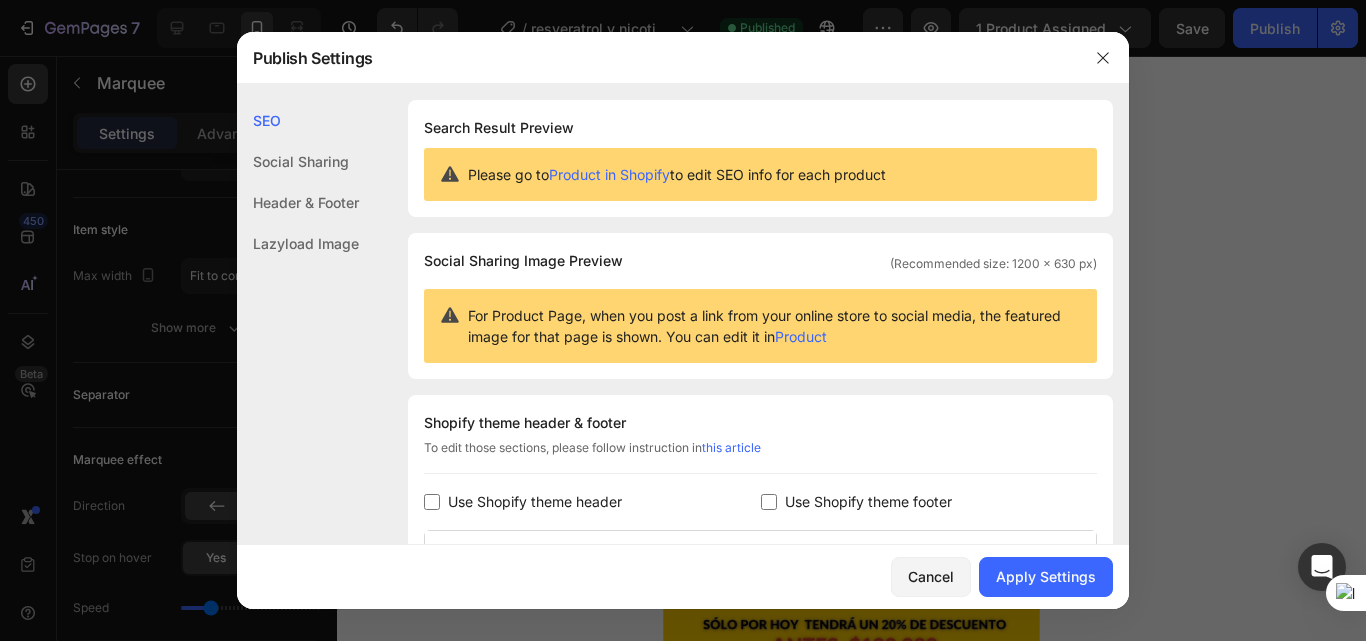 click at bounding box center [769, 502] 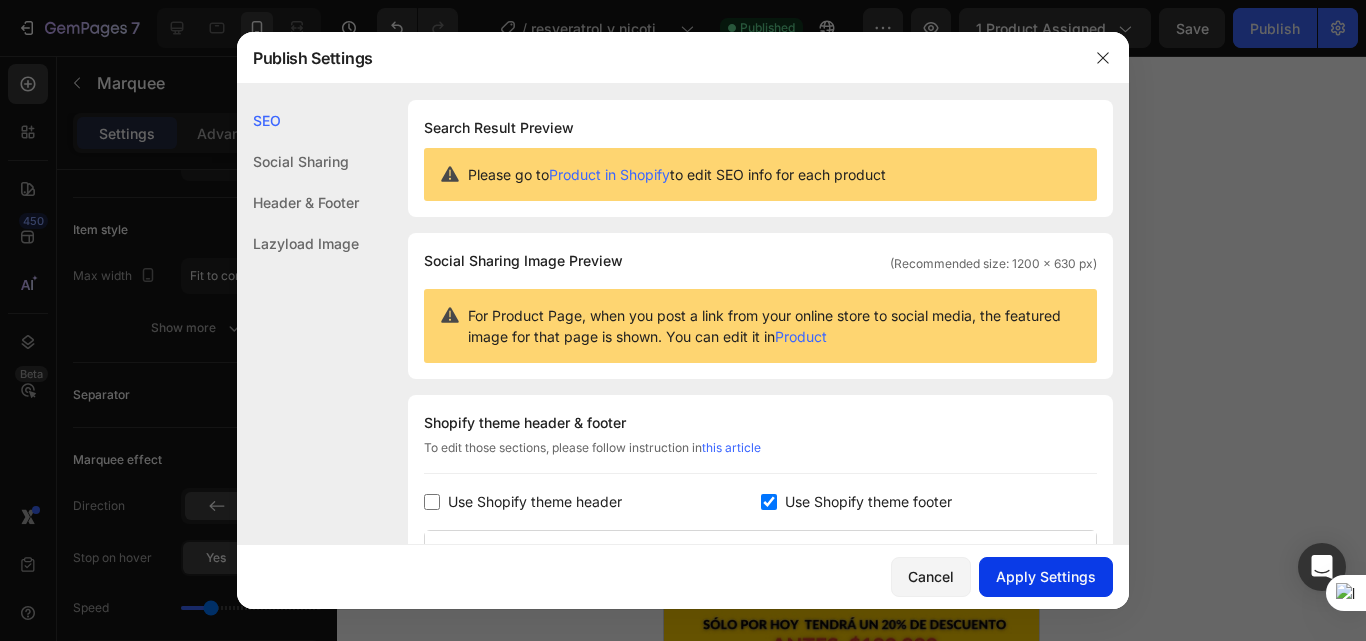 click on "Apply Settings" at bounding box center [1046, 576] 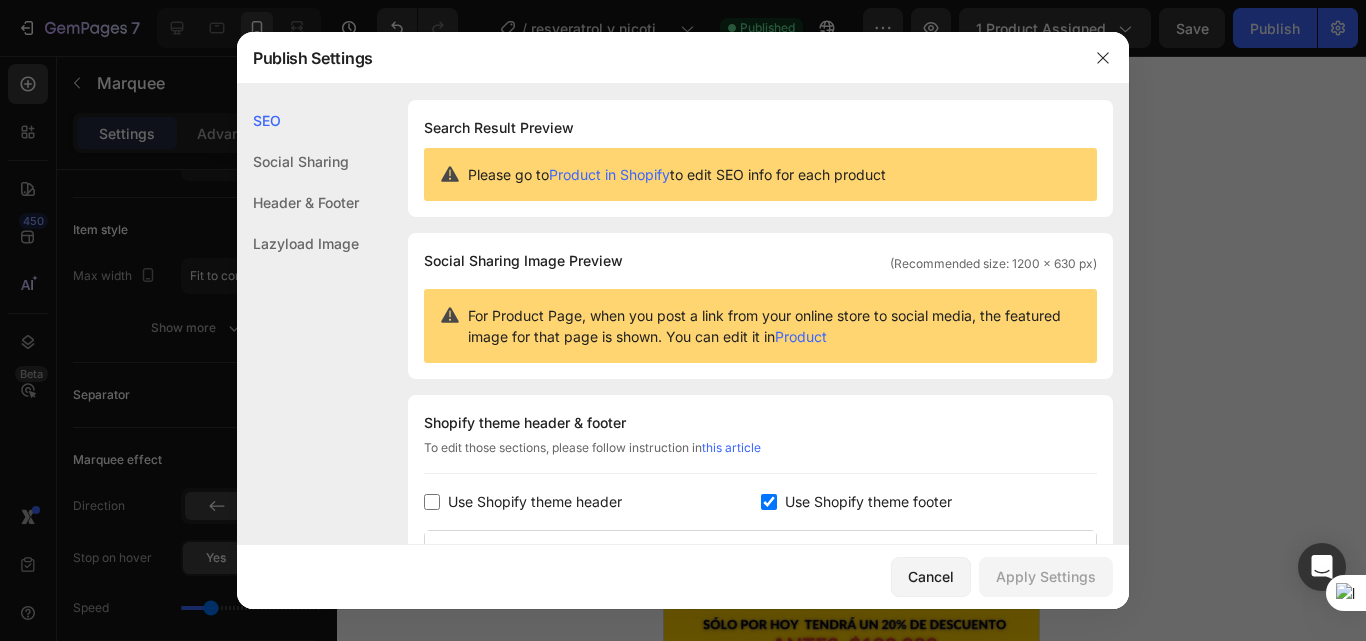 click at bounding box center (769, 502) 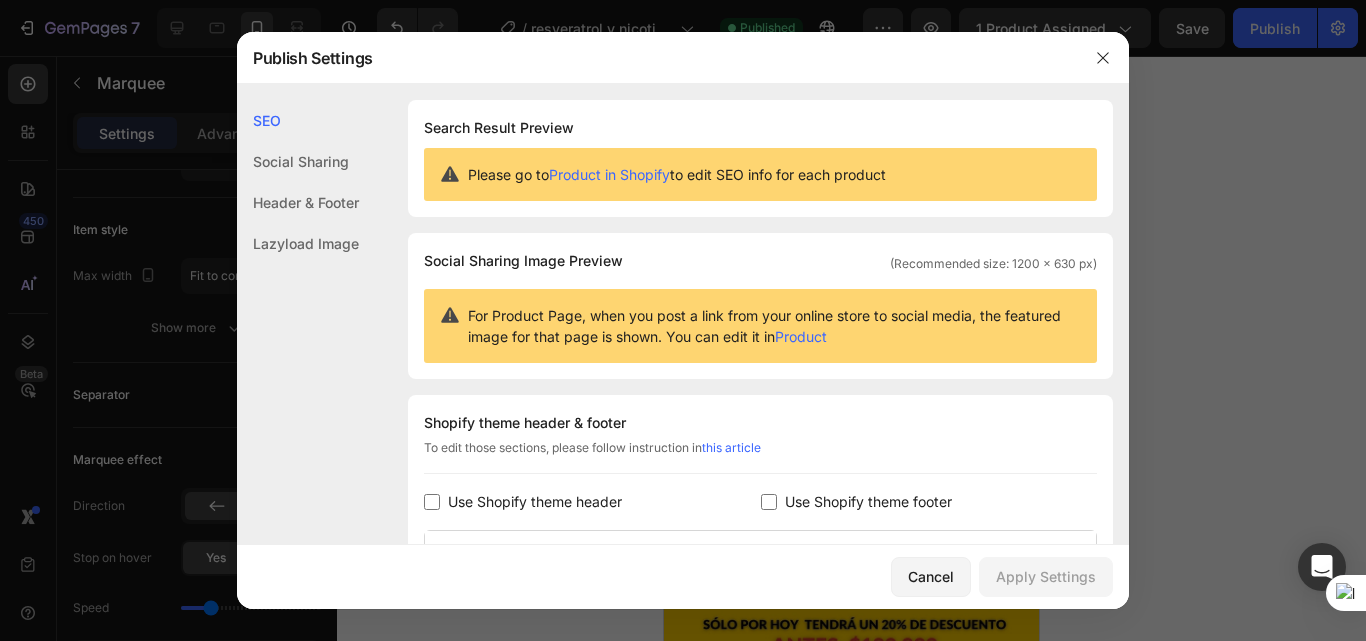 checkbox on "false" 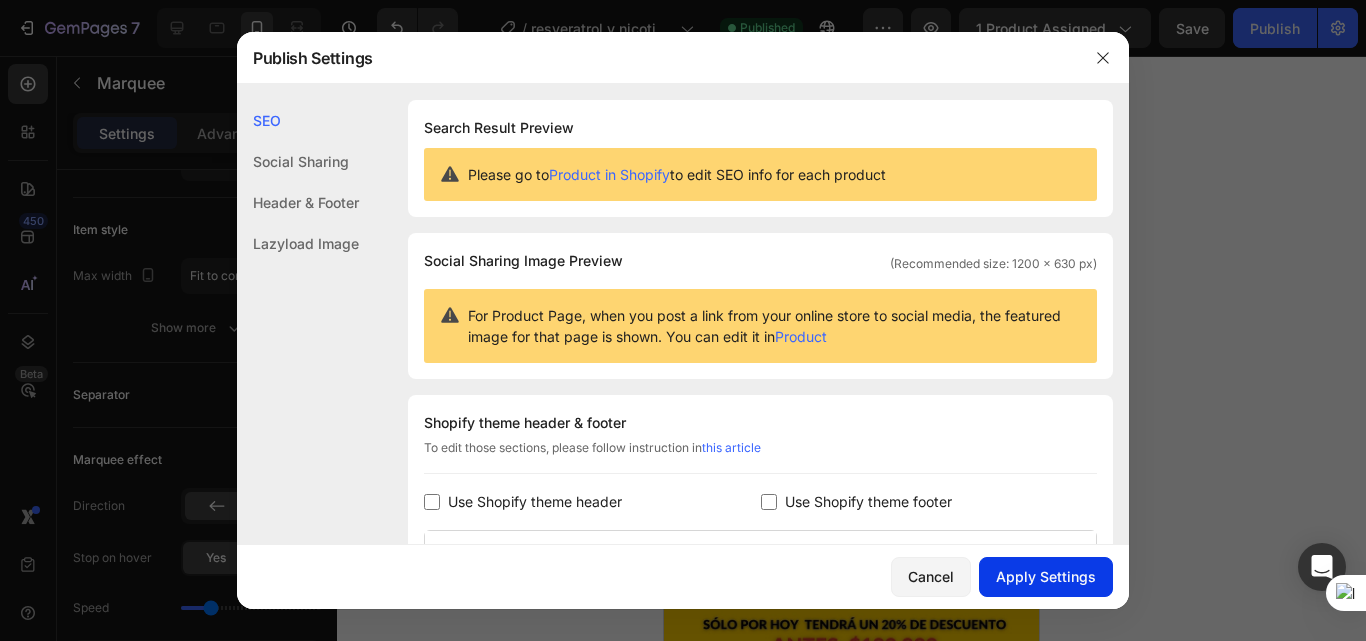 click on "Apply Settings" at bounding box center (1046, 576) 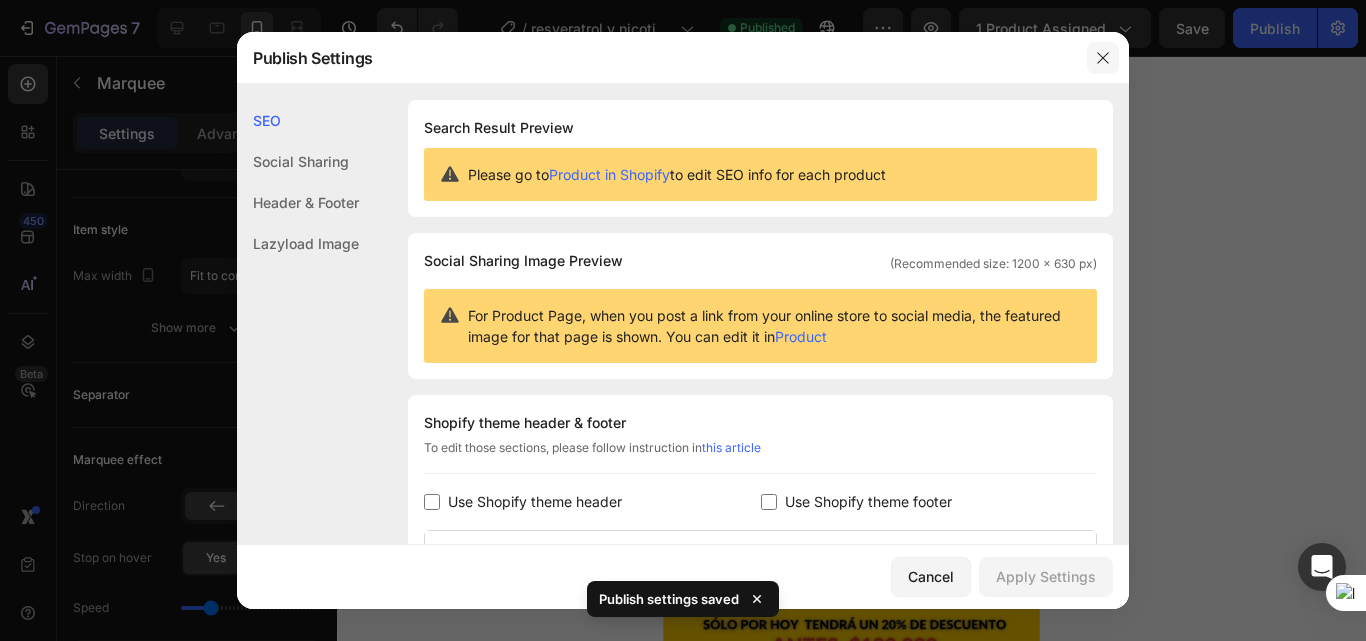 click at bounding box center [1103, 58] 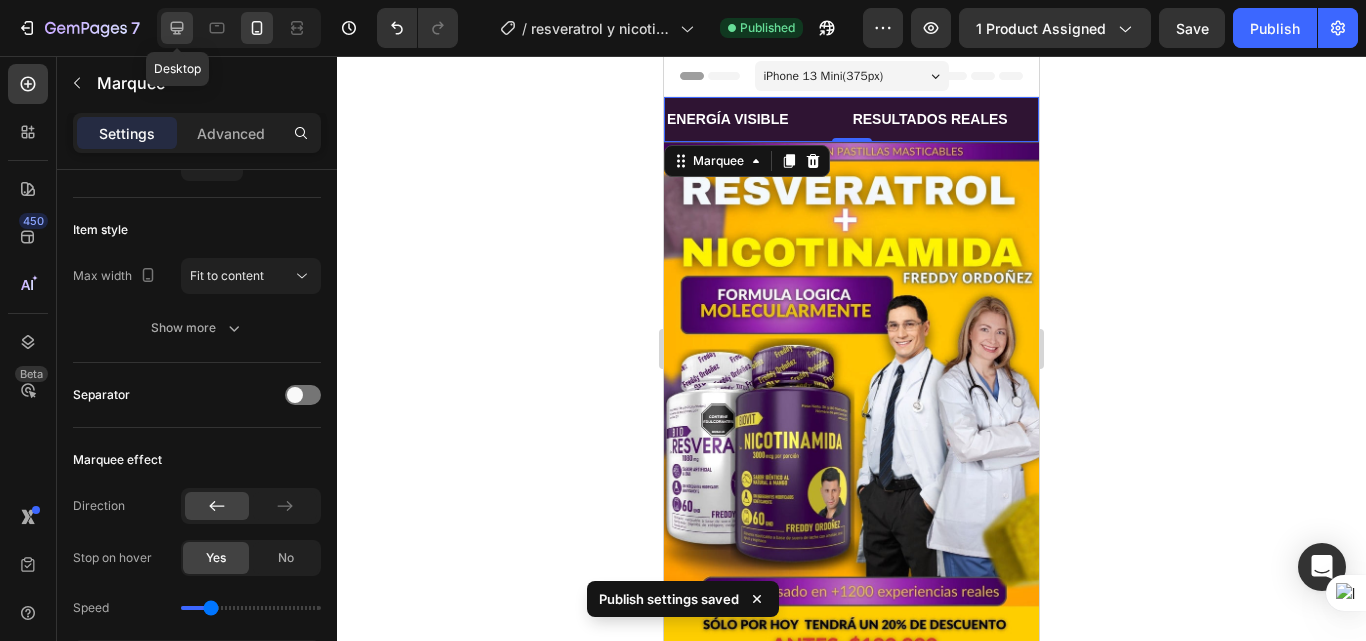 click 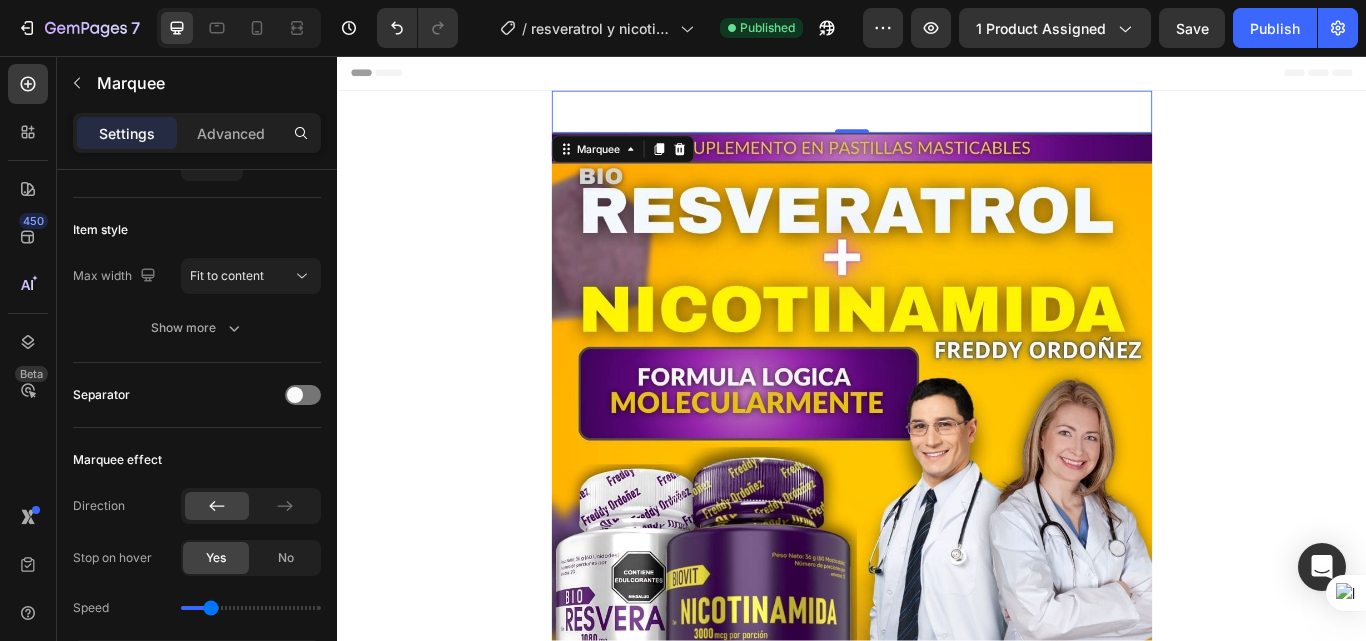 click on "RUTINA QUE FUNCIONA Text Block" at bounding box center [1412, 121] 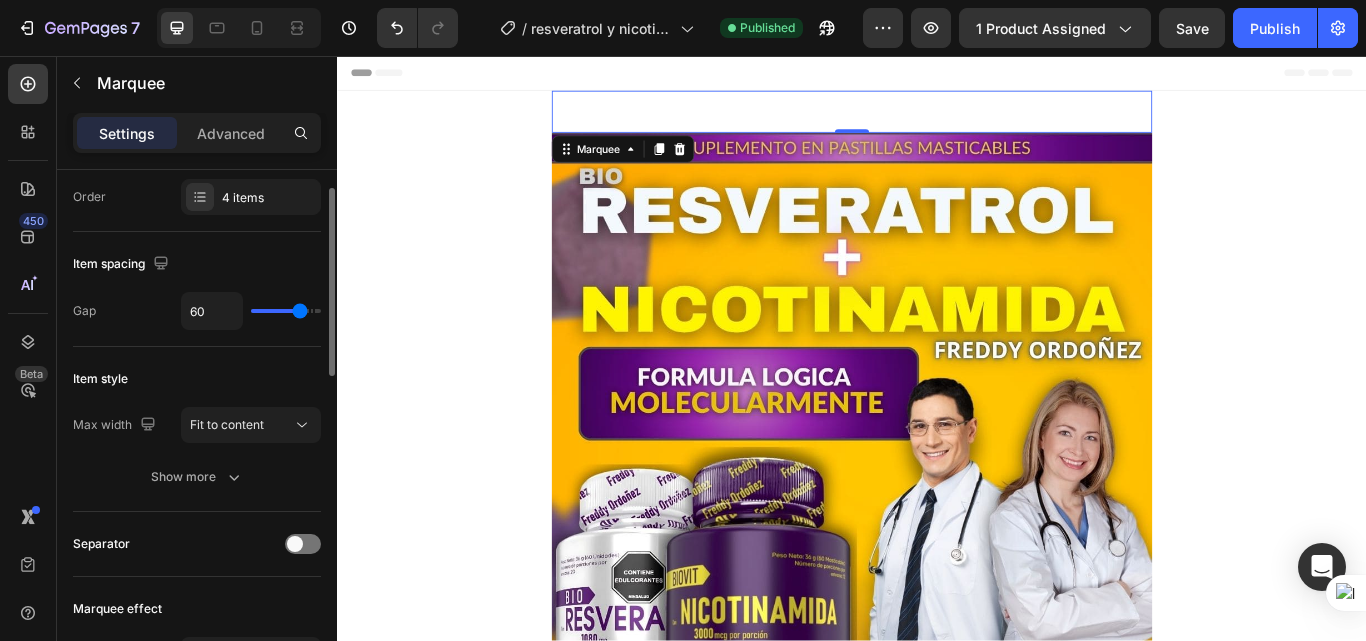 scroll, scrollTop: 0, scrollLeft: 0, axis: both 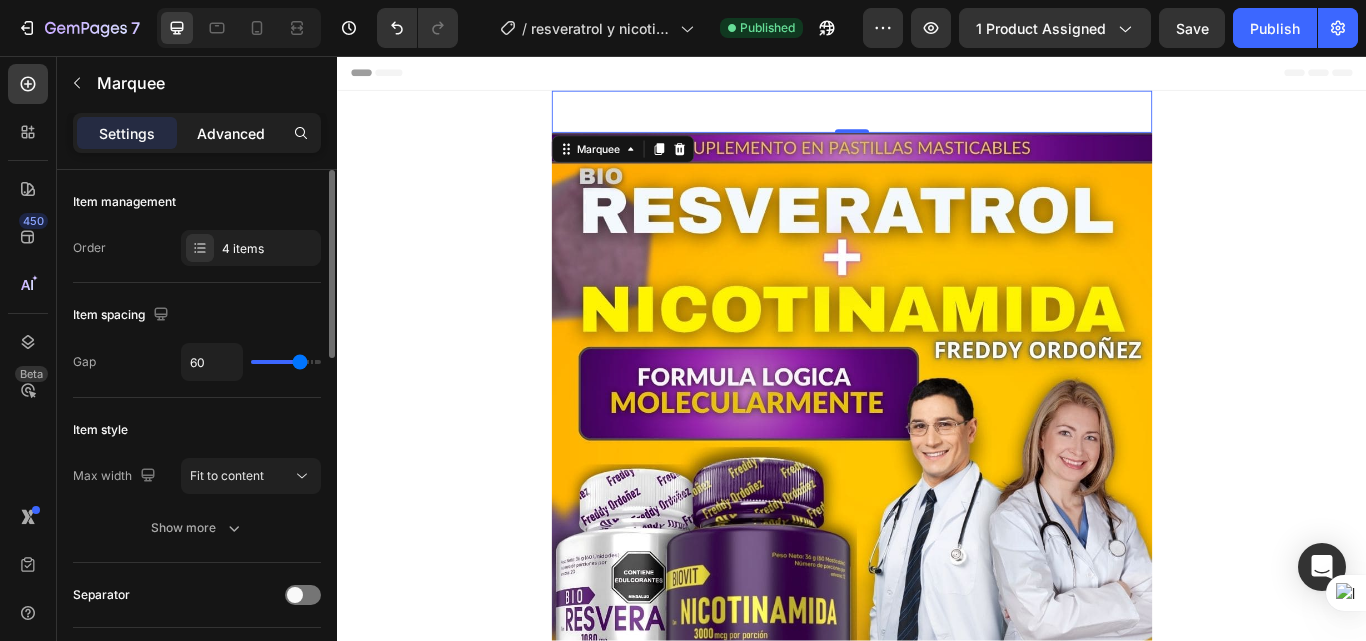 click on "Advanced" at bounding box center [231, 133] 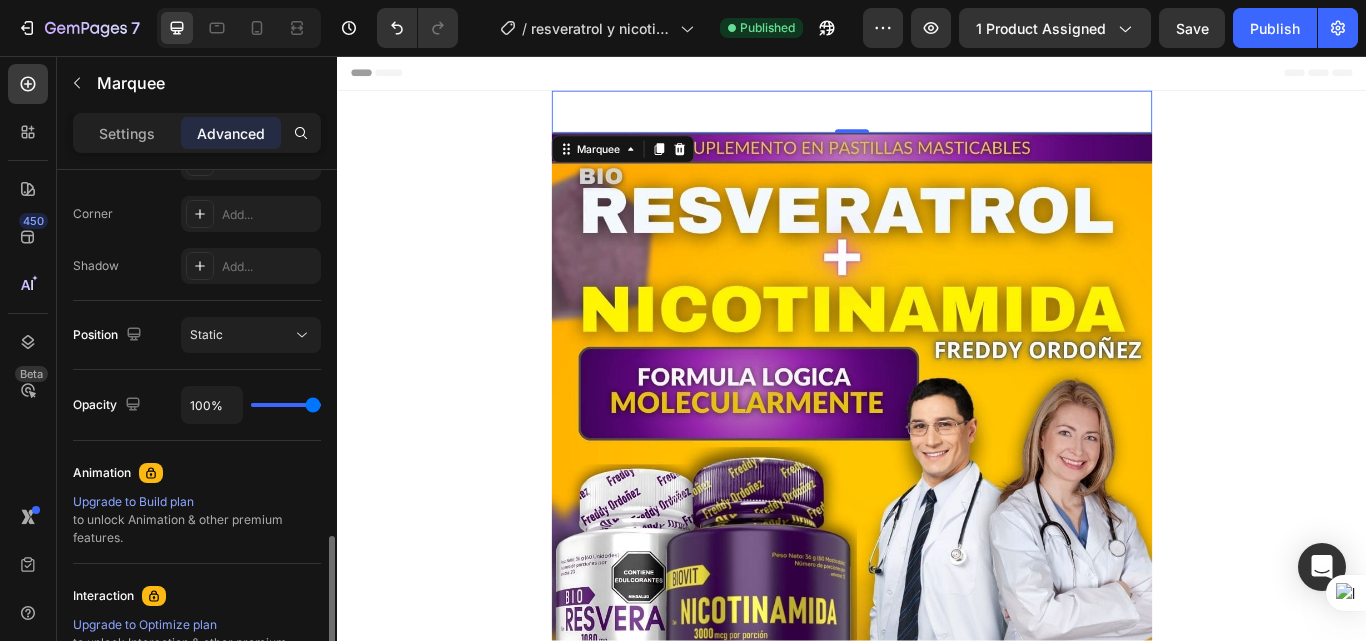 scroll, scrollTop: 860, scrollLeft: 0, axis: vertical 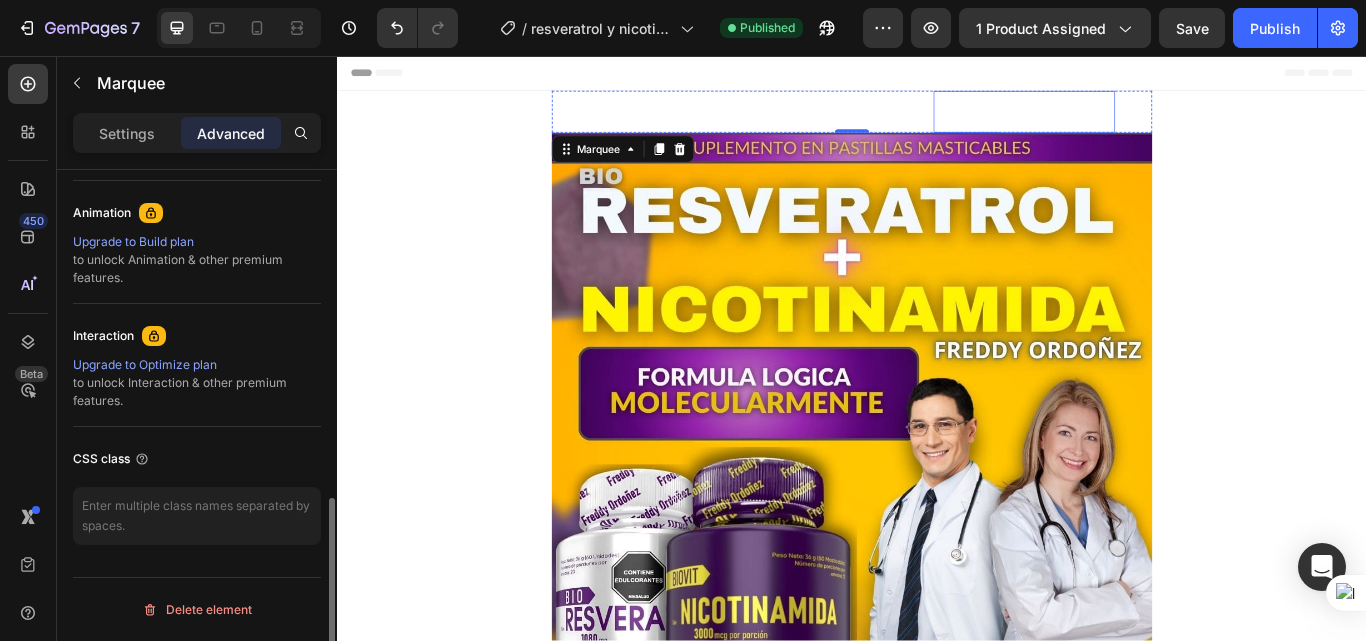 click on "CAMBIO DESDE ADENTRO" at bounding box center (1135, 121) 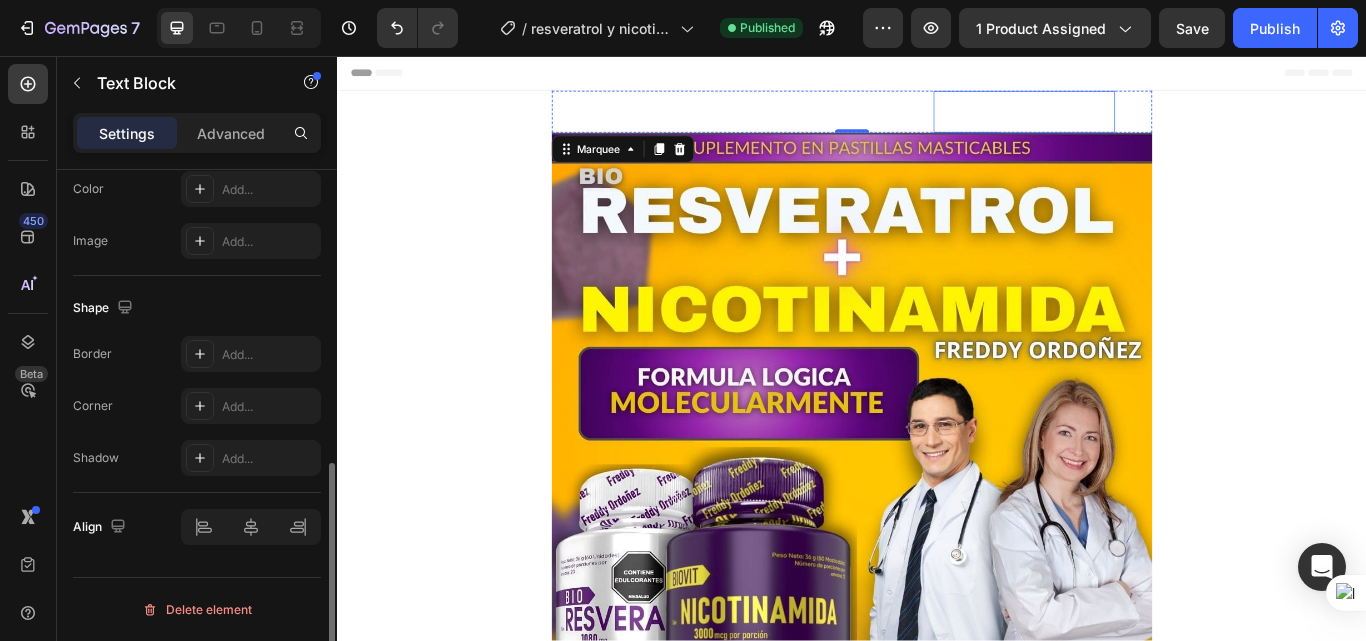 scroll, scrollTop: 0, scrollLeft: 0, axis: both 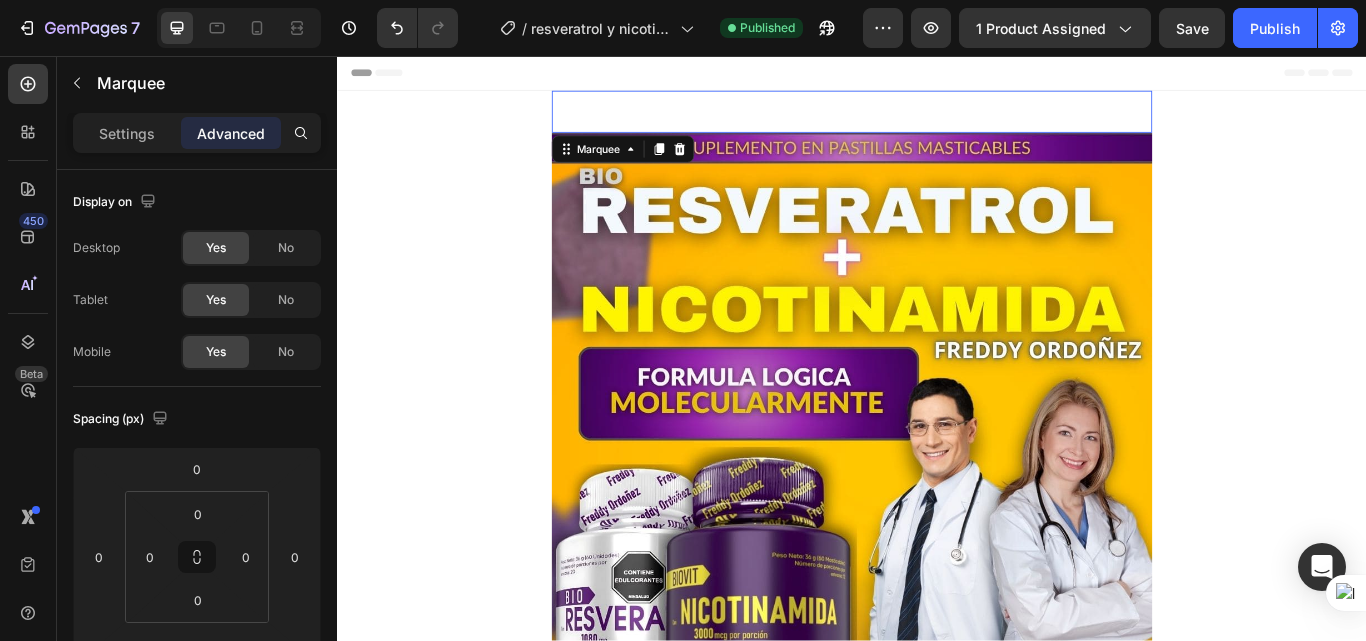 click on "CAMBIO DESDE ADENTRO Text Block" at bounding box center [1153, 121] 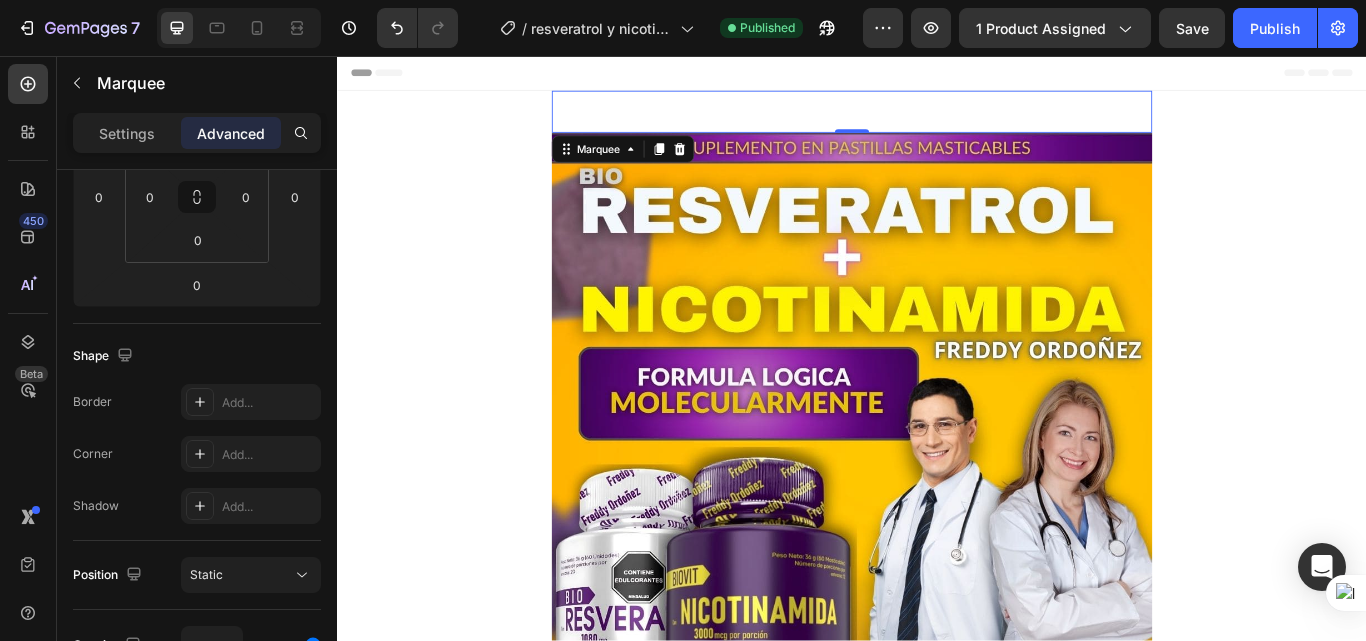 scroll, scrollTop: 0, scrollLeft: 0, axis: both 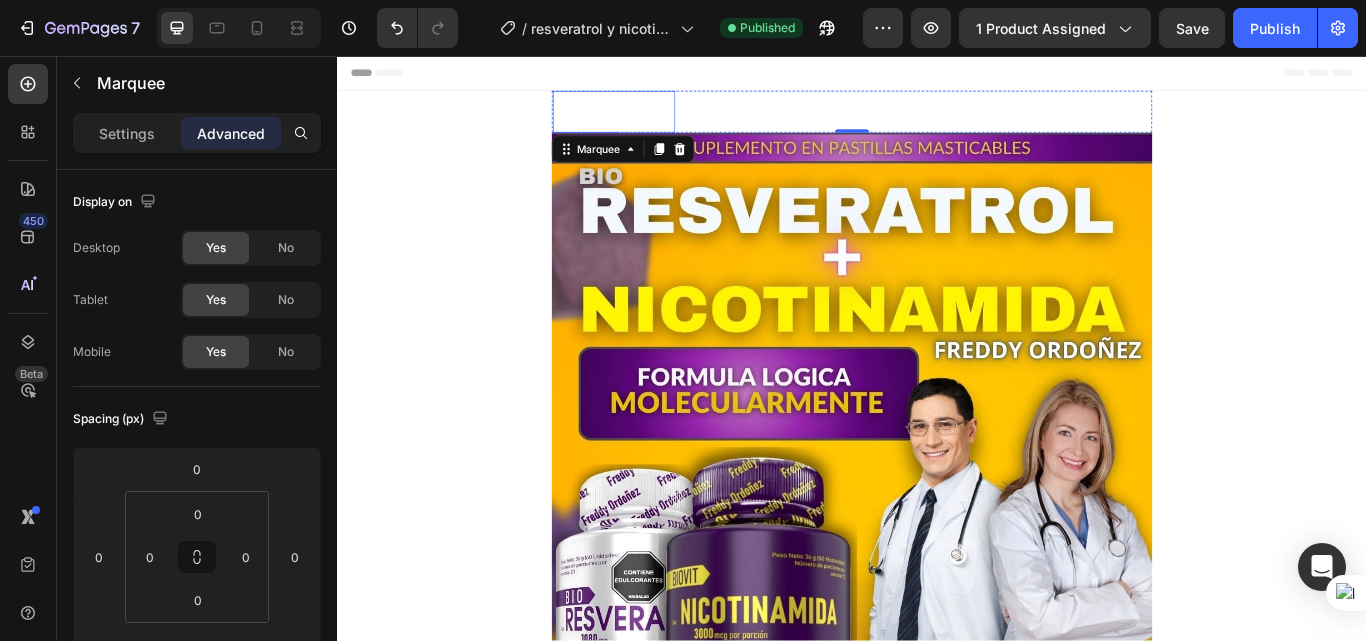 click on "ENERGÍA VISIBLE" at bounding box center [646, 121] 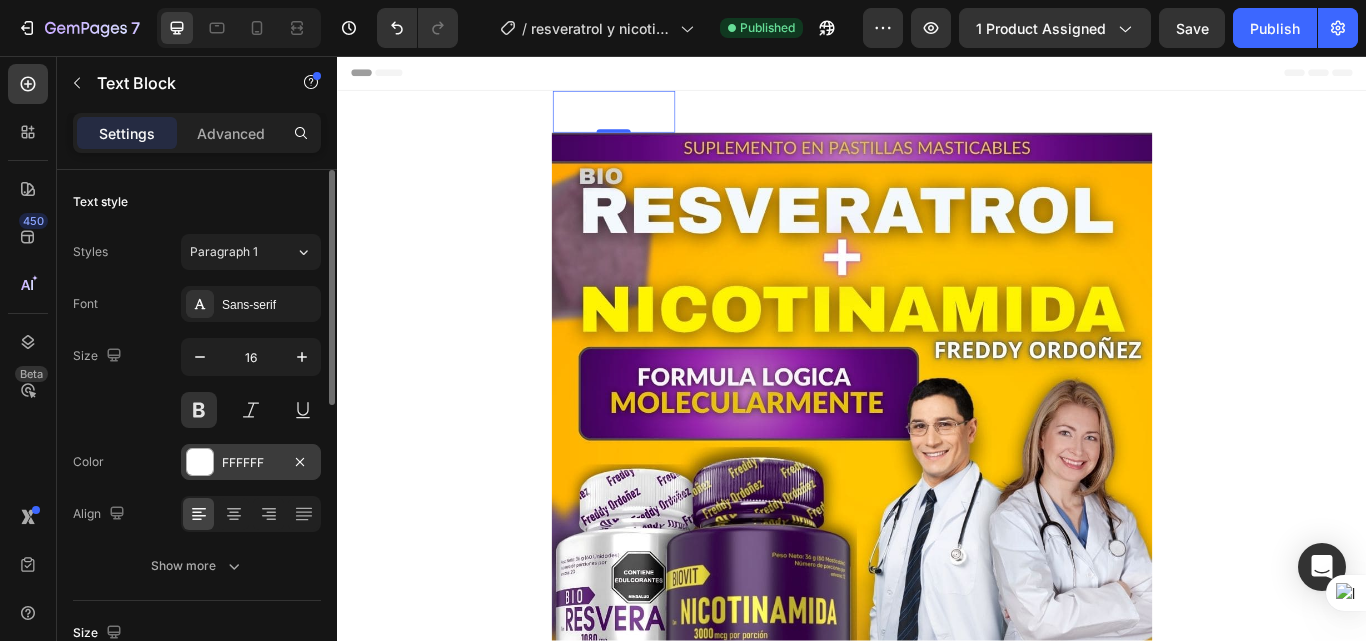click on "FFFFFF" at bounding box center [251, 462] 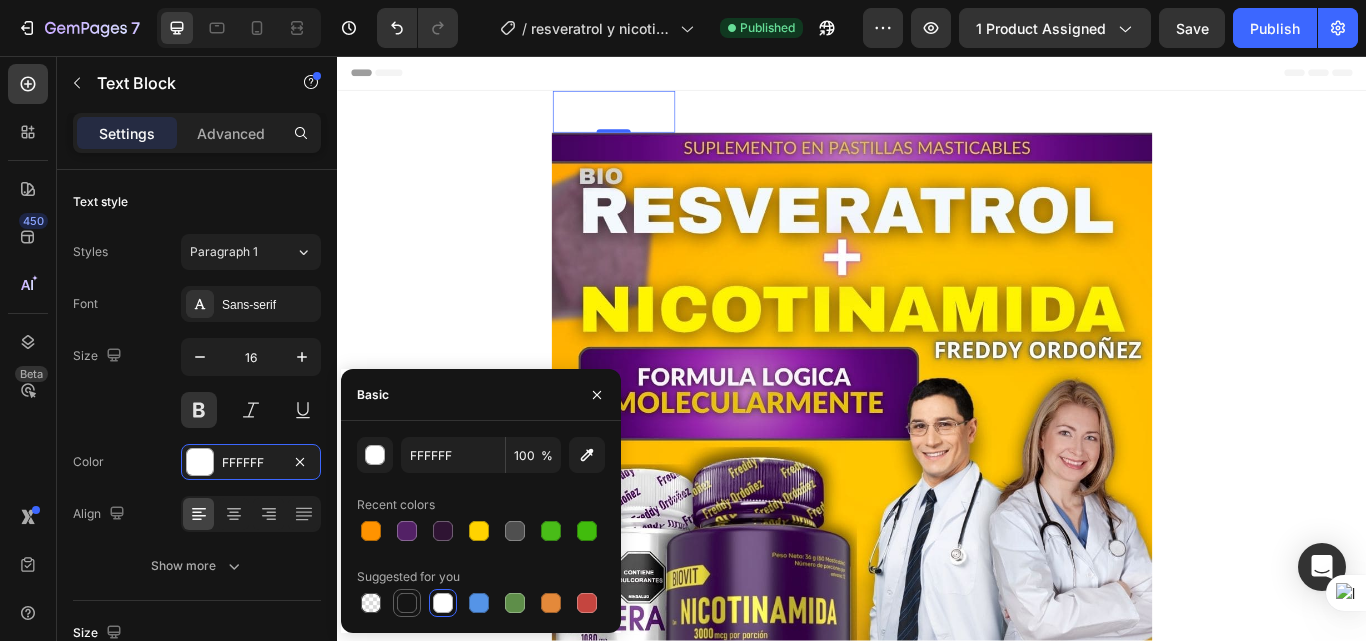 click at bounding box center [407, 603] 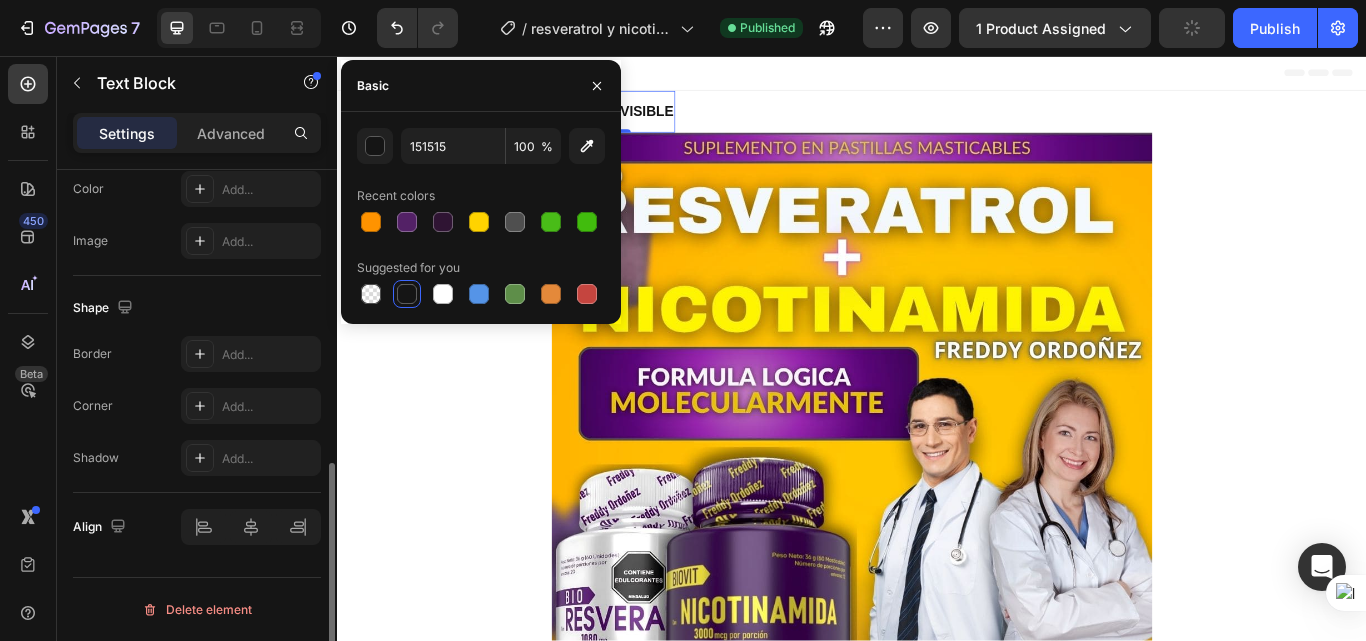 scroll, scrollTop: 557, scrollLeft: 0, axis: vertical 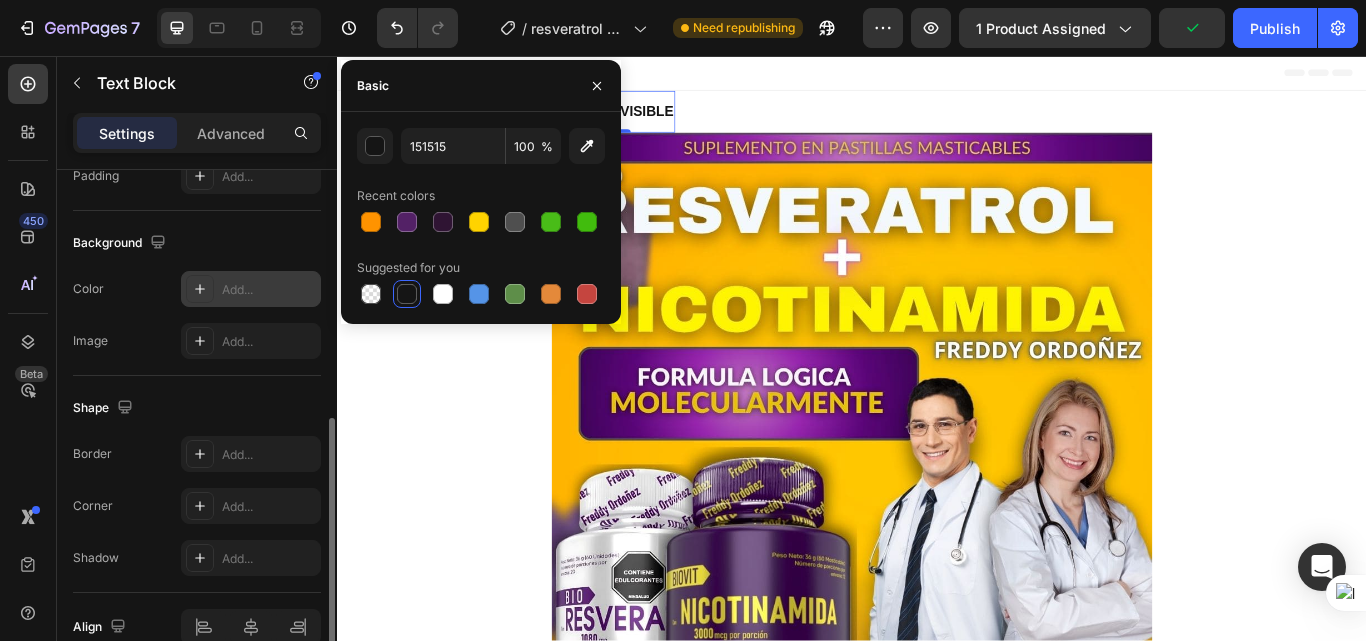 click on "Add..." at bounding box center (269, 290) 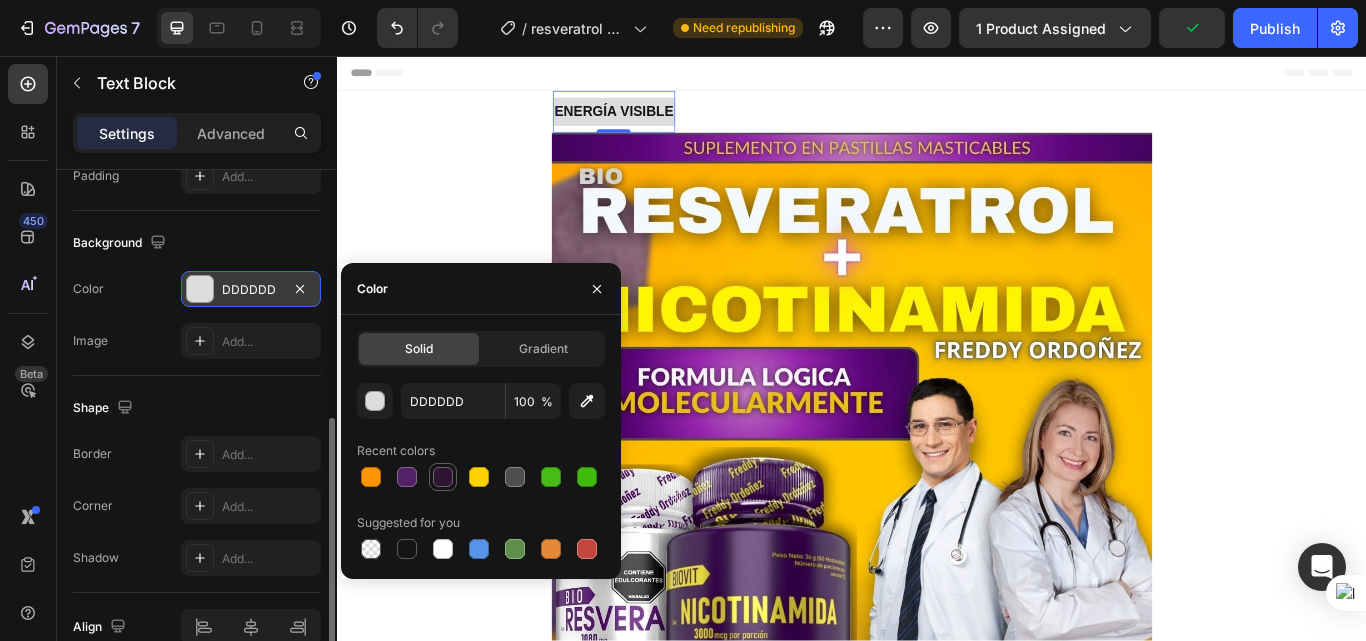 click at bounding box center [443, 477] 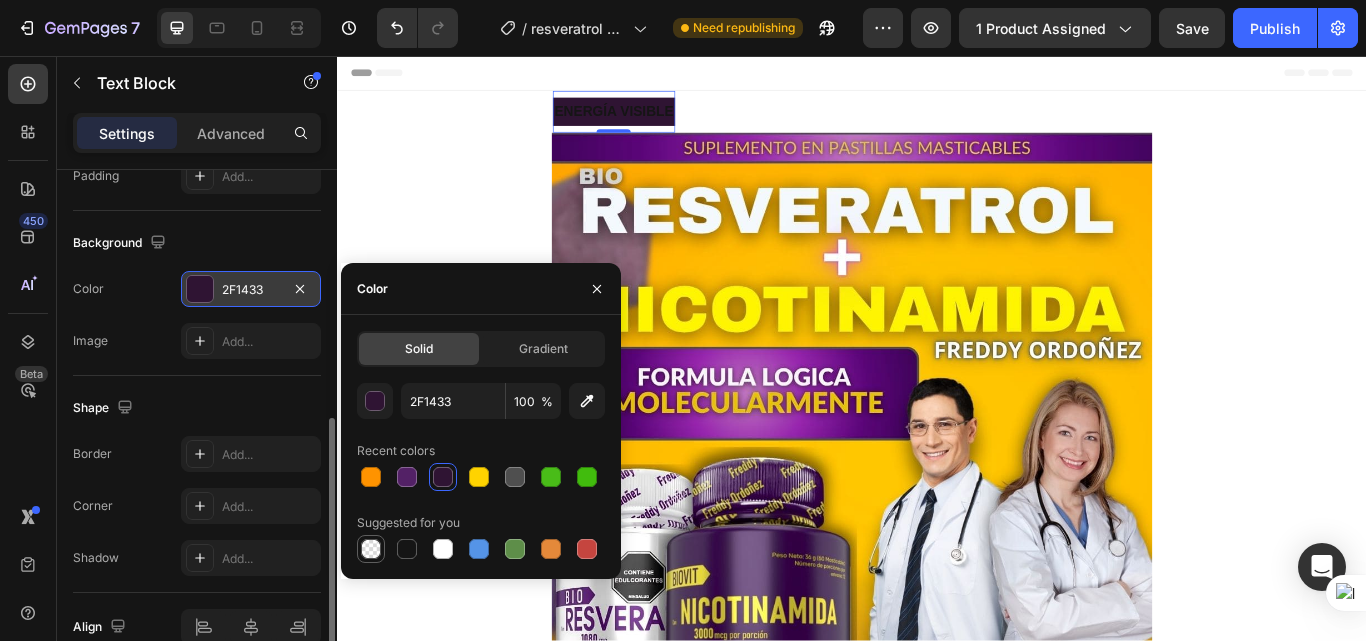 click at bounding box center [371, 549] 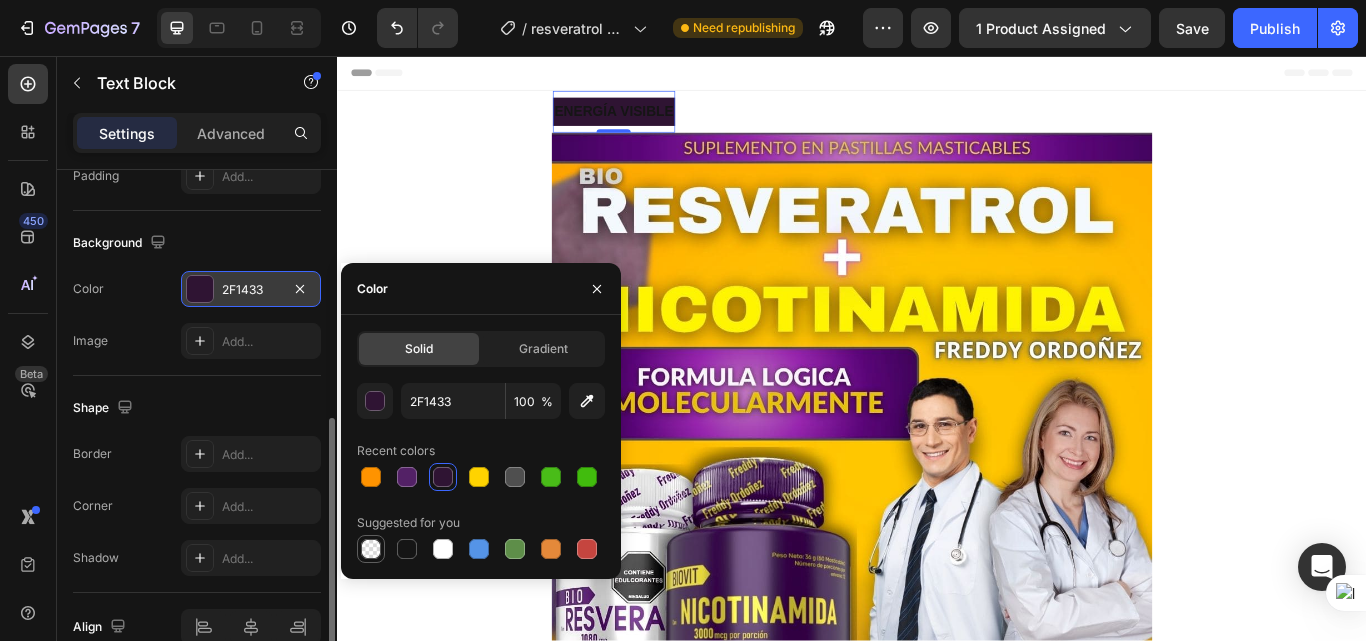 type on "0" 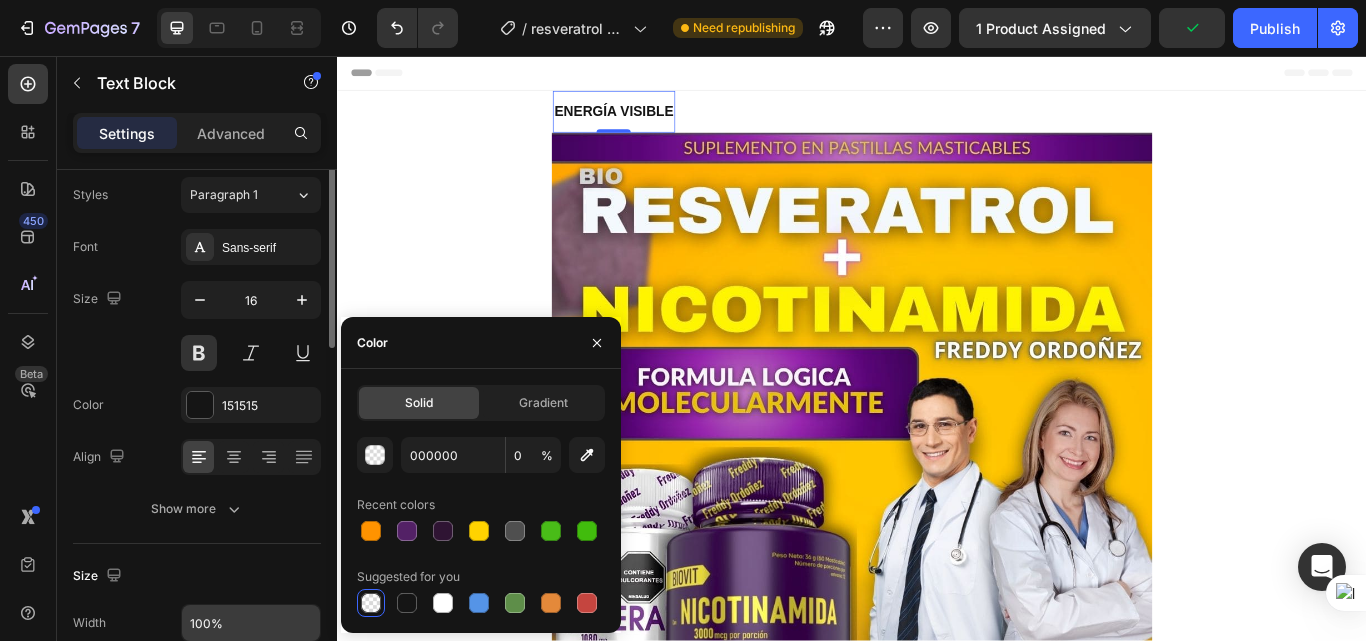 scroll, scrollTop: 0, scrollLeft: 0, axis: both 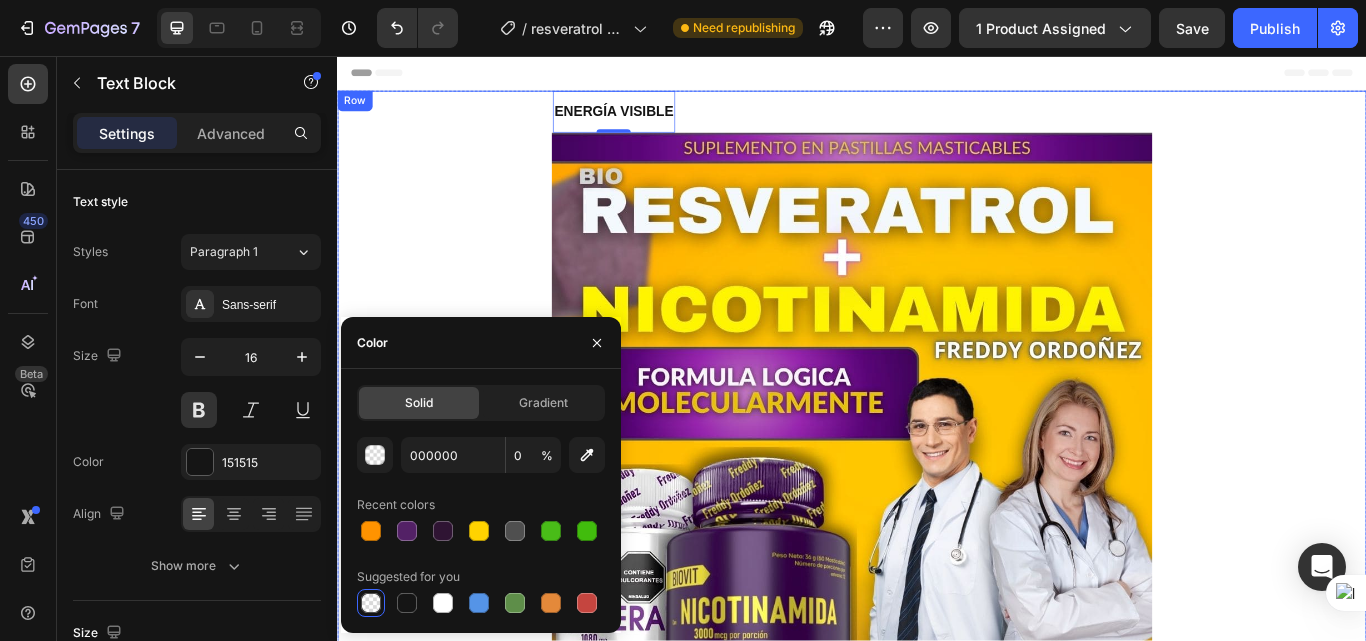 click on "ENERGÍA VISIBLE Text Block   0 RESULTADOS REALES Text Block CAMBIO DESDE ADENTRO Text Block RUTINA QUE FUNCIONA Text Block ENERGÍA VISIBLE Text Block   0 RESULTADOS REALES Text Block CAMBIO DESDE ADENTRO Text Block RUTINA QUE FUNCIONA Text Block Marquee Image
Publish the page to see the content.
GGG Image Image Image Image Image Image Image Image Image Image Marquee Image Image Image
Publish the page to see the content.
GGG Image Image Image Image Image Image Marquee PREGUNTAS FRECUENTES Heading
¿Quién puede tomar este combo? Adultos mayores de [AGE] años que quieran mejorar su energía, piel y bienestar general. Text Block
¿Cuánto tiempo tarda en notarse el efecto?
¿Tiene azúcar o ingredientes artificiales?
¿Puedo tomarlo si ya uso otros suplementos?
Row Row" at bounding box center [937, 5290] 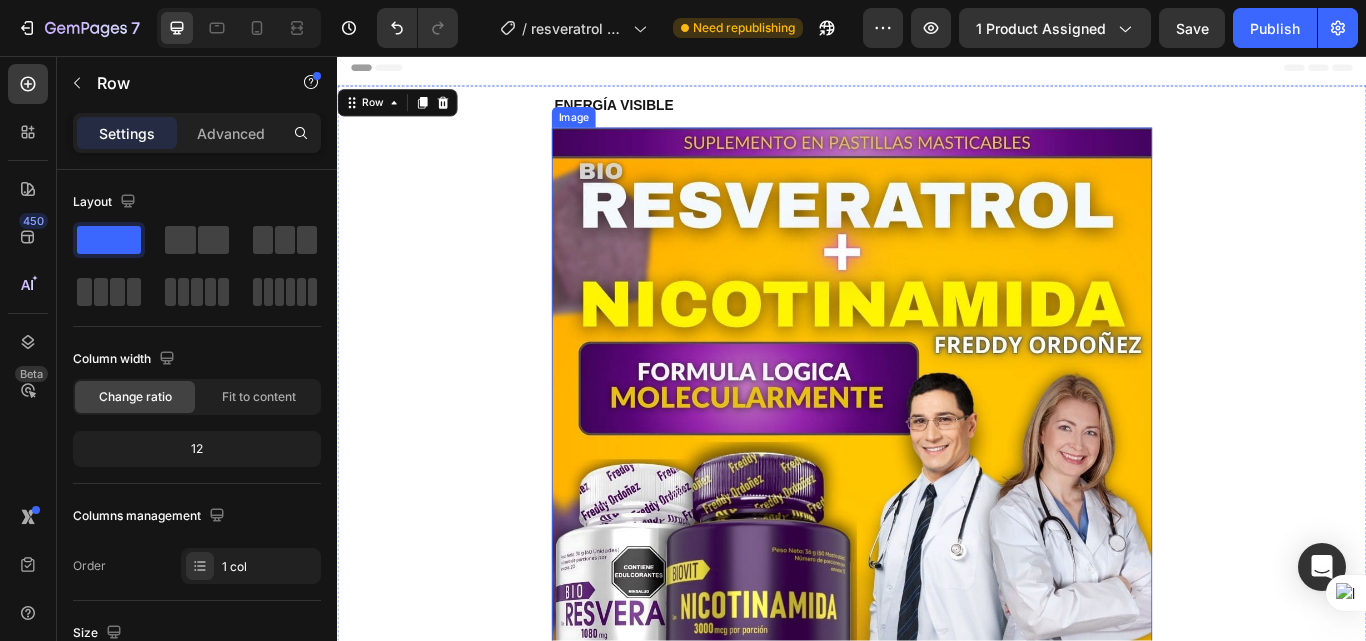 scroll, scrollTop: 0, scrollLeft: 0, axis: both 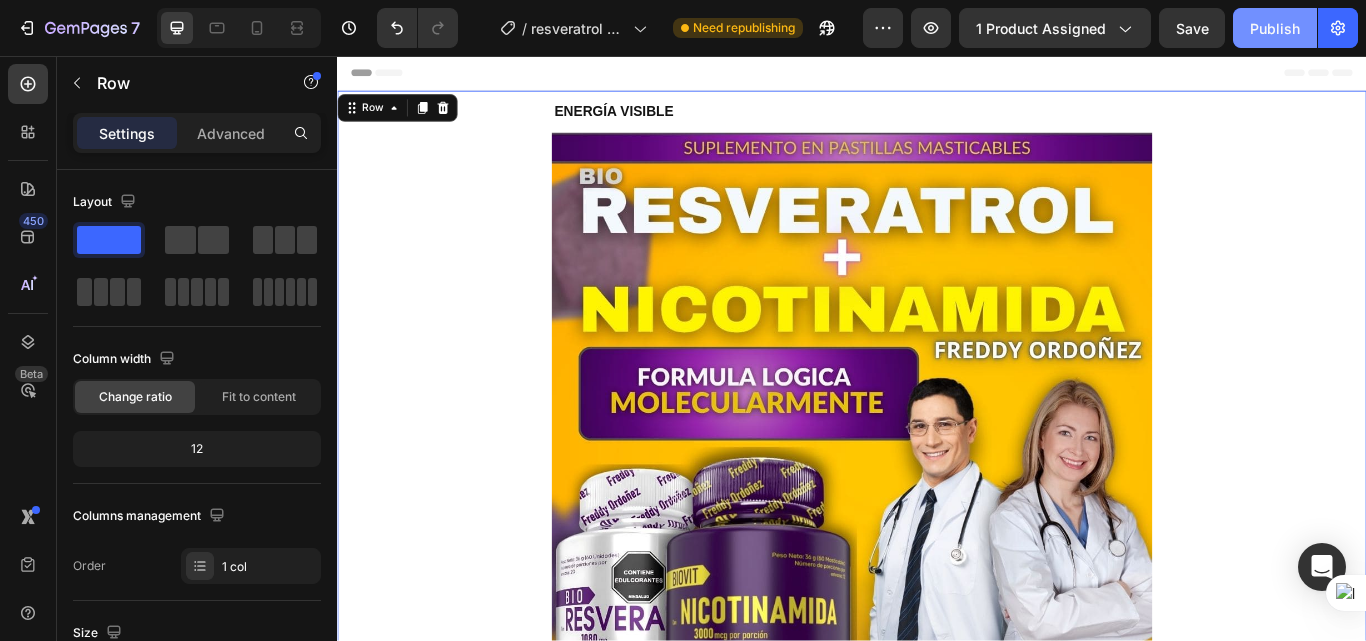 click on "Publish" at bounding box center (1275, 28) 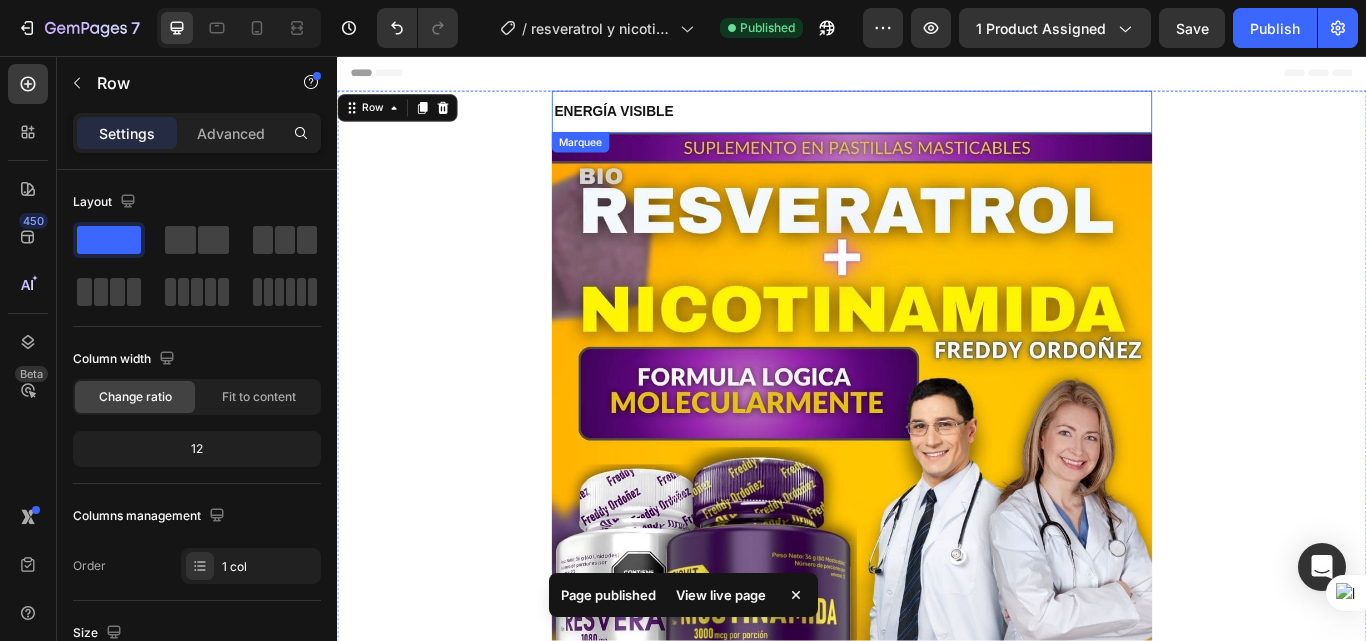 click on "CAMBIO DESDE ADENTRO Text Block" at bounding box center (1041, 121) 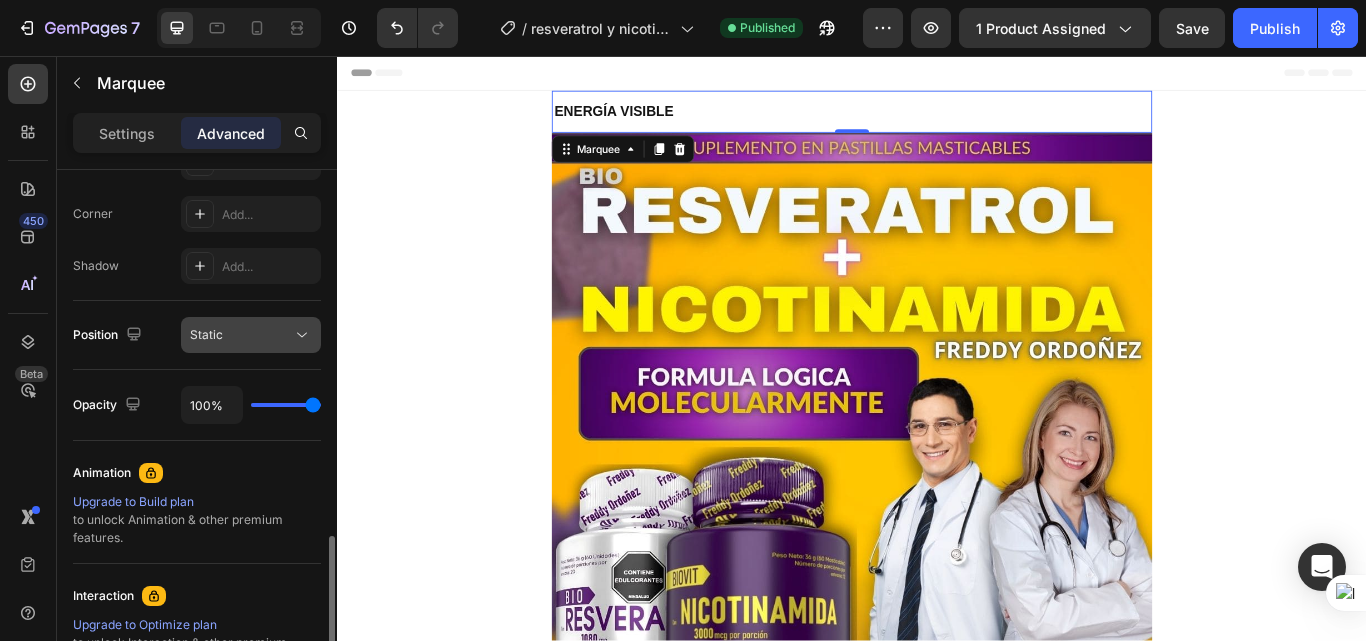 scroll, scrollTop: 800, scrollLeft: 0, axis: vertical 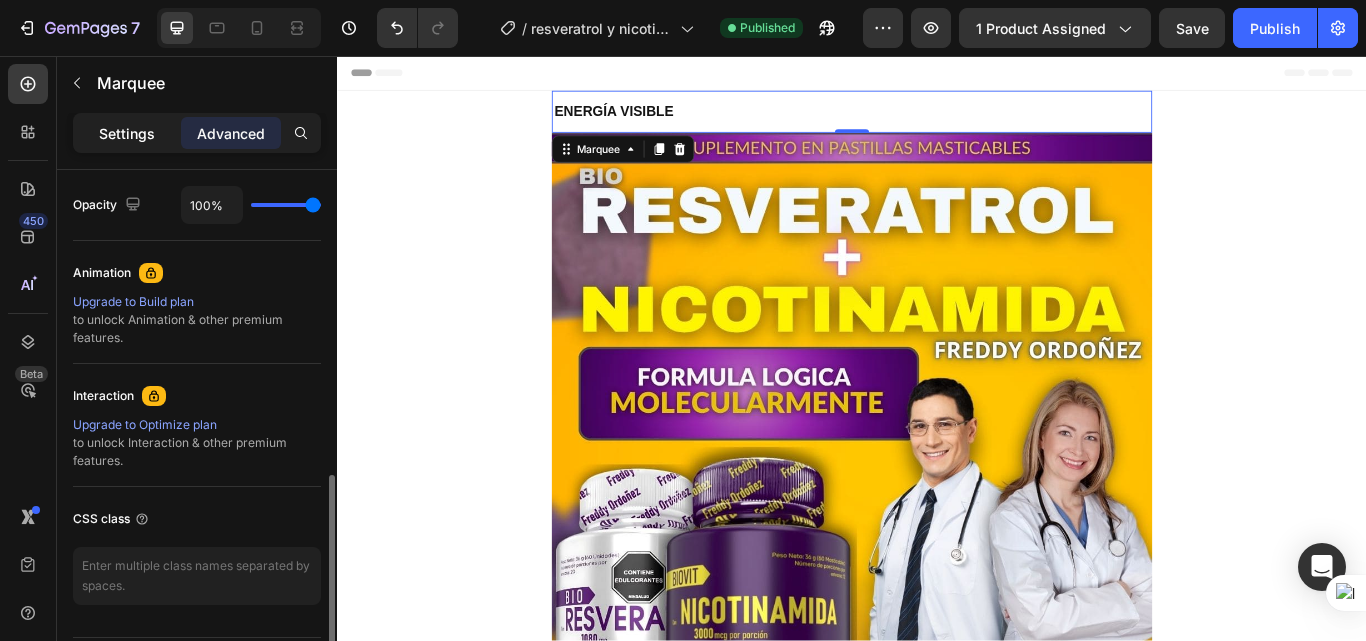 click on "Settings" at bounding box center [127, 133] 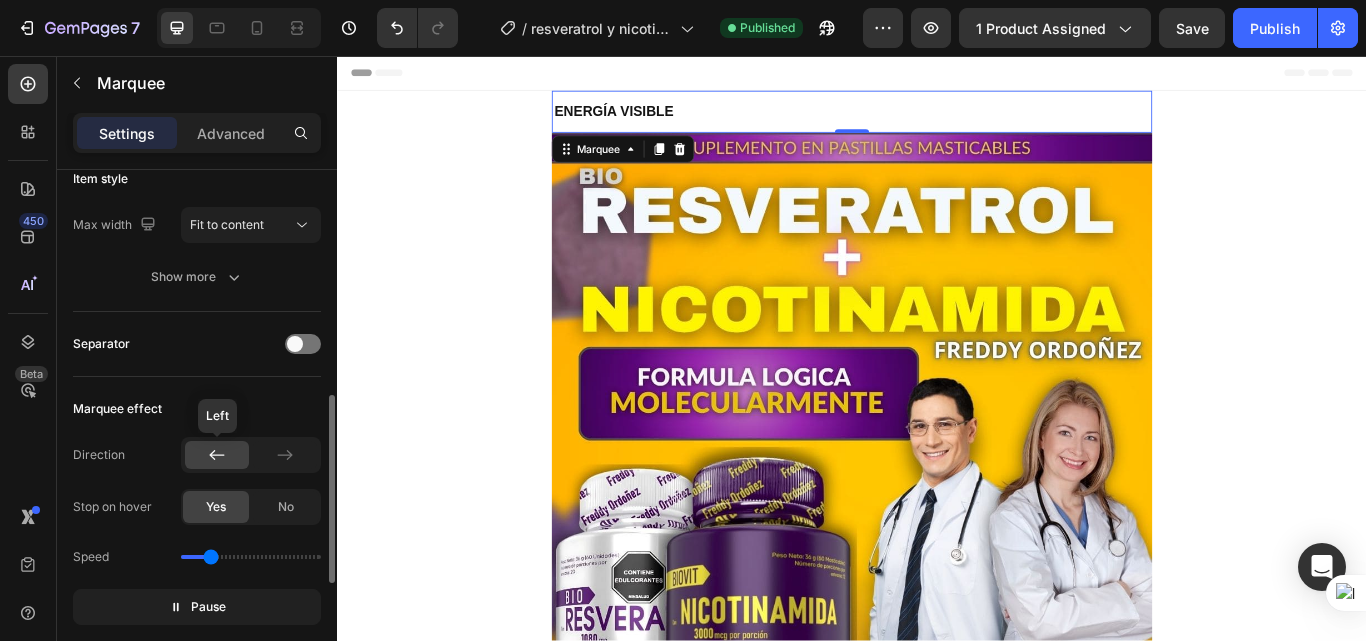 scroll, scrollTop: 351, scrollLeft: 0, axis: vertical 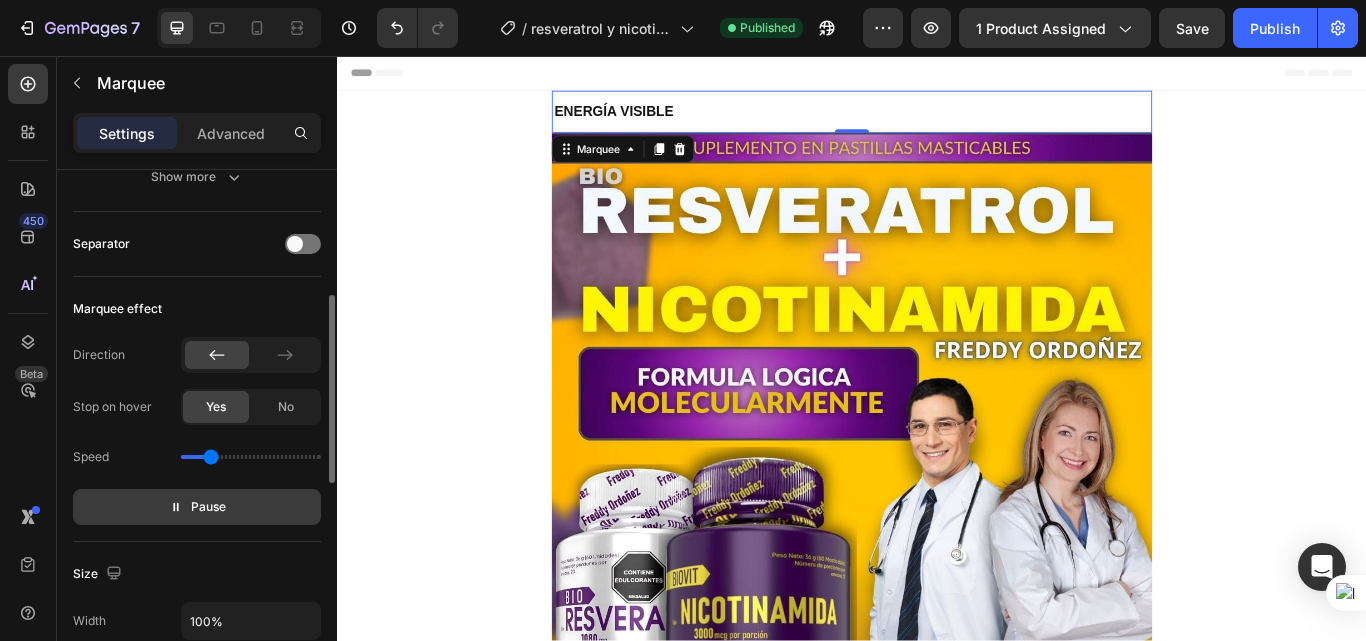 drag, startPoint x: 219, startPoint y: 504, endPoint x: 129, endPoint y: 380, distance: 153.2188 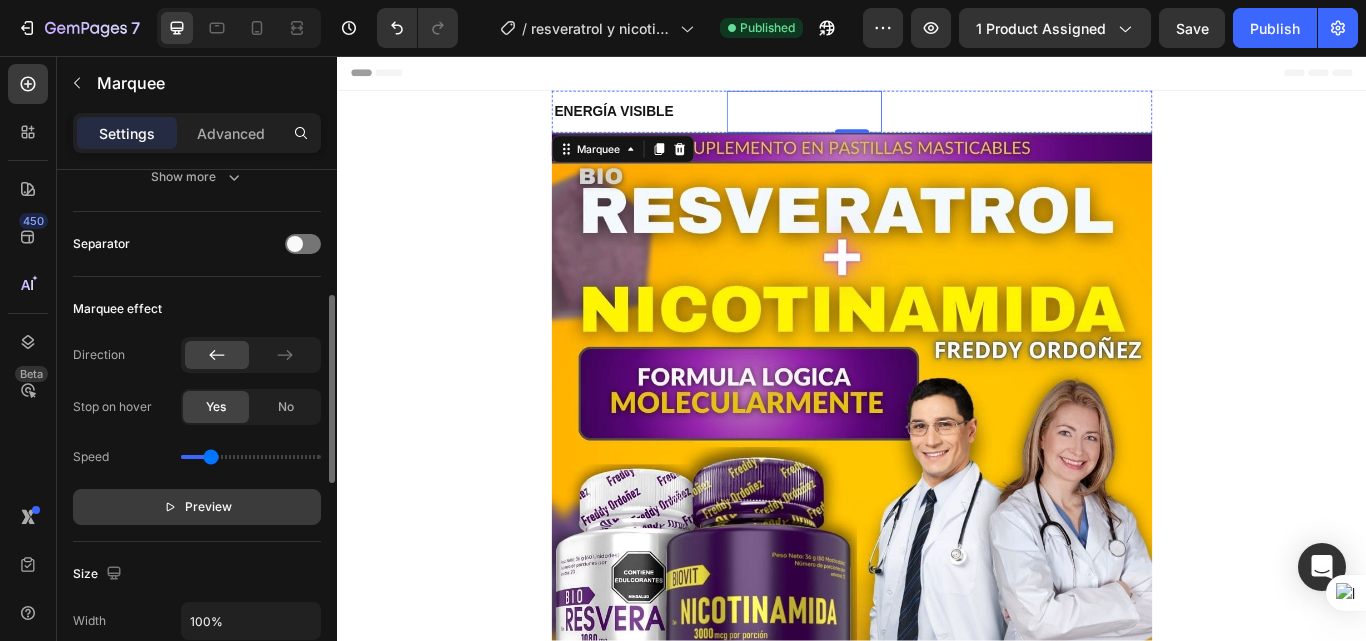 click on "RESULTADOS REALES" at bounding box center (874, 121) 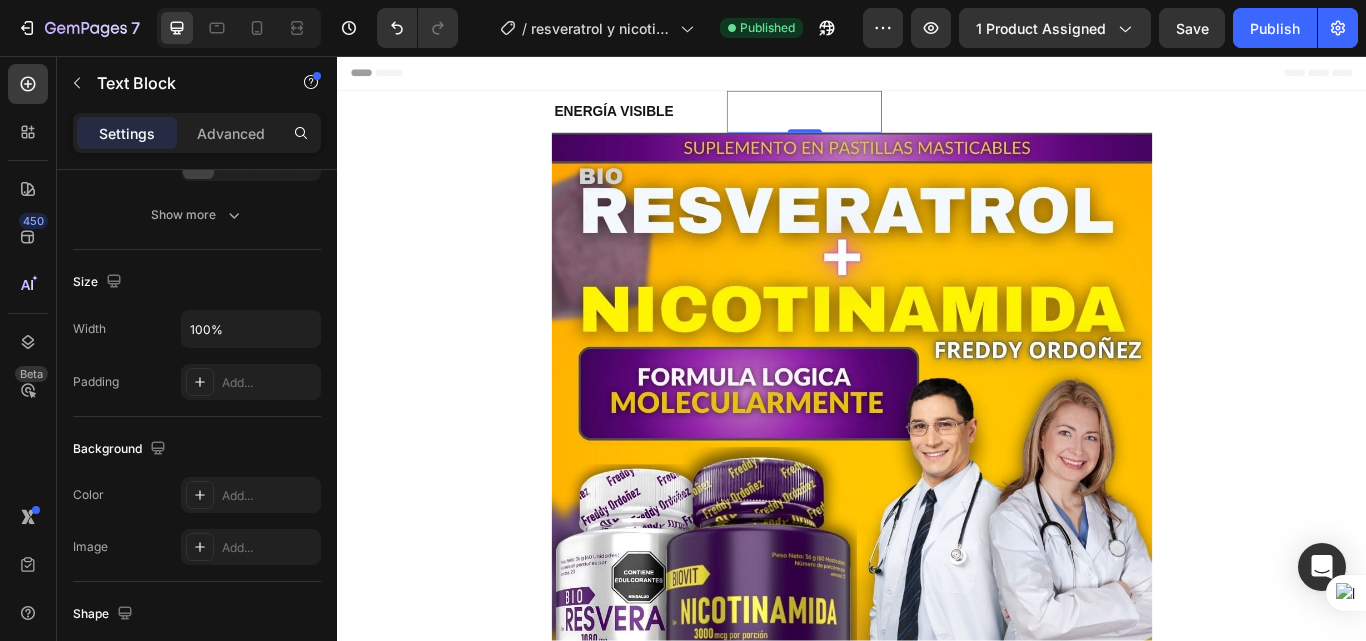 scroll, scrollTop: 0, scrollLeft: 0, axis: both 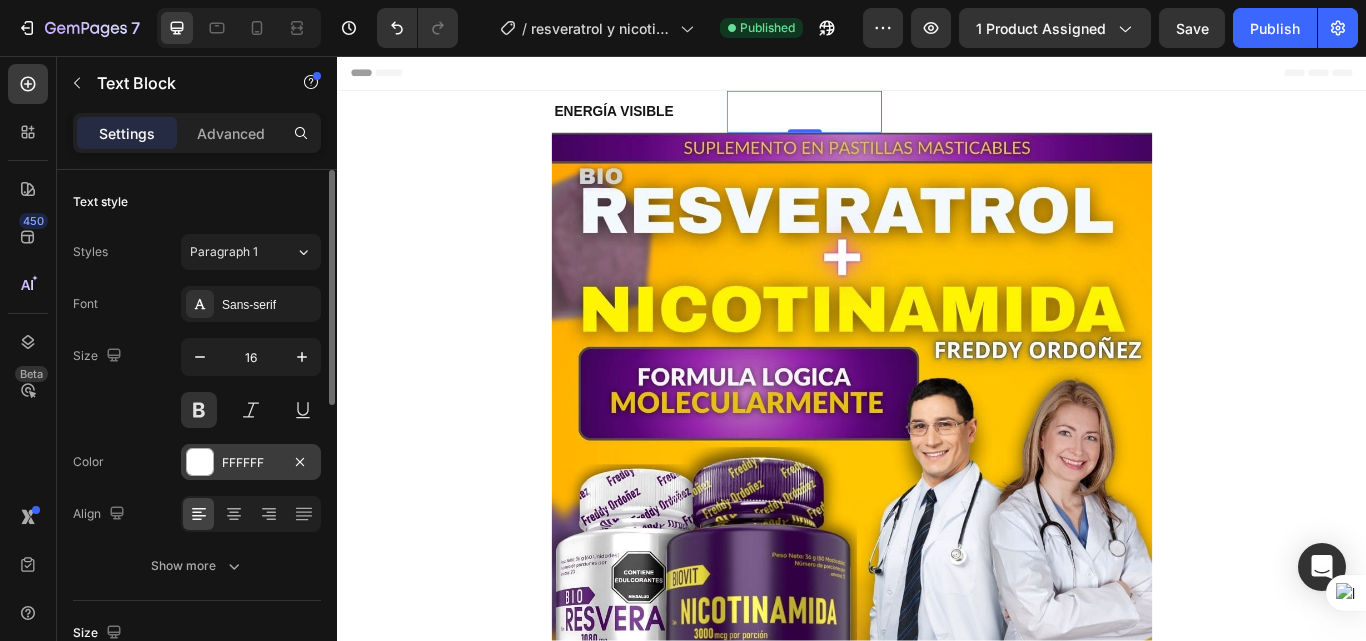 click at bounding box center [200, 462] 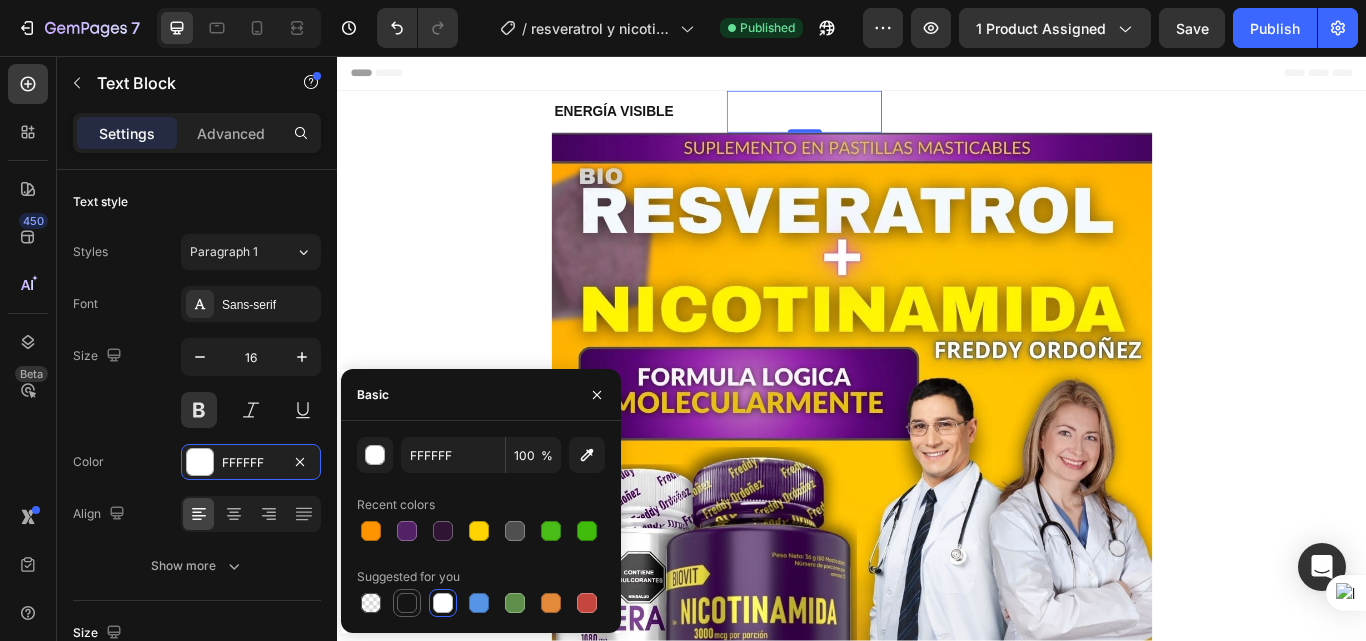 click at bounding box center (407, 603) 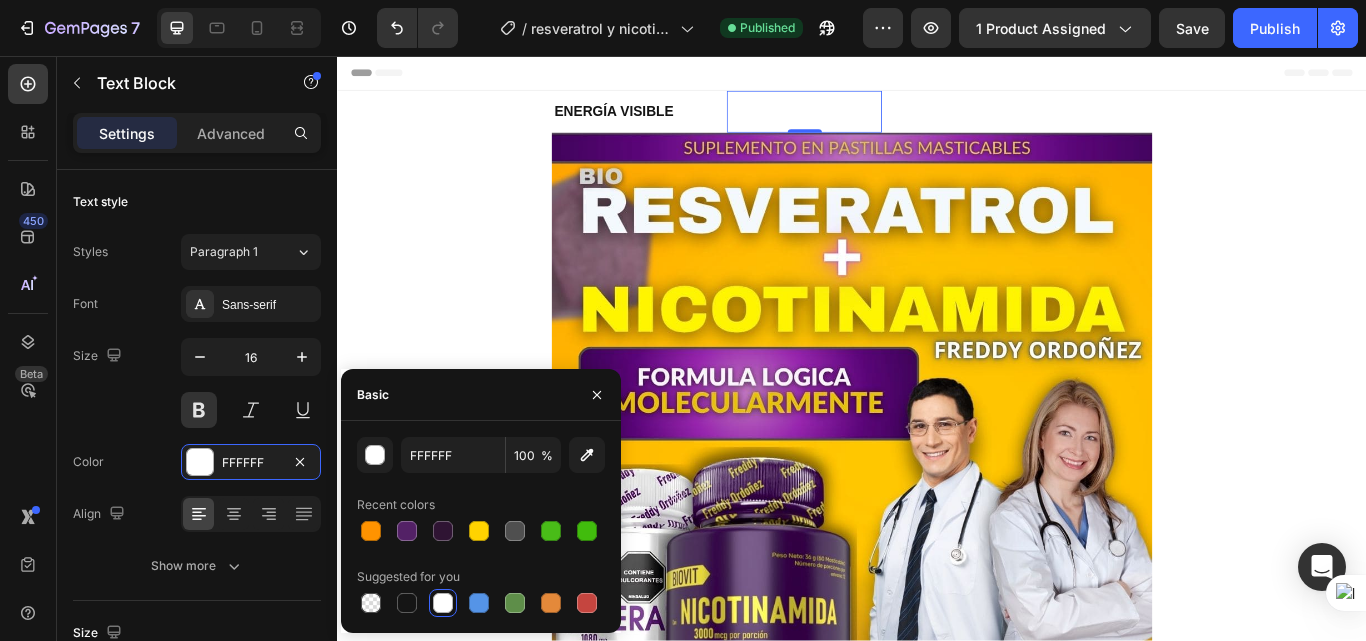 type on "151515" 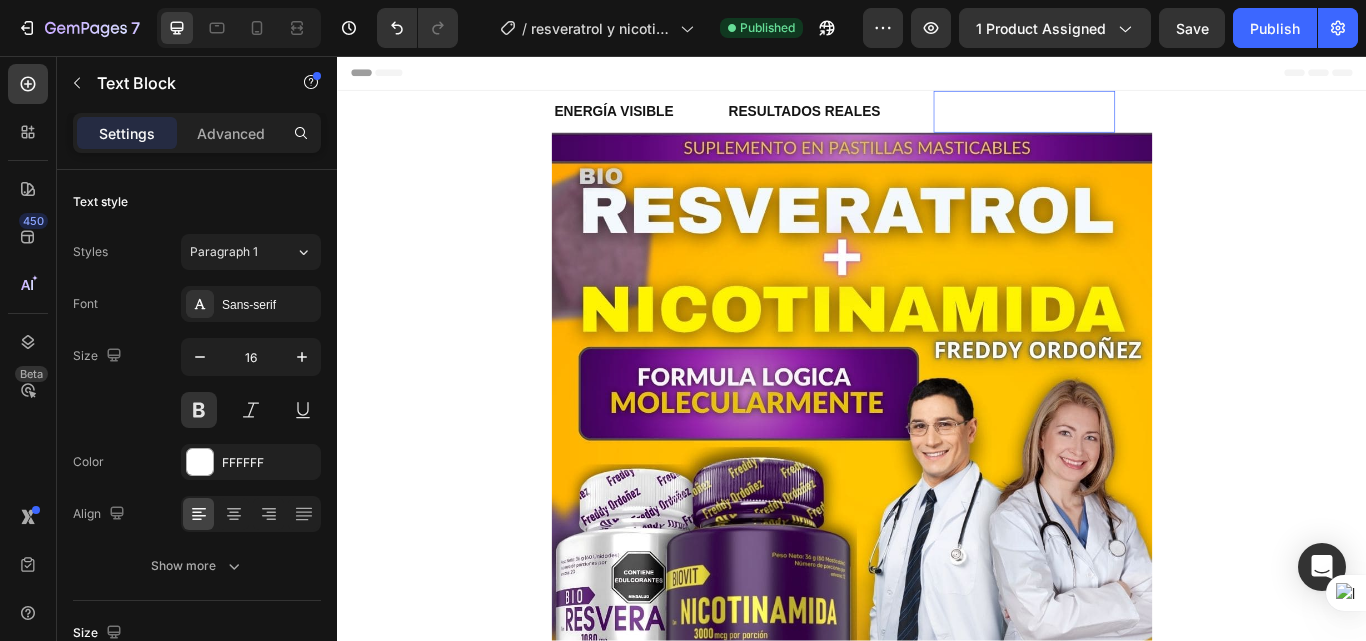 click on "CAMBIO DESDE ADENTRO" at bounding box center (1009, 121) 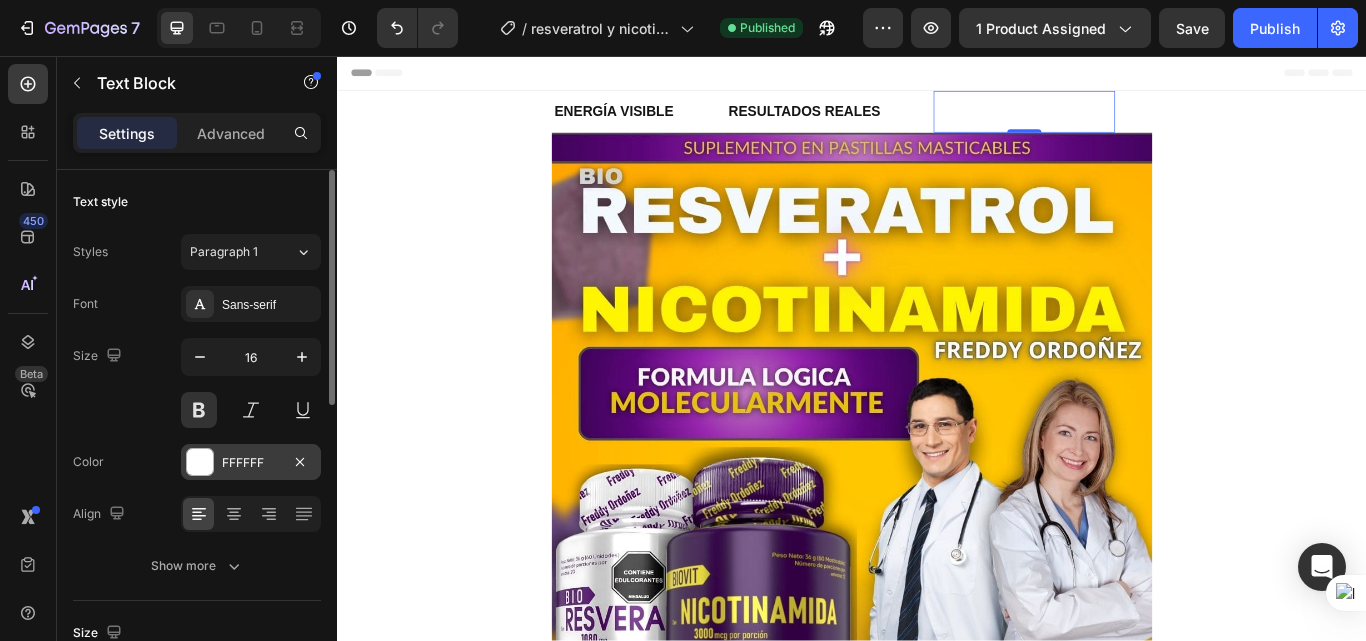 click at bounding box center (200, 462) 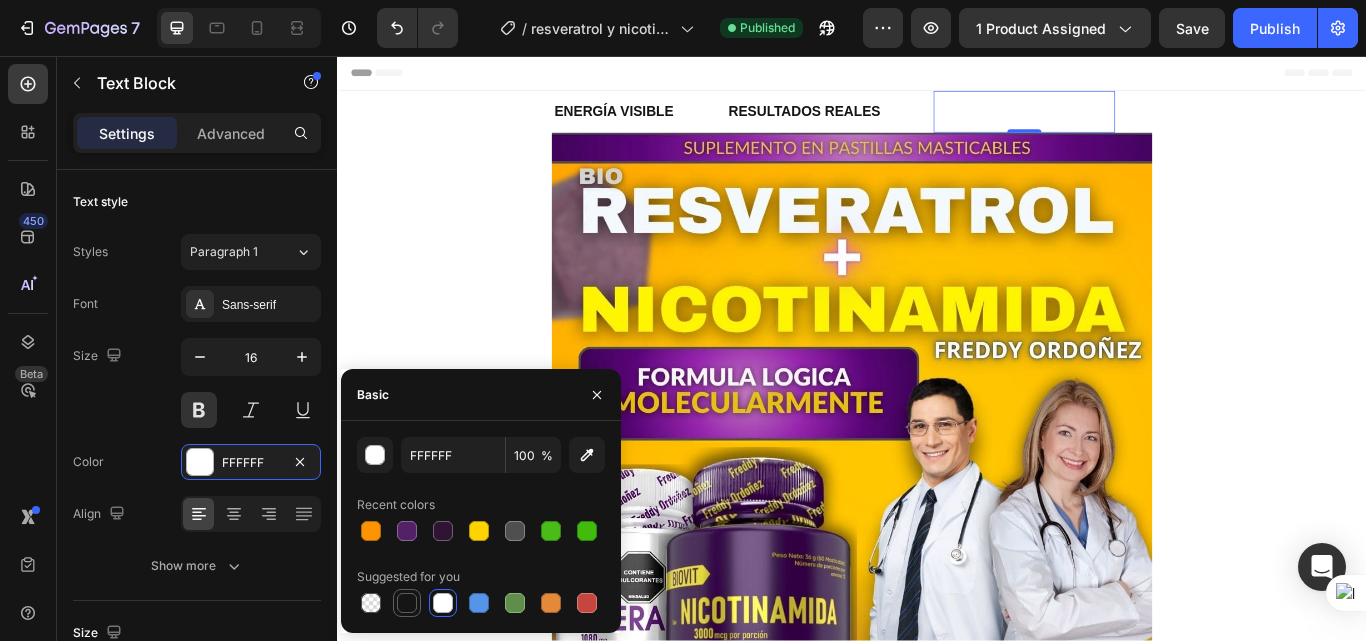 click at bounding box center [407, 603] 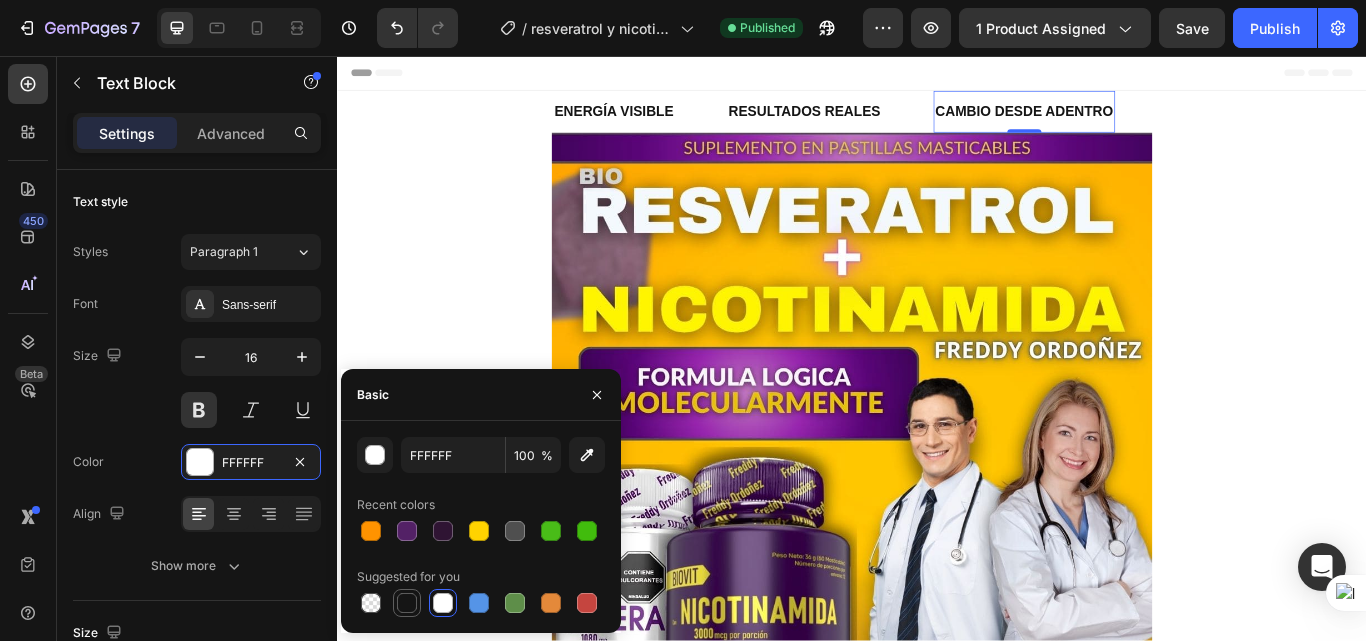 type on "151515" 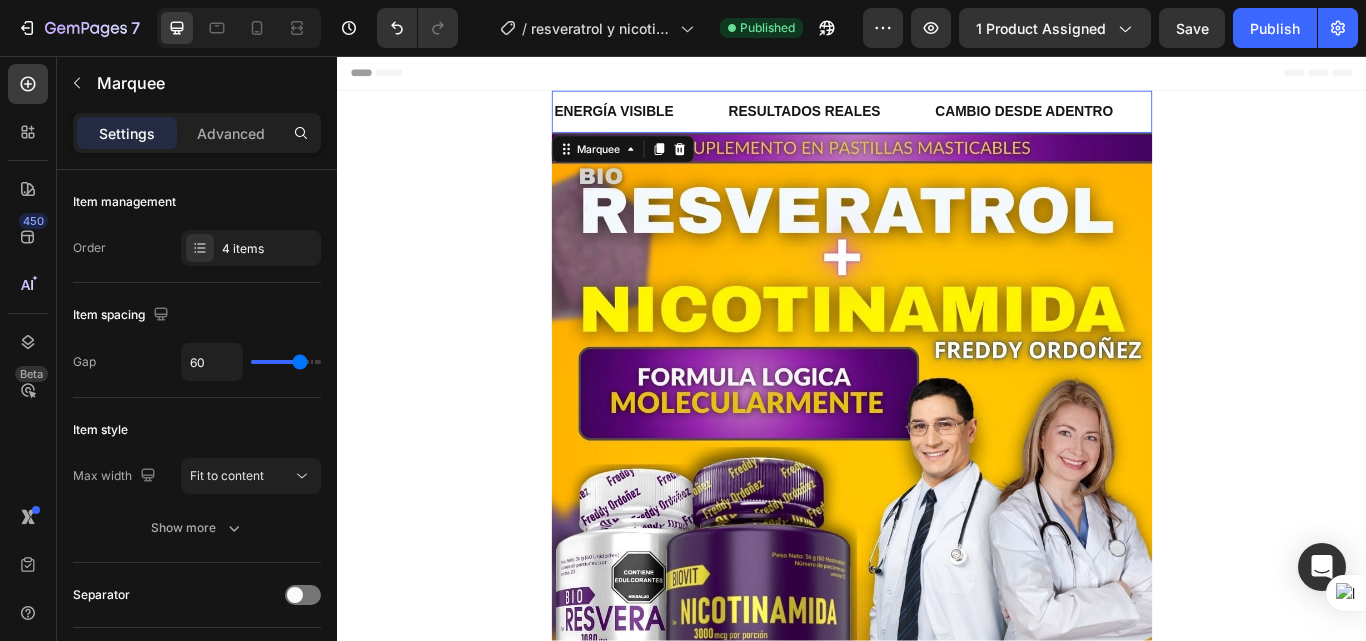 click on "ENERGÍA VISIBLE Text Block" at bounding box center [624, 121] 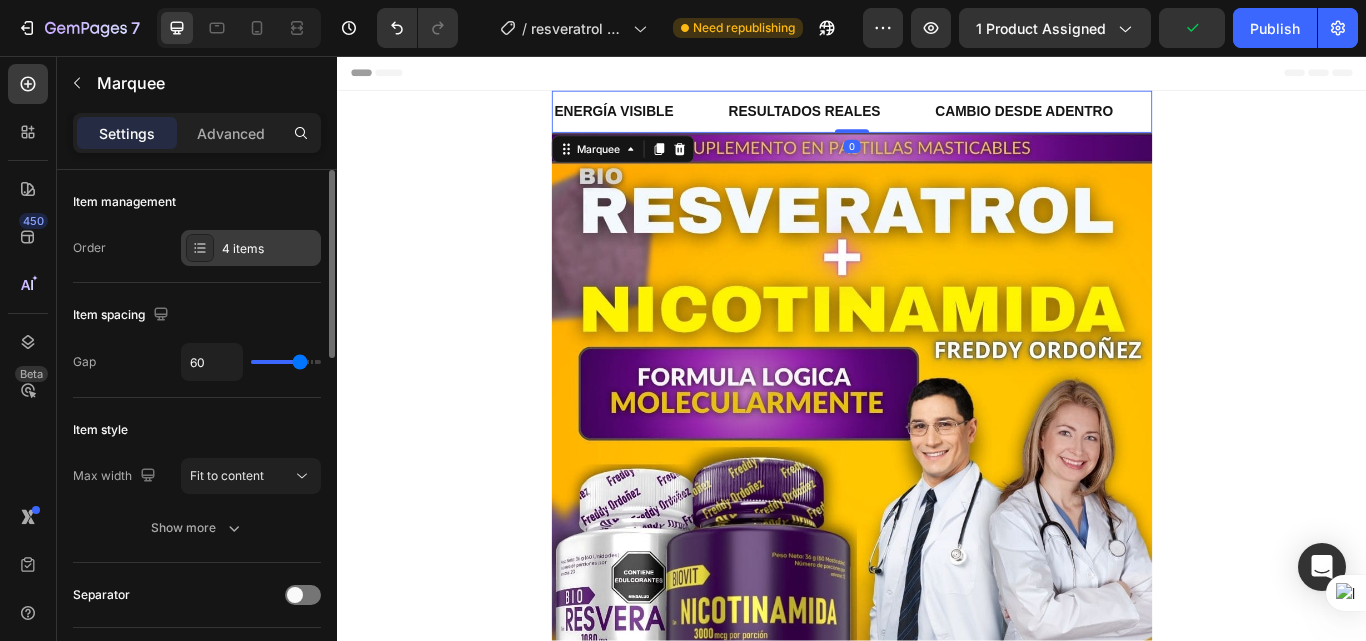 click on "4 items" at bounding box center [269, 249] 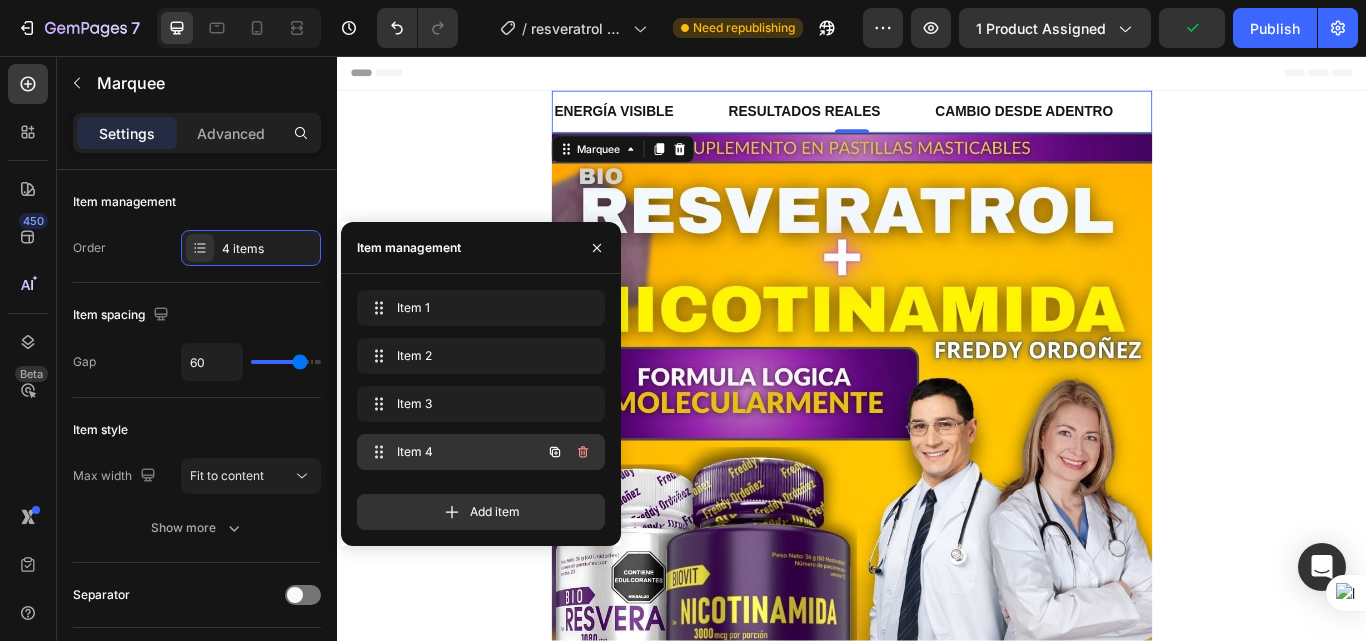 click on "Item 4" at bounding box center (453, 452) 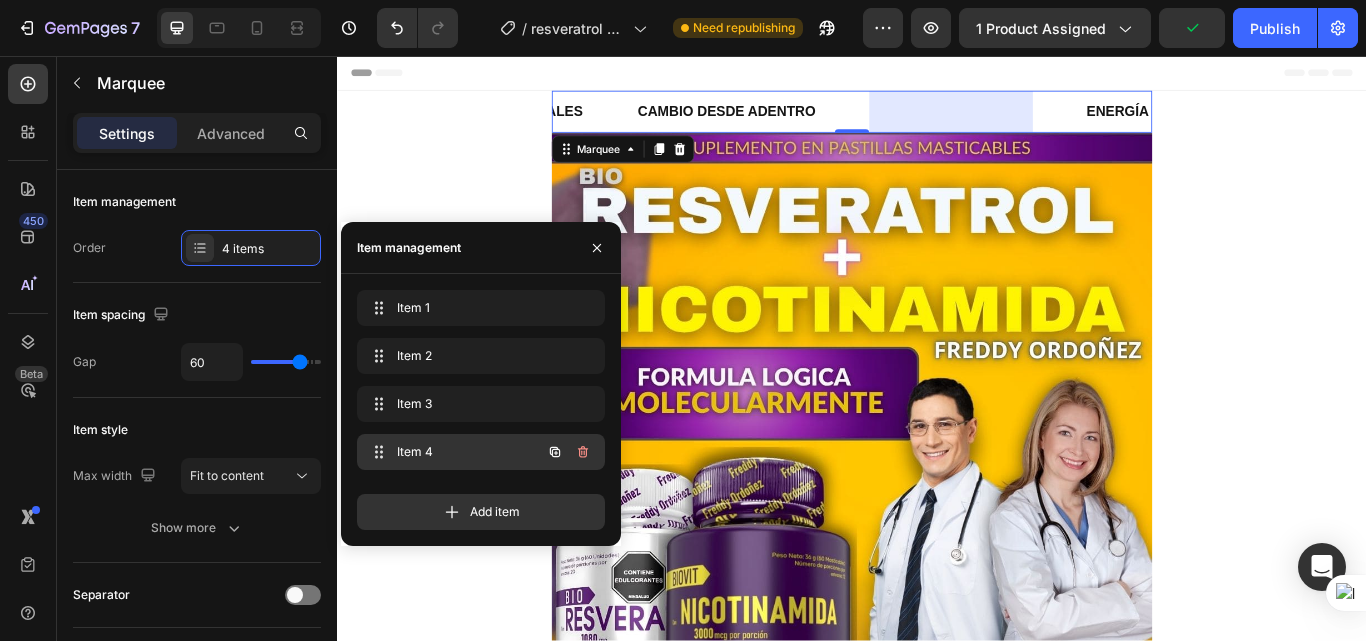 scroll, scrollTop: 0, scrollLeft: 470, axis: horizontal 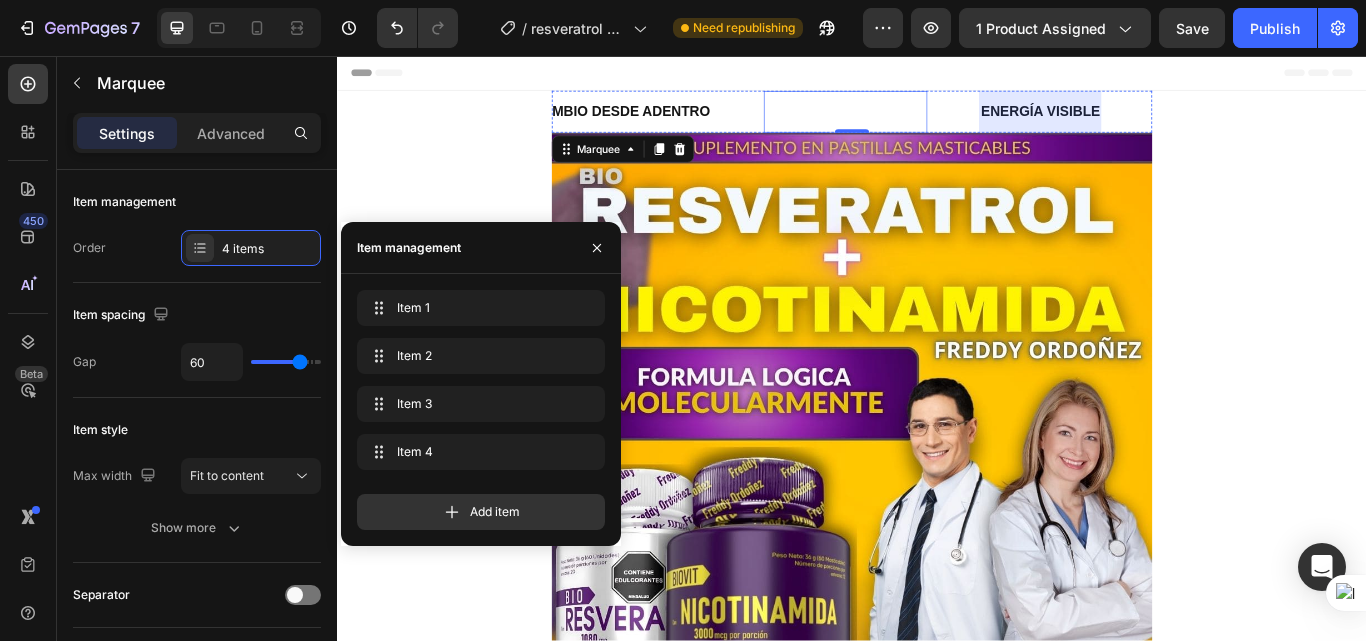 click on "RUTINA QUE FUNCIONA" at bounding box center [904, 121] 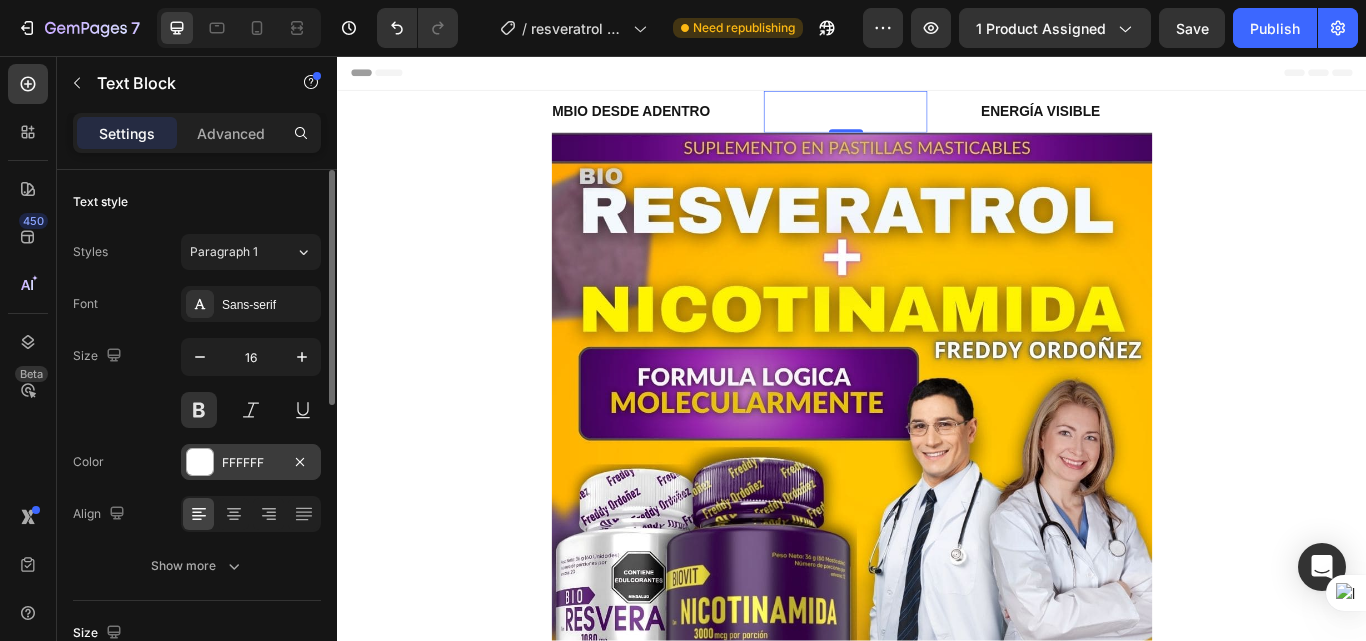 click at bounding box center (200, 462) 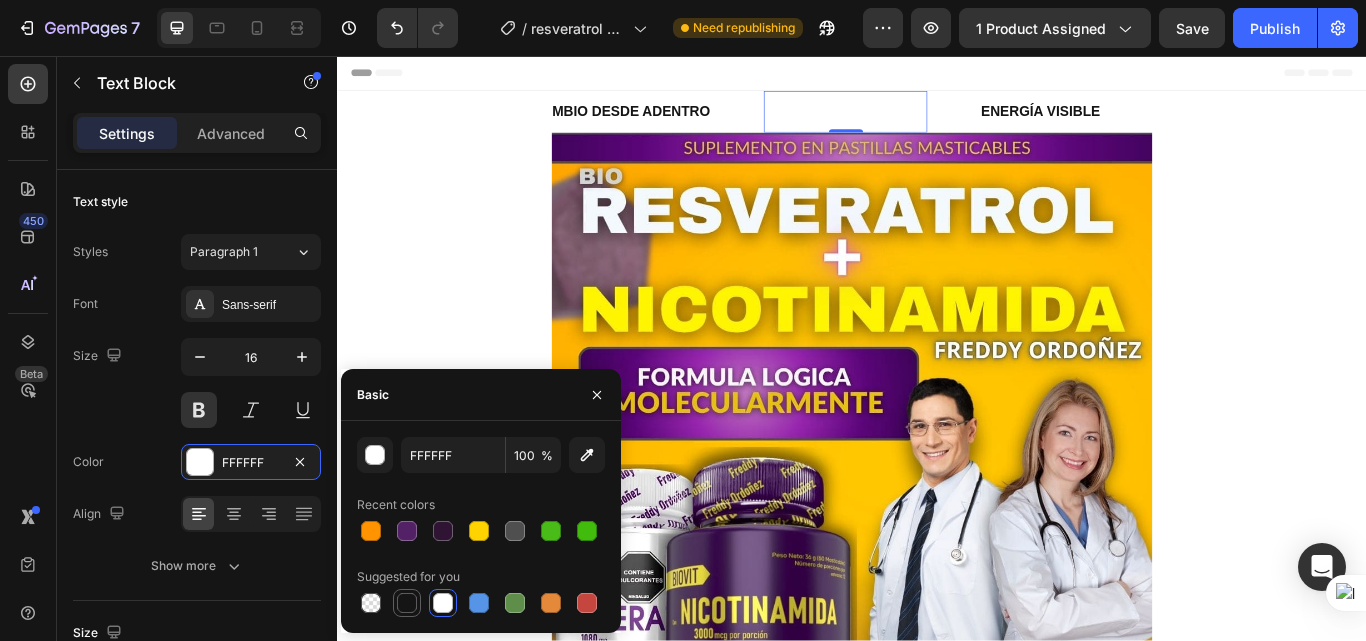 click at bounding box center [407, 603] 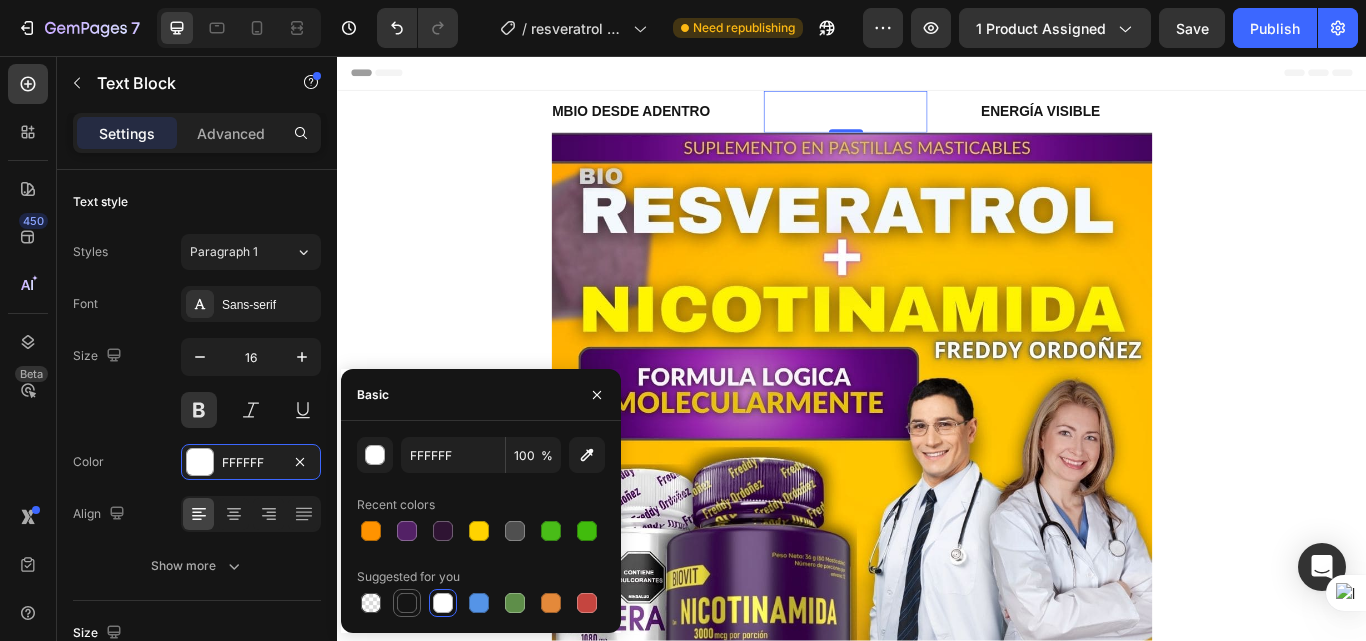 type on "151515" 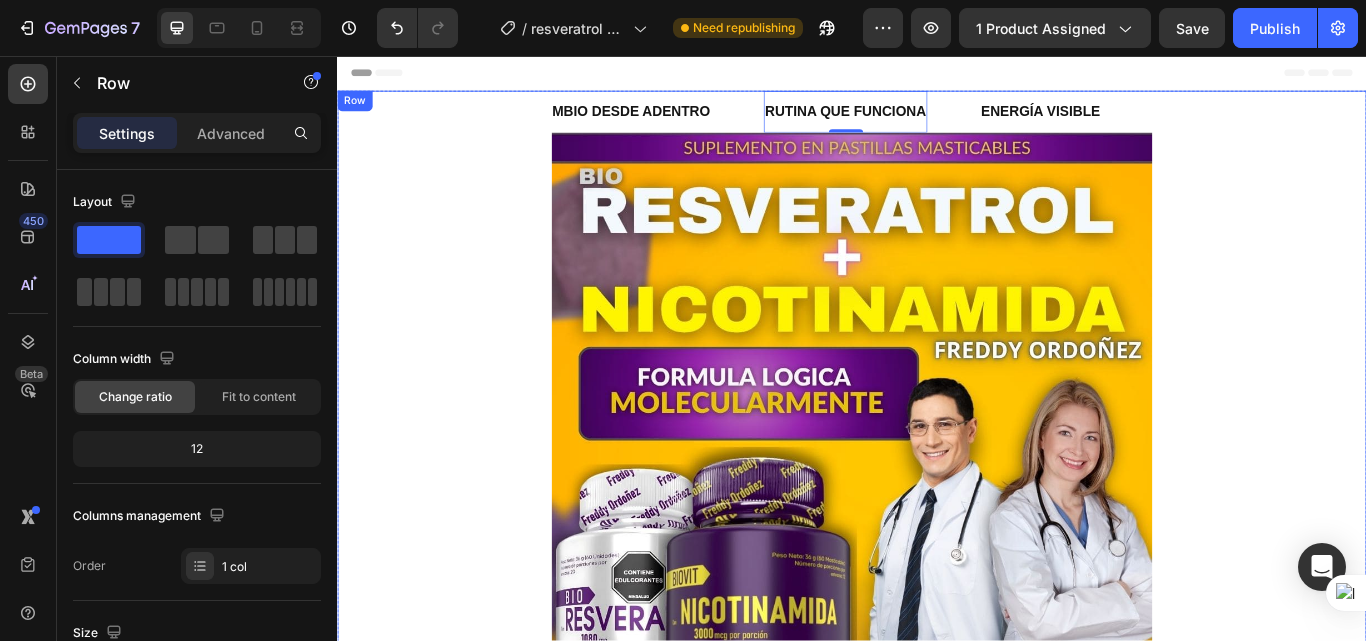 click on "ENERGÍA VISIBLE Text Block RESULTADOS REALES Text Block CAMBIO DESDE ADENTRO Text Block RUTINA QUE FUNCIONA Text Block   0 ENERGÍA VISIBLE Text Block RESULTADOS REALES Text Block CAMBIO DESDE ADENTRO Text Block RUTINA QUE FUNCIONA Text Block   0 Marquee Image
Publish the page to see the content.
GGG Image Image Image Image Image Image Image Image Image Image Marquee Image Image Image
Publish the page to see the content.
GGG Image Image Image Image Image Image Marquee PREGUNTAS FRECUENTES Heading
¿Quién puede tomar este combo? Adultos mayores de [AGE] años que quieran mejorar su energía, piel y bienestar general. Text Block
¿Cuánto tiempo tarda en notarse el efecto?
¿Tiene azúcar o ingredientes artificiales?
¿Puedo tomarlo si ya uso otros suplementos?
Row Row" at bounding box center [937, 5290] 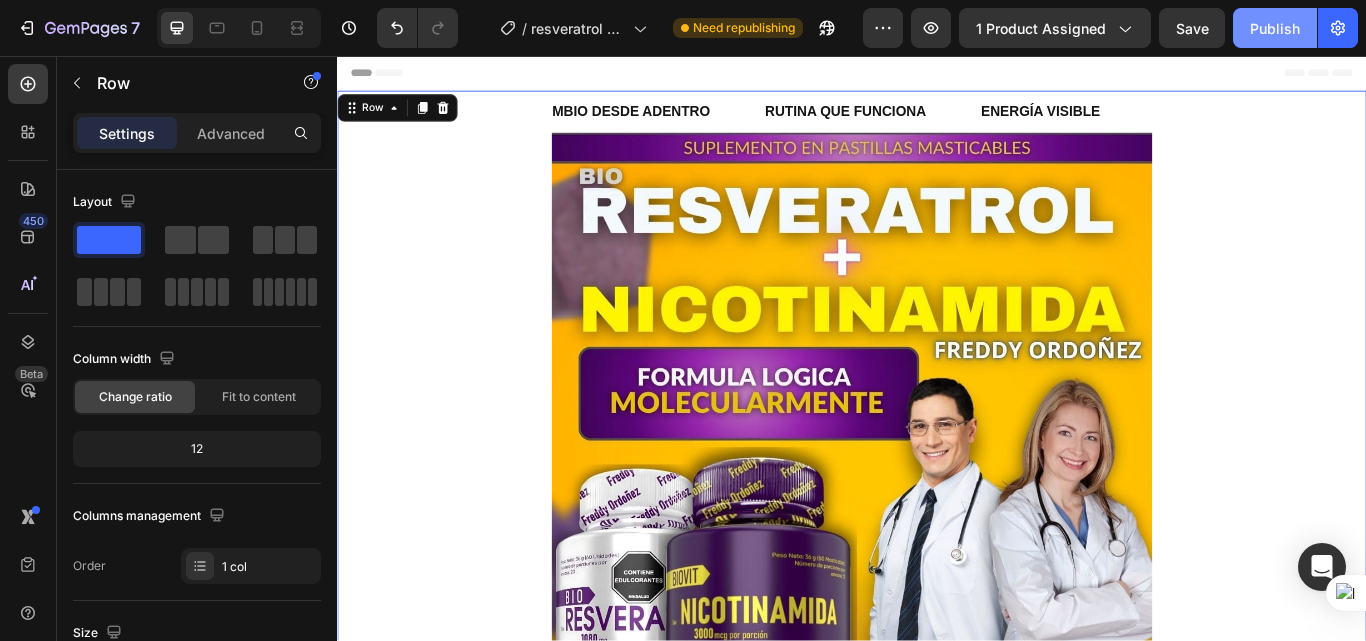 click on "Publish" 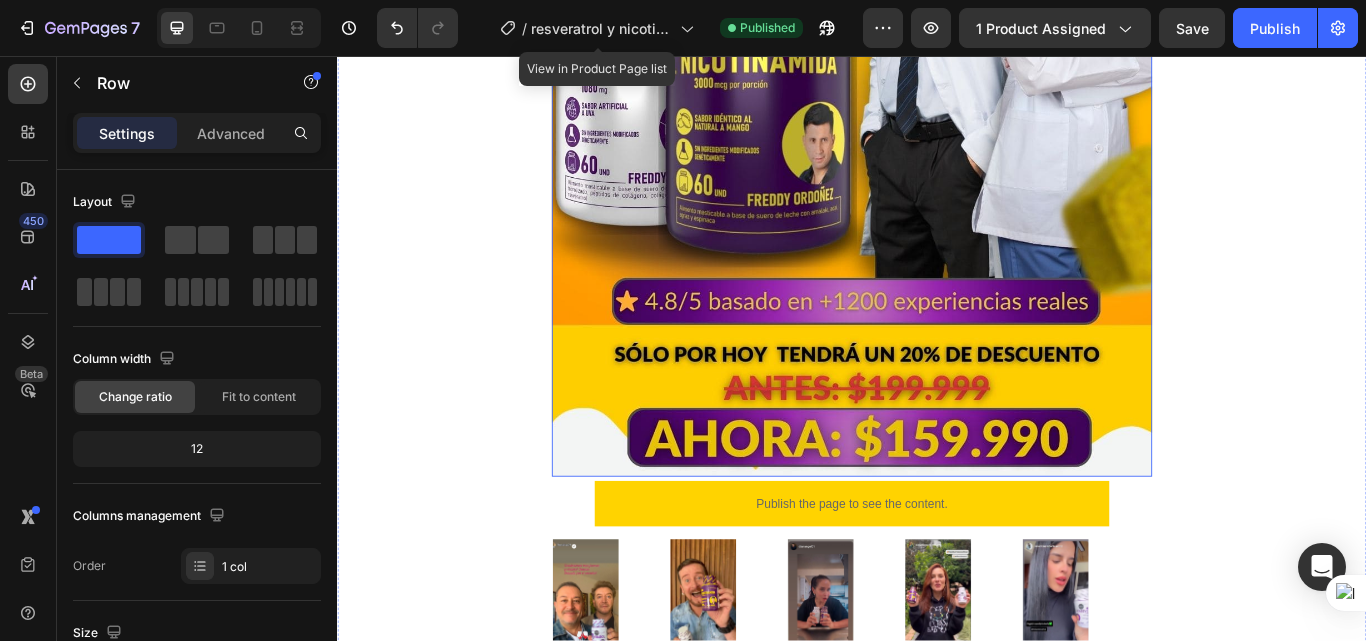 scroll, scrollTop: 700, scrollLeft: 0, axis: vertical 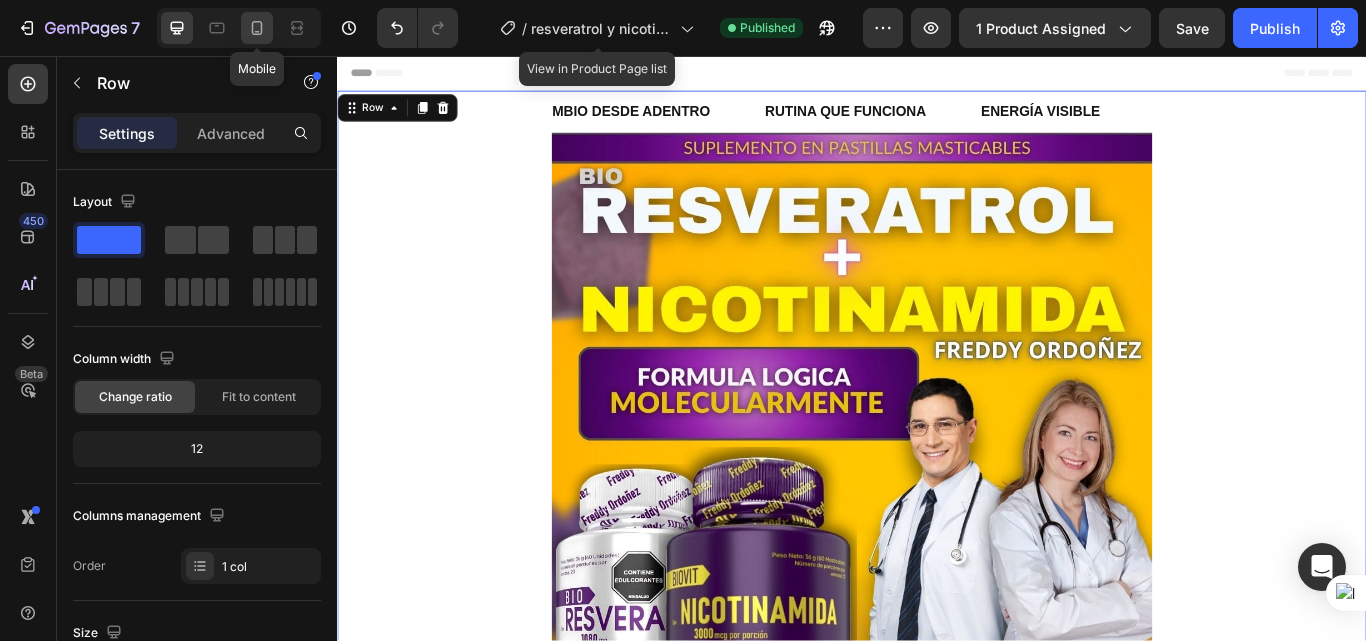 click 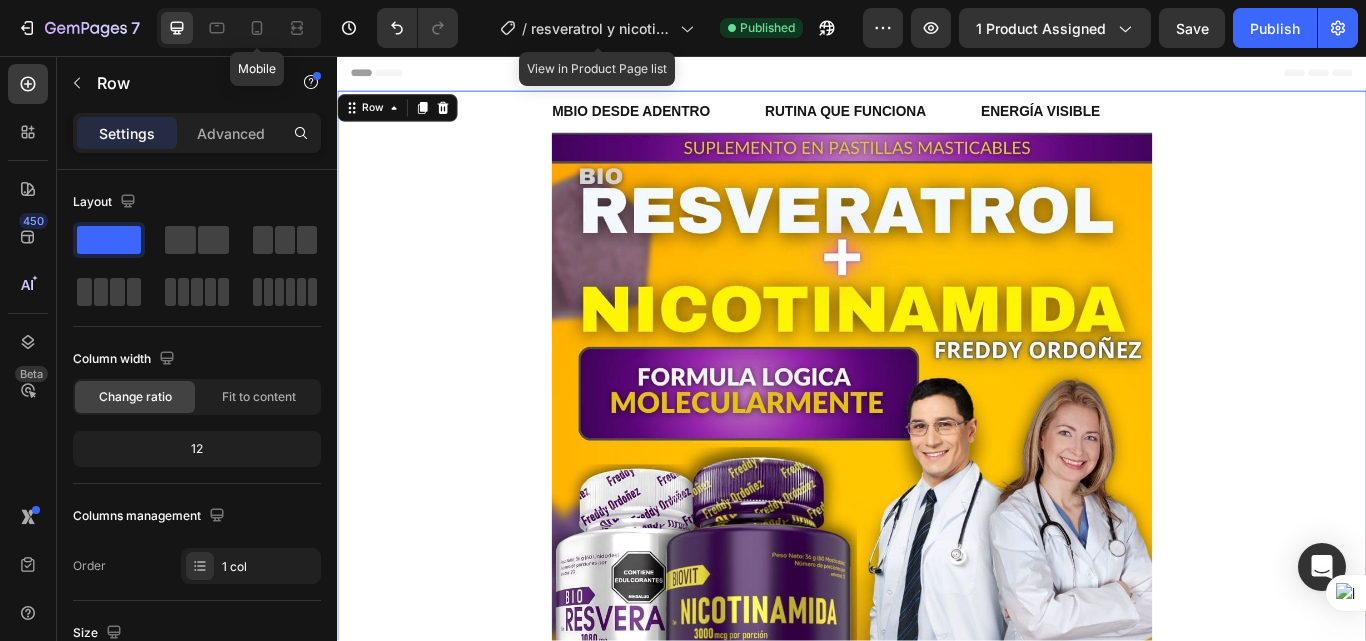 type on "100%" 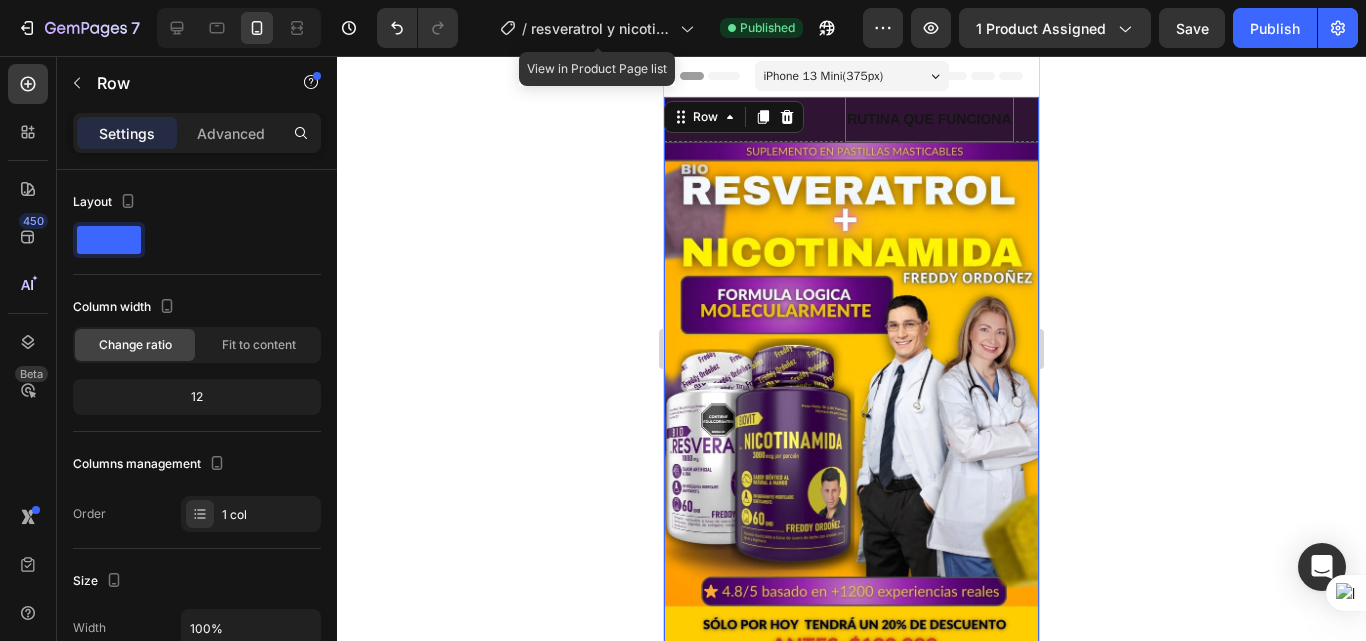 click on "RUTINA QUE FUNCIONA" at bounding box center [797, 119] 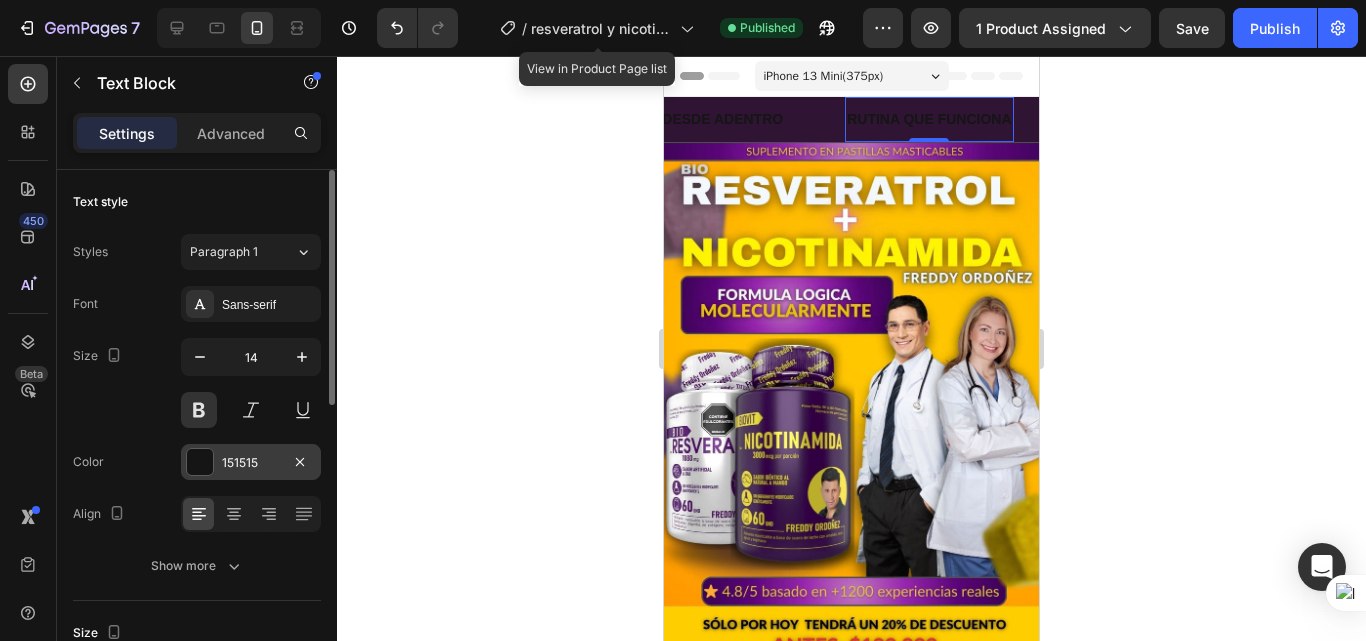 click at bounding box center (200, 462) 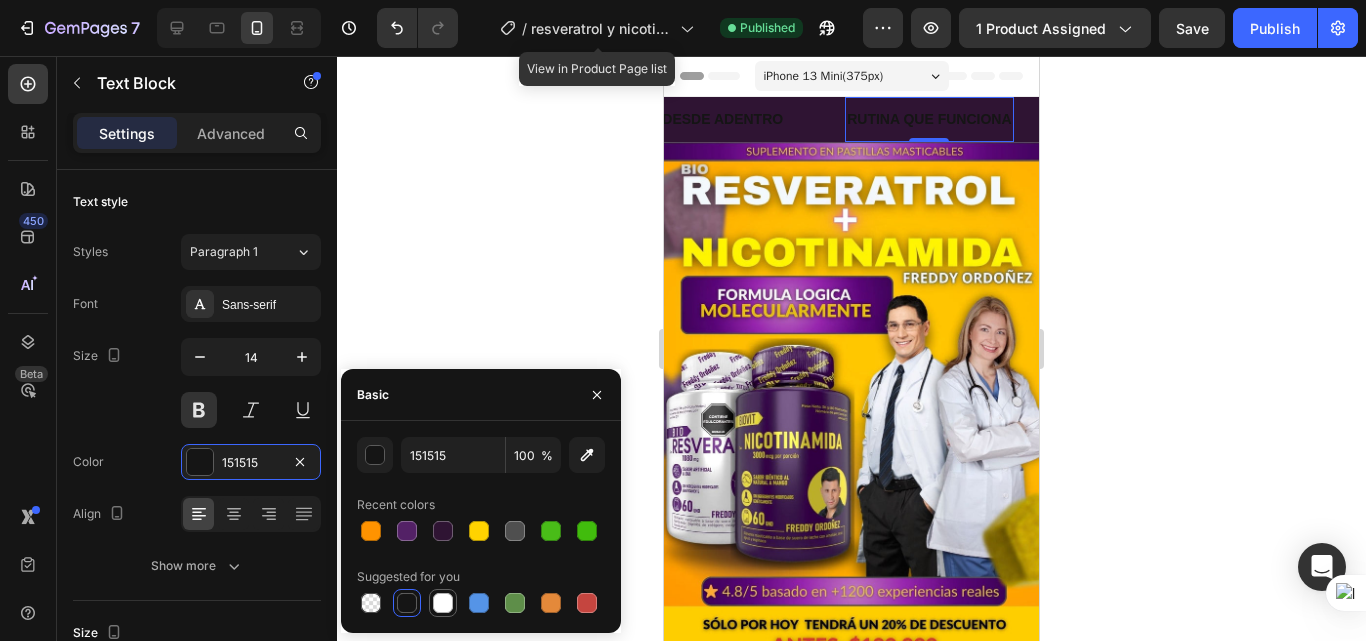 click at bounding box center [443, 603] 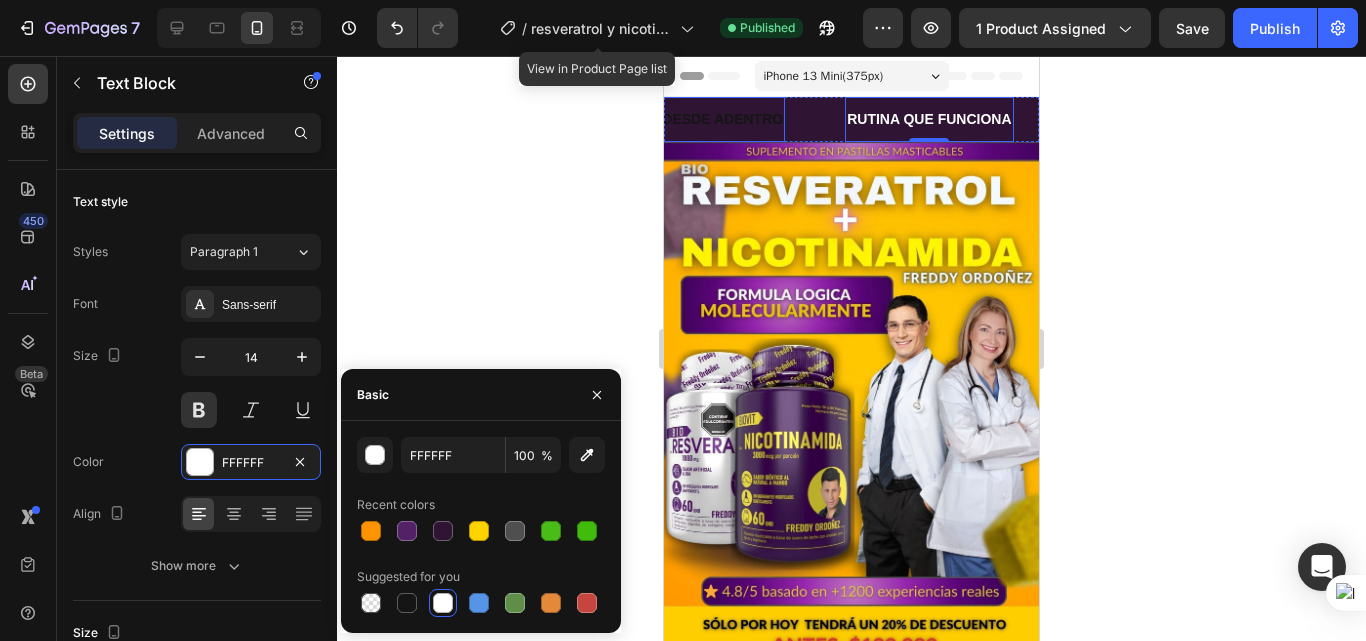 click on "CAMBIO DESDE ADENTRO" at bounding box center [680, 119] 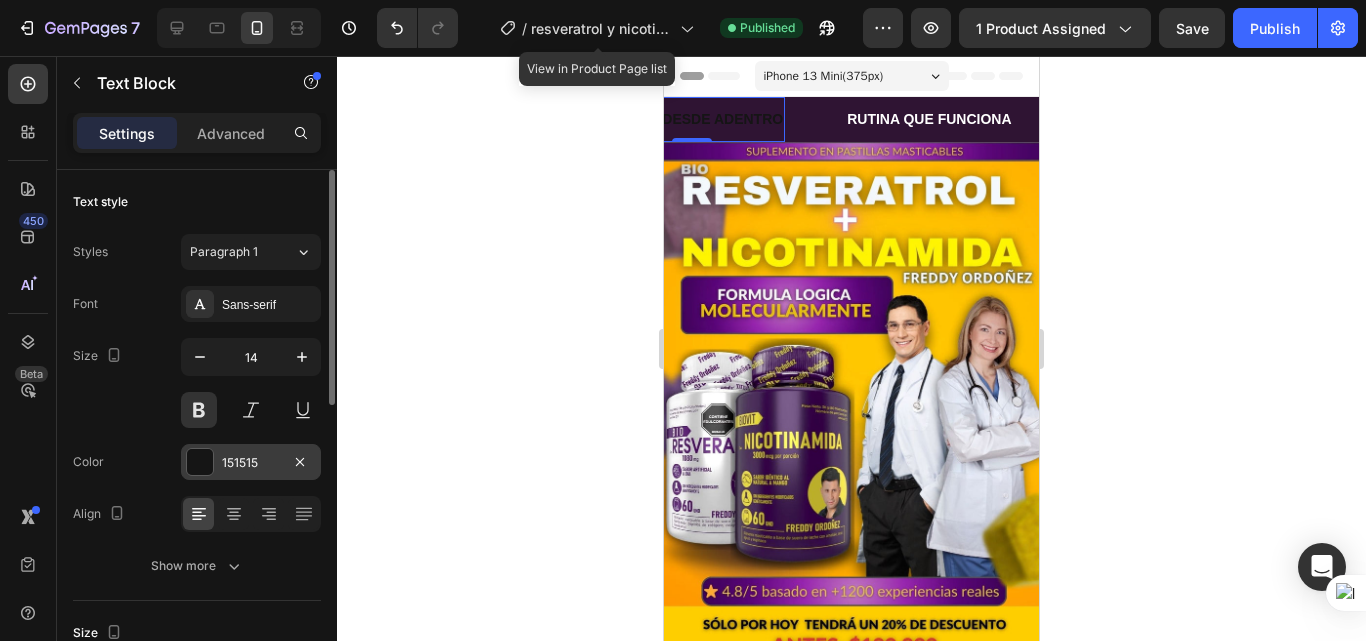 click at bounding box center (200, 462) 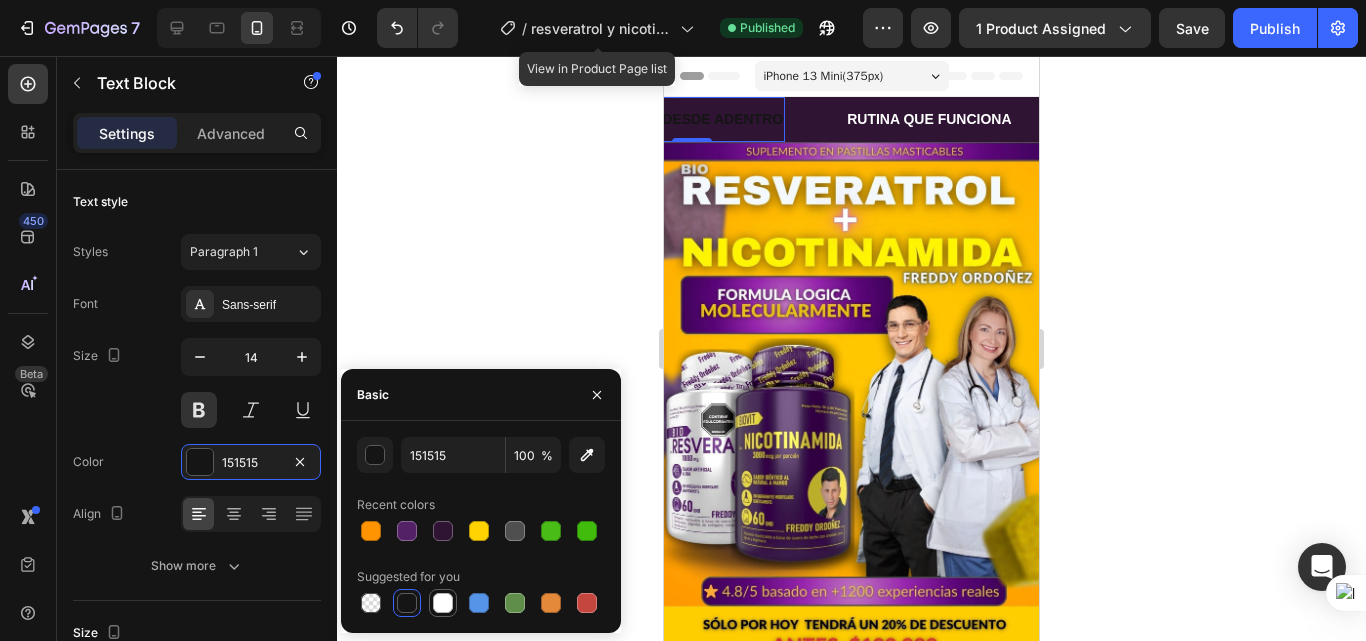 click at bounding box center (443, 603) 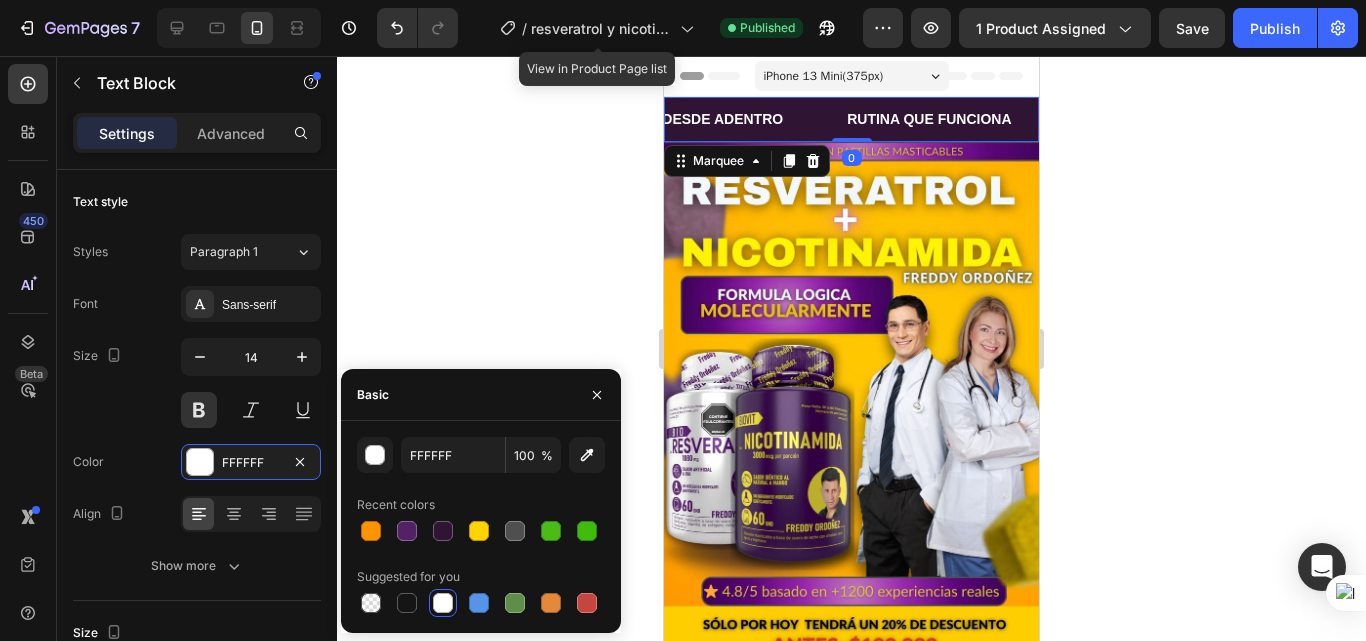 click on "CAMBIO DESDE ADENTRO Text Block" at bounding box center (607, 119) 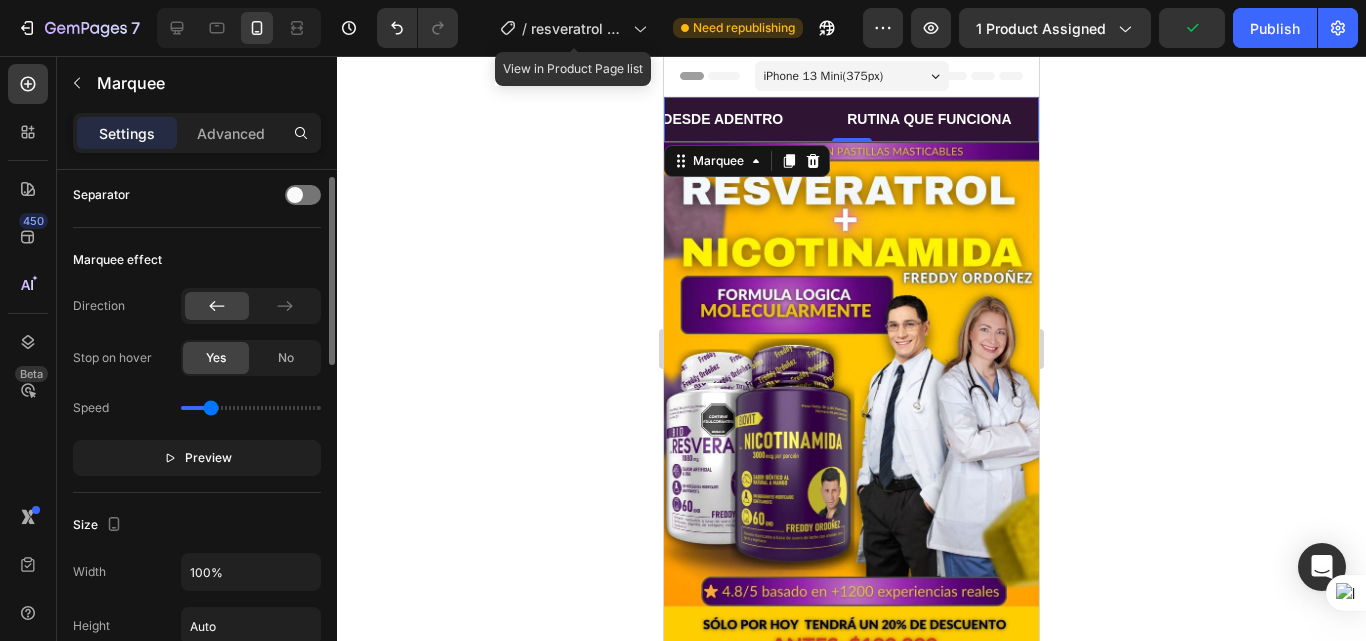 scroll, scrollTop: 0, scrollLeft: 0, axis: both 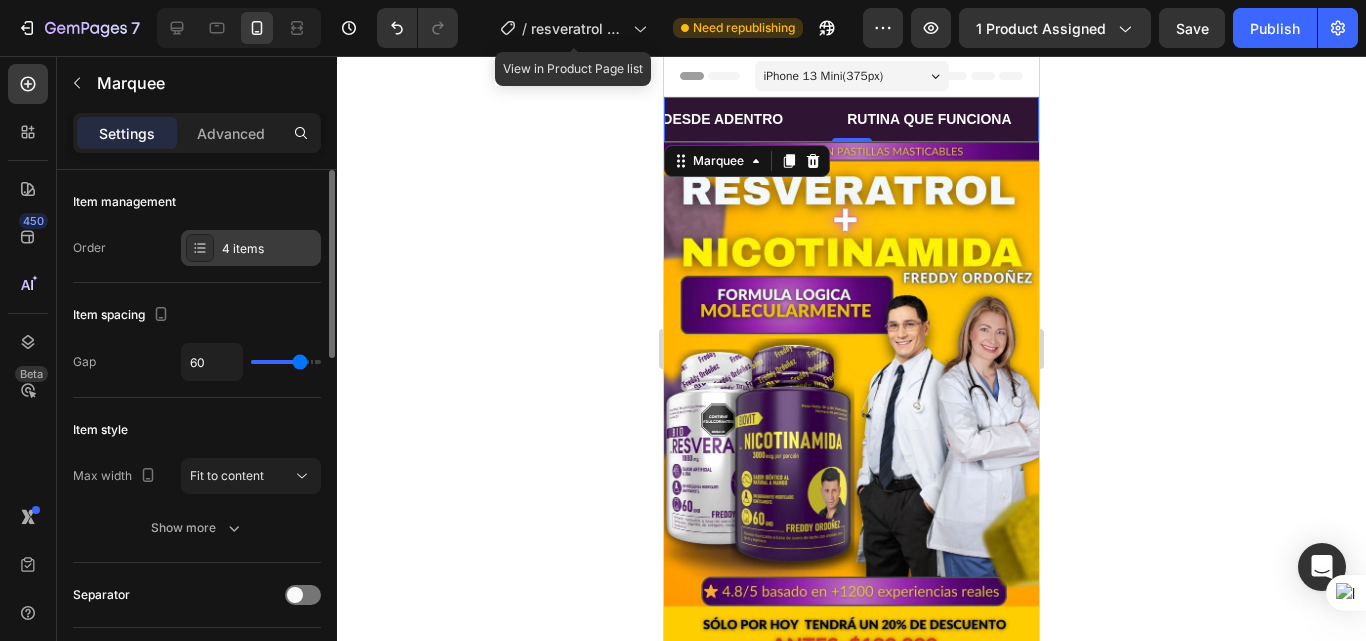 click on "4 items" at bounding box center [269, 249] 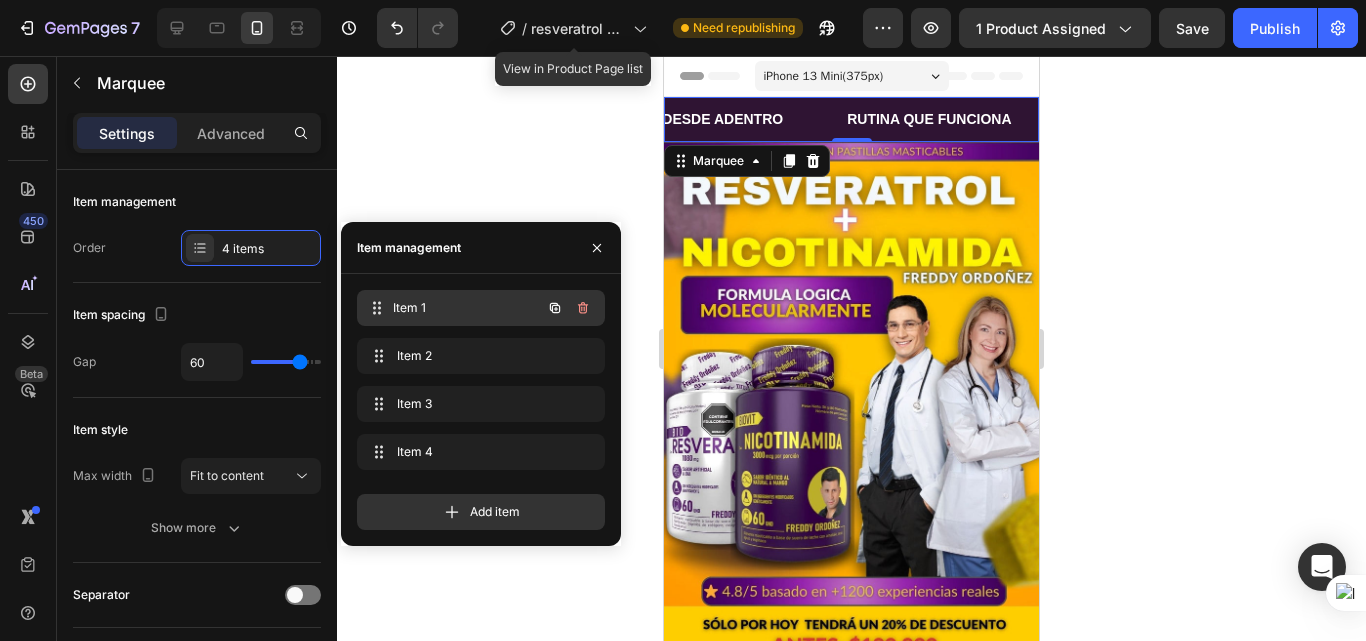 click on "Item 1" at bounding box center [467, 308] 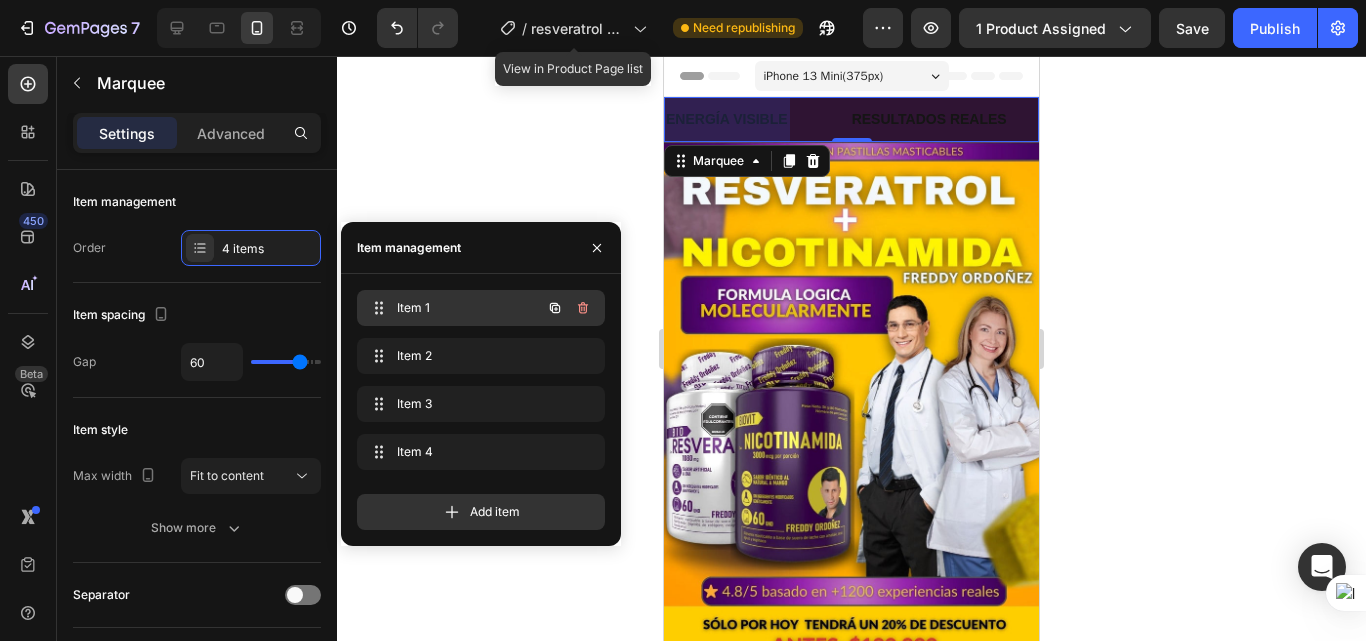 scroll, scrollTop: 0, scrollLeft: 0, axis: both 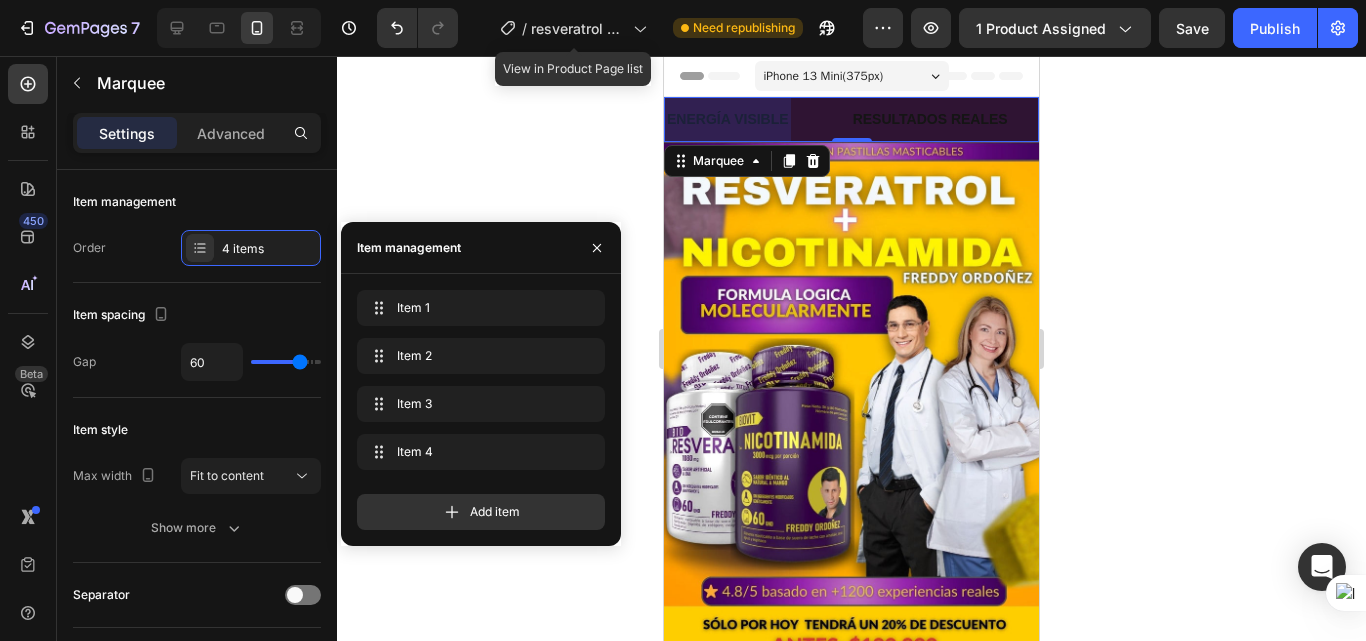 click at bounding box center (720, 119) 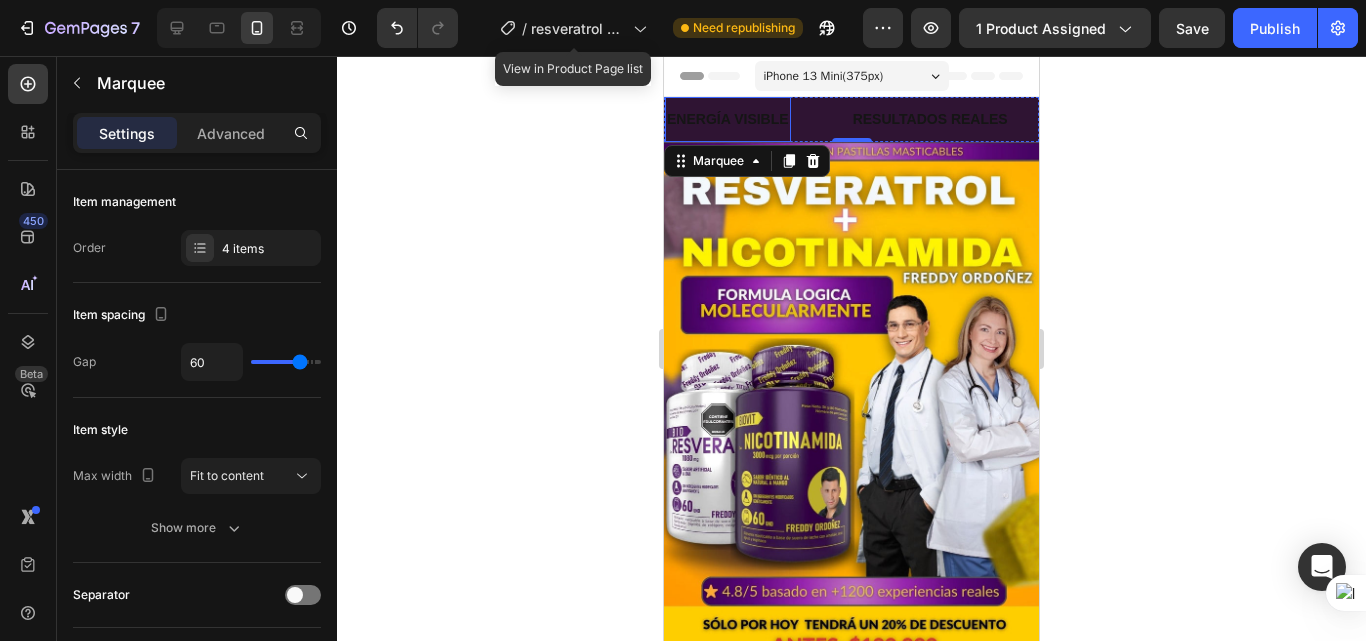 click on "ENERGÍA VISIBLE" at bounding box center [715, 119] 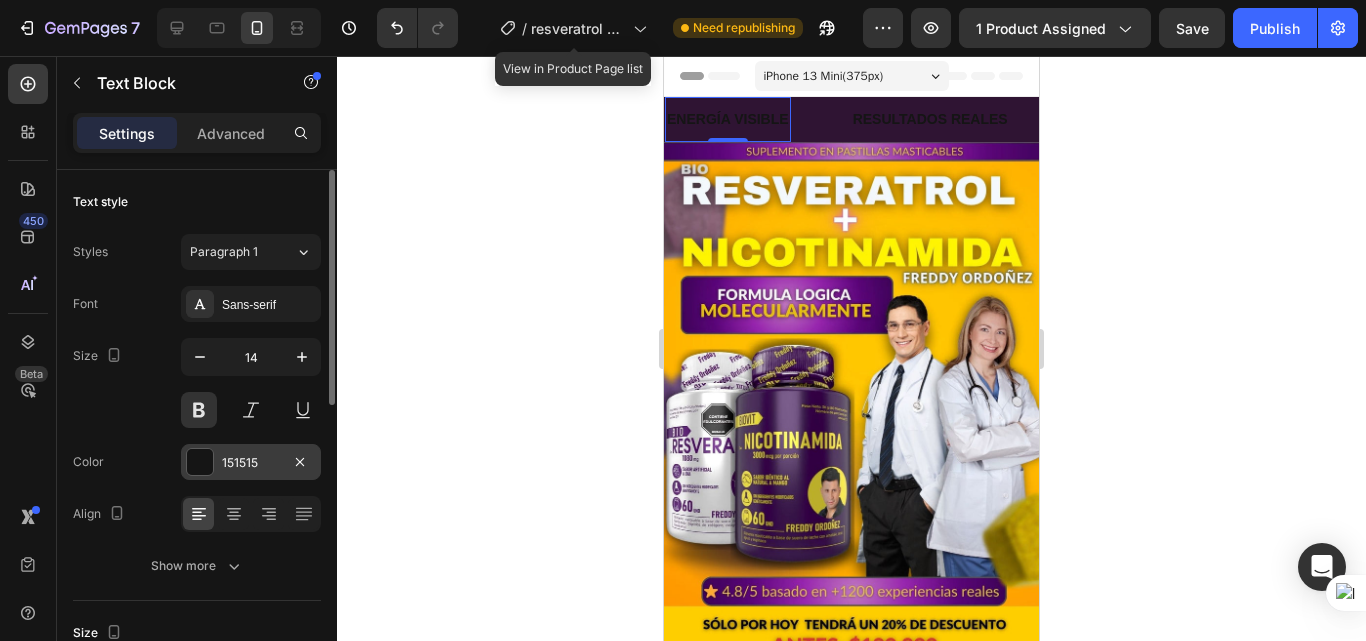 click at bounding box center (200, 462) 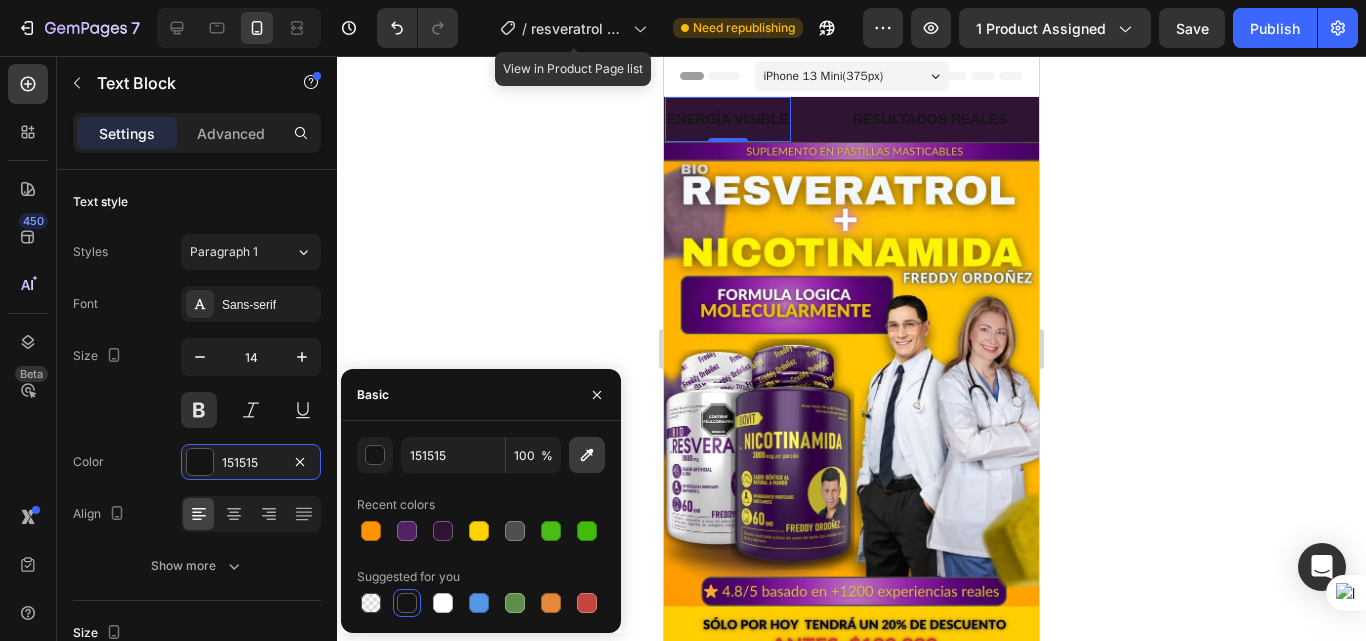 drag, startPoint x: 439, startPoint y: 597, endPoint x: 604, endPoint y: 447, distance: 222.99103 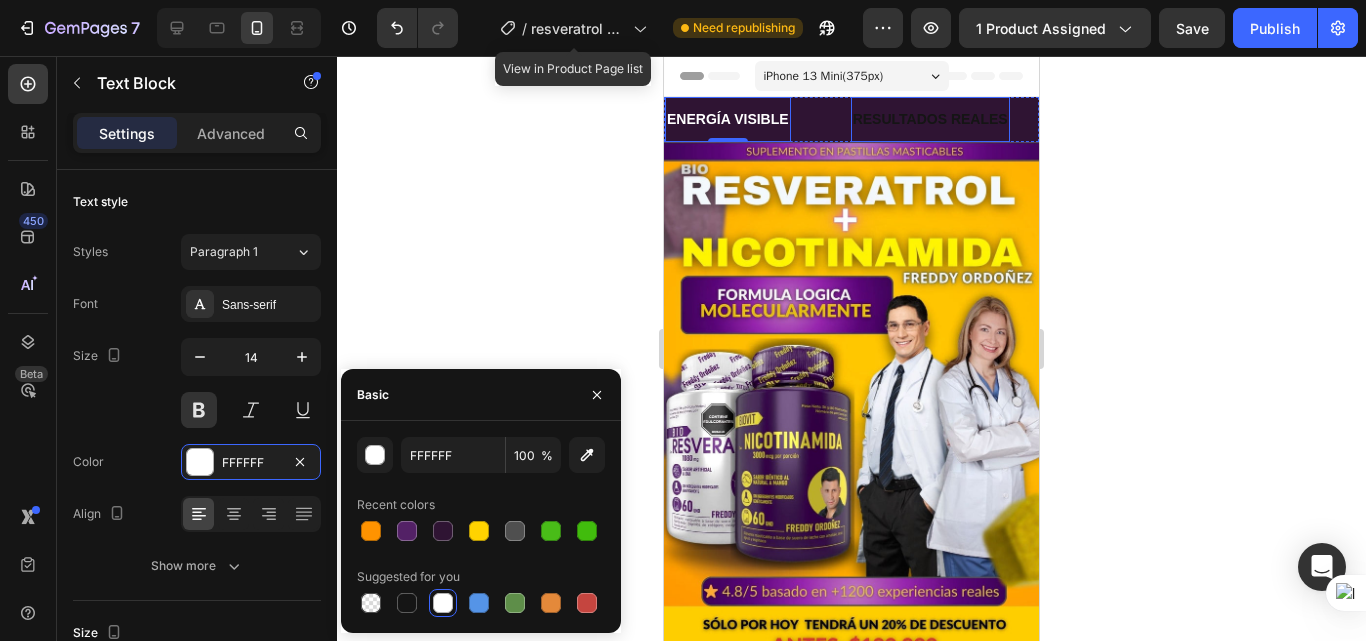 click on "RESULTADOS REALES" at bounding box center [925, 119] 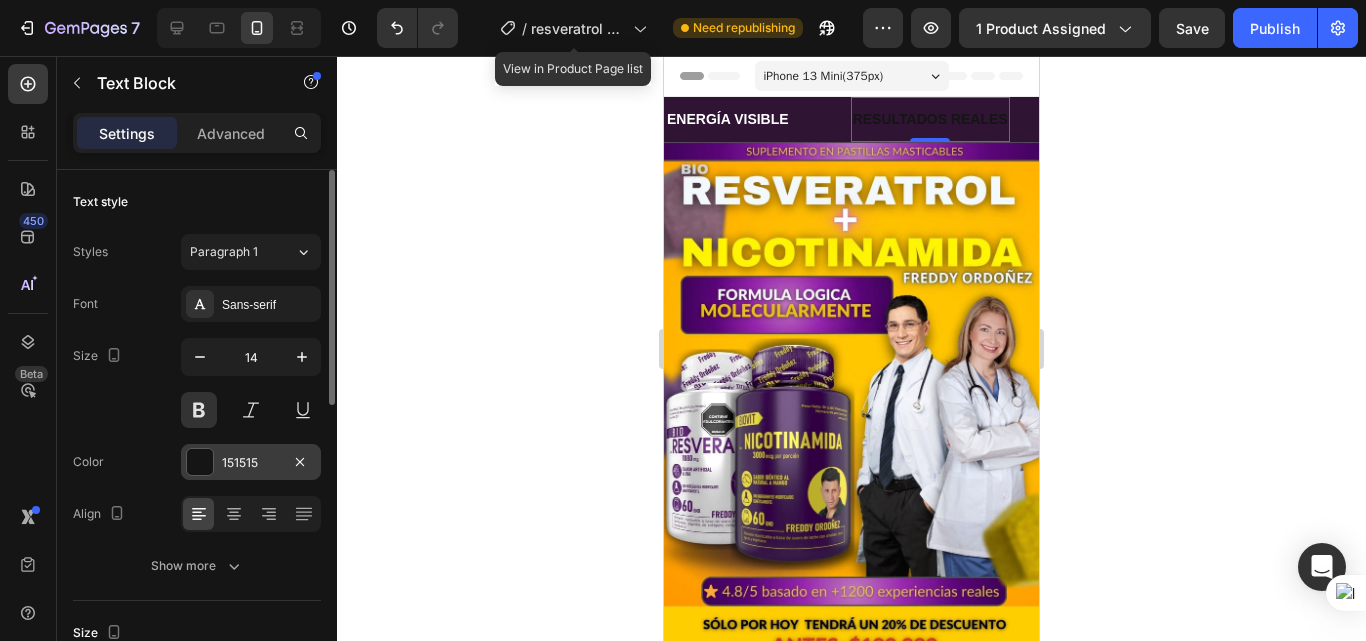 click at bounding box center [200, 462] 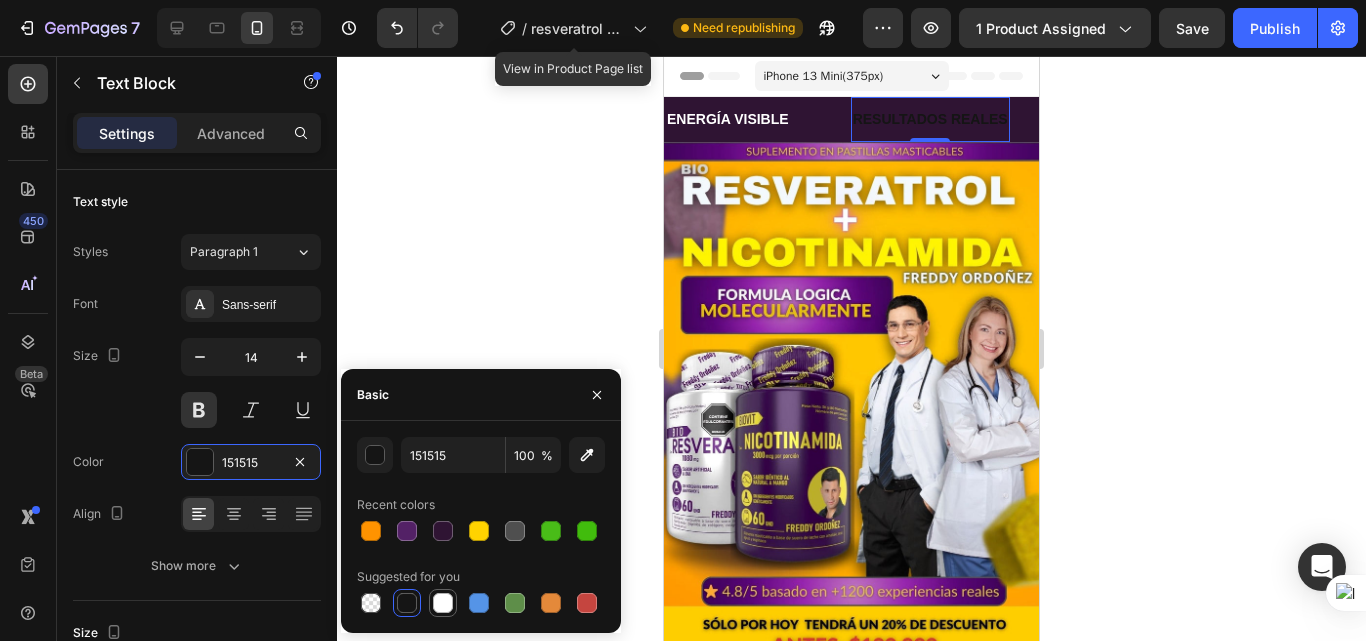 click at bounding box center [443, 603] 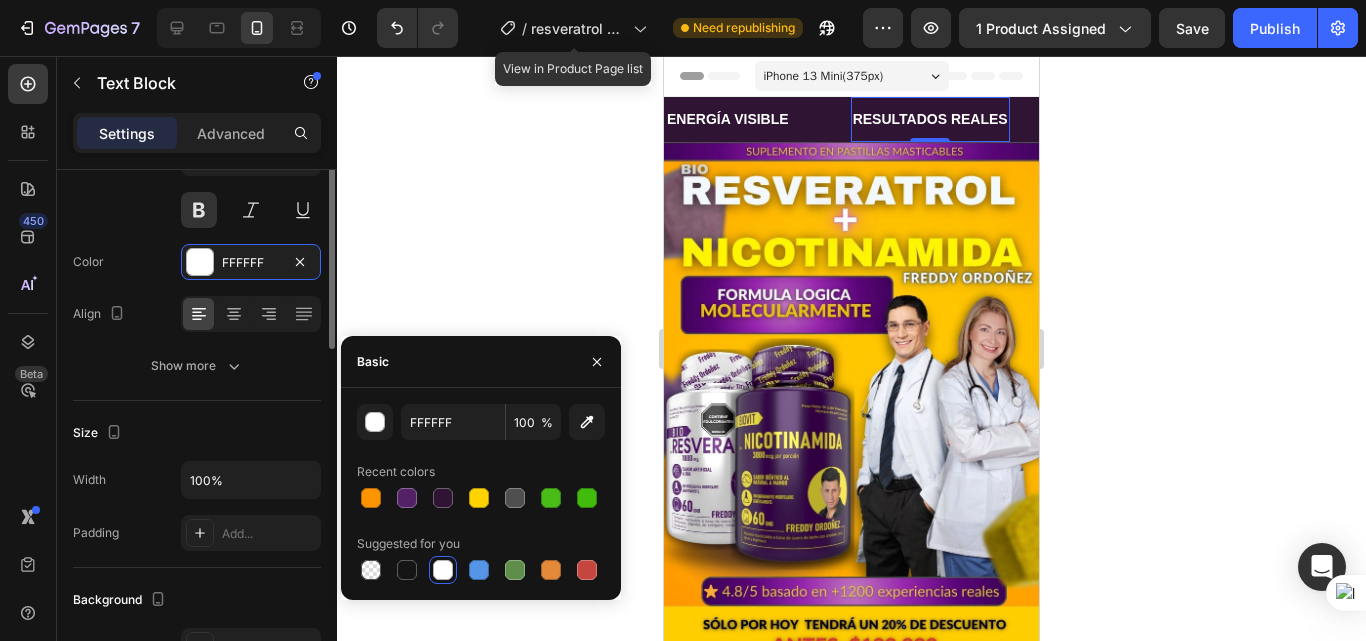scroll, scrollTop: 0, scrollLeft: 0, axis: both 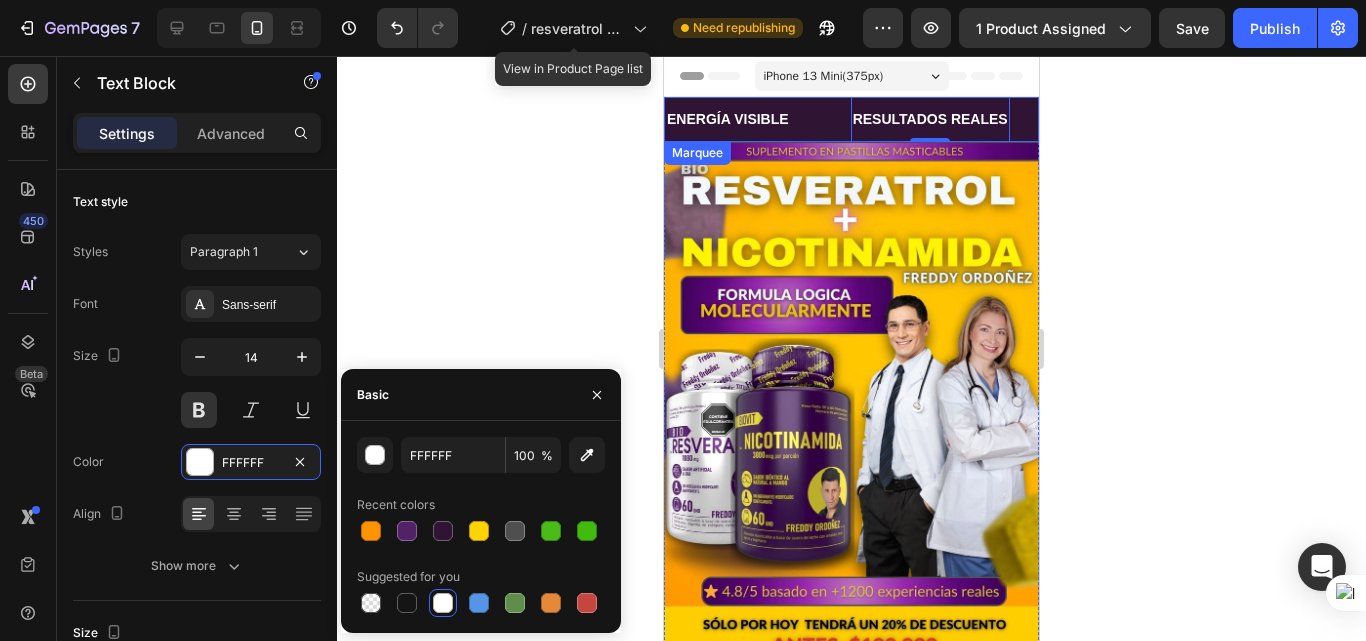 click on "ENERGÍA VISIBLE Text Block" at bounding box center (753, 119) 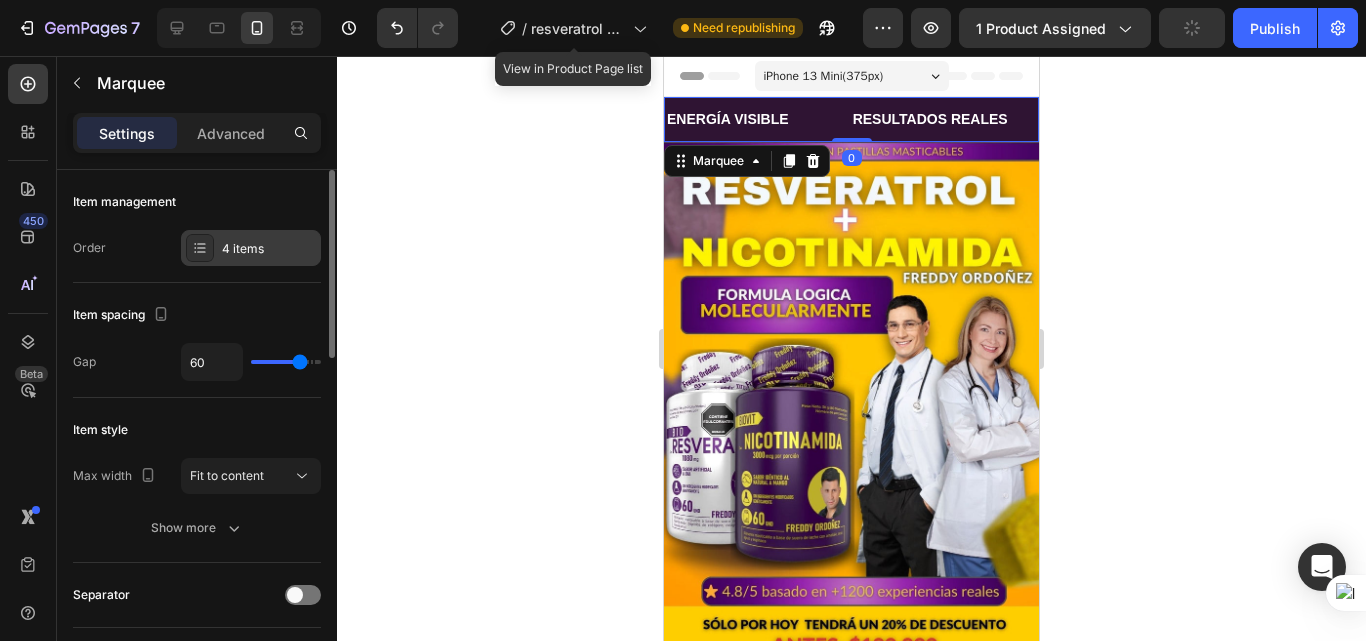 click on "4 items" at bounding box center (269, 249) 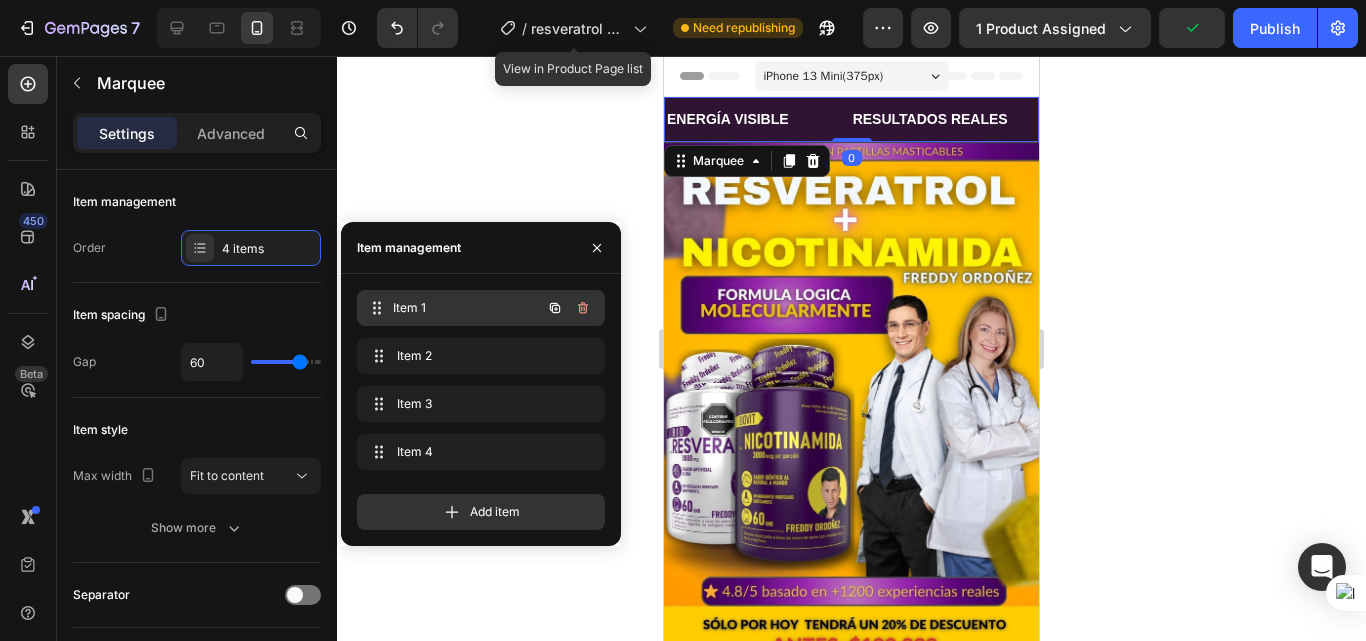 click on "Item 1 Item 1" at bounding box center [453, 308] 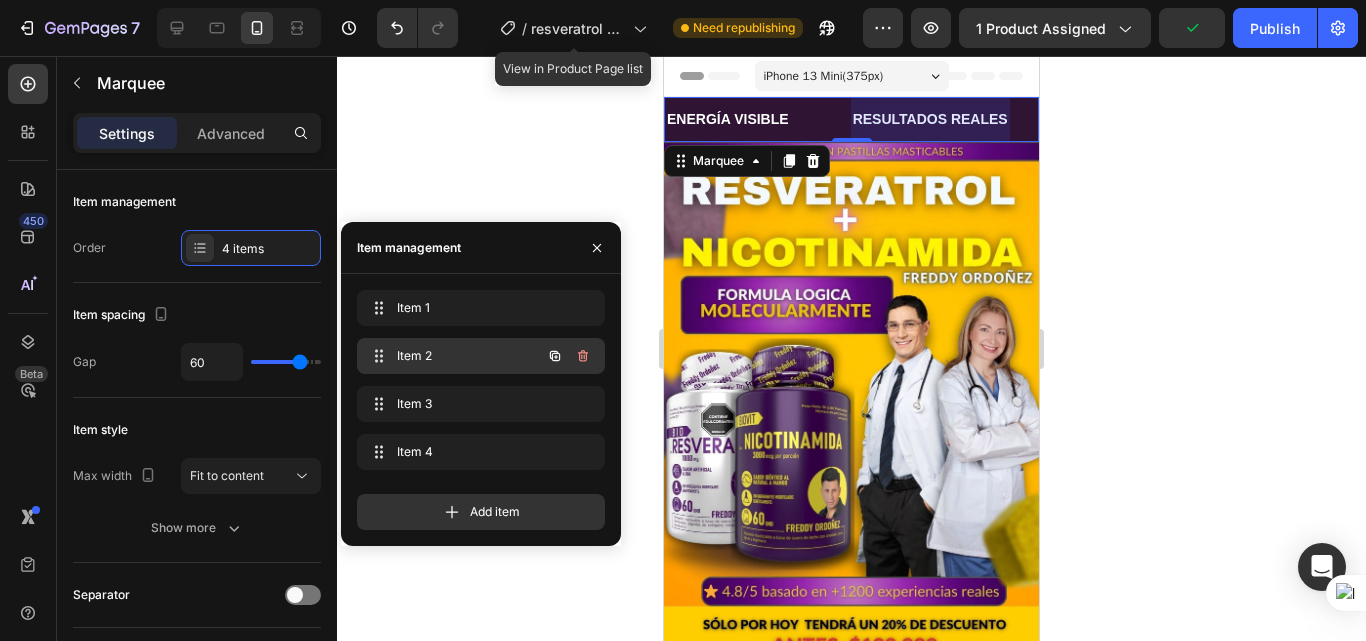 click on "Item 2" at bounding box center (453, 356) 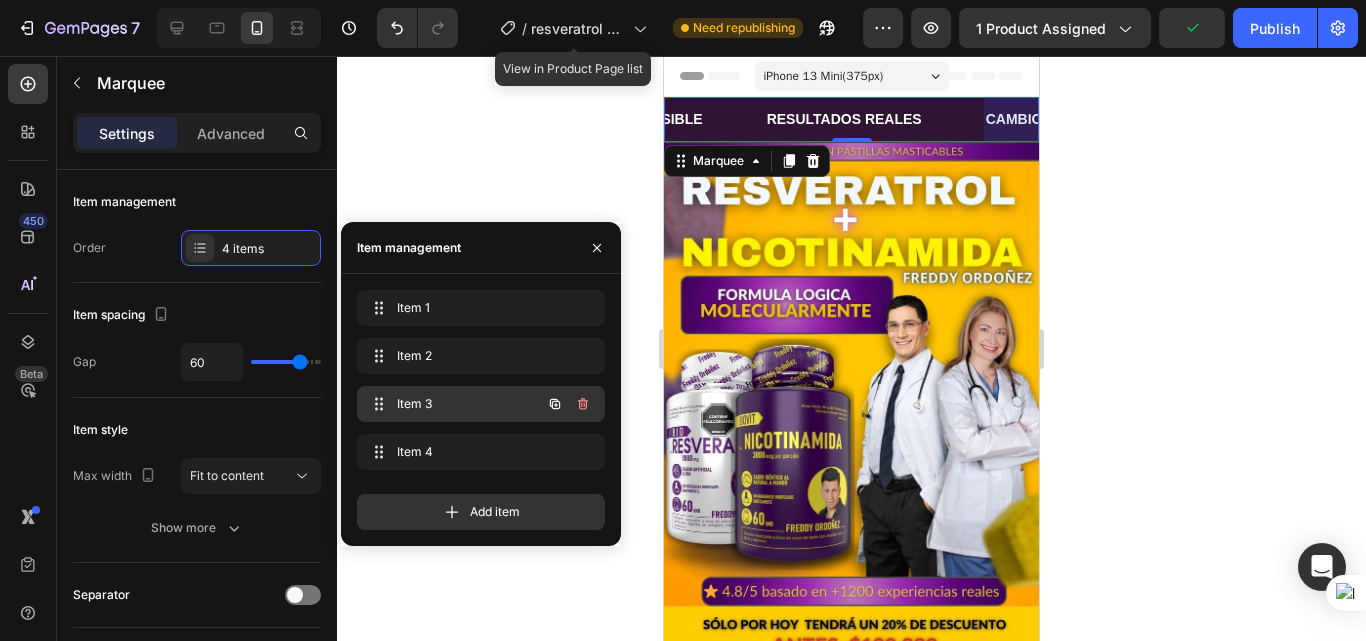 click on "Item 3" at bounding box center [453, 404] 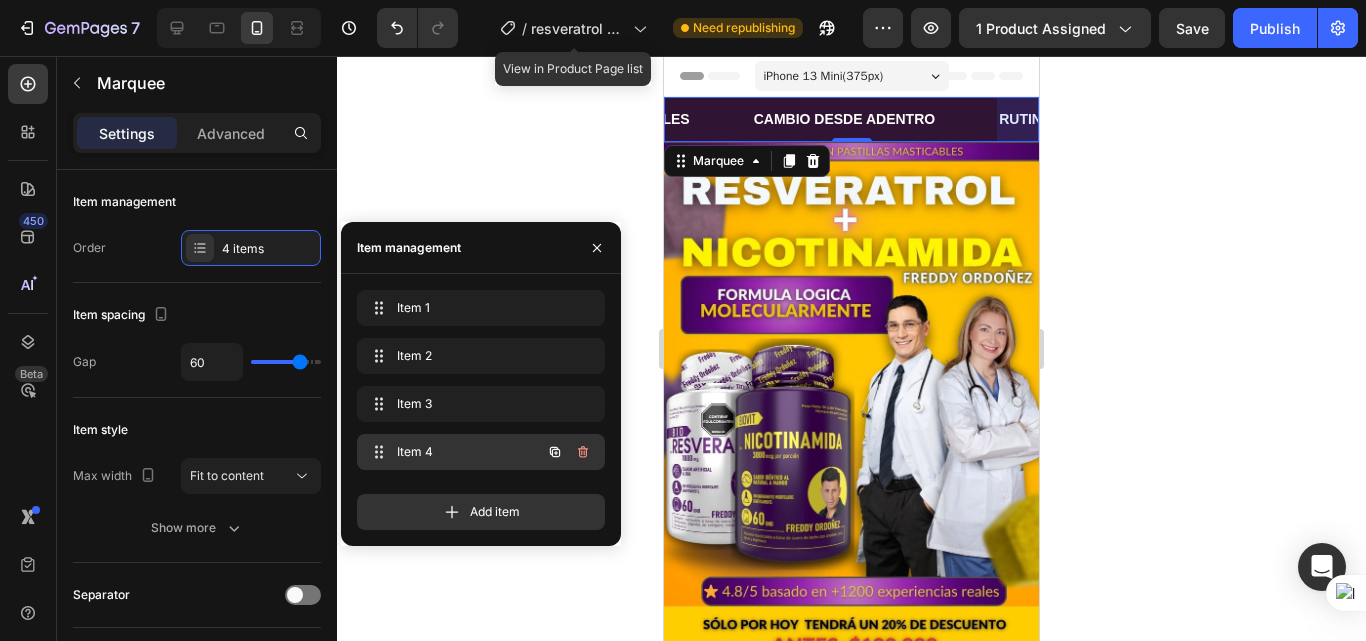 click on "Item 4 Item 4" at bounding box center [453, 452] 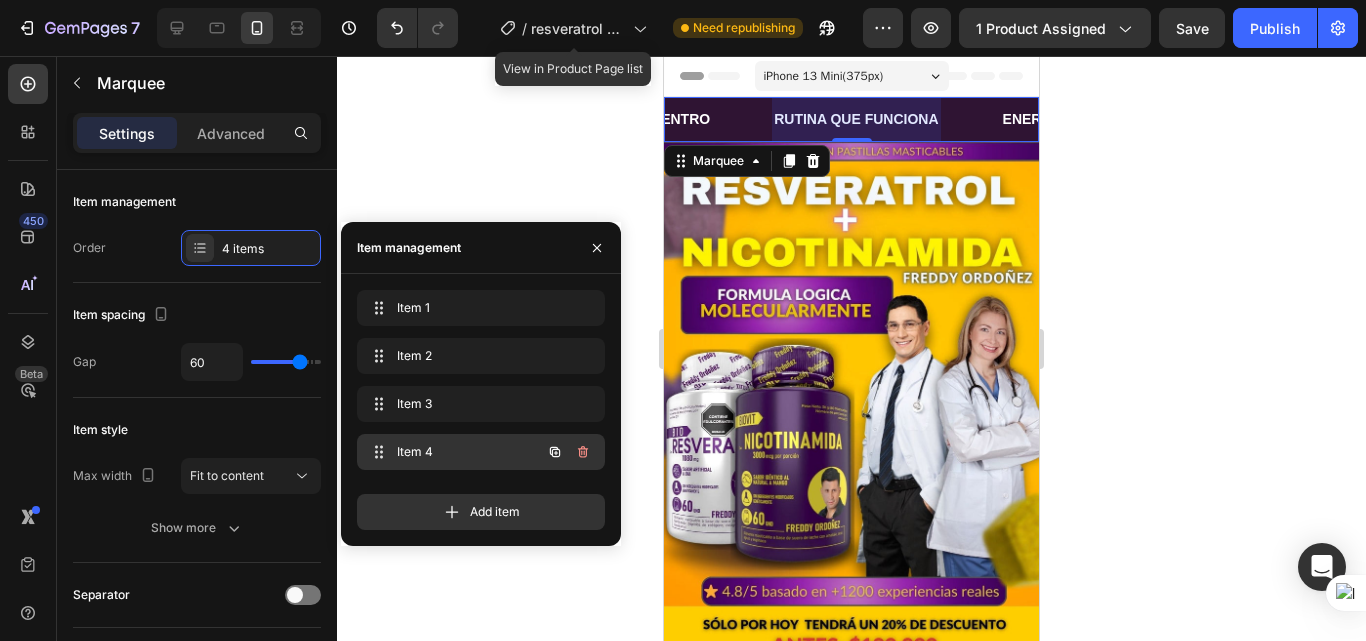 scroll, scrollTop: 0, scrollLeft: 555, axis: horizontal 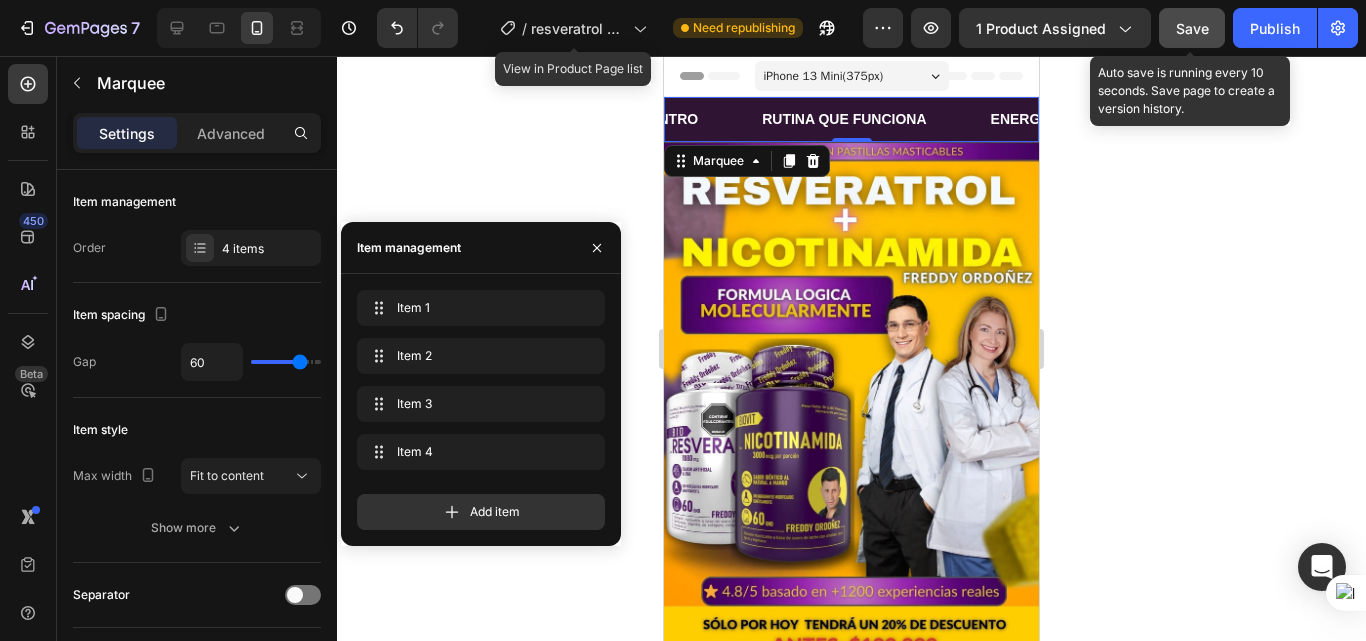click on "Save" 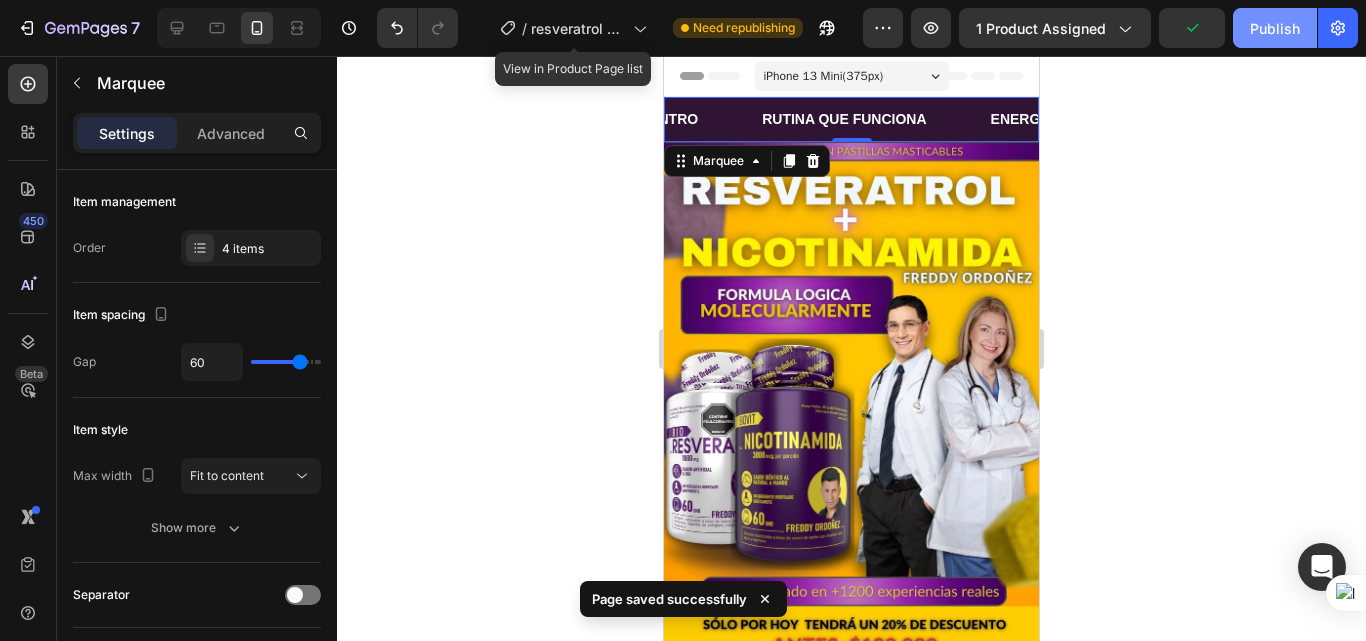click on "Publish" at bounding box center (1275, 28) 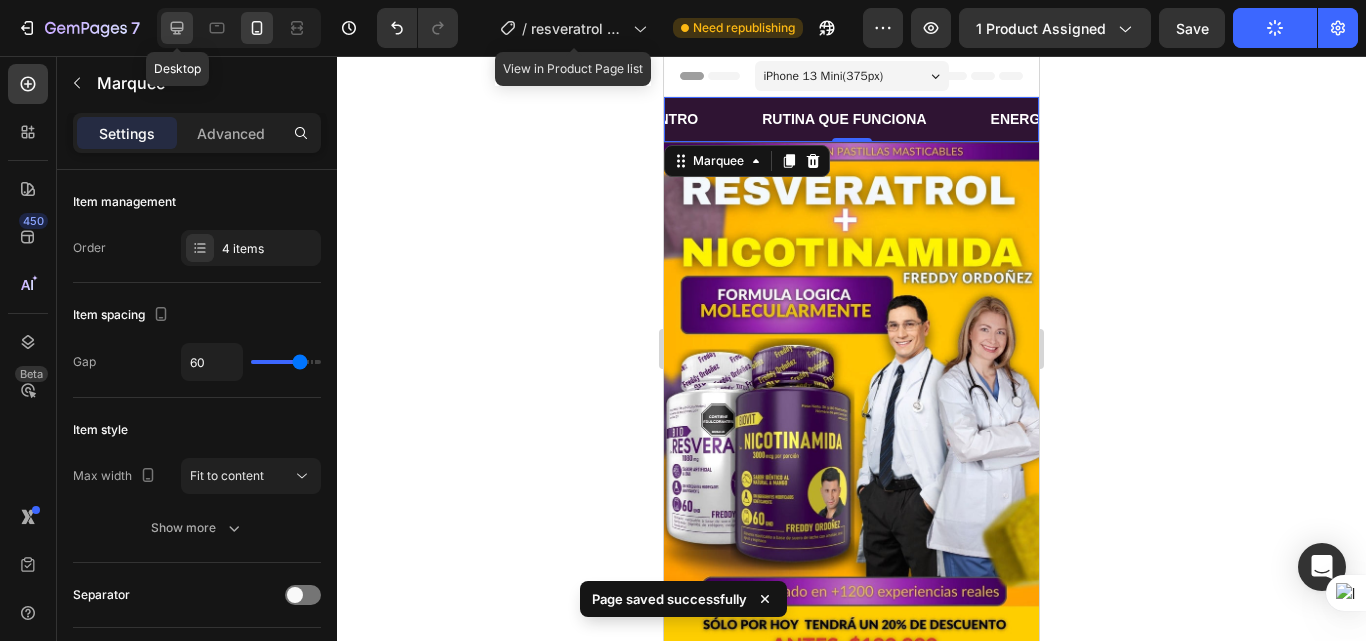 click 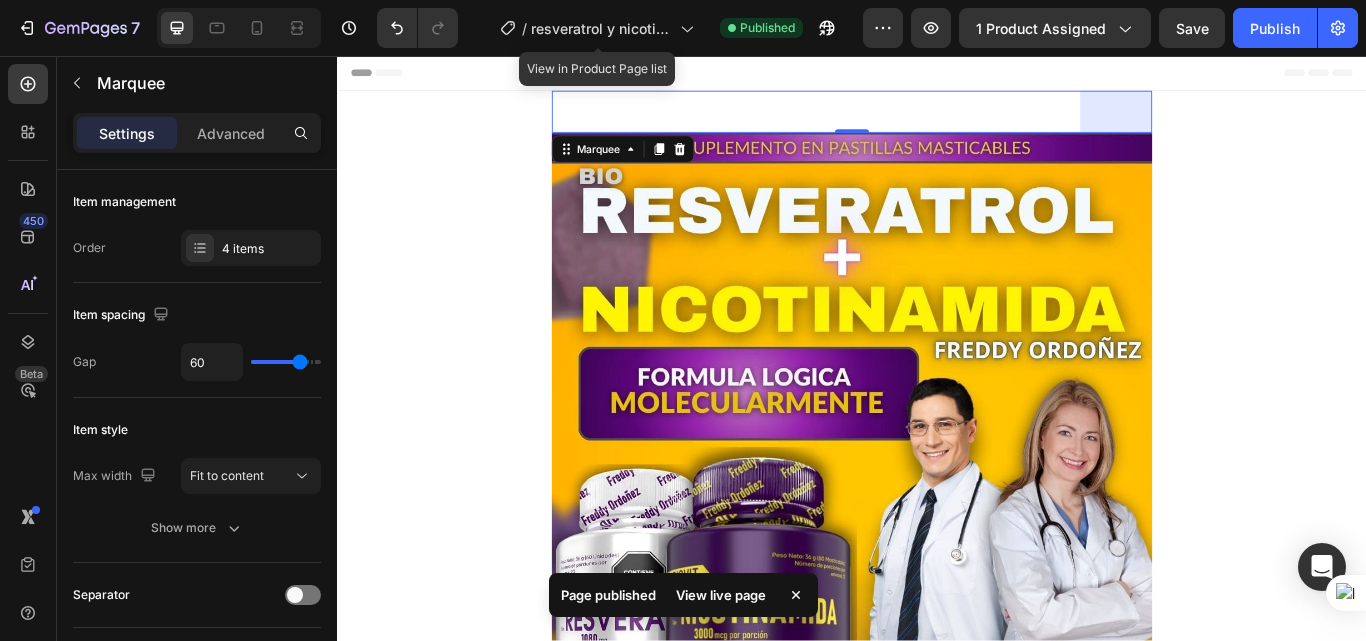click on "CAMBIO DESDE ADENTRO Text Block" at bounding box center (608, 121) 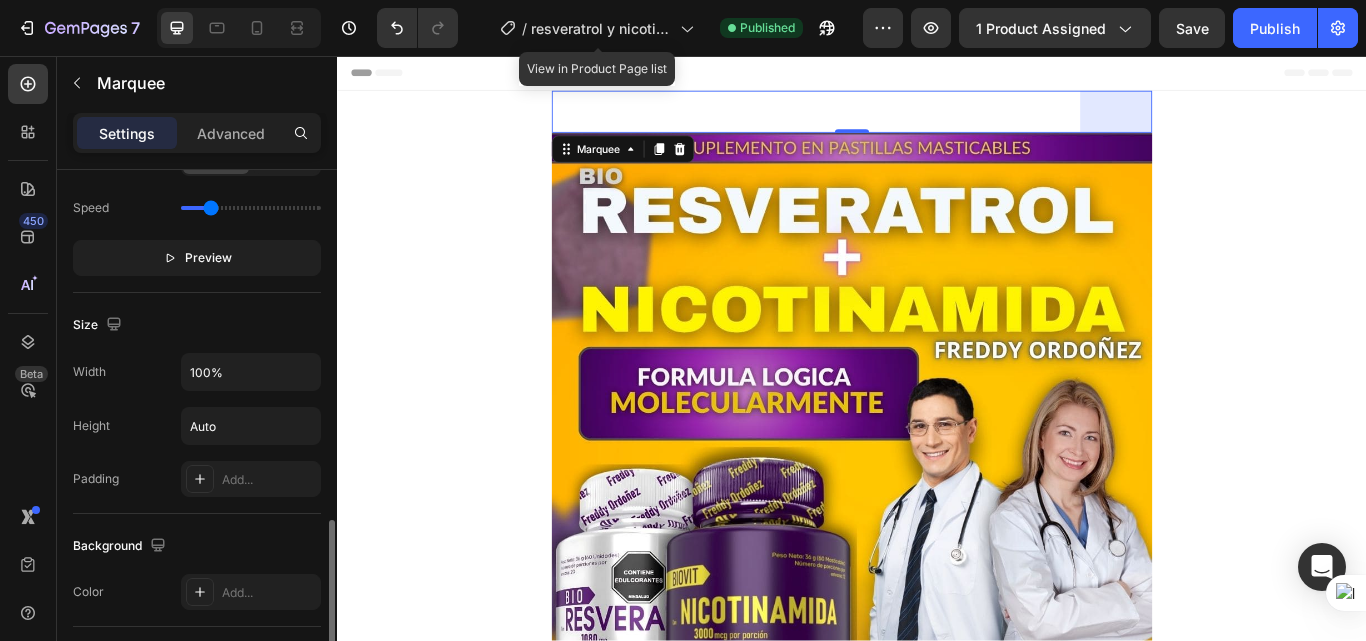 scroll, scrollTop: 700, scrollLeft: 0, axis: vertical 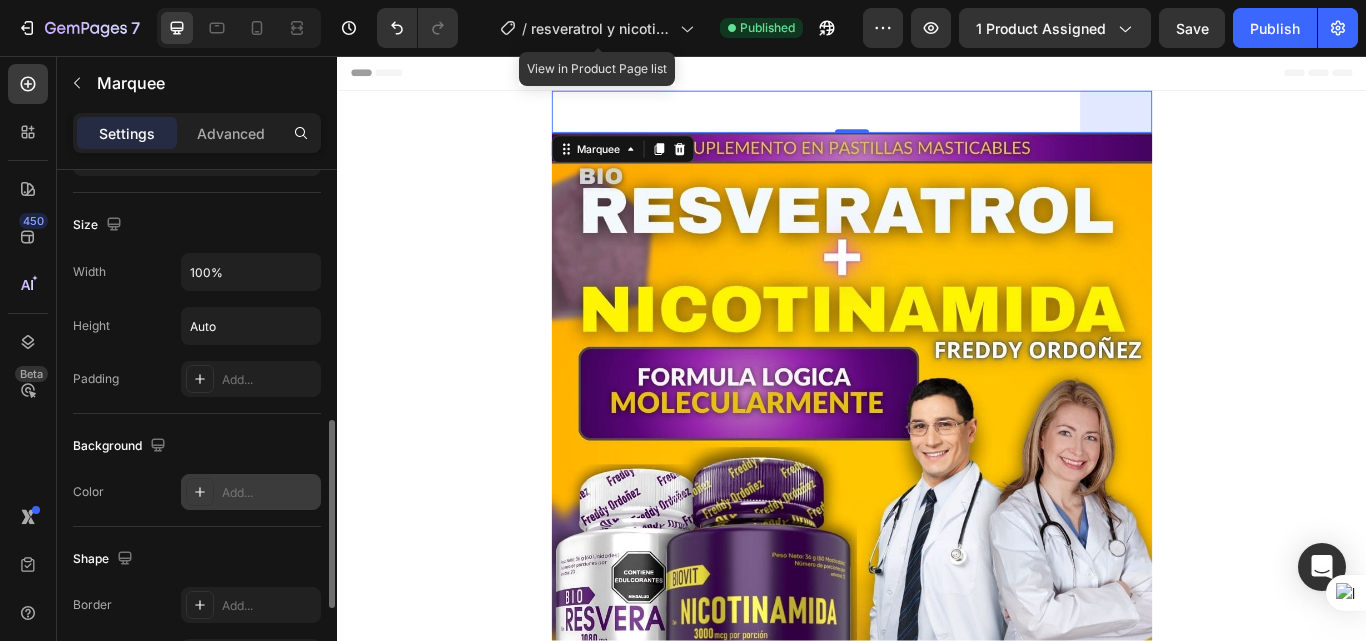 click on "Add..." at bounding box center (269, 493) 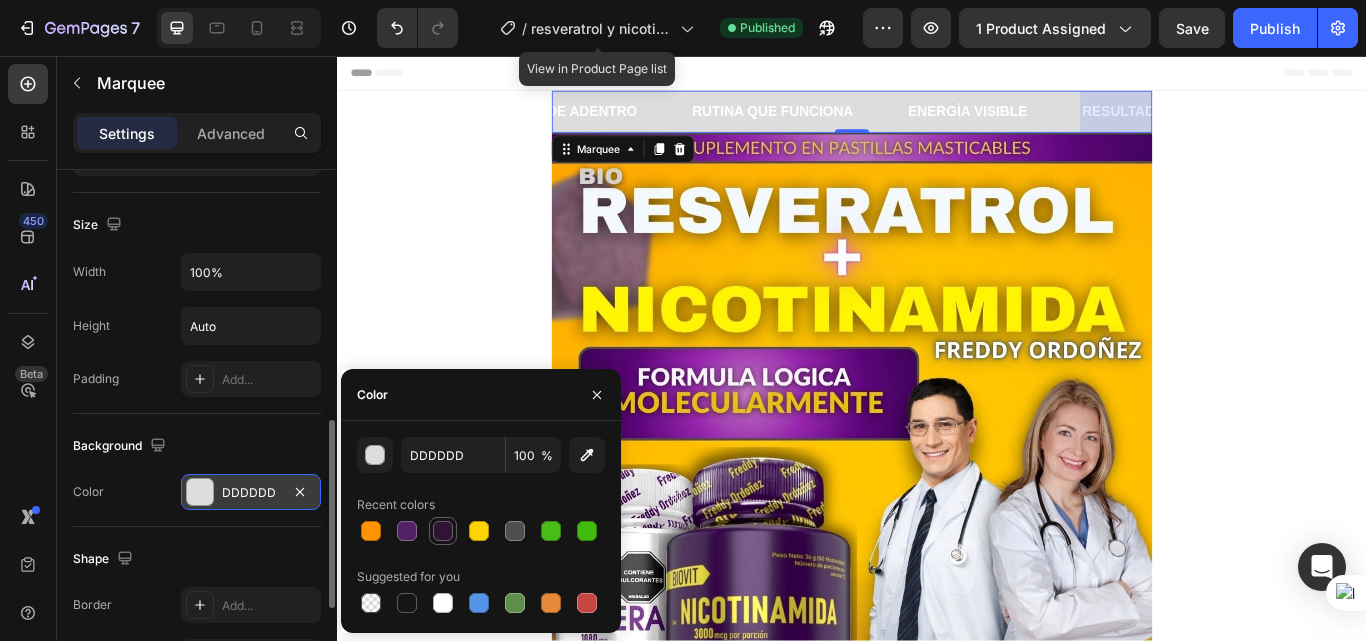 click at bounding box center (443, 531) 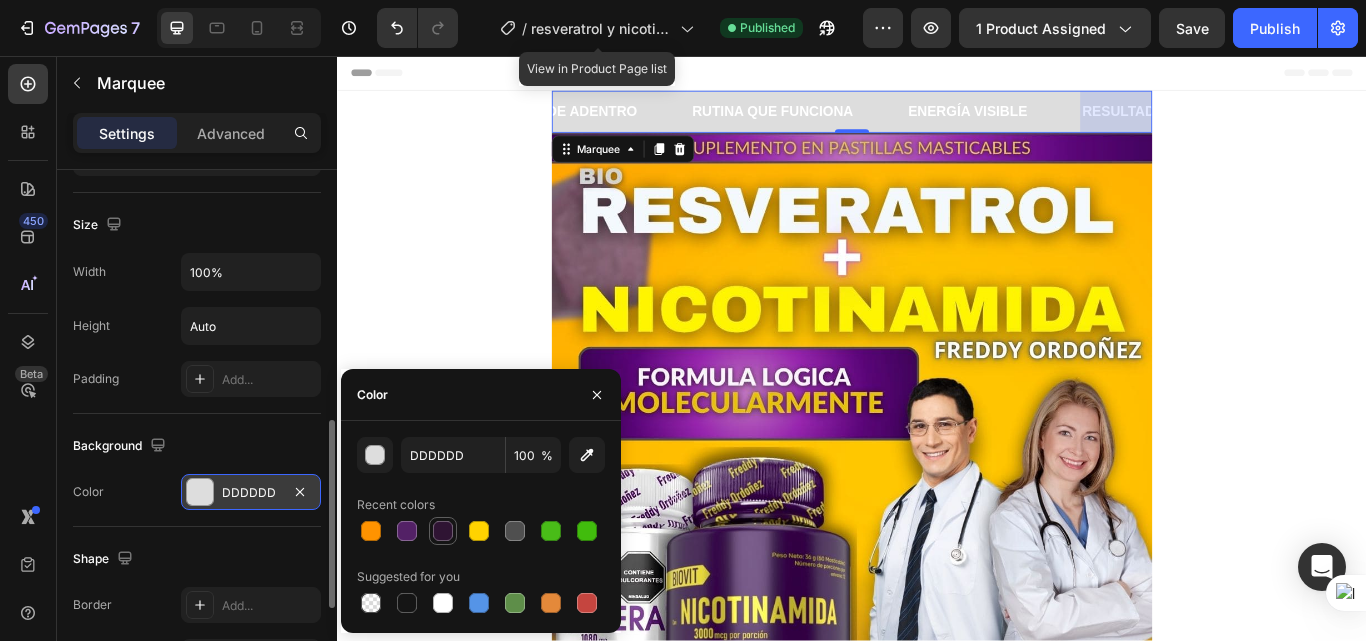 type on "2F1433" 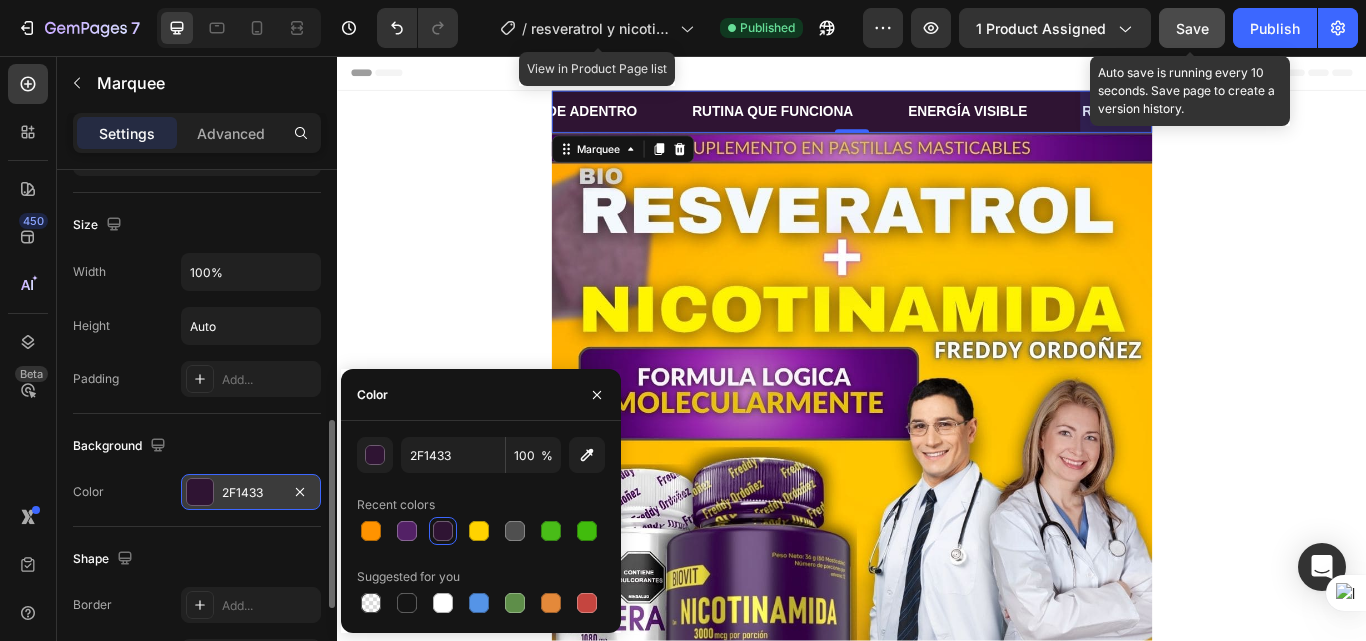 click on "Save" at bounding box center (1192, 28) 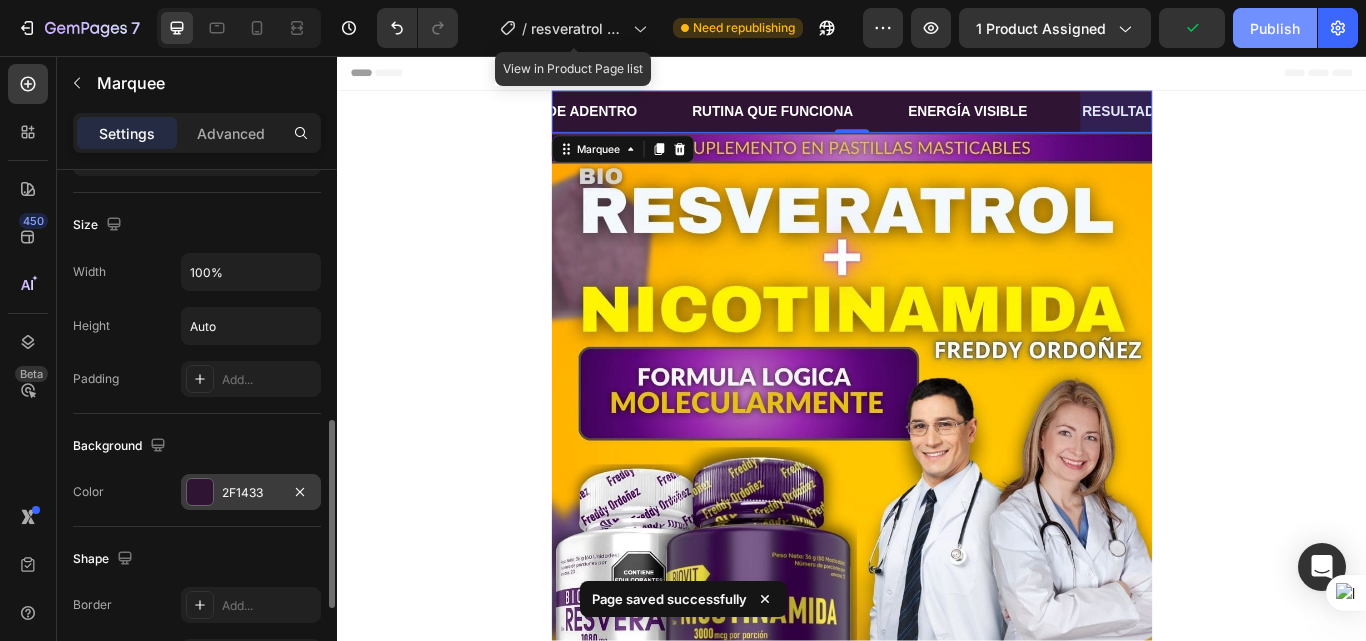 click on "Publish" at bounding box center [1275, 28] 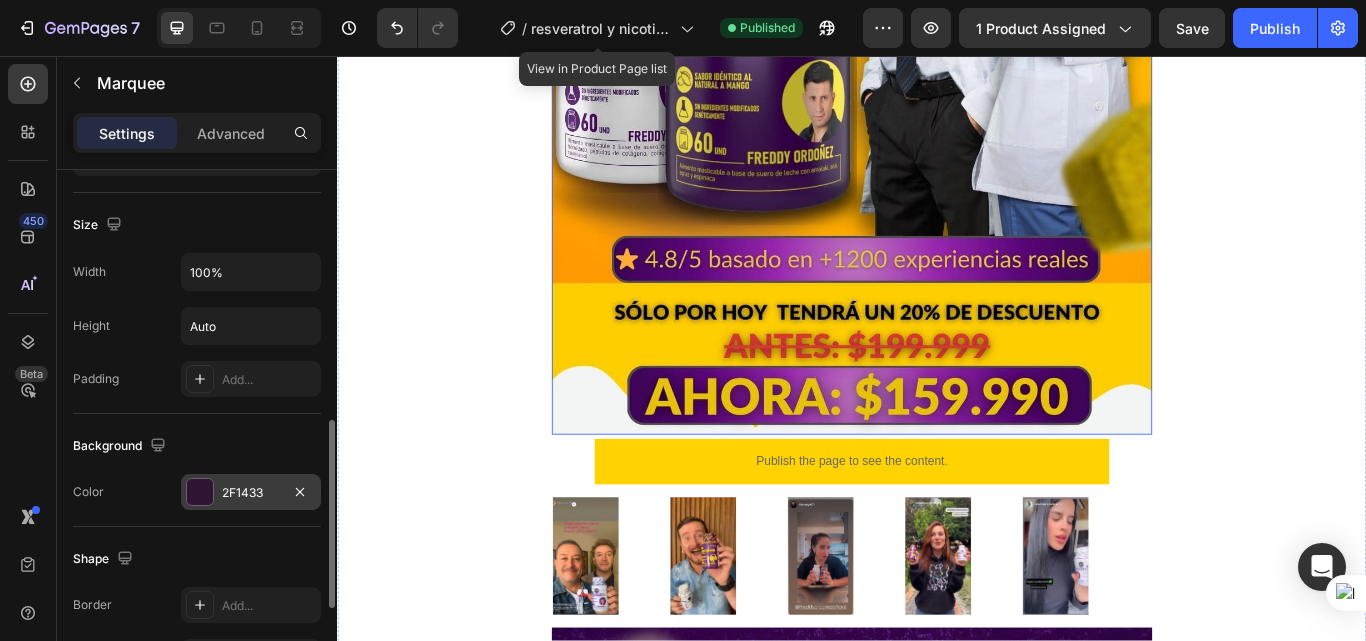 scroll, scrollTop: 700, scrollLeft: 0, axis: vertical 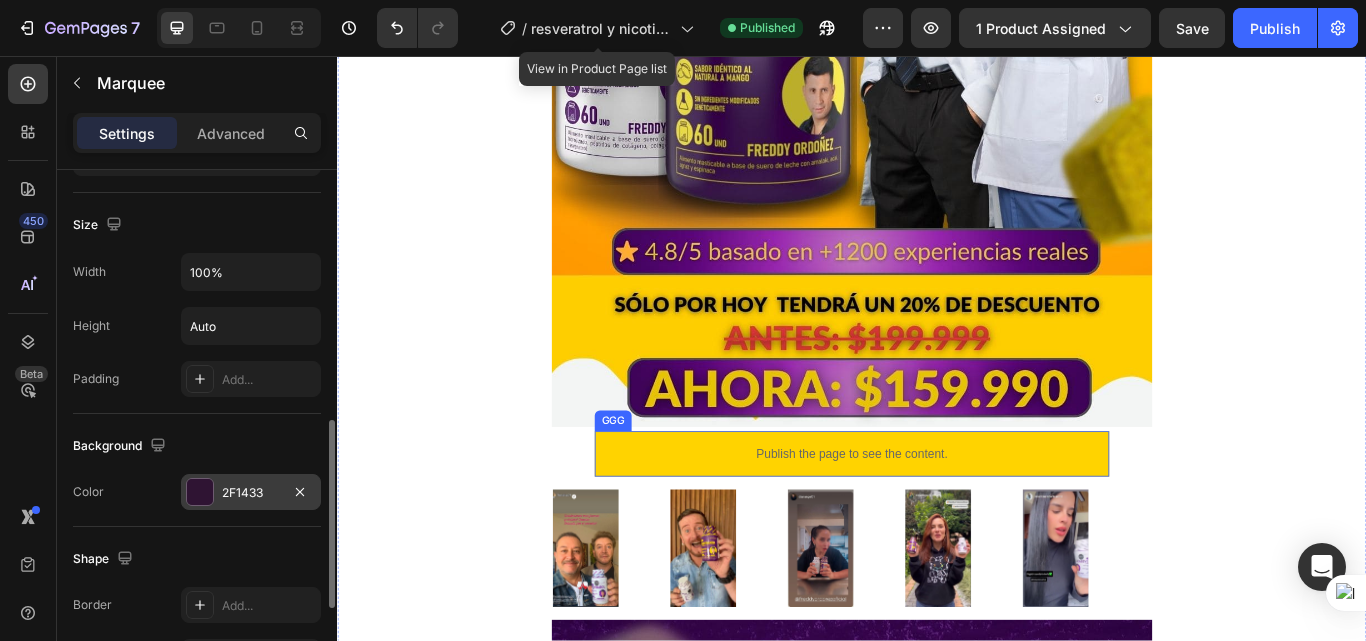 click on "Publish the page to see the content." at bounding box center (937, 520) 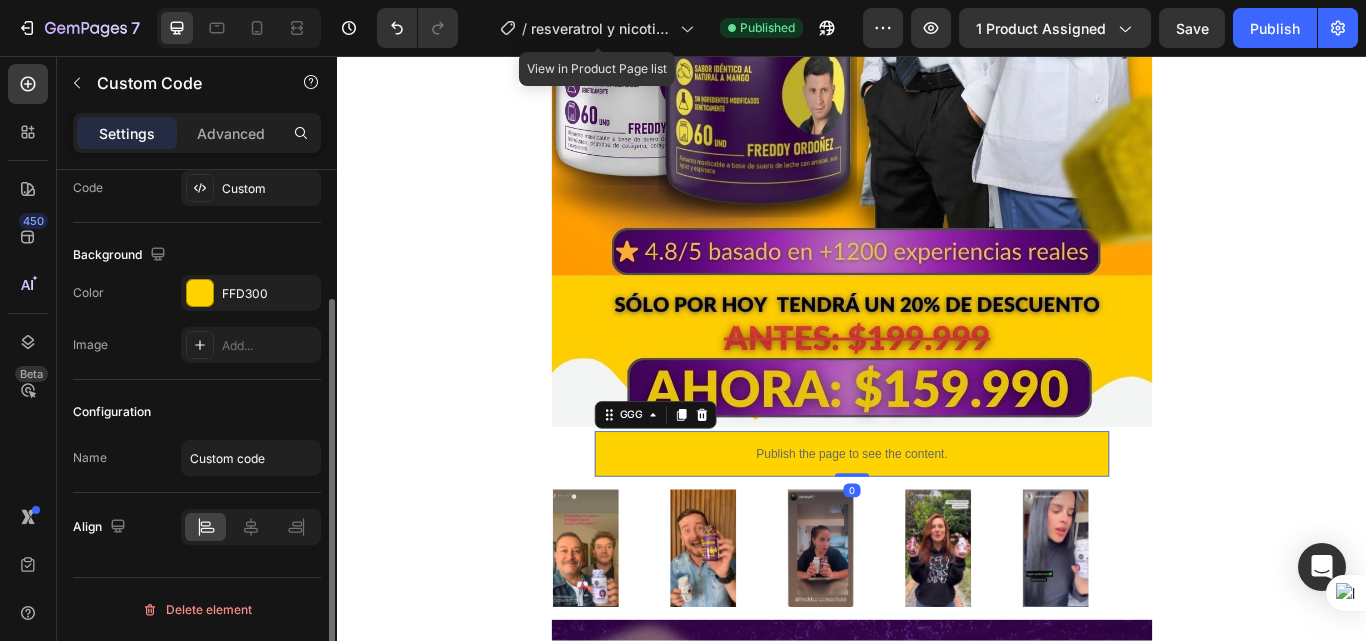 scroll, scrollTop: 0, scrollLeft: 0, axis: both 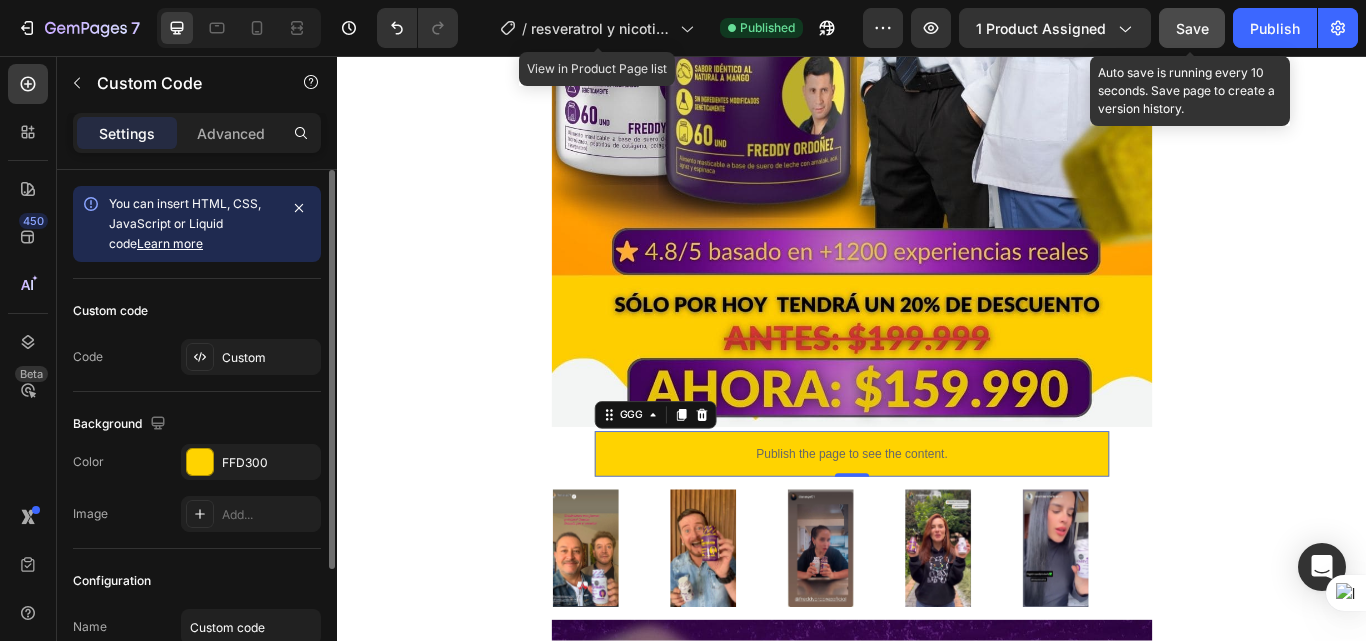 click on "Save" at bounding box center (1192, 28) 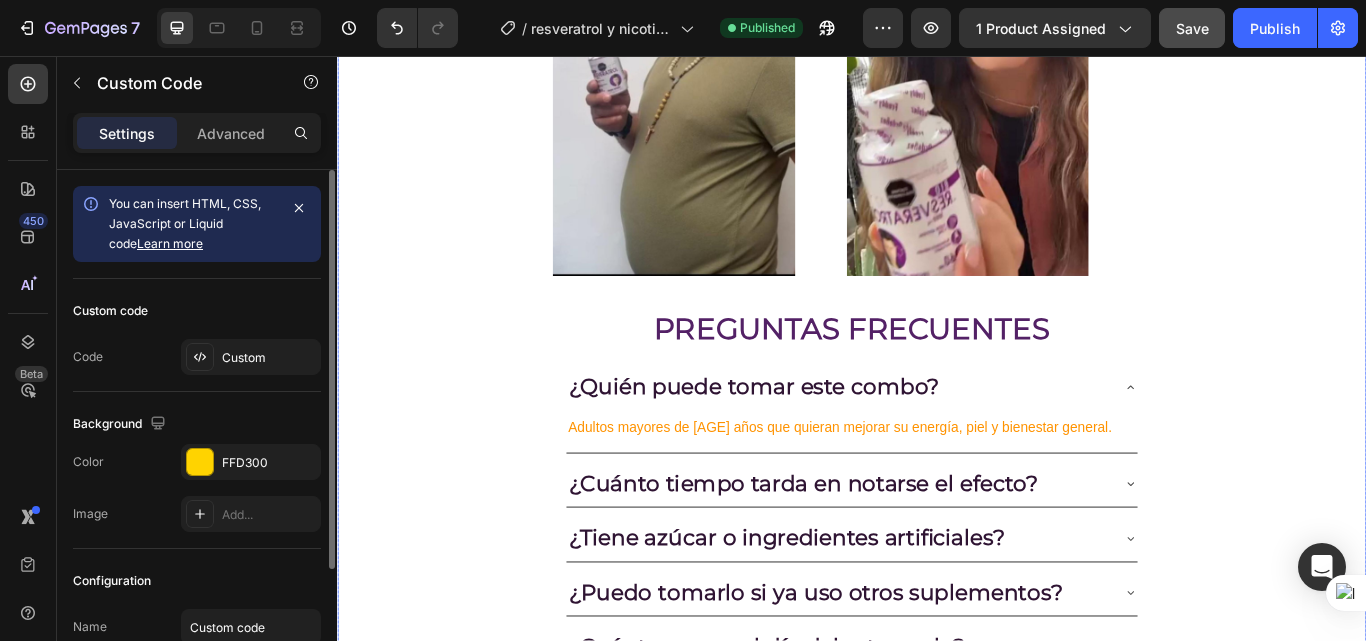 scroll, scrollTop: 9700, scrollLeft: 0, axis: vertical 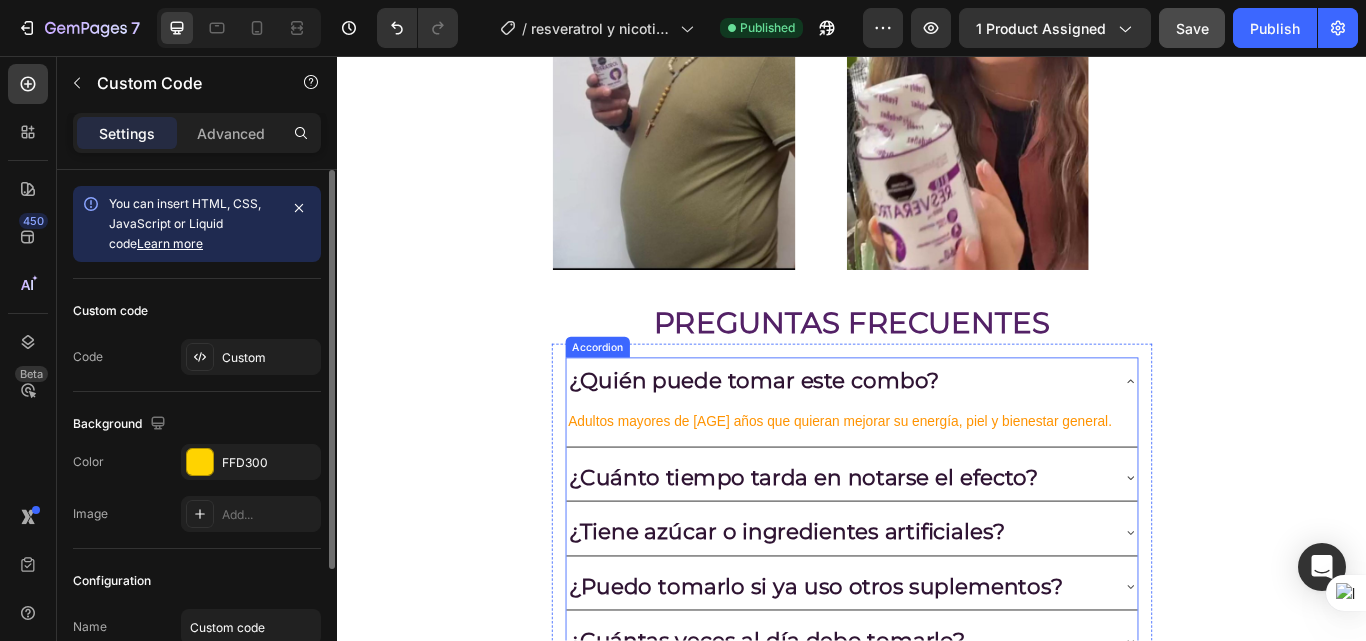 click 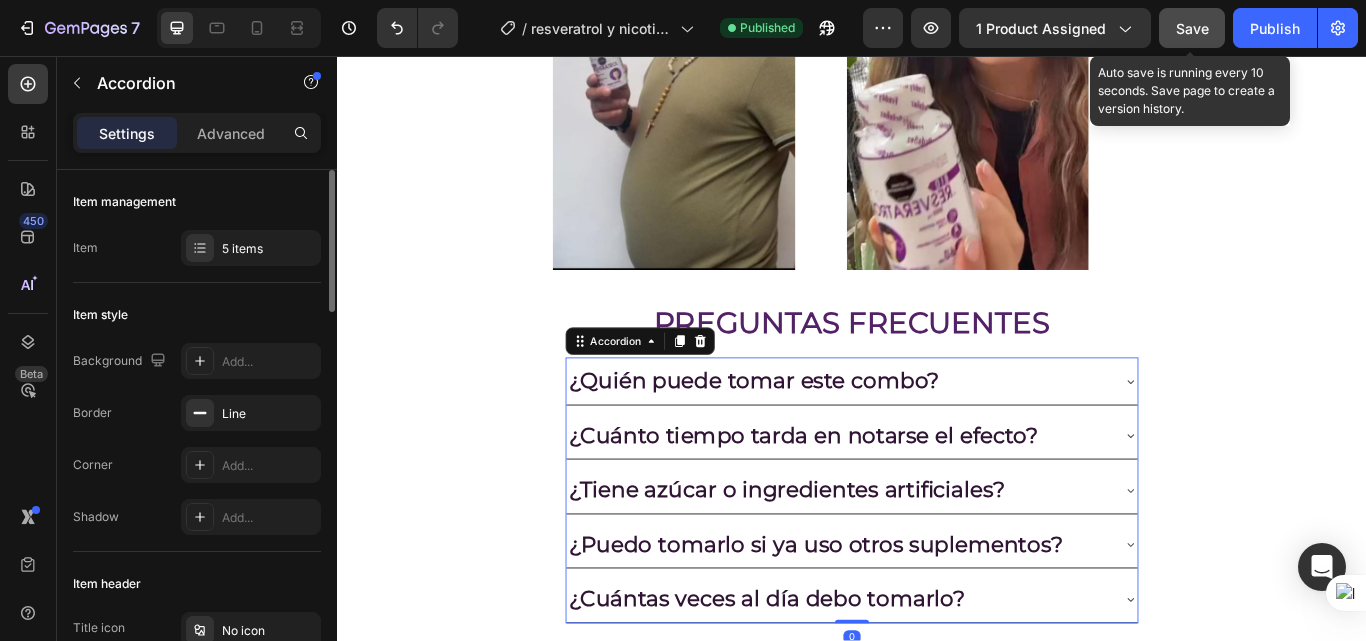 click on "Save" 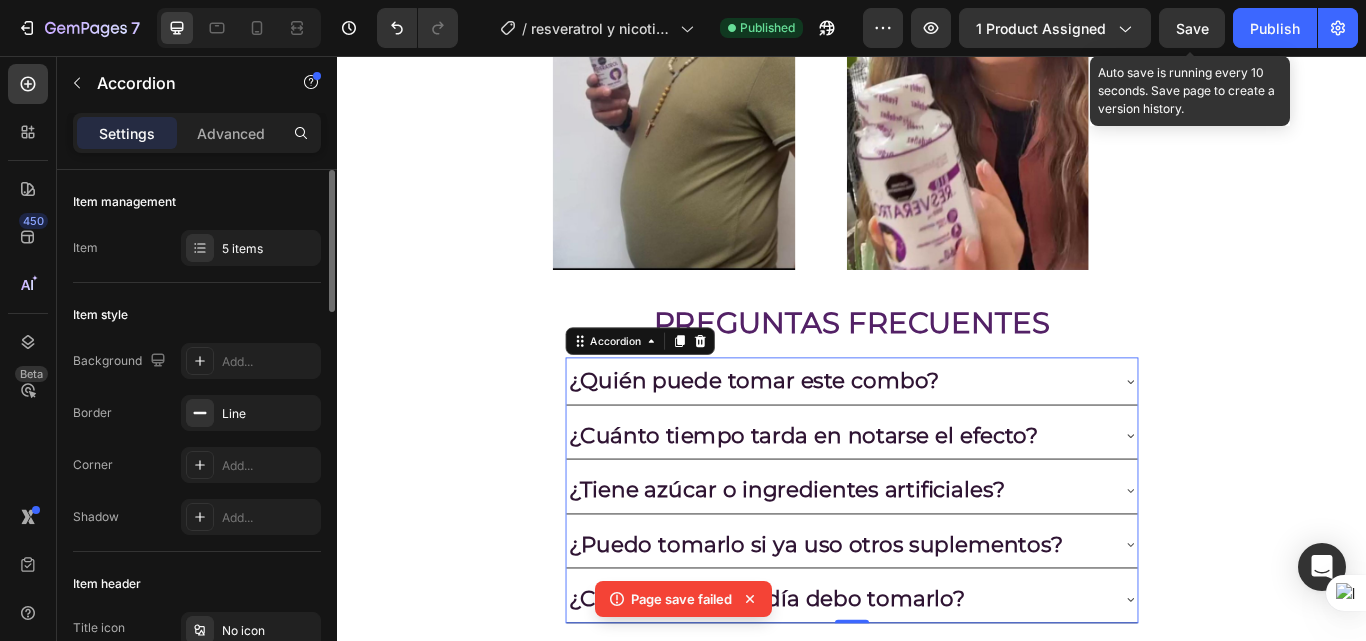 click on "Save" at bounding box center [1192, 28] 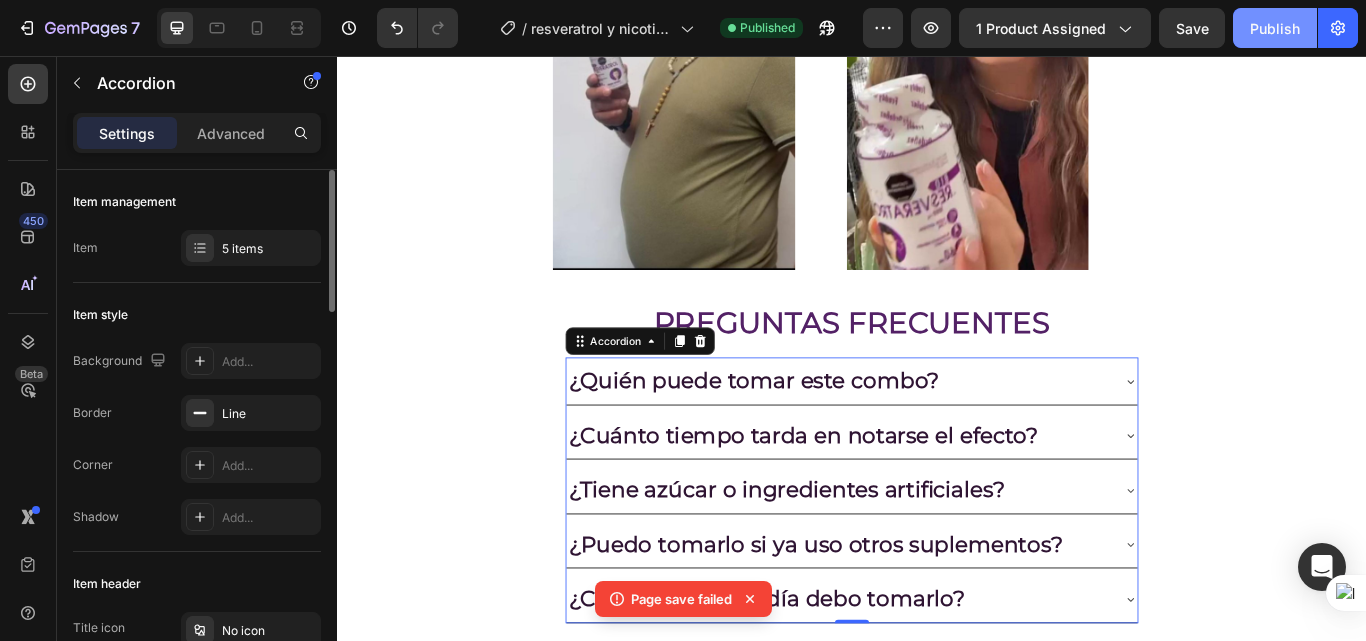 click on "Publish" at bounding box center (1275, 28) 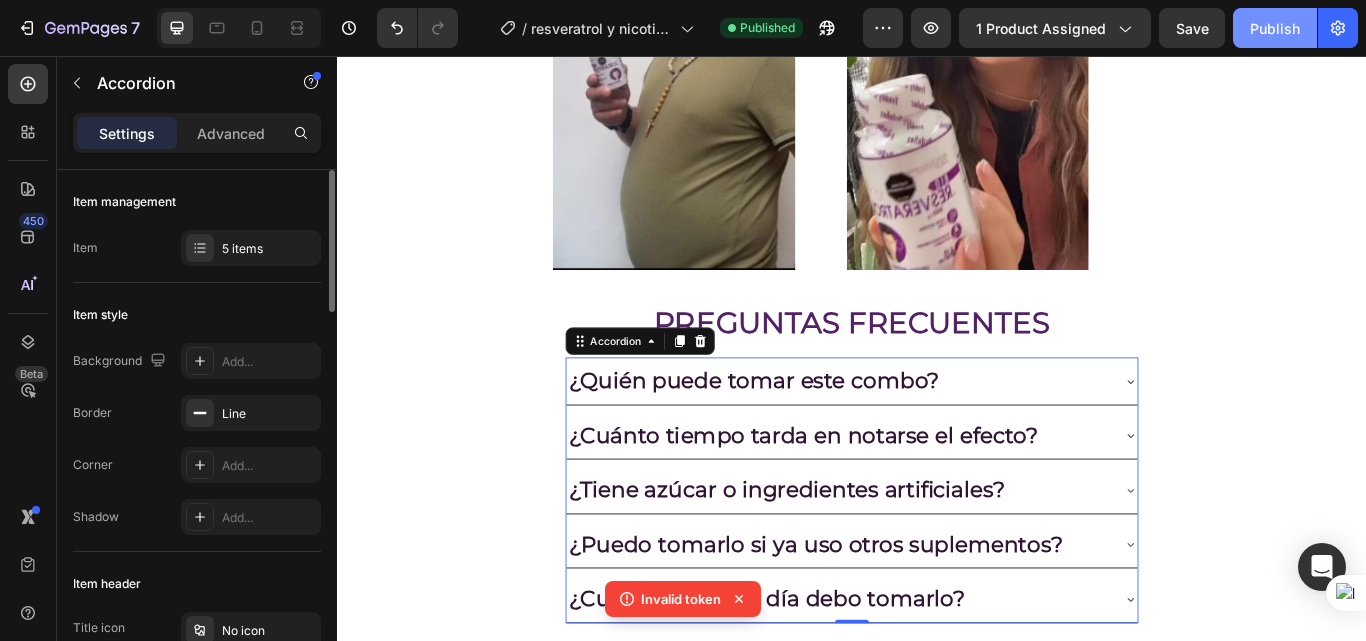 click on "Publish" at bounding box center (1275, 28) 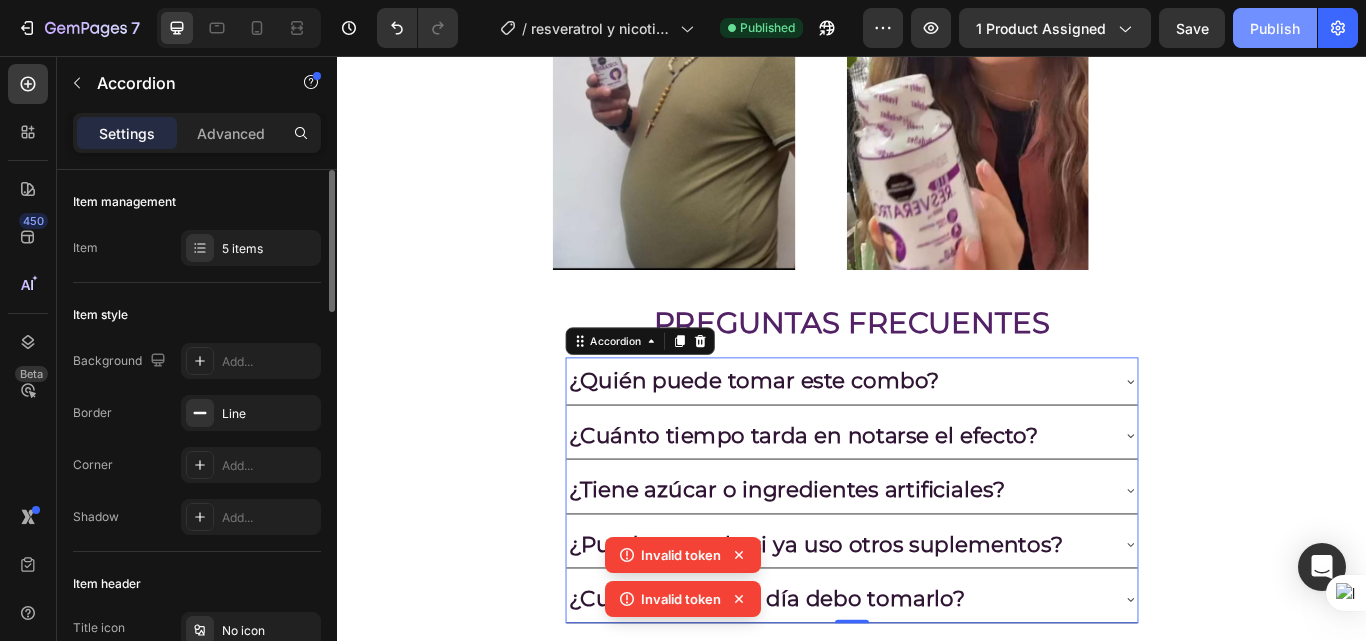 click on "Publish" at bounding box center (1275, 28) 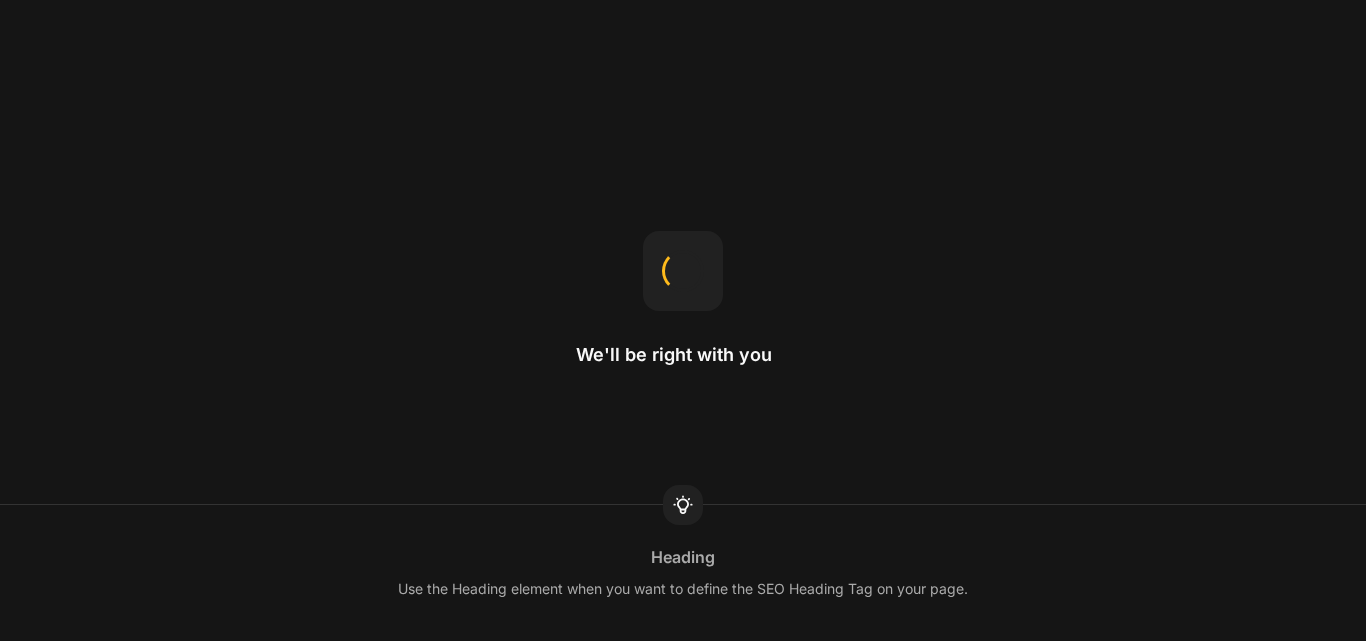 scroll, scrollTop: 0, scrollLeft: 0, axis: both 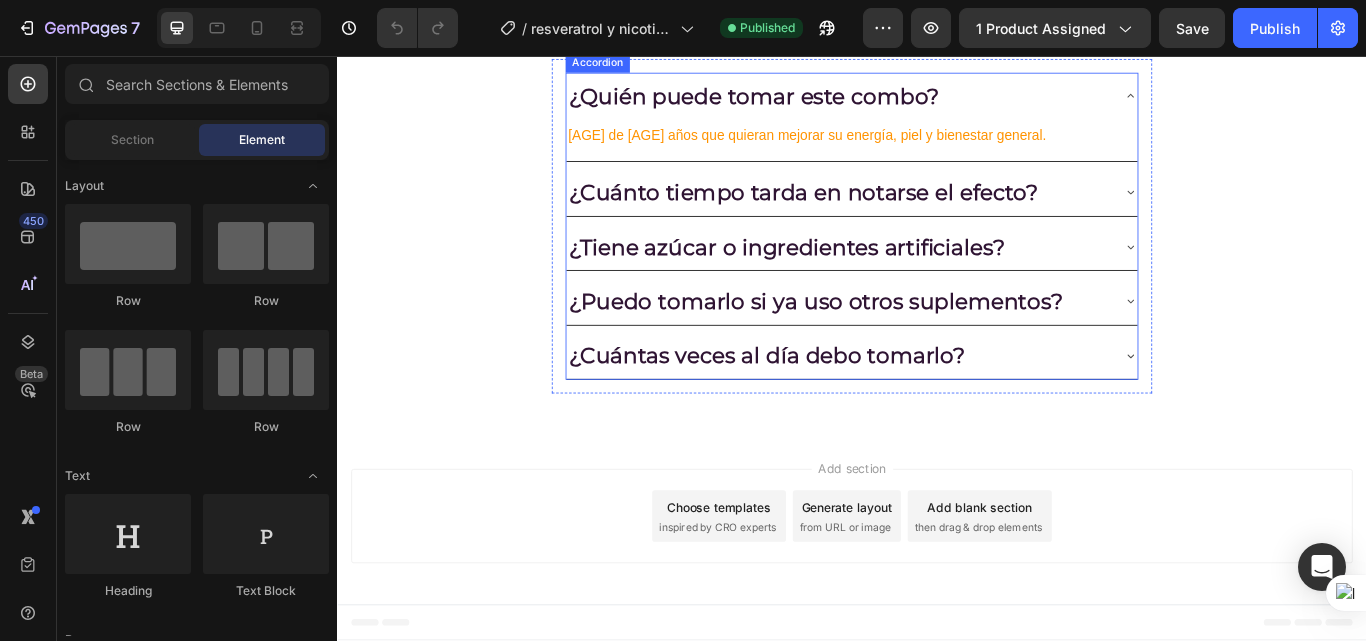 drag, startPoint x: 1243, startPoint y: 419, endPoint x: 1342, endPoint y: 419, distance: 99 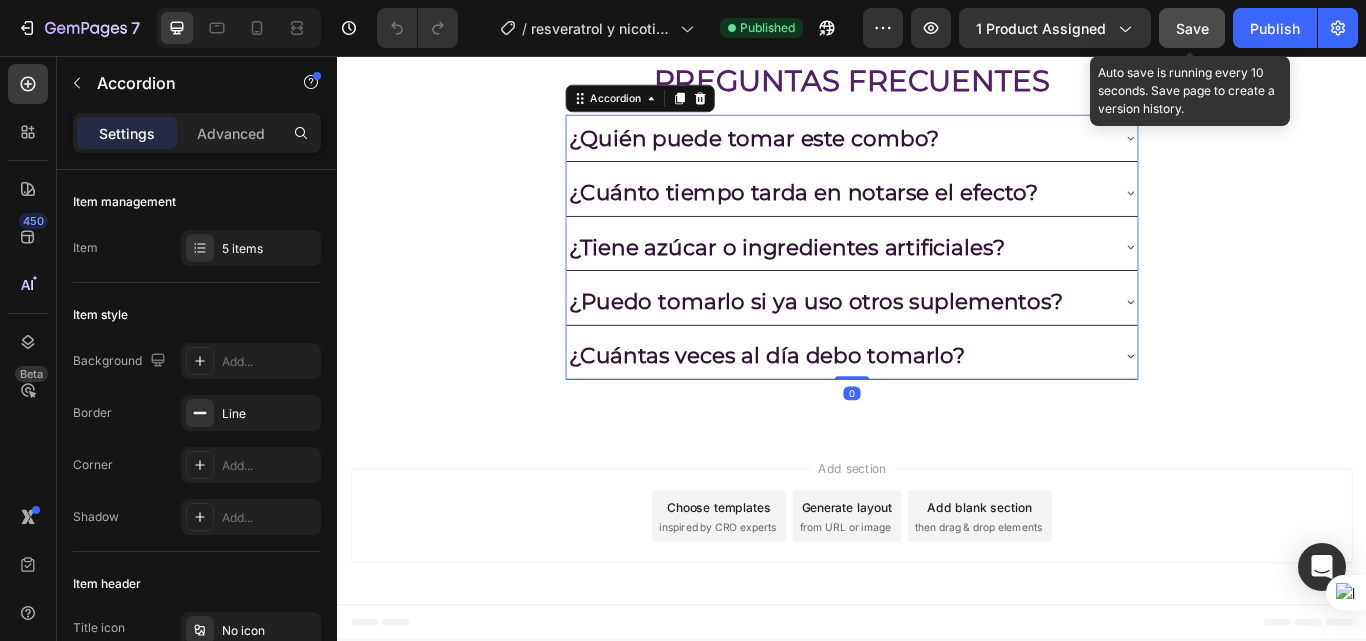 click on "Save" at bounding box center [1192, 28] 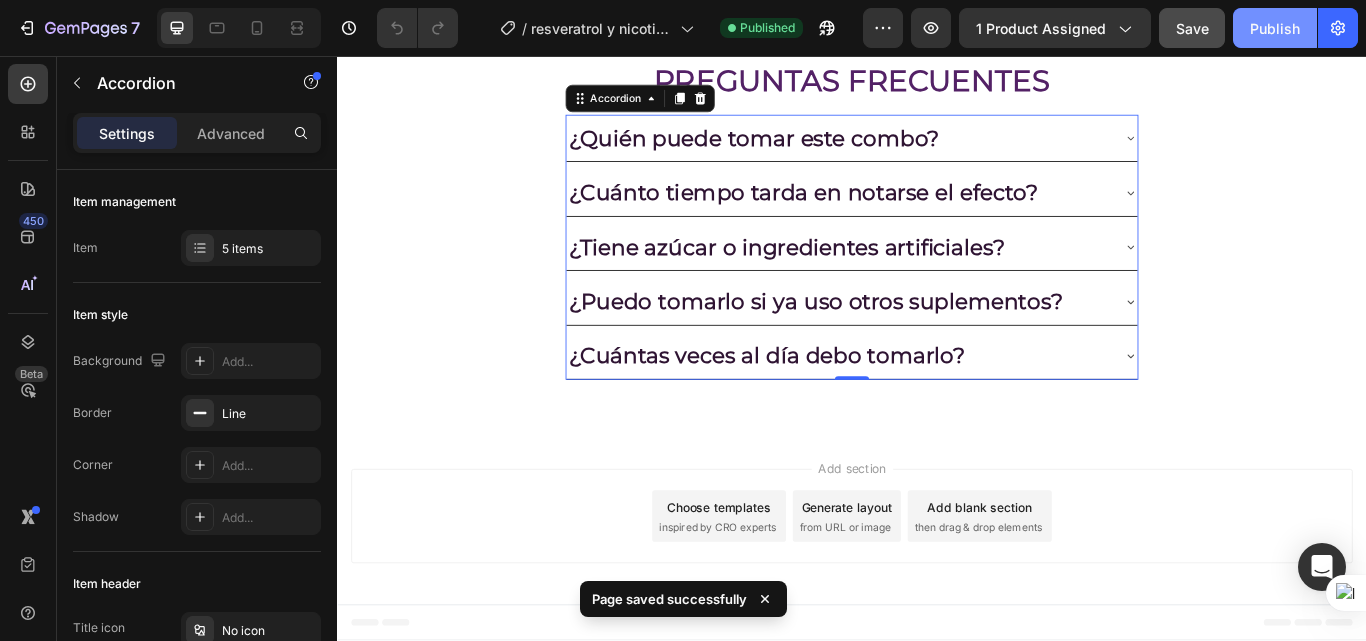 click on "Publish" at bounding box center [1275, 28] 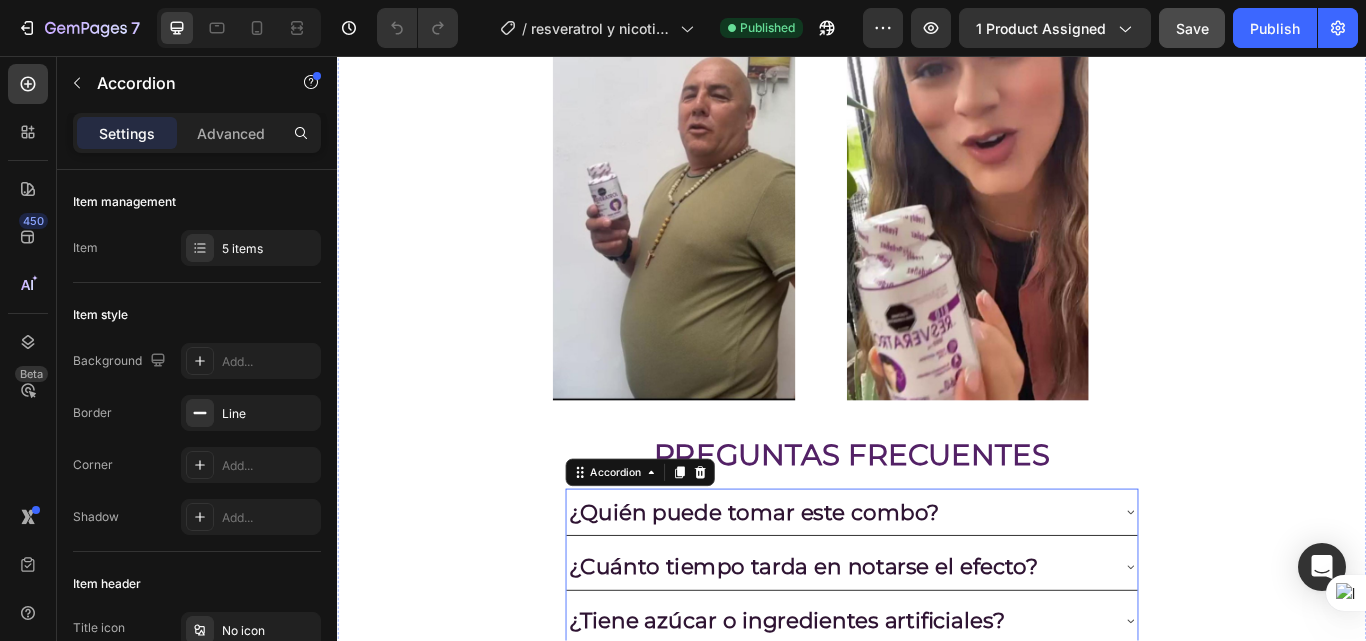 scroll, scrollTop: 700, scrollLeft: 0, axis: vertical 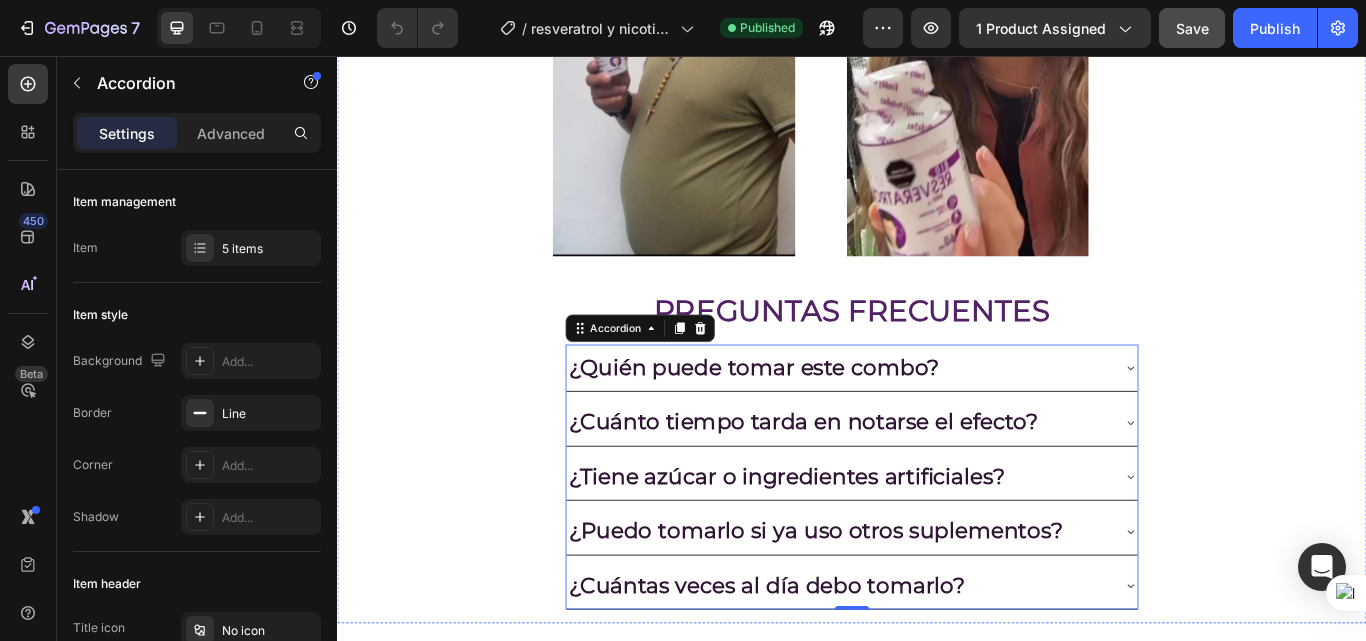 click on "Publish the page to see the content." at bounding box center (937, -523) 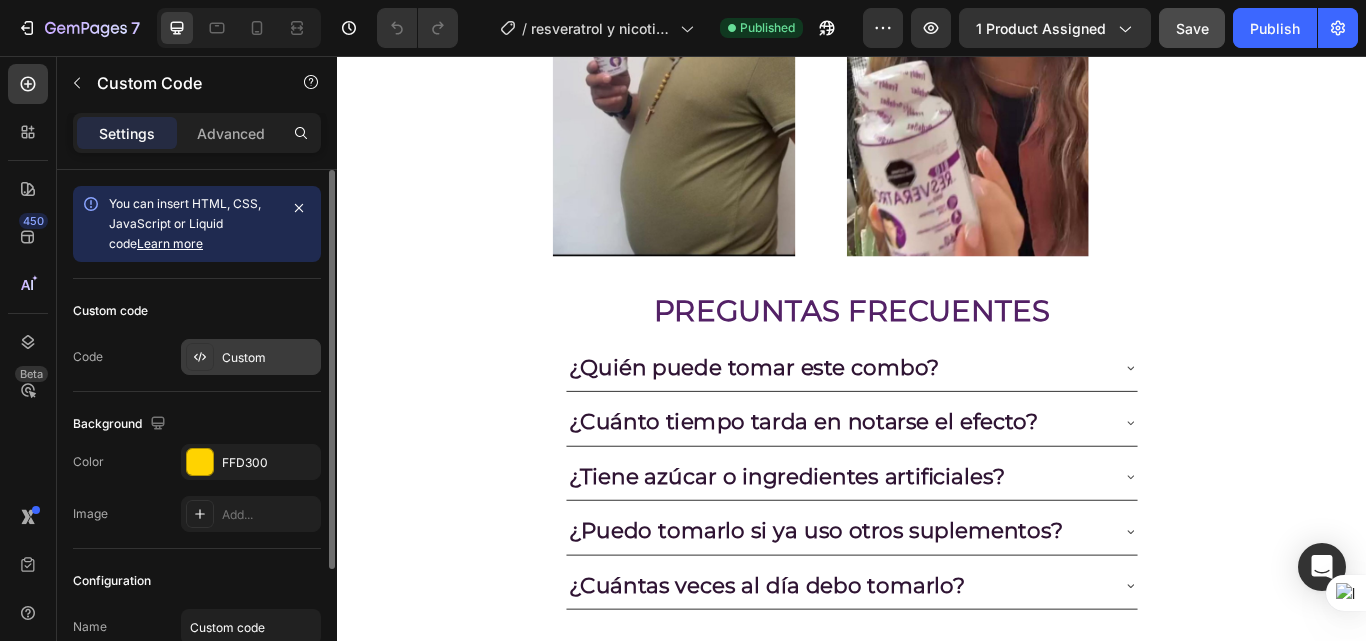 click on "Custom" at bounding box center (269, 358) 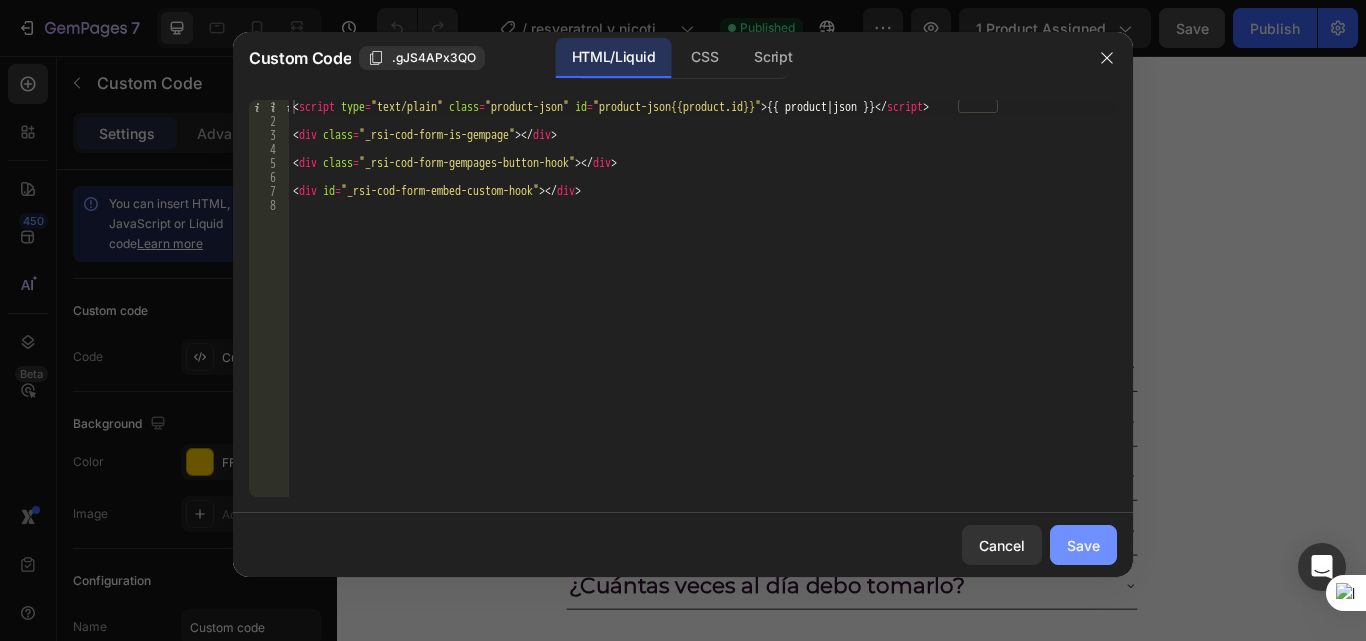 click on "Save" at bounding box center (1083, 545) 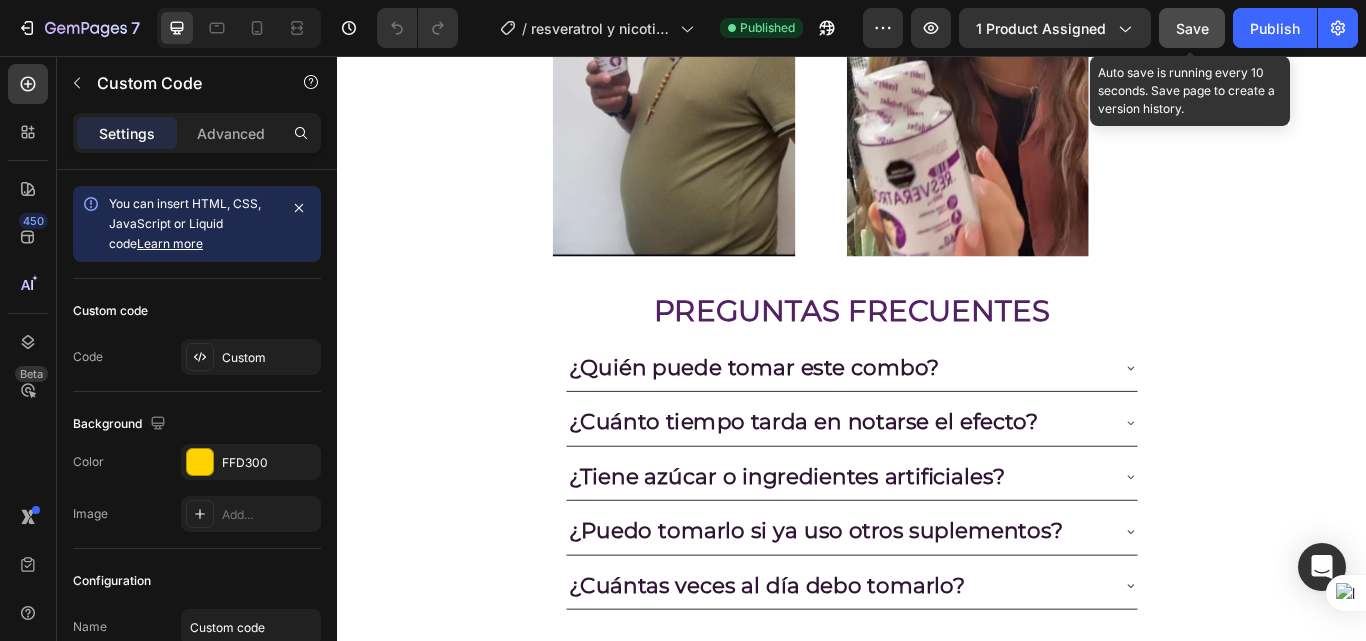 click on "Save" at bounding box center [1192, 28] 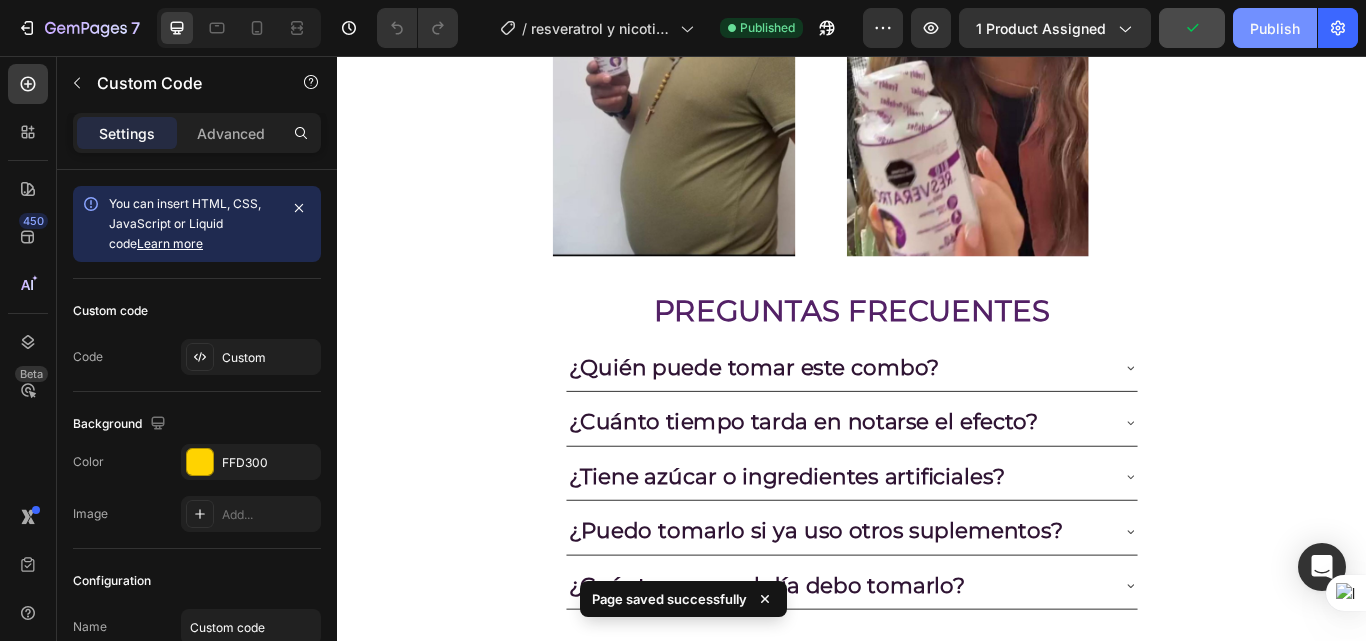 click on "Publish" at bounding box center (1275, 28) 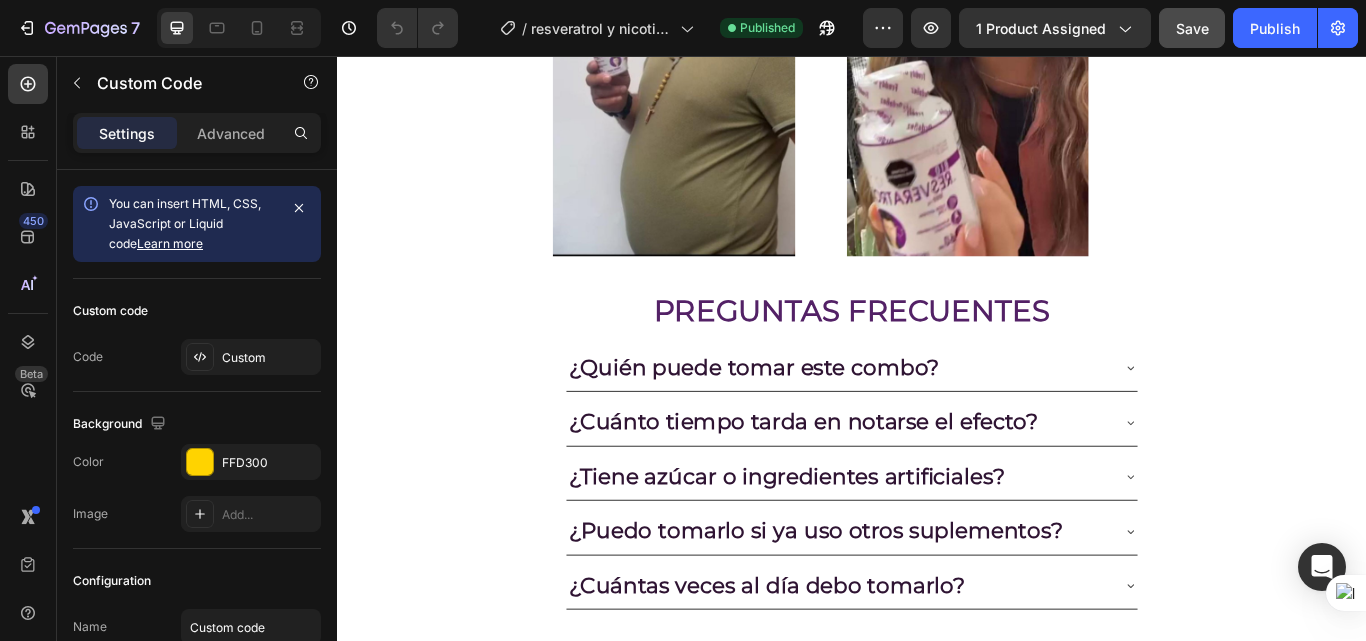 click on "Publish the page to see the content." at bounding box center (937, -523) 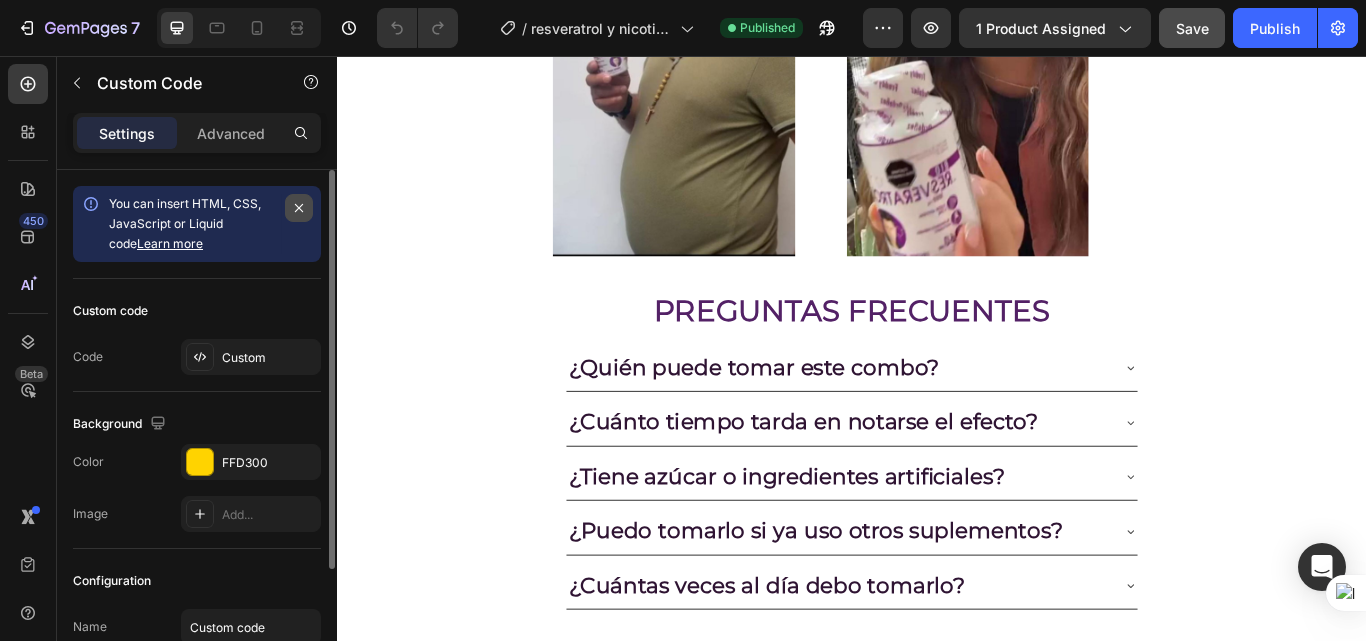click 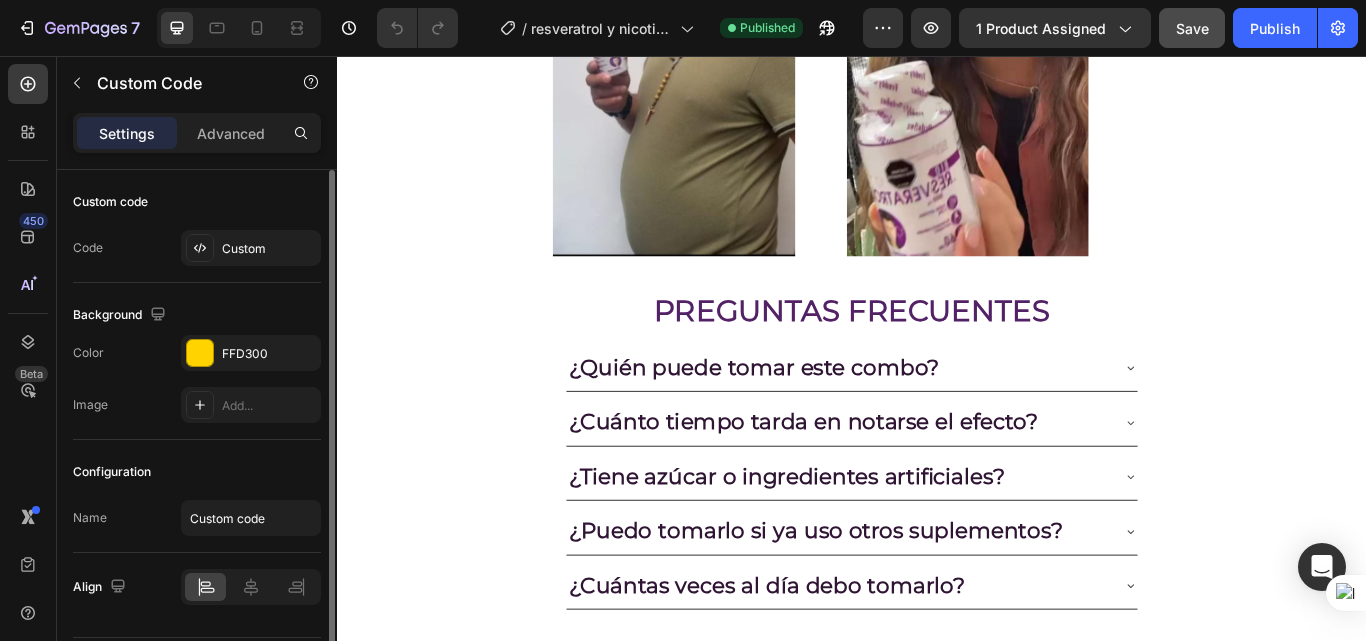 click on "Settings Advanced" at bounding box center [197, 133] 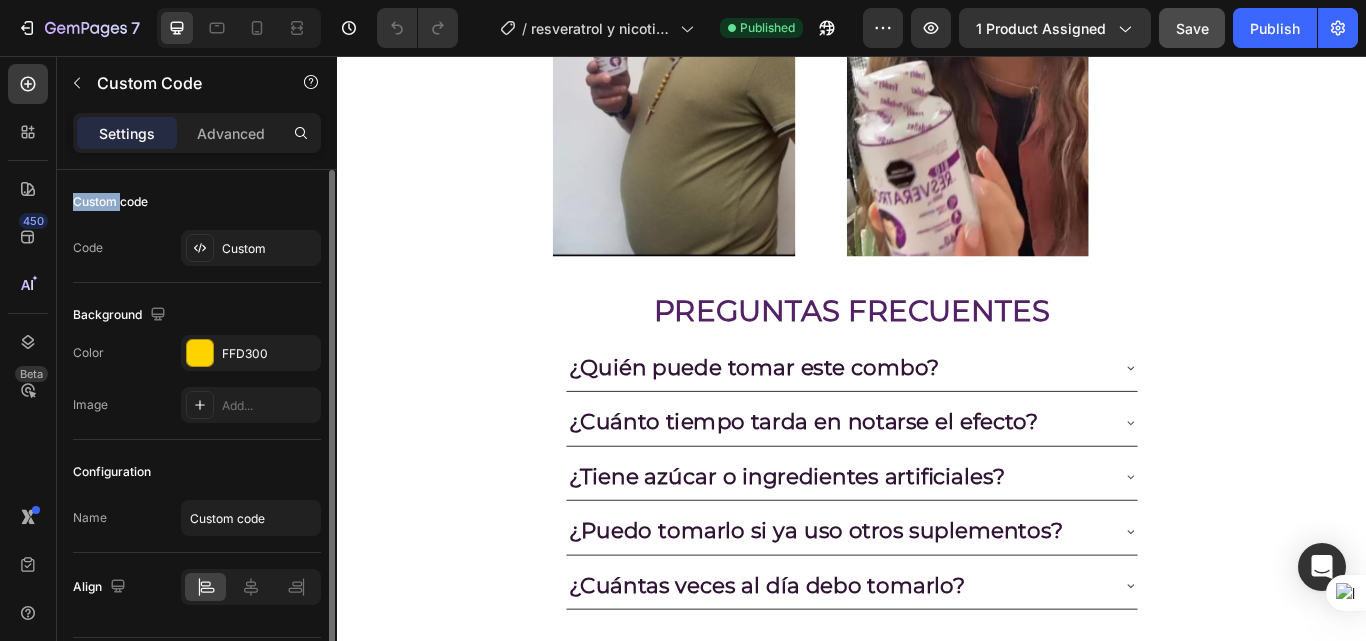 click on "Settings Advanced" at bounding box center [197, 133] 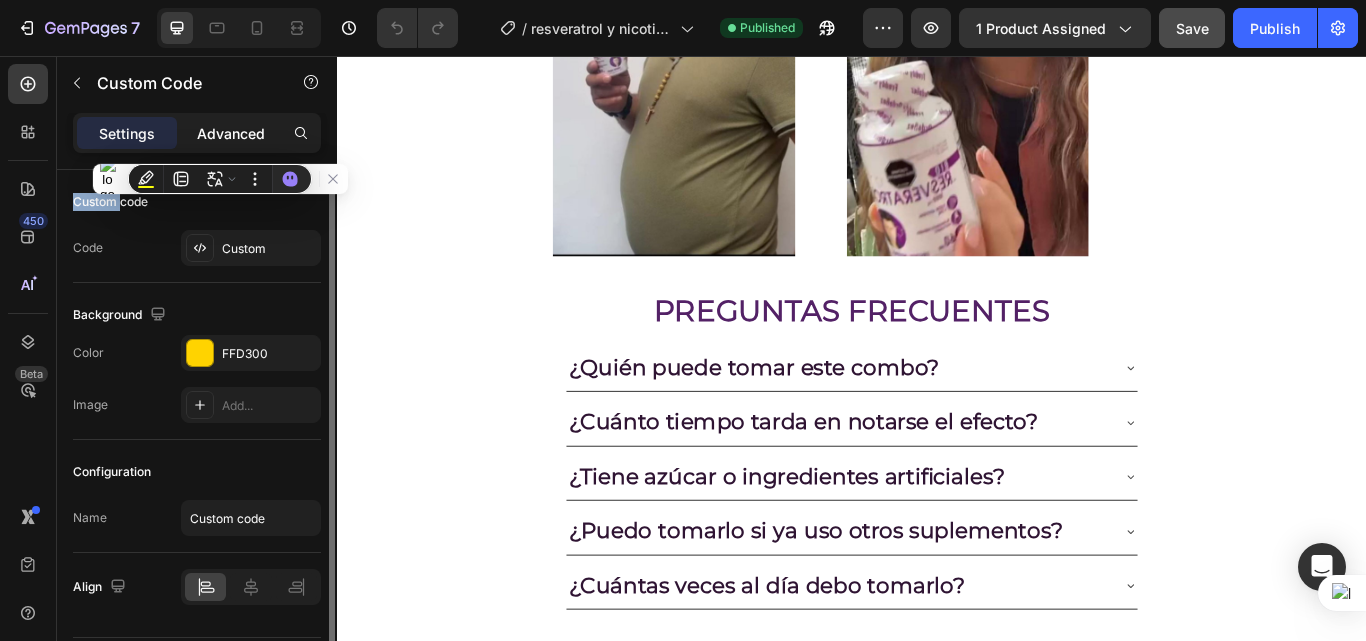 click on "Advanced" 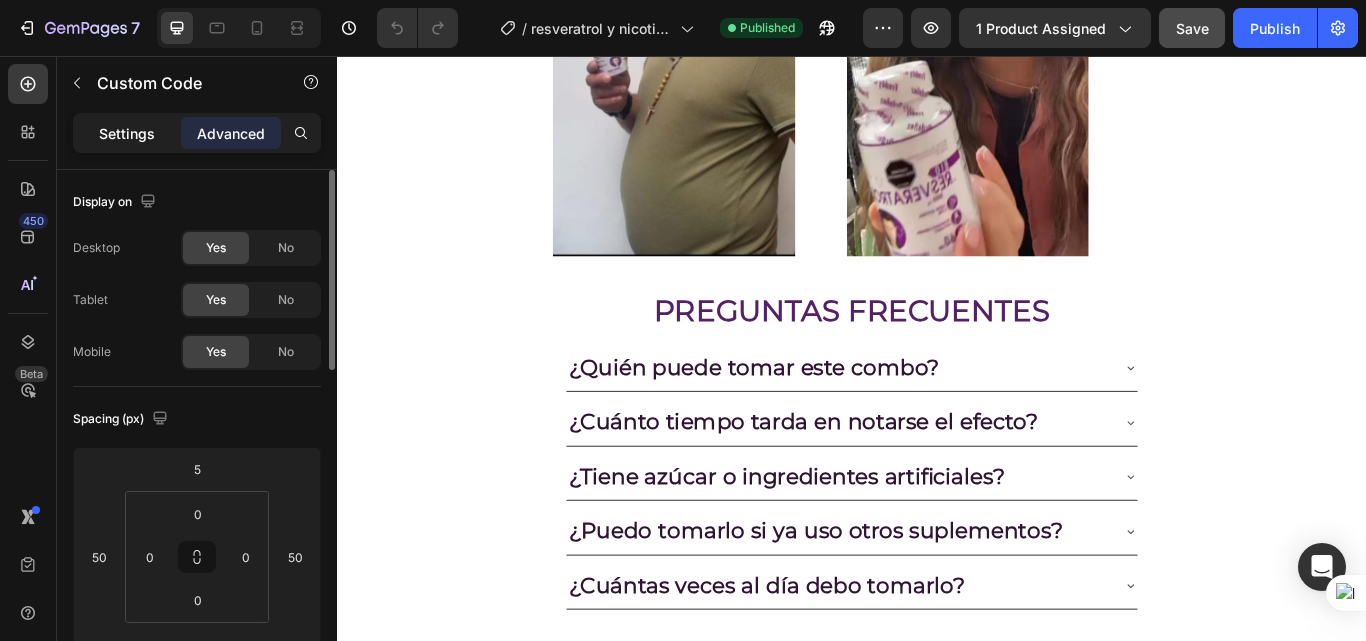 click on "Settings" at bounding box center [127, 133] 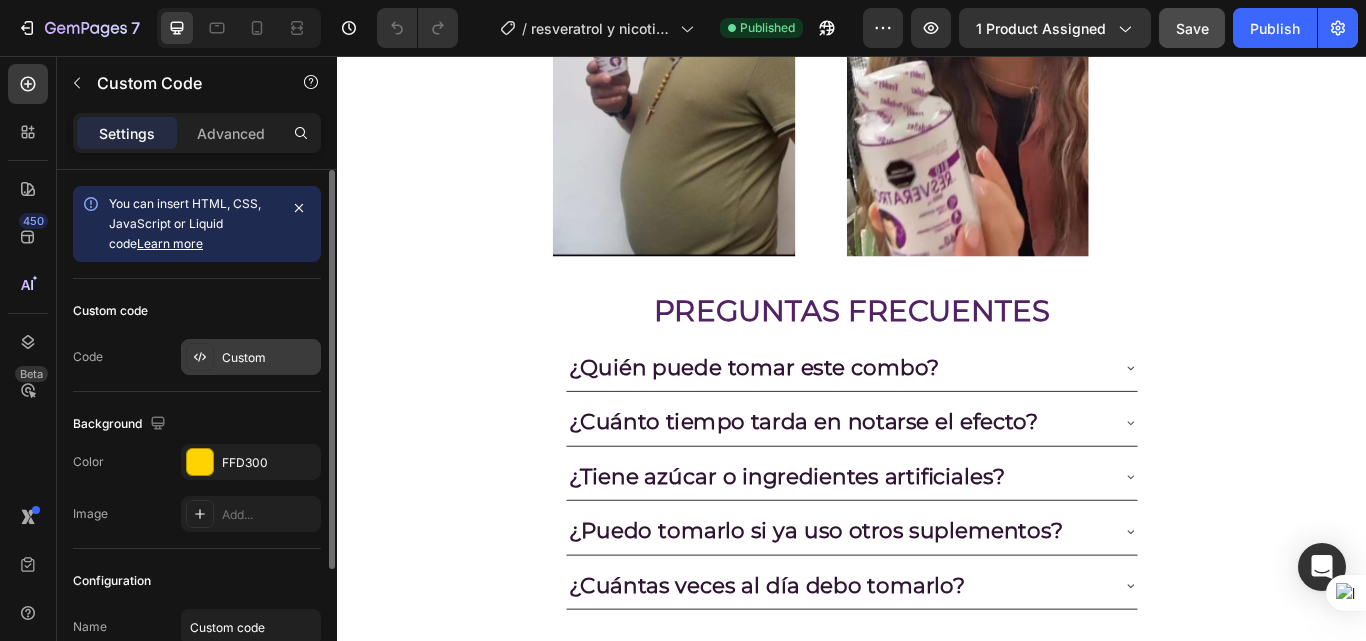 click on "Custom" at bounding box center (251, 357) 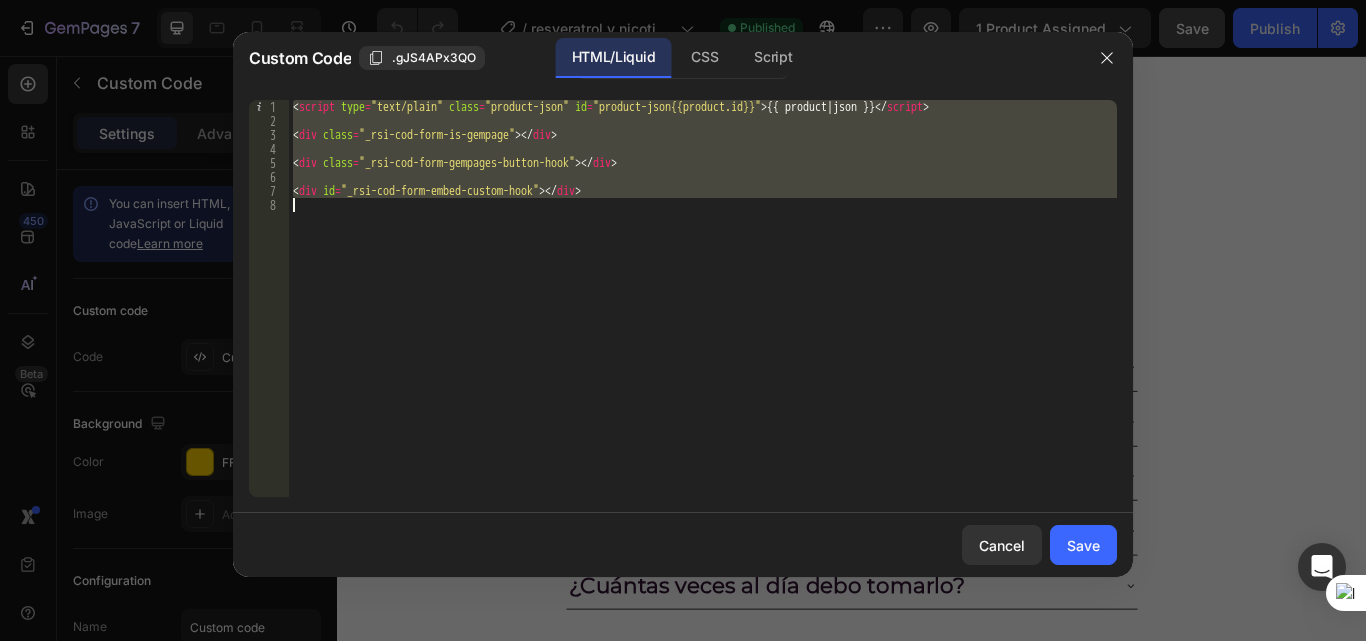 drag, startPoint x: 295, startPoint y: 102, endPoint x: 678, endPoint y: 236, distance: 405.7647 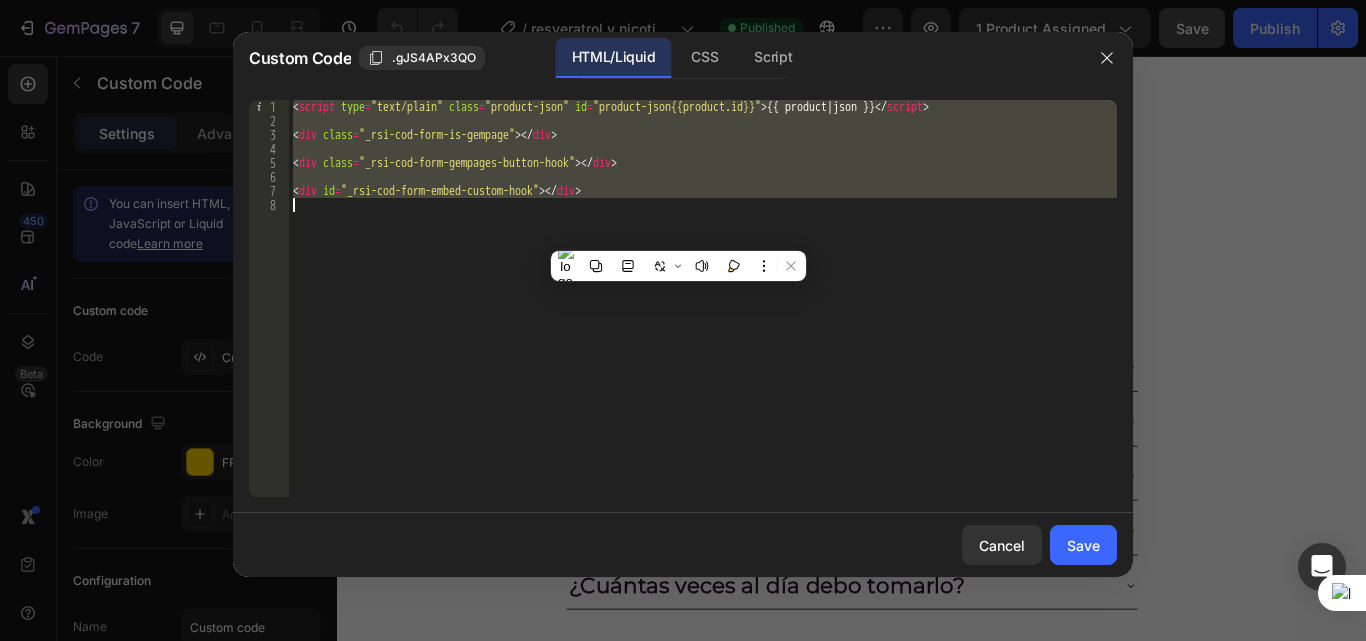 paste 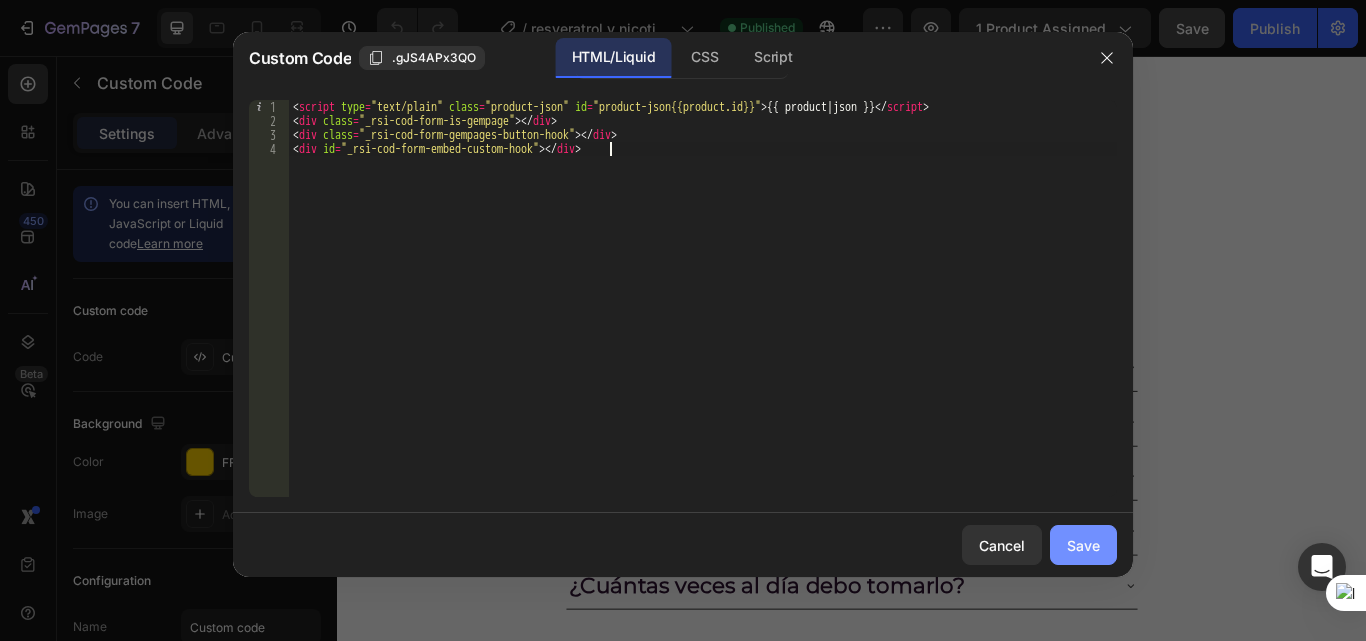 click on "Save" 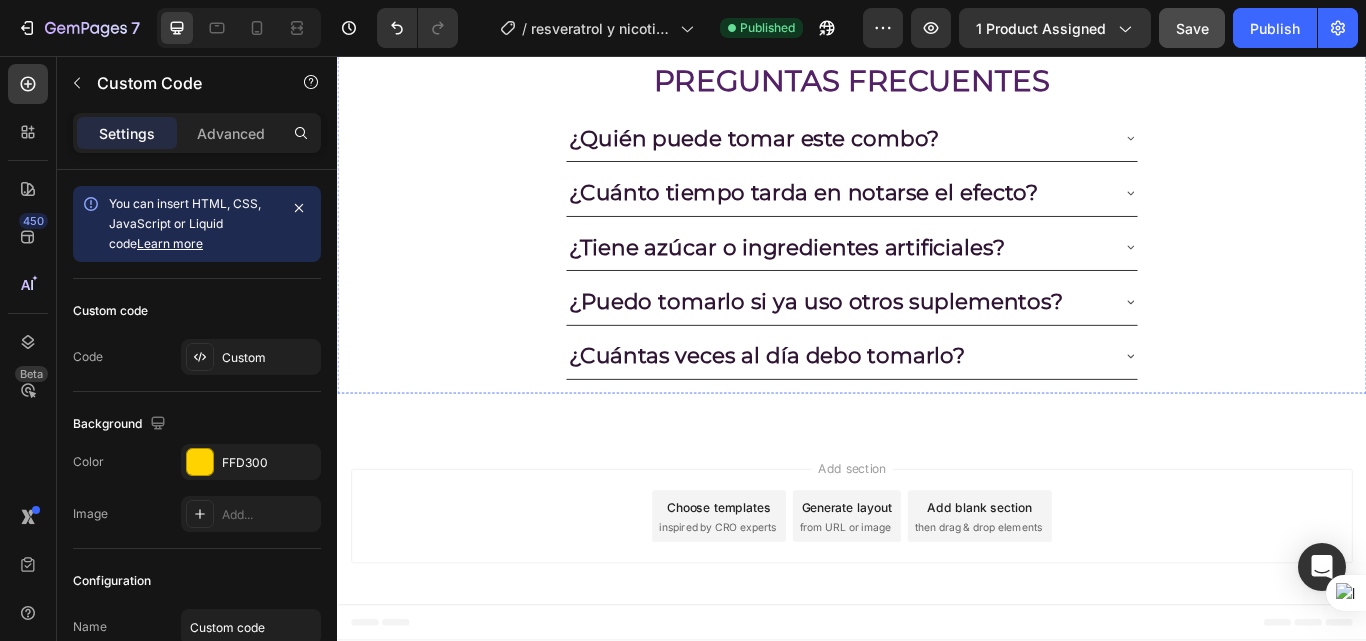 scroll, scrollTop: 5700, scrollLeft: 0, axis: vertical 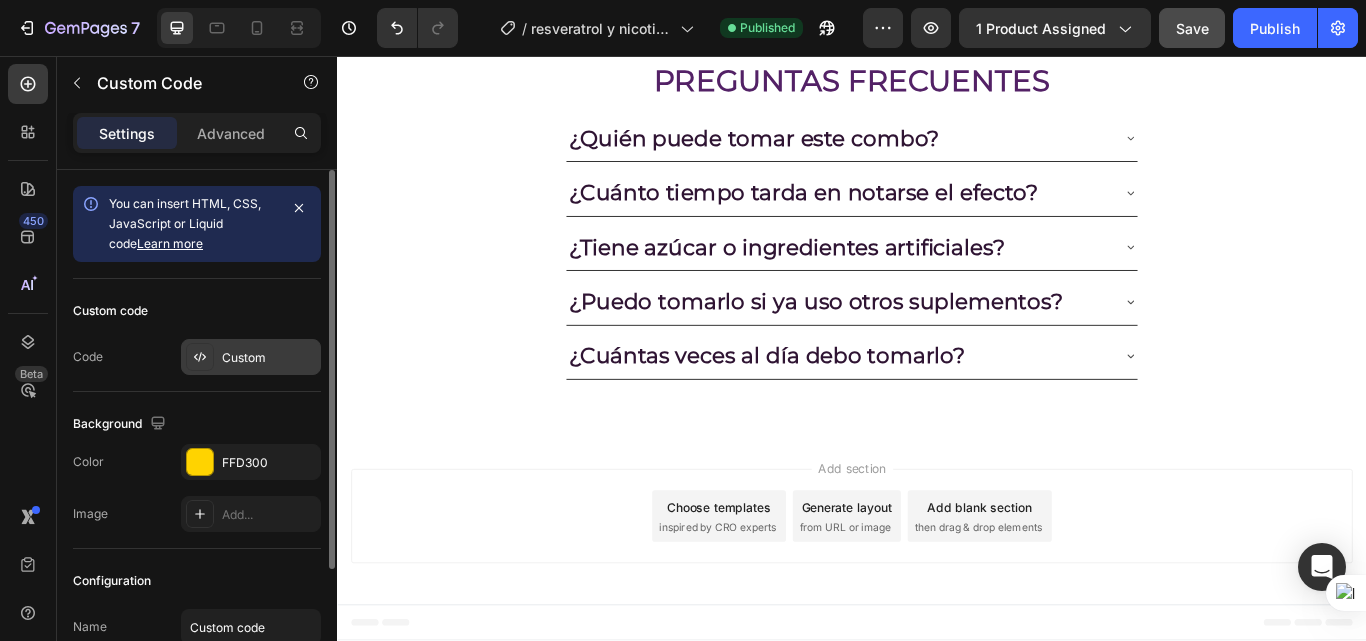 click on "Custom" at bounding box center (251, 357) 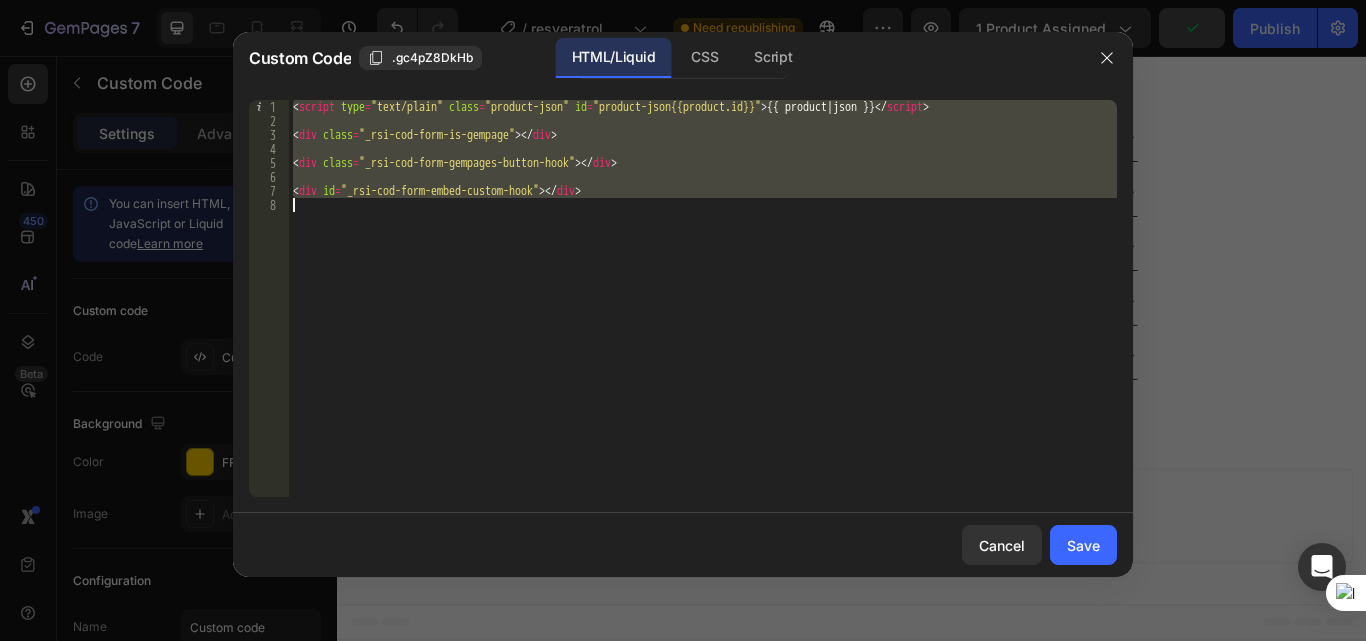drag, startPoint x: 291, startPoint y: 113, endPoint x: 728, endPoint y: 246, distance: 456.791 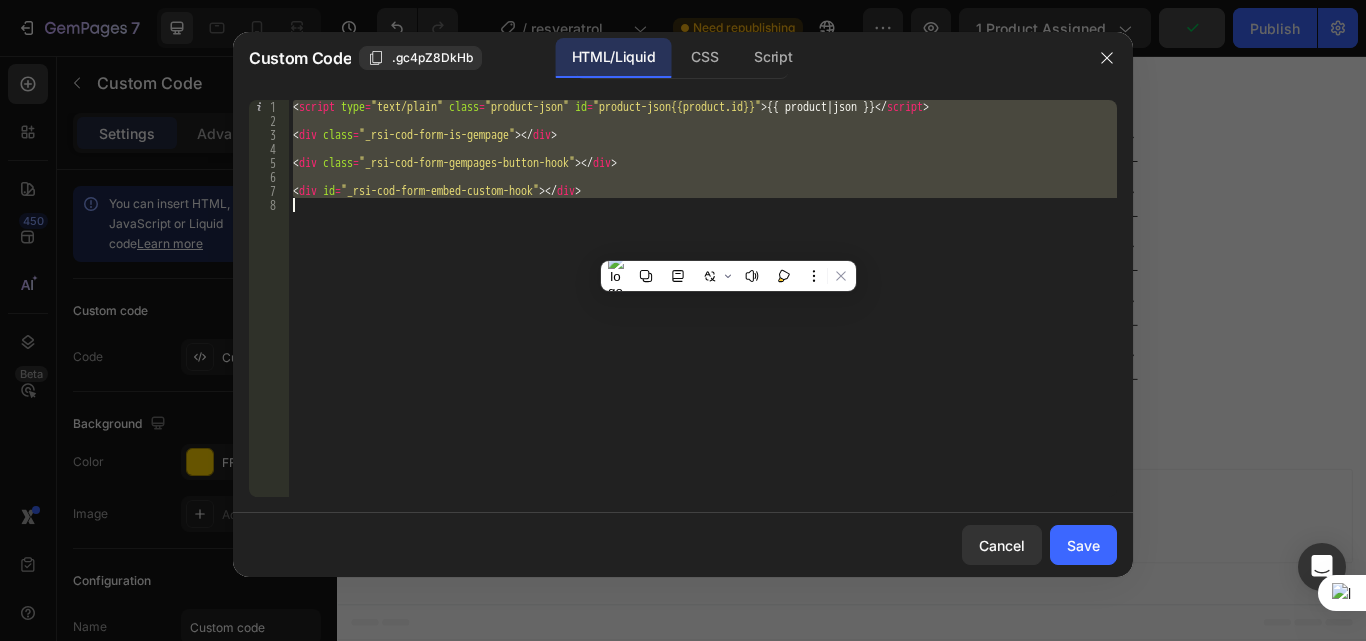 paste 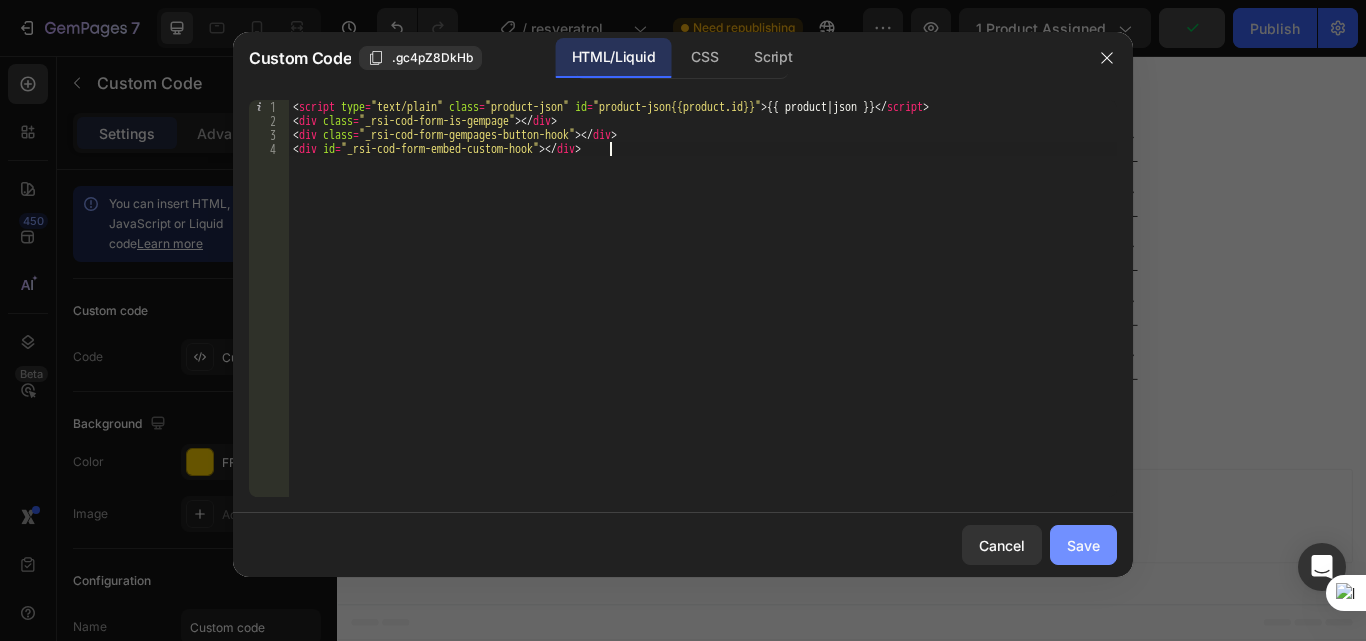 click on "Save" 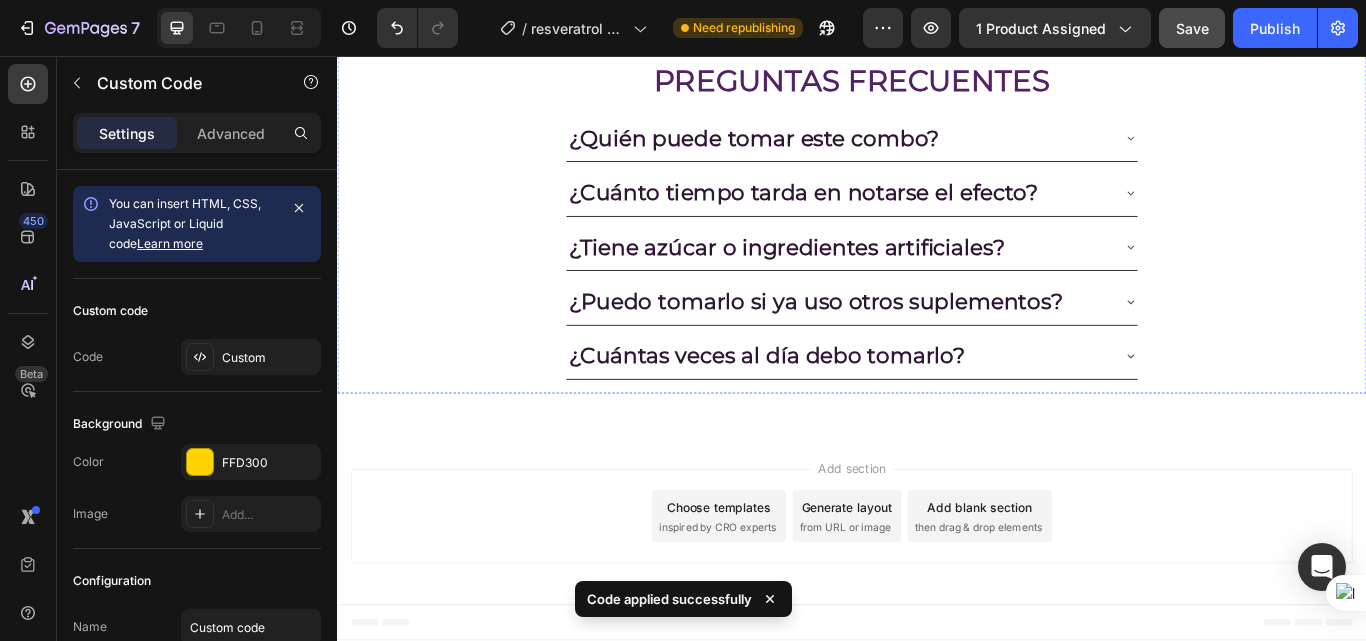 scroll, scrollTop: 9000, scrollLeft: 0, axis: vertical 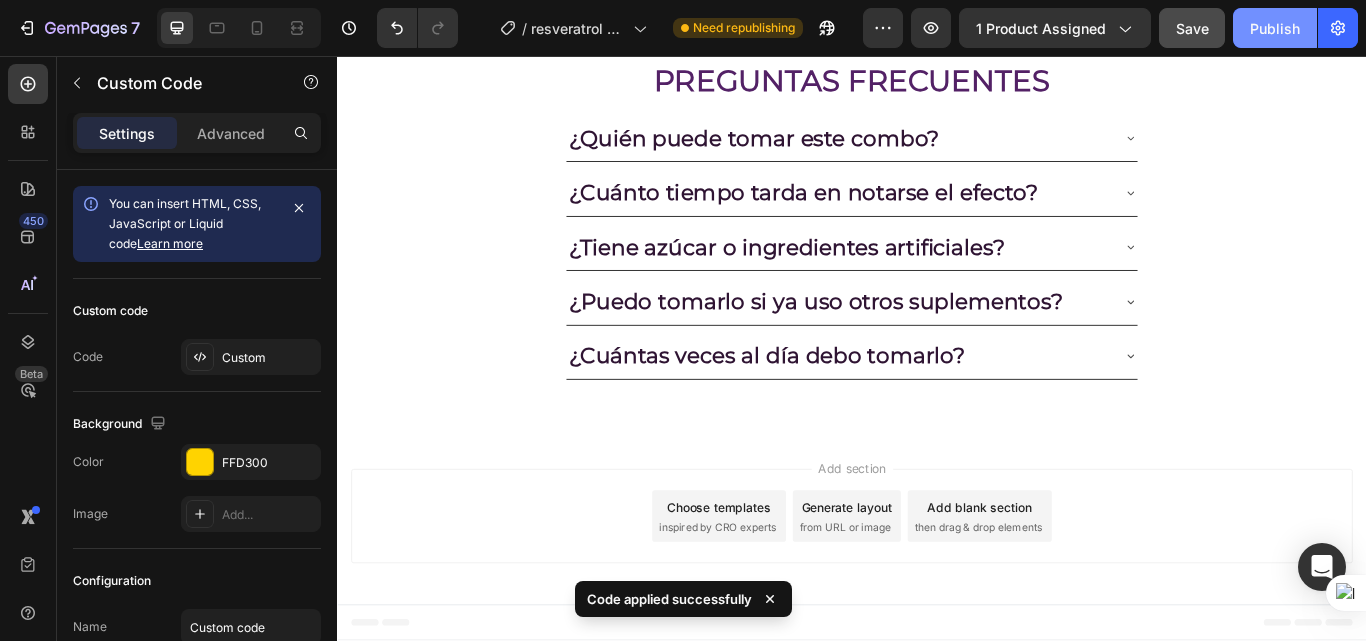 click on "Publish" at bounding box center [1275, 28] 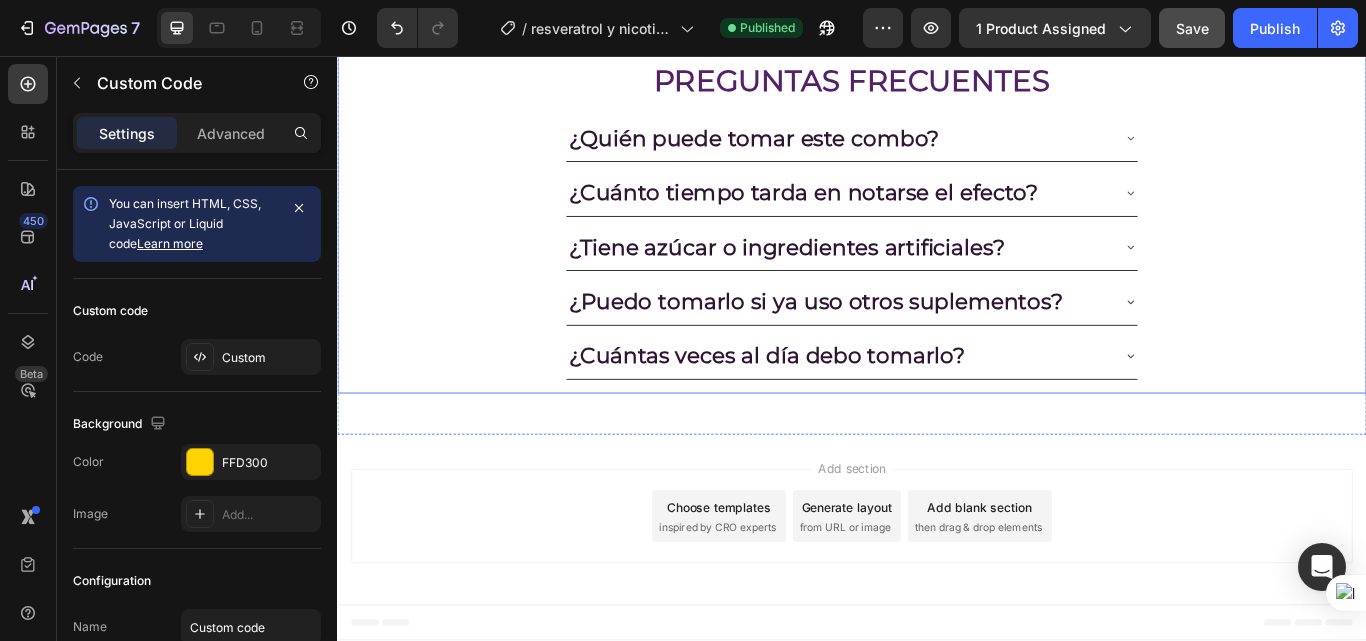 scroll, scrollTop: 2300, scrollLeft: 0, axis: vertical 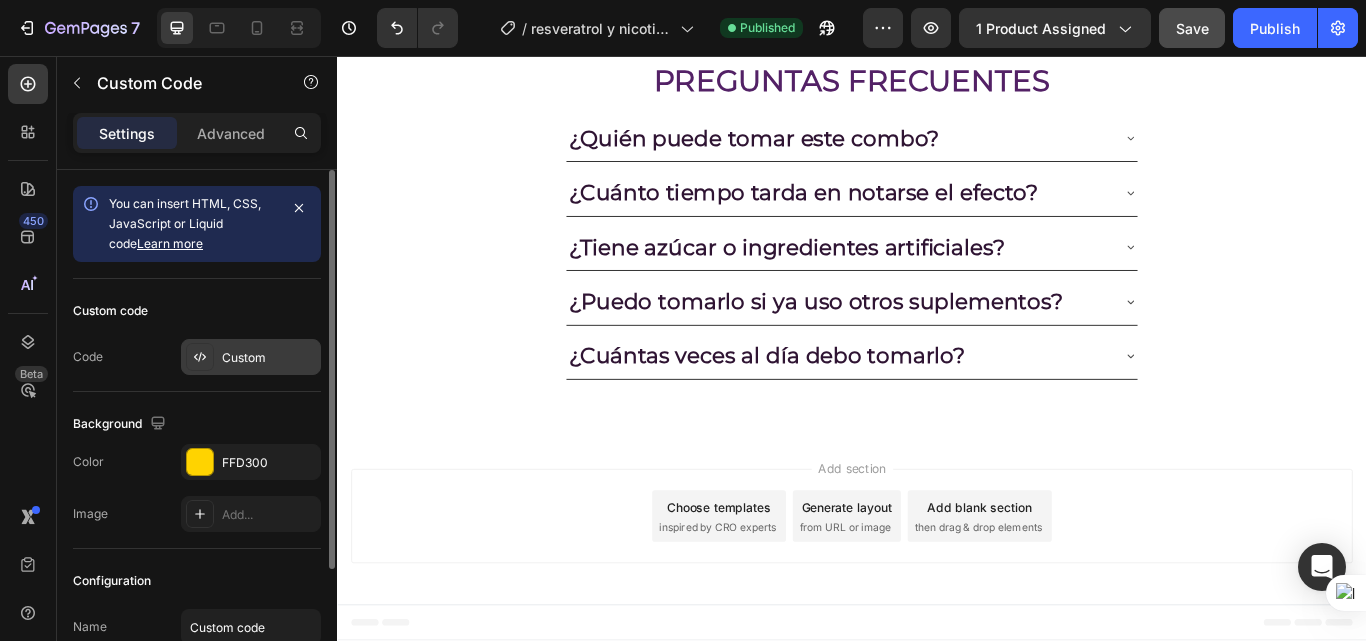 click on "Custom" at bounding box center (269, 358) 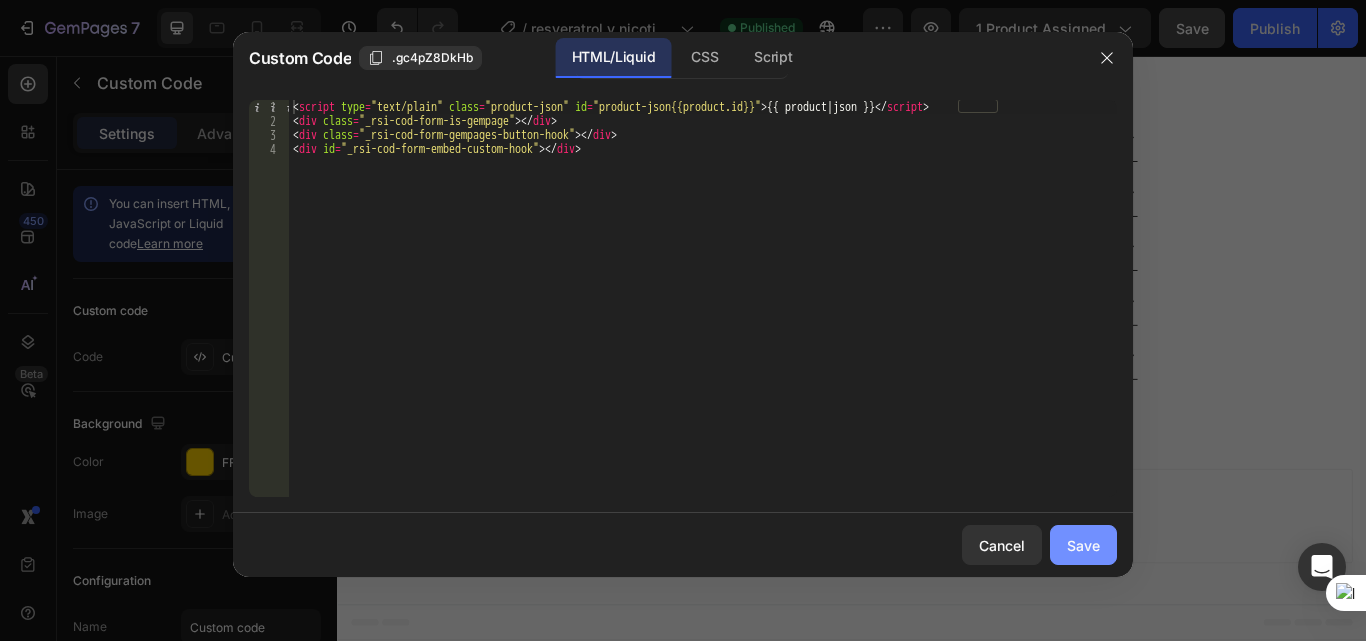 click on "Save" at bounding box center (1083, 545) 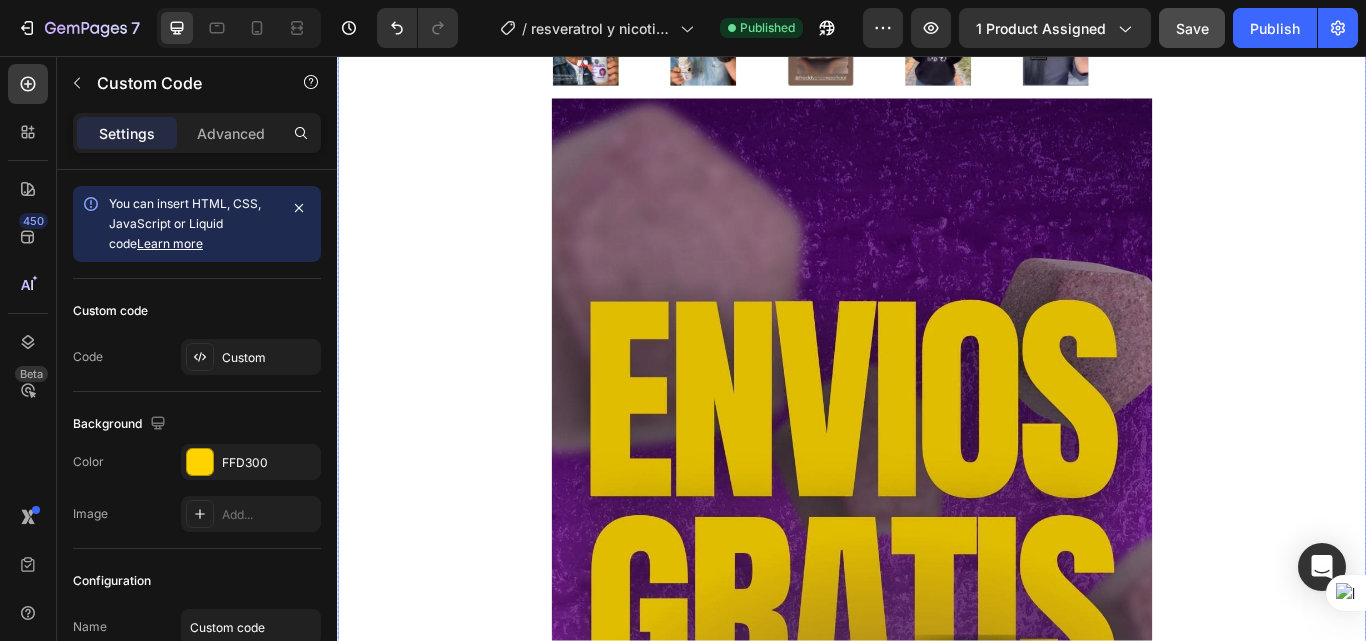 scroll, scrollTop: 300, scrollLeft: 0, axis: vertical 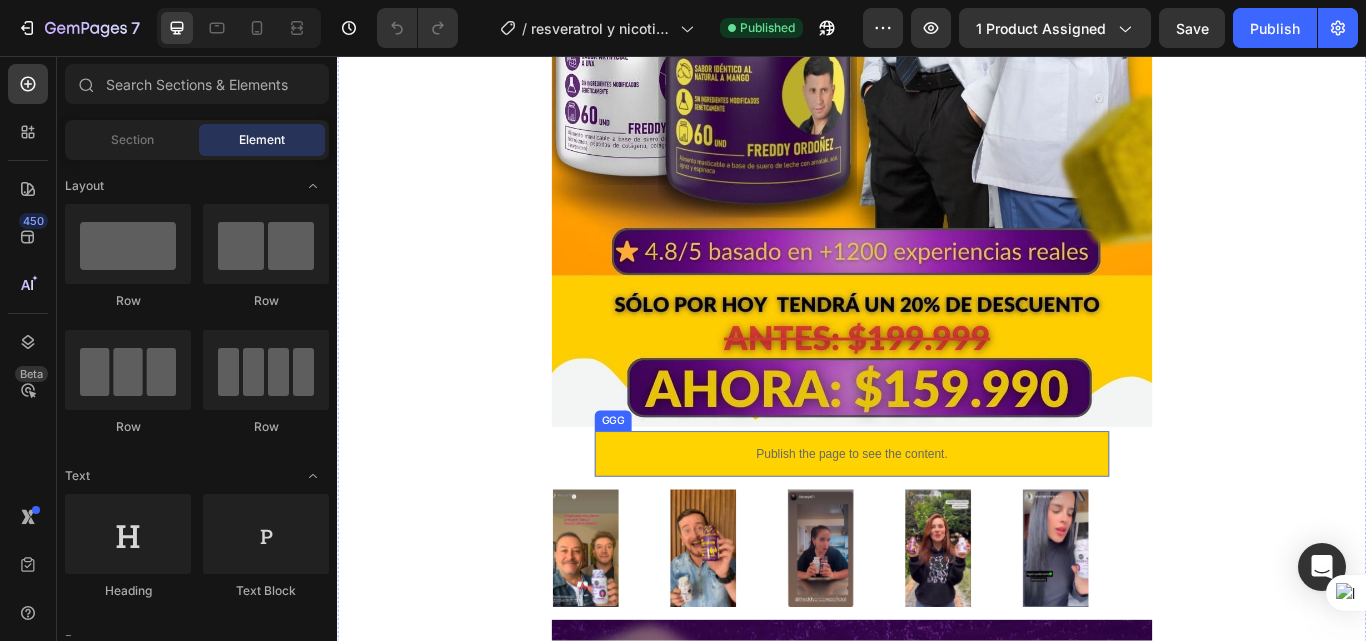 click on "Publish the page to see the content." at bounding box center (937, 520) 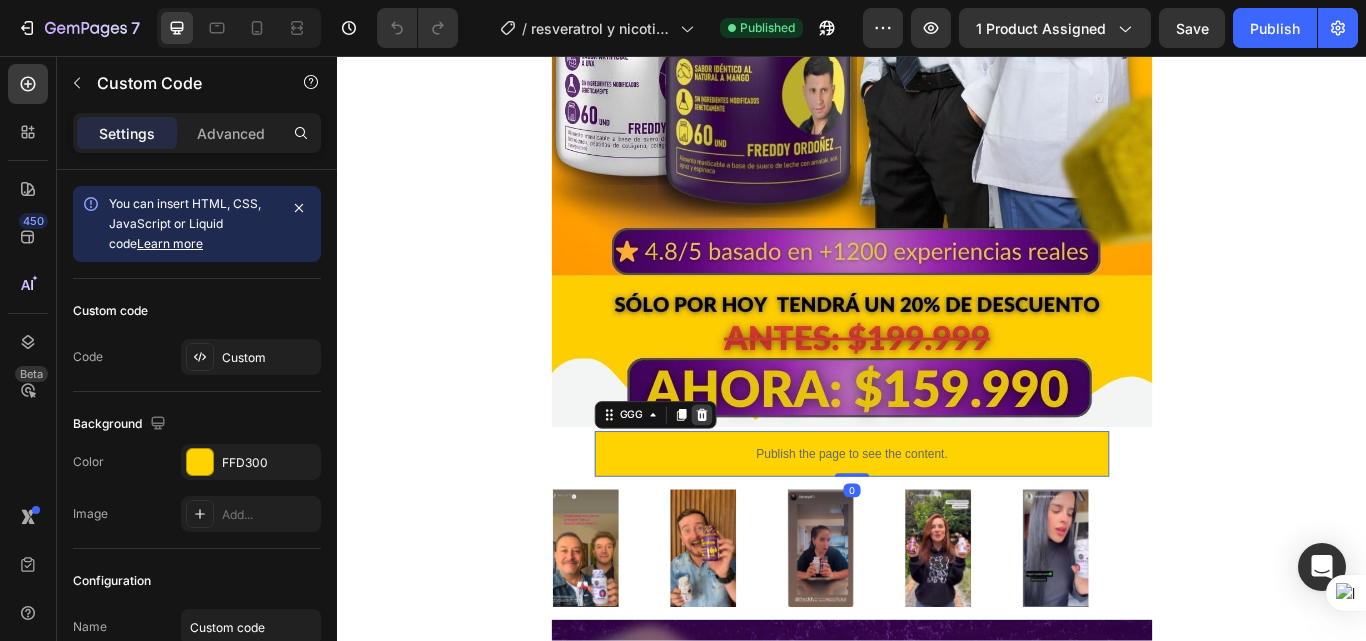 click 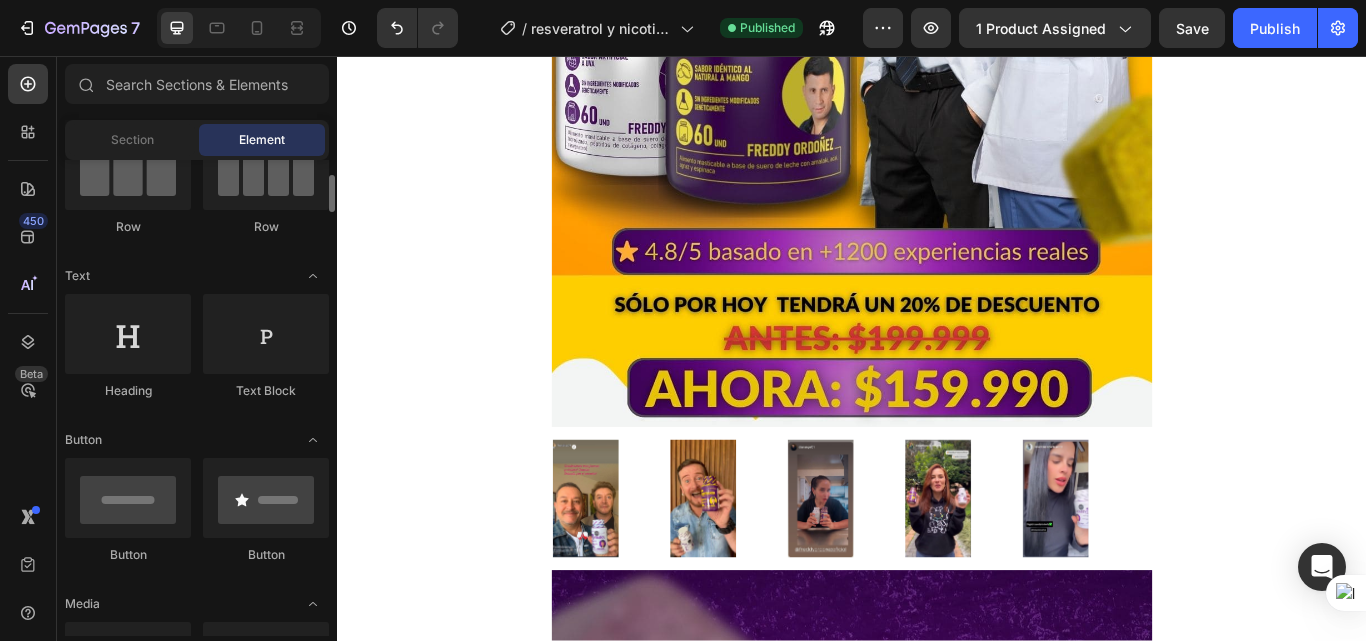 scroll, scrollTop: 400, scrollLeft: 0, axis: vertical 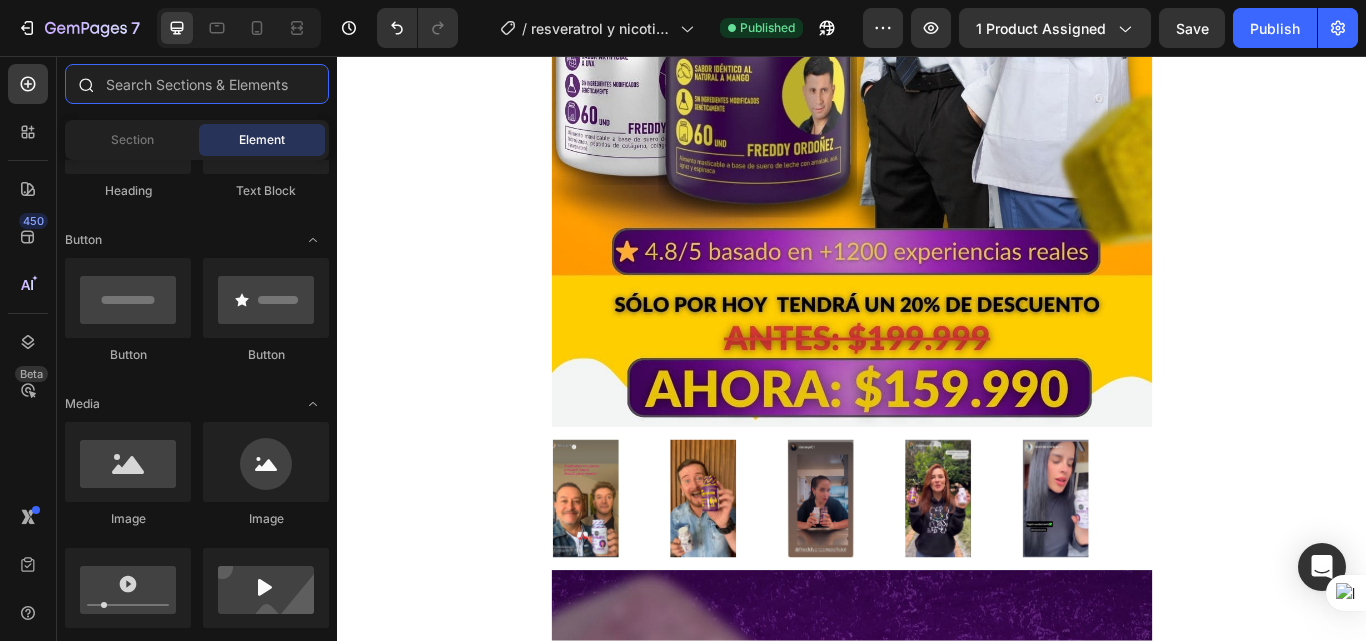 click at bounding box center [197, 84] 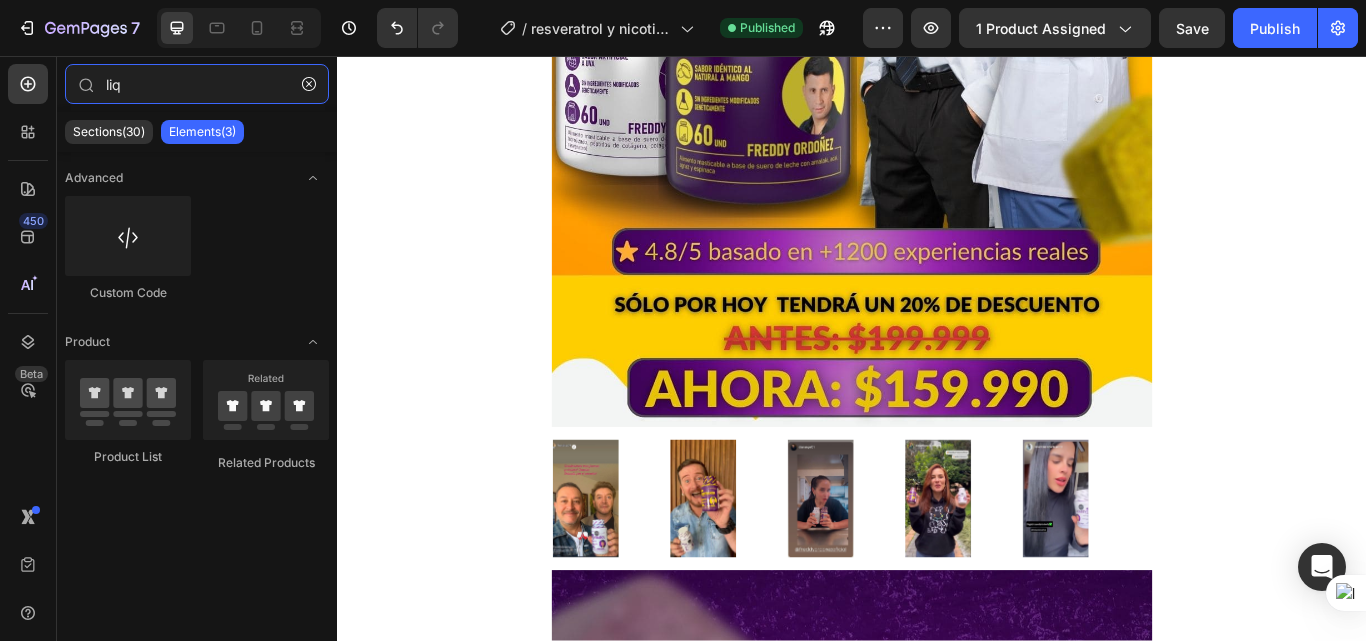 scroll, scrollTop: 0, scrollLeft: 0, axis: both 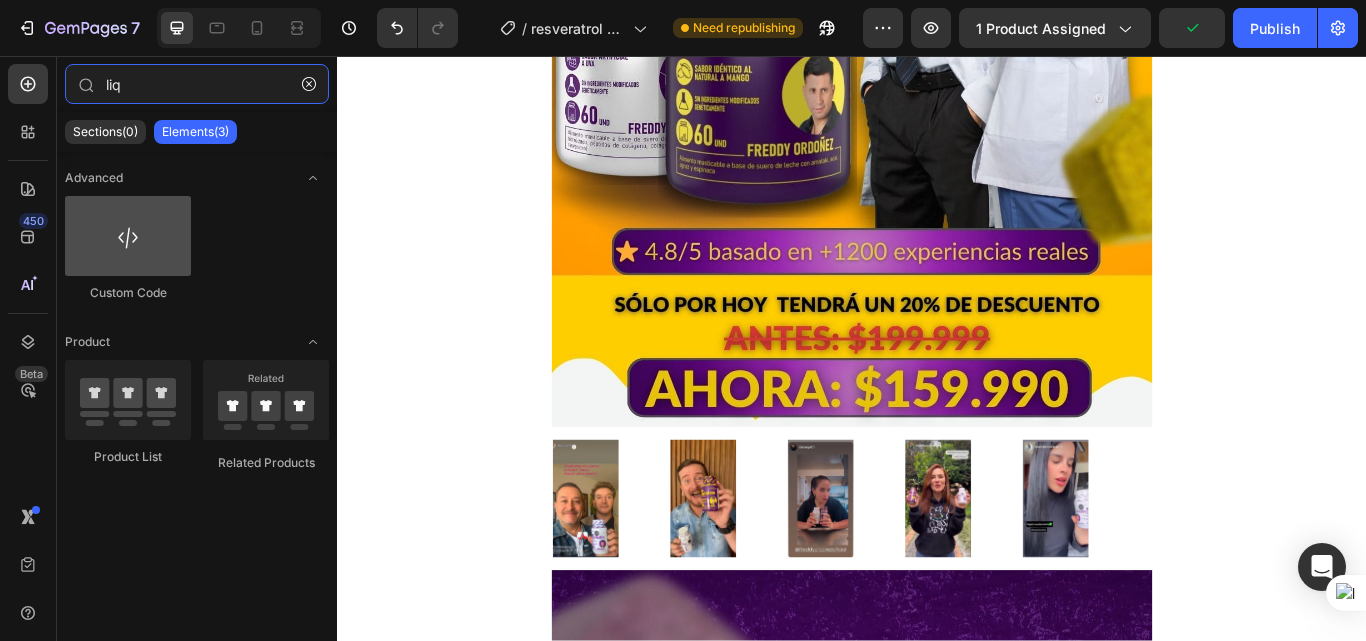 type on "liq" 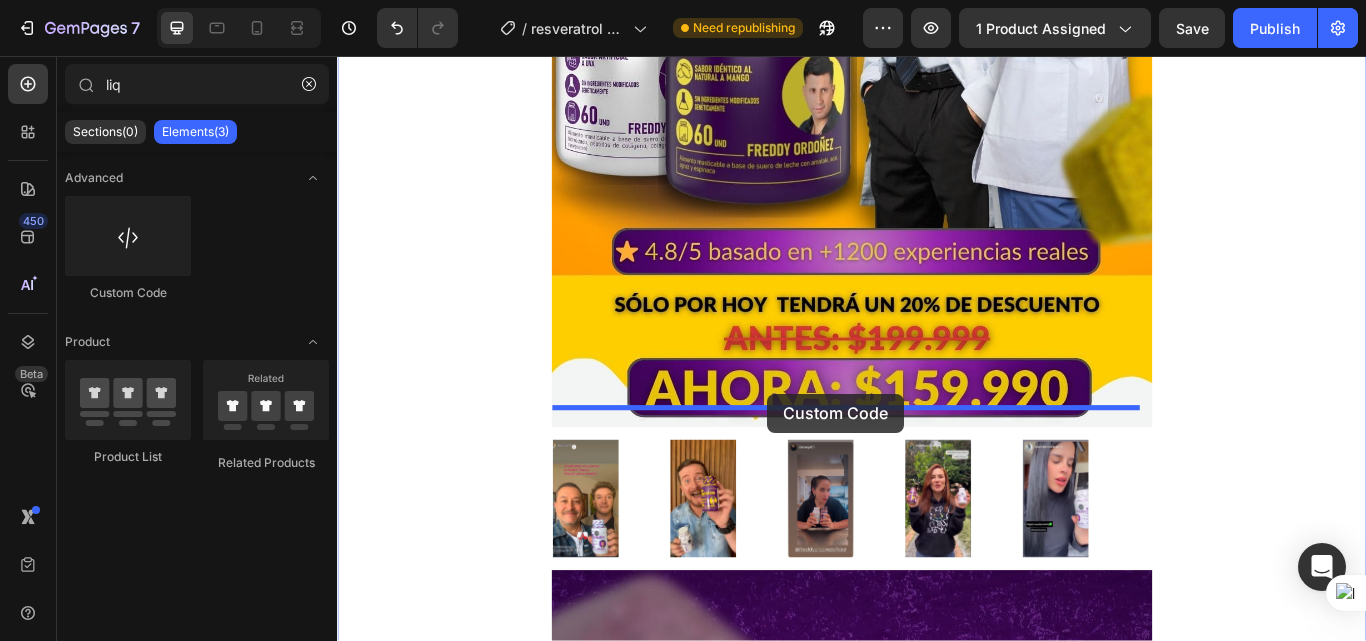 drag, startPoint x: 488, startPoint y: 310, endPoint x: 839, endPoint y: 450, distance: 377.8902 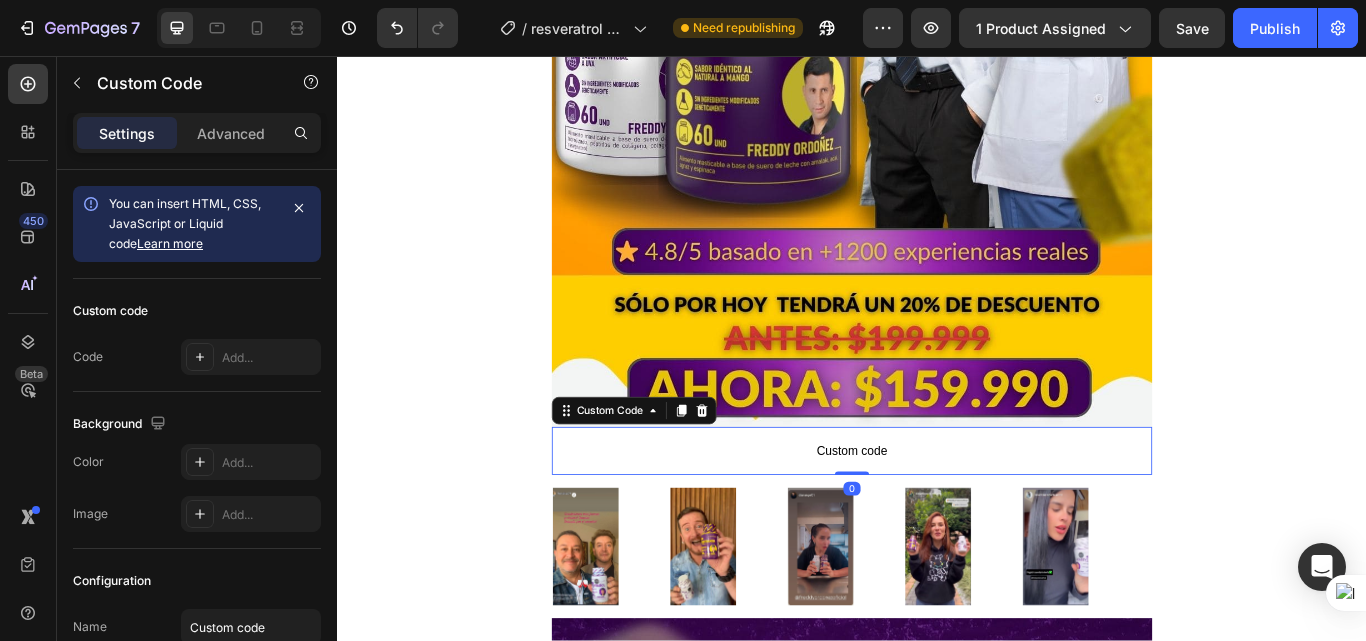 click on "Custom code" at bounding box center [937, 517] 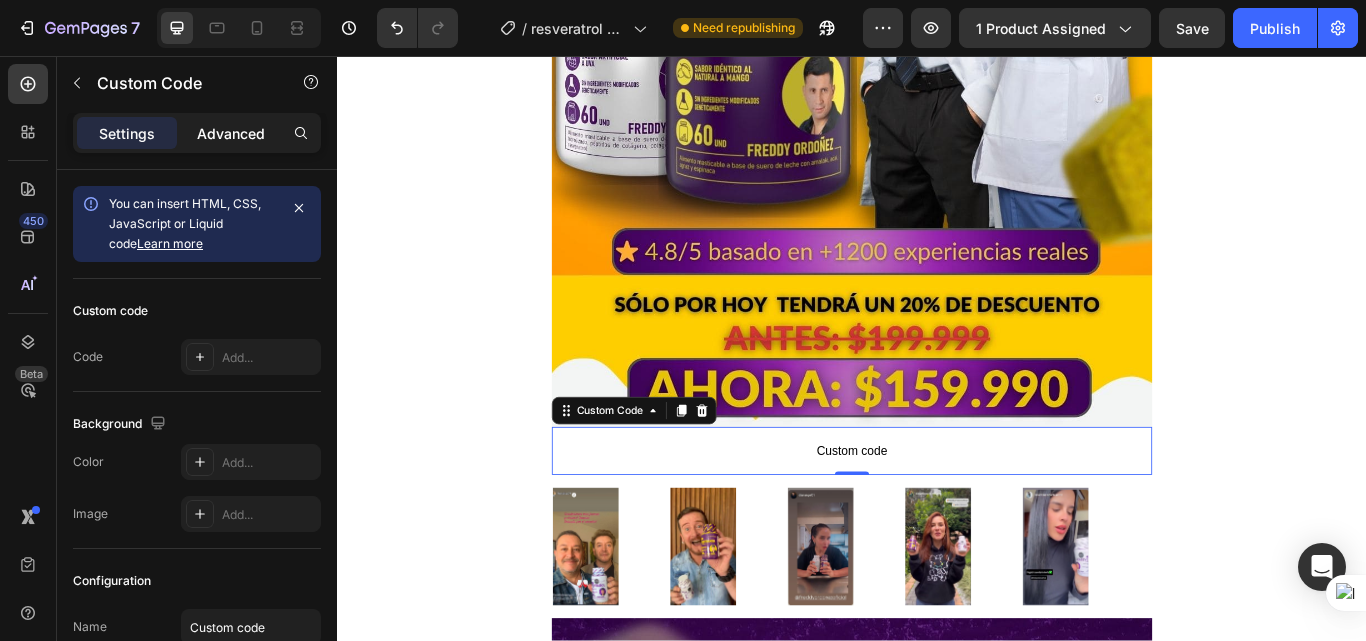 click on "Advanced" at bounding box center [231, 133] 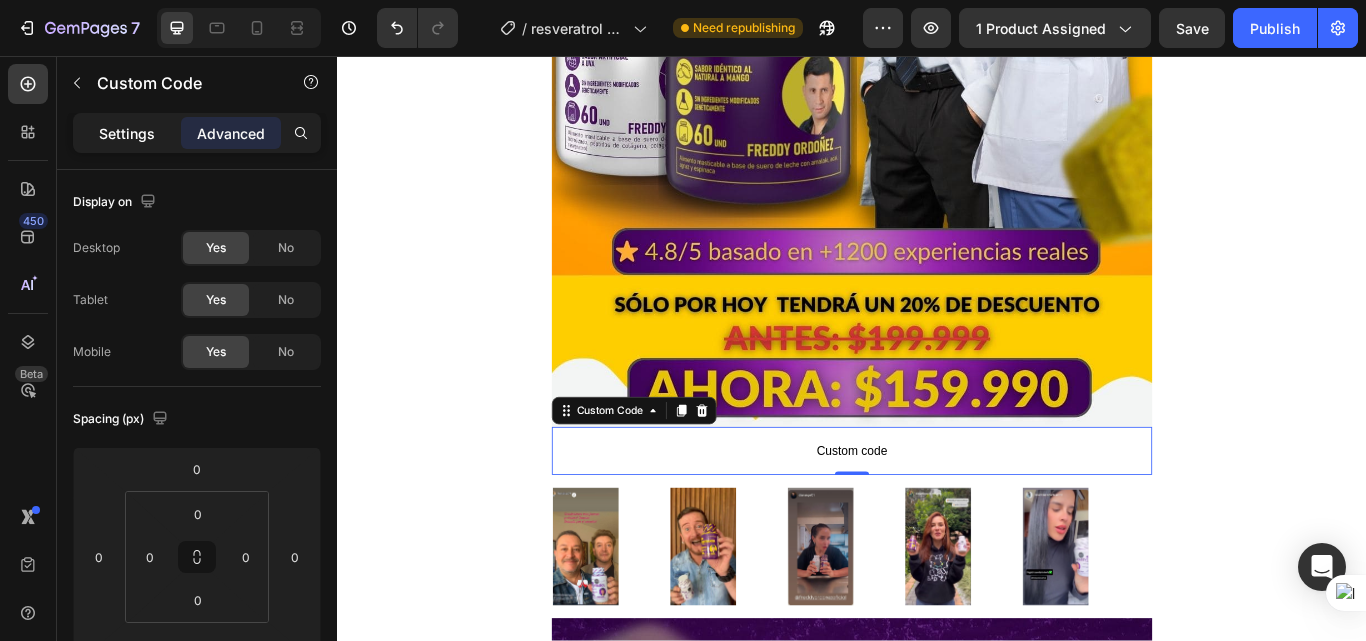 click on "Settings" at bounding box center [127, 133] 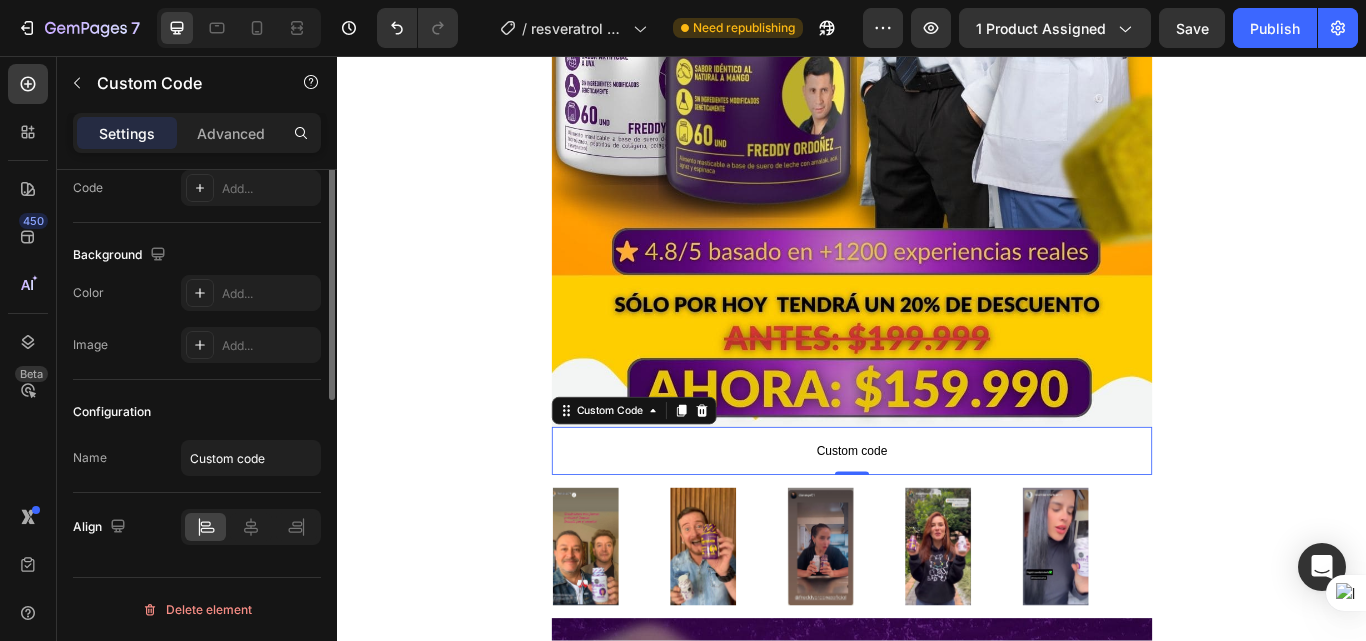 scroll, scrollTop: 0, scrollLeft: 0, axis: both 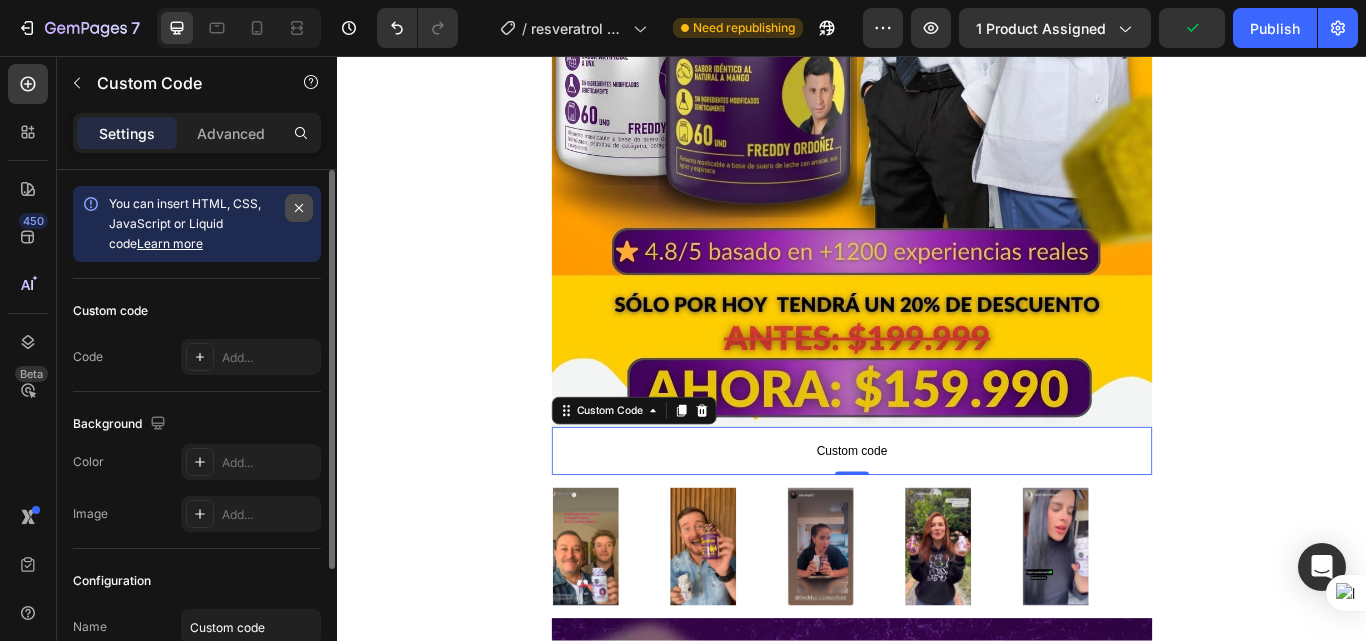 click 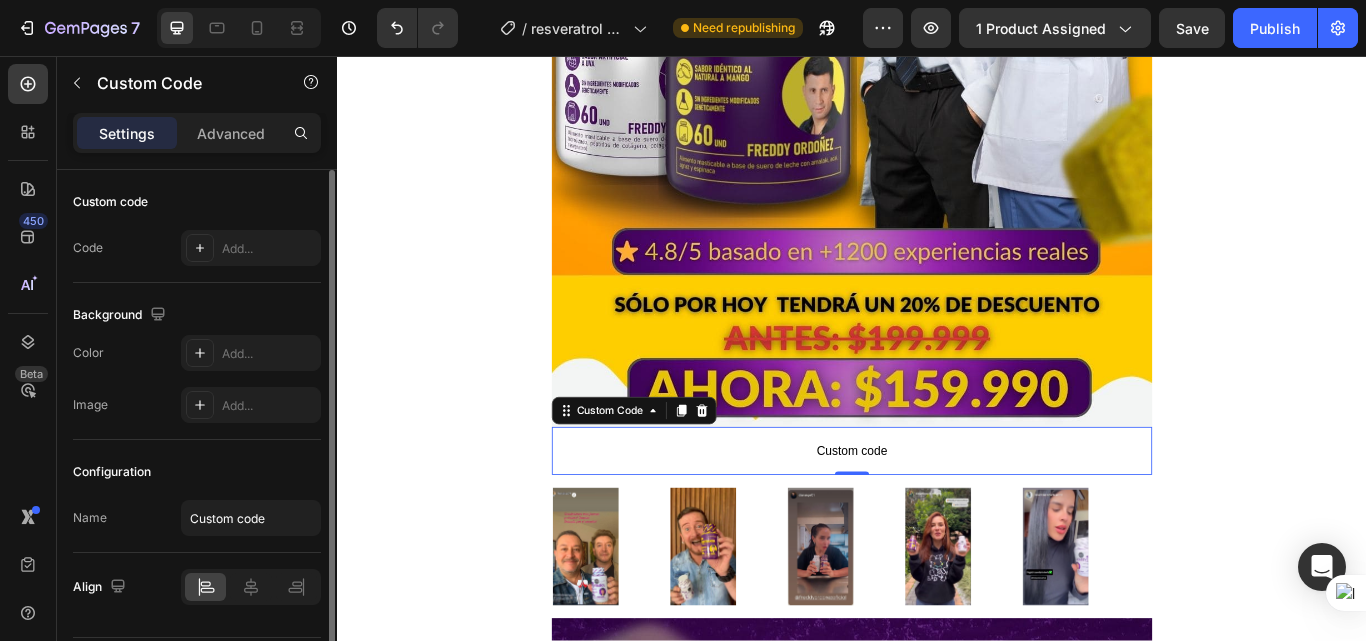click on "Custom code" at bounding box center [937, 517] 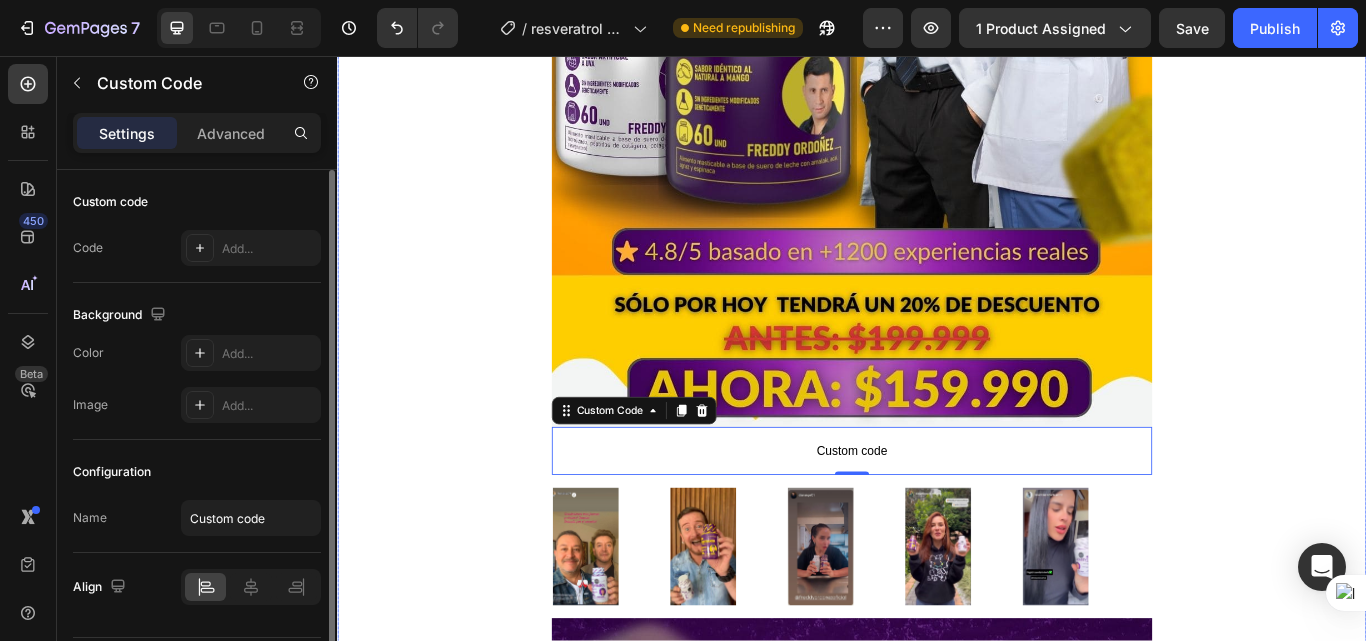 click on "ENERGÍA VISIBLE Text Block RESULTADOS REALES Text Block CAMBIO DESDE ADENTRO Text Block RUTINA QUE FUNCIONA Text Block ENERGÍA VISIBLE Text Block RESULTADOS REALES Text Block CAMBIO DESDE ADENTRO Text Block RUTINA QUE FUNCIONA Text Block Marquee Image
Custom code
Custom Code   0 Image Image Image Image Image Image Image Image Image Image Marquee Image Image Image
Publish the page to see the content.
GGG Image Image Image Image Image Image Marquee PREGUNTAS FRECUENTES Heading
¿Quién puede tomar este combo? Adultos mayores de 25 años que quieran mejorar su energía, piel y bienestar general. Text Block
¿Cuánto tiempo tarda en notarse el efecto?
¿Tiene azúcar o ingredientes artificiales?
¿Puedo tomarlo si ya uso otros suplementos?
¿Cuántas veces al día debo tomarlo? Accordion" at bounding box center (937, 4589) 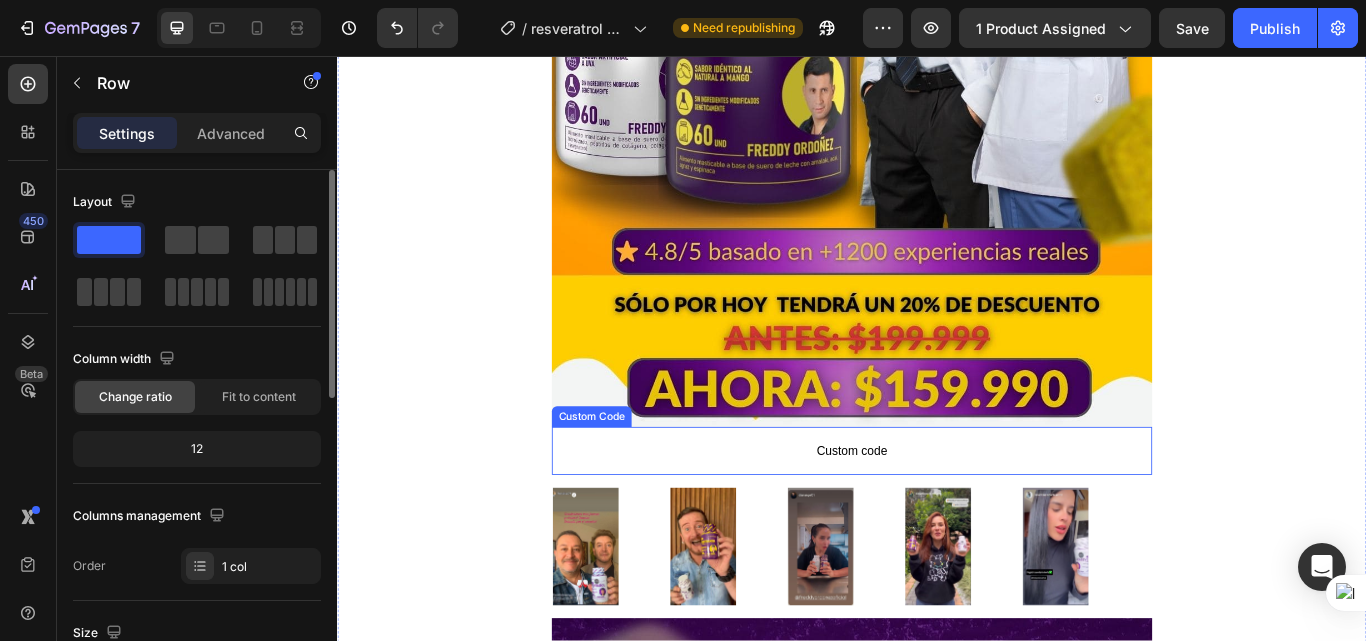 click on "Custom code" at bounding box center (937, 517) 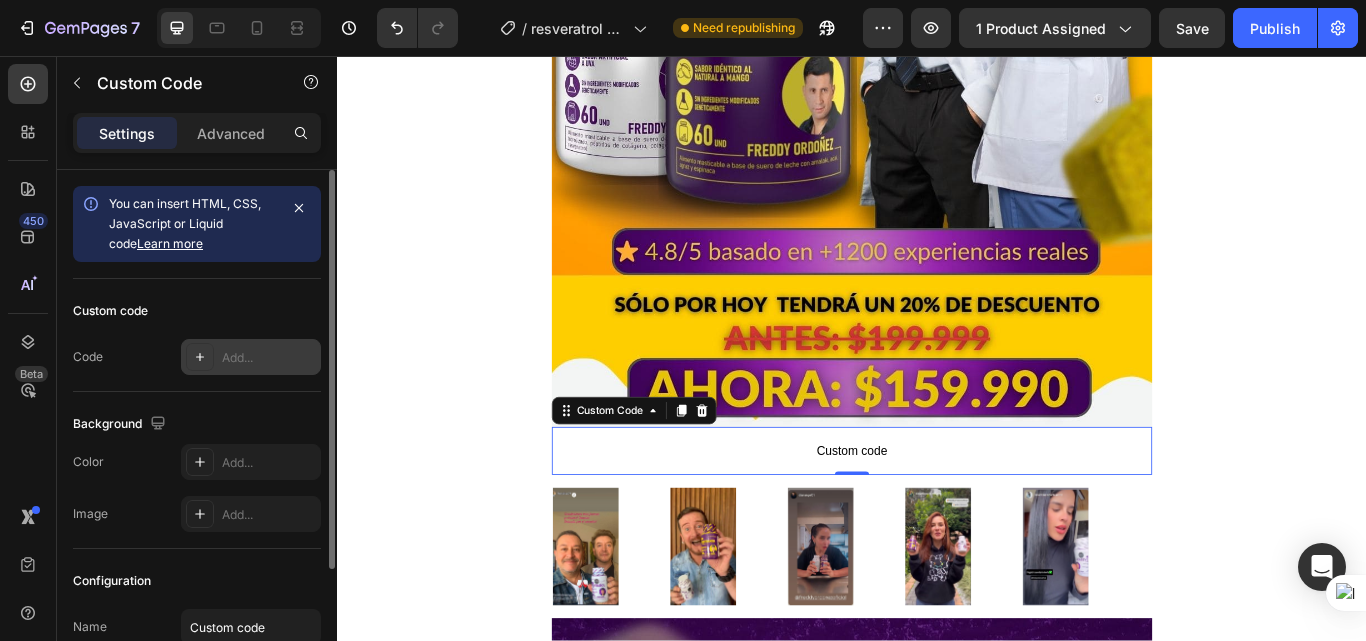 click on "Add..." at bounding box center (251, 357) 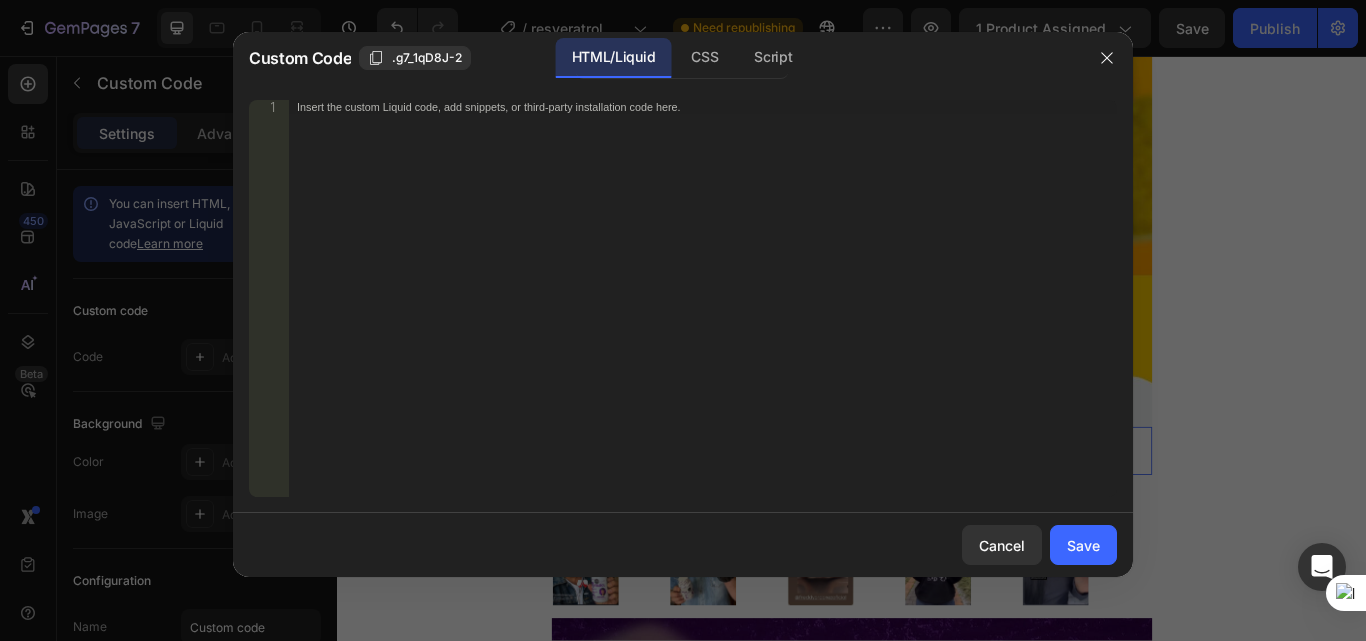 type 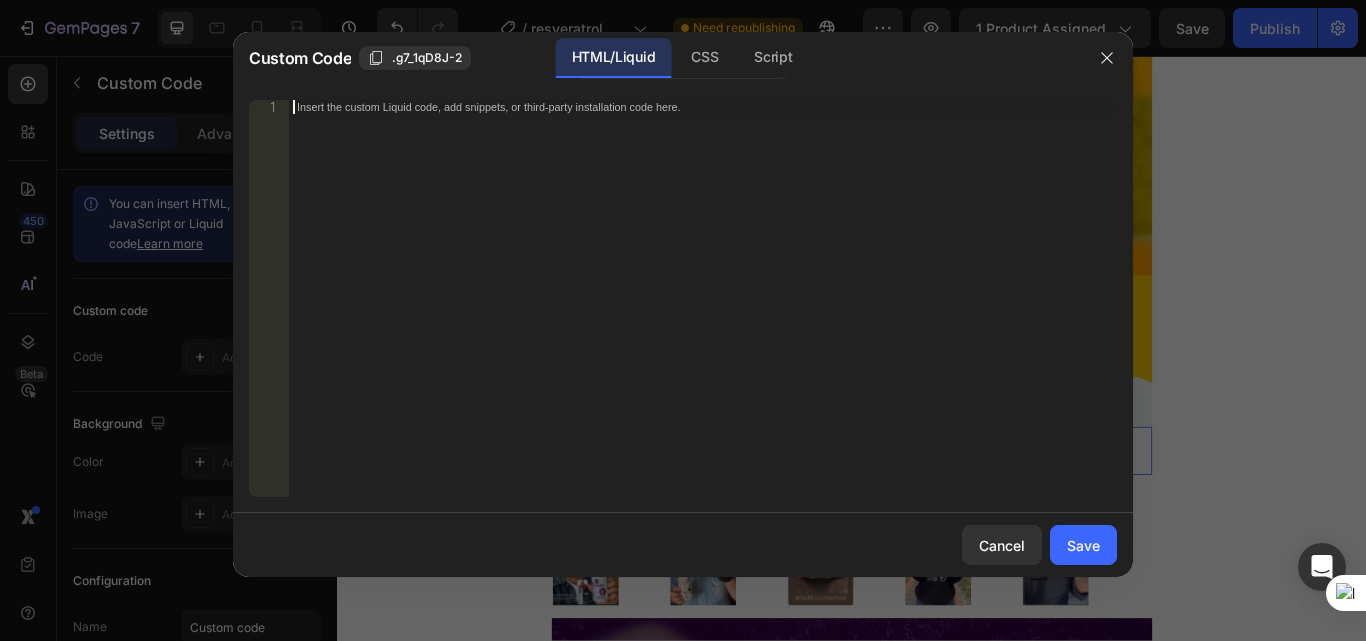 click on "Insert the custom Liquid code, add snippets, or third-party installation code here." at bounding box center [703, 312] 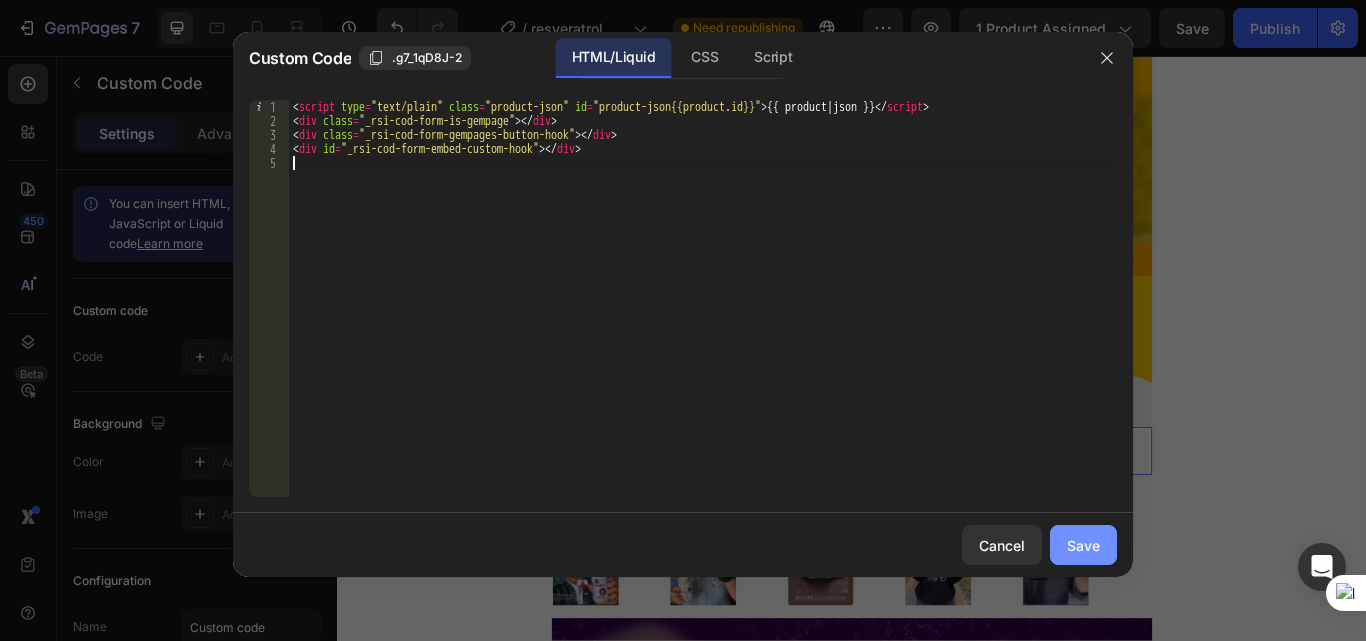 click on "Save" 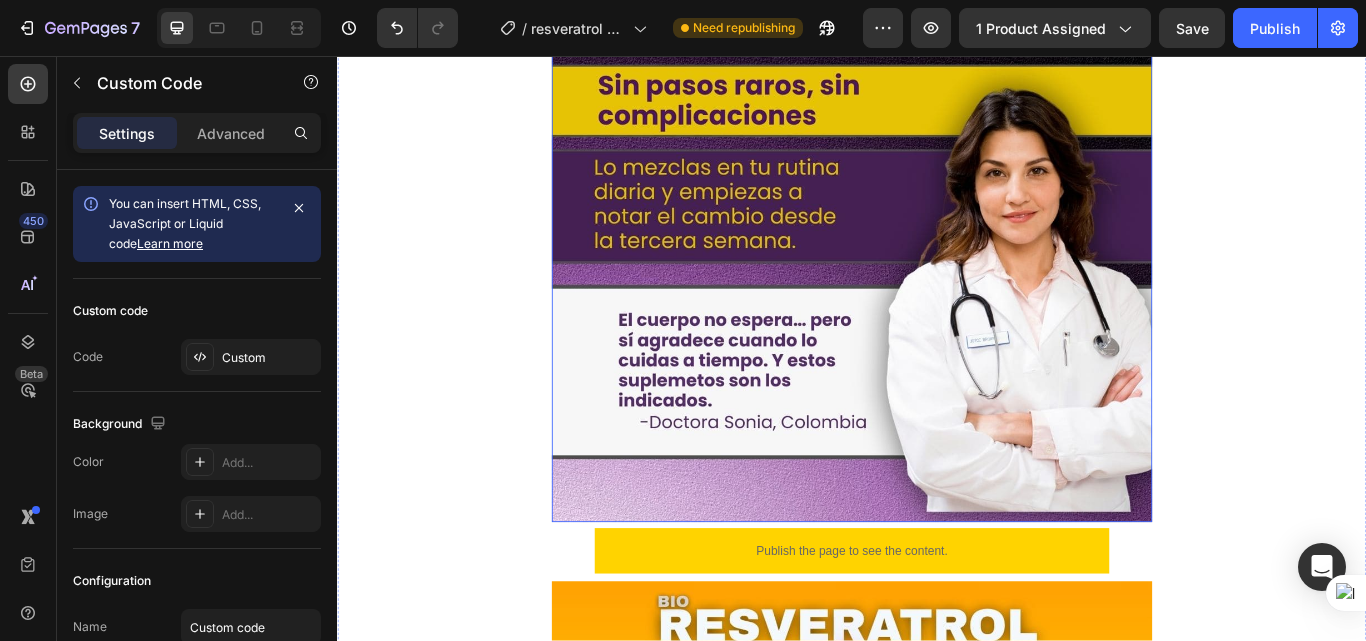 scroll, scrollTop: 5600, scrollLeft: 0, axis: vertical 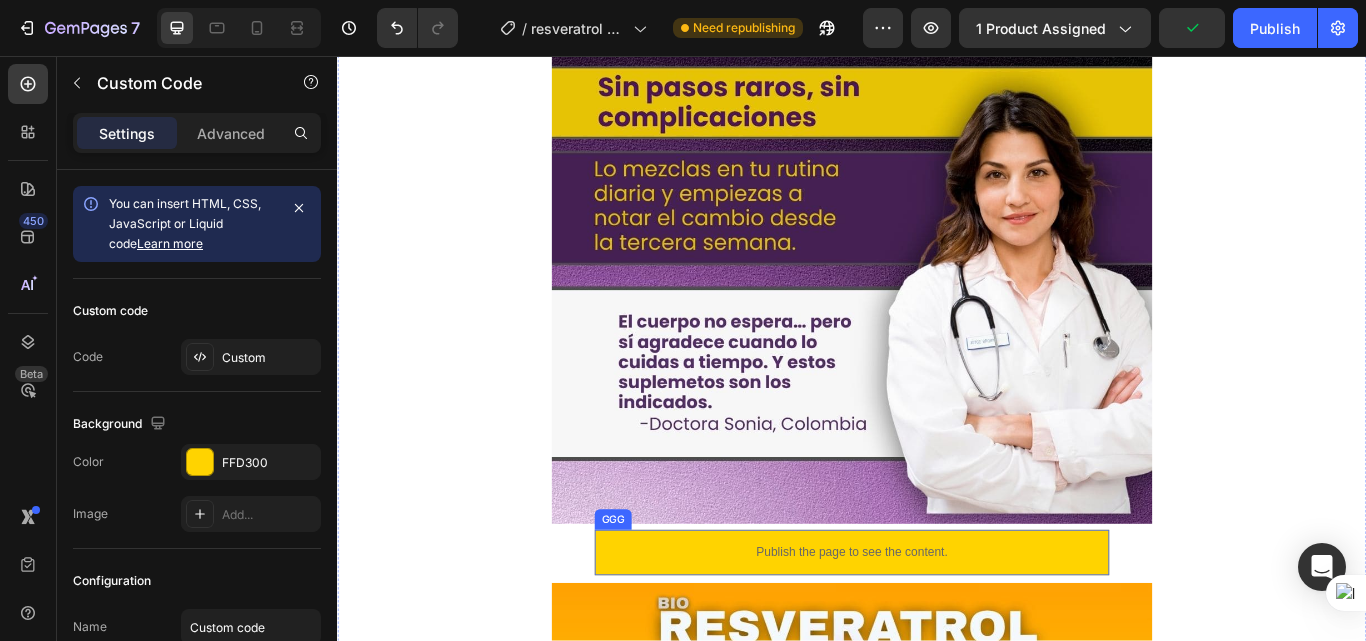 click on "Publish the page to see the content." at bounding box center [937, 635] 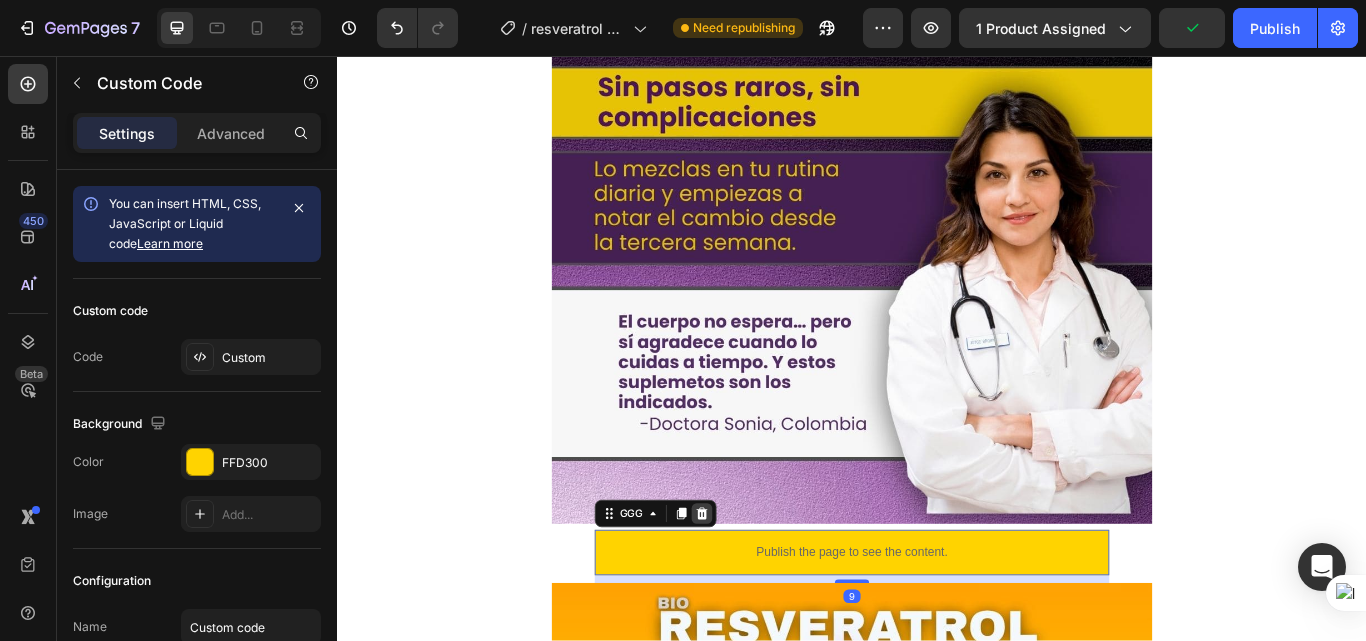 click 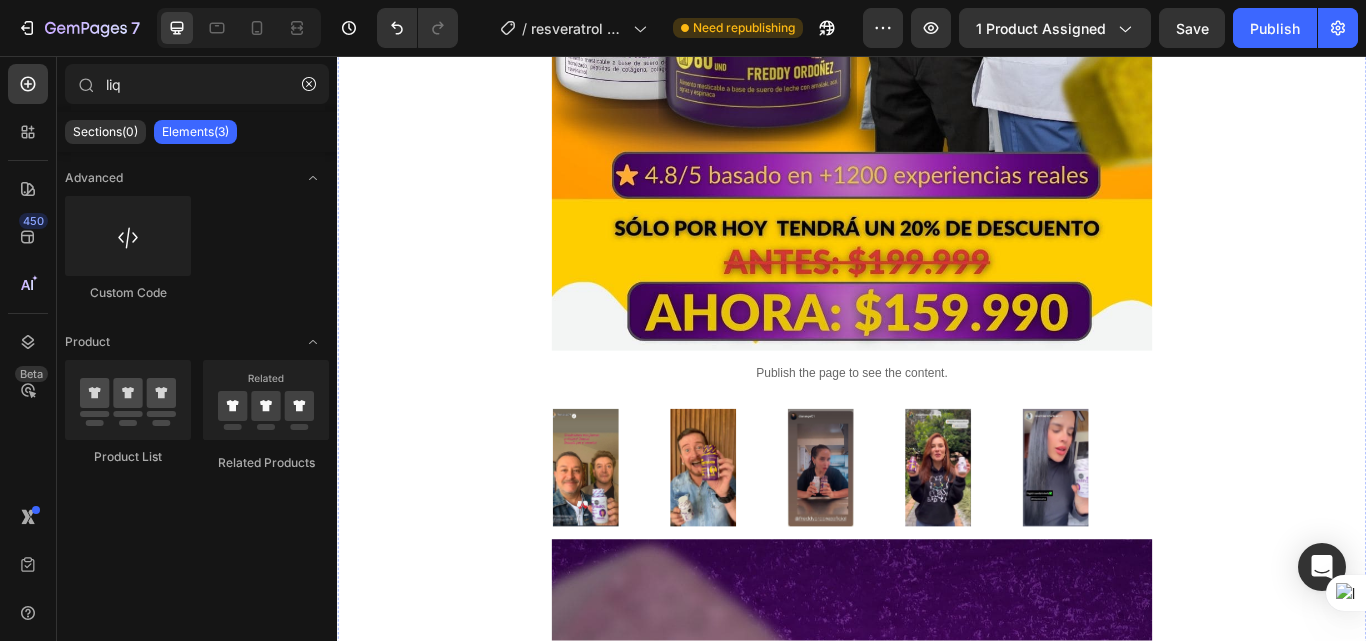 scroll, scrollTop: 800, scrollLeft: 0, axis: vertical 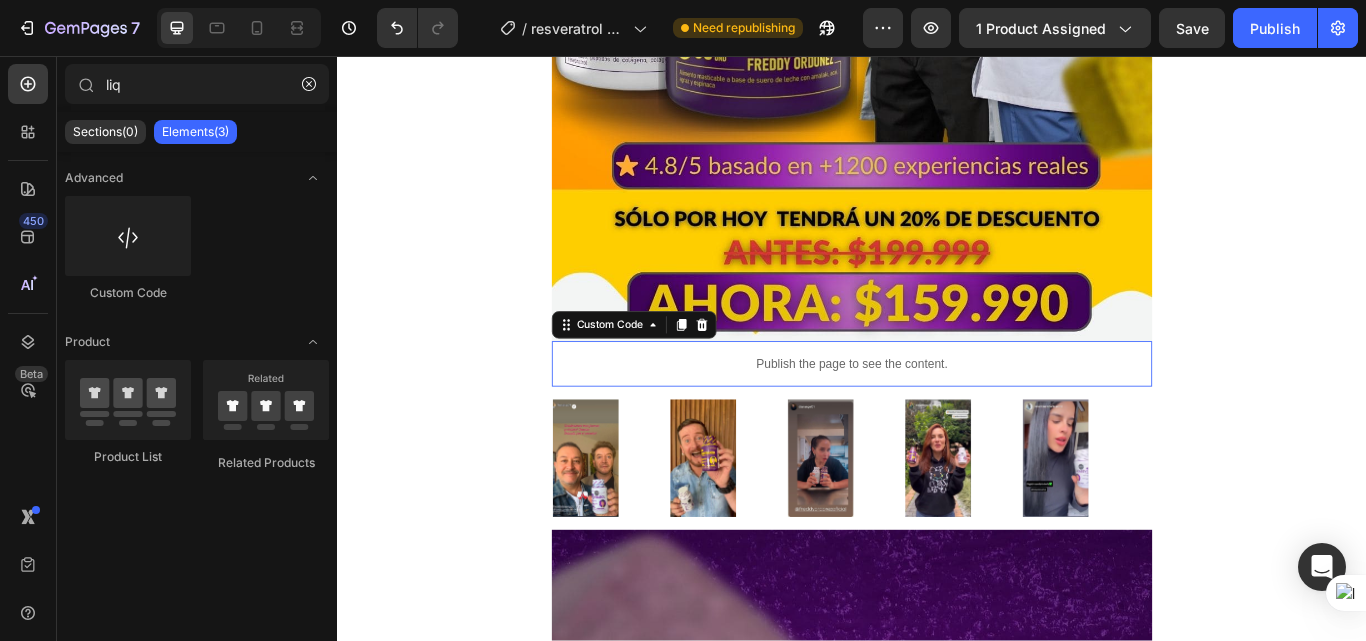 click on "Publish the page to see the content." at bounding box center [937, 415] 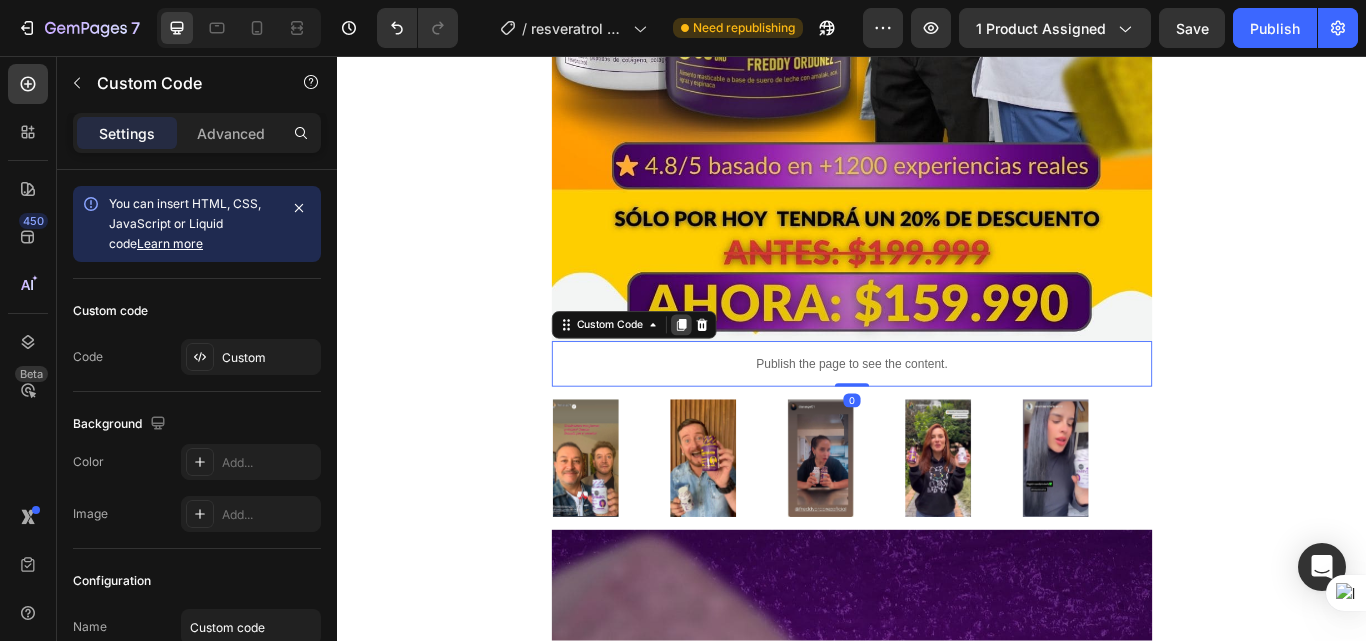 click 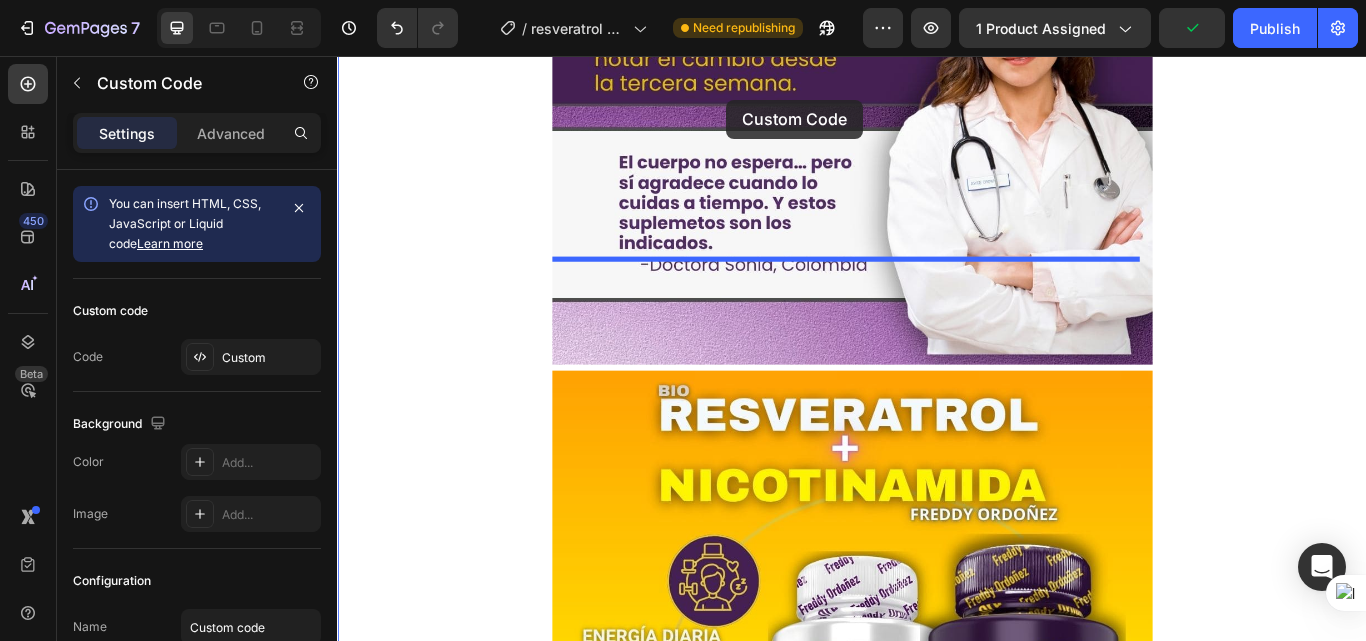 scroll, scrollTop: 5818, scrollLeft: 0, axis: vertical 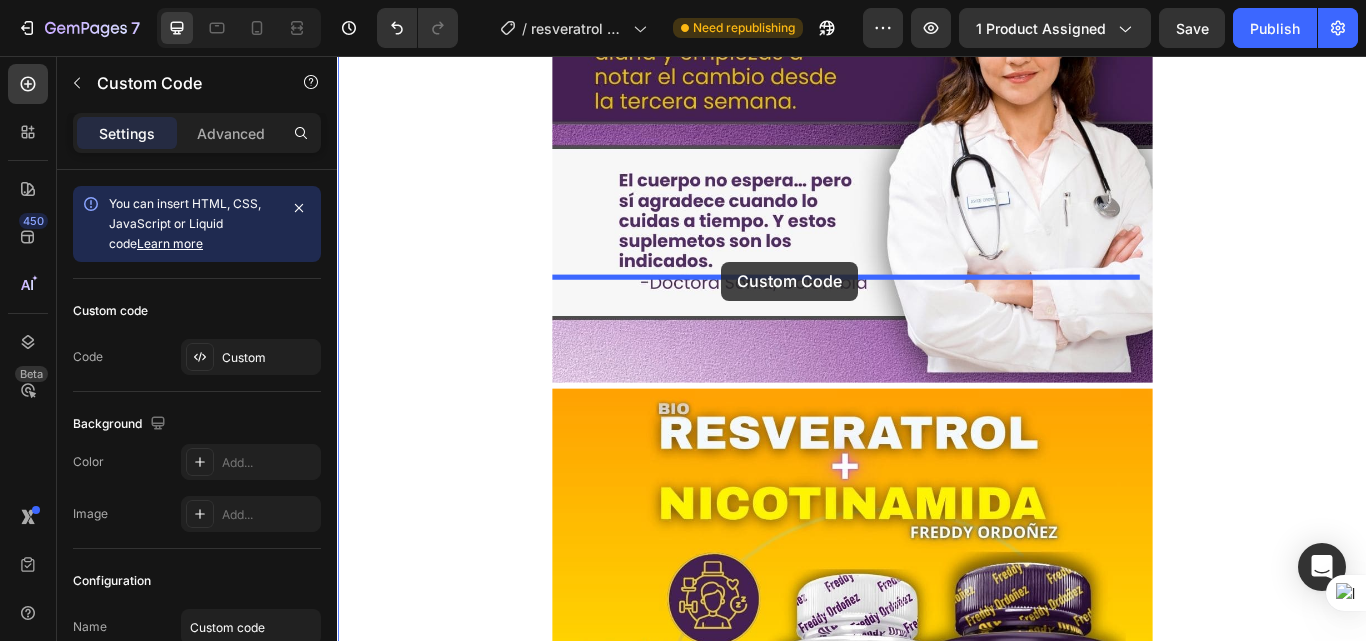 drag, startPoint x: 755, startPoint y: 437, endPoint x: 785, endPoint y: 296, distance: 144.15616 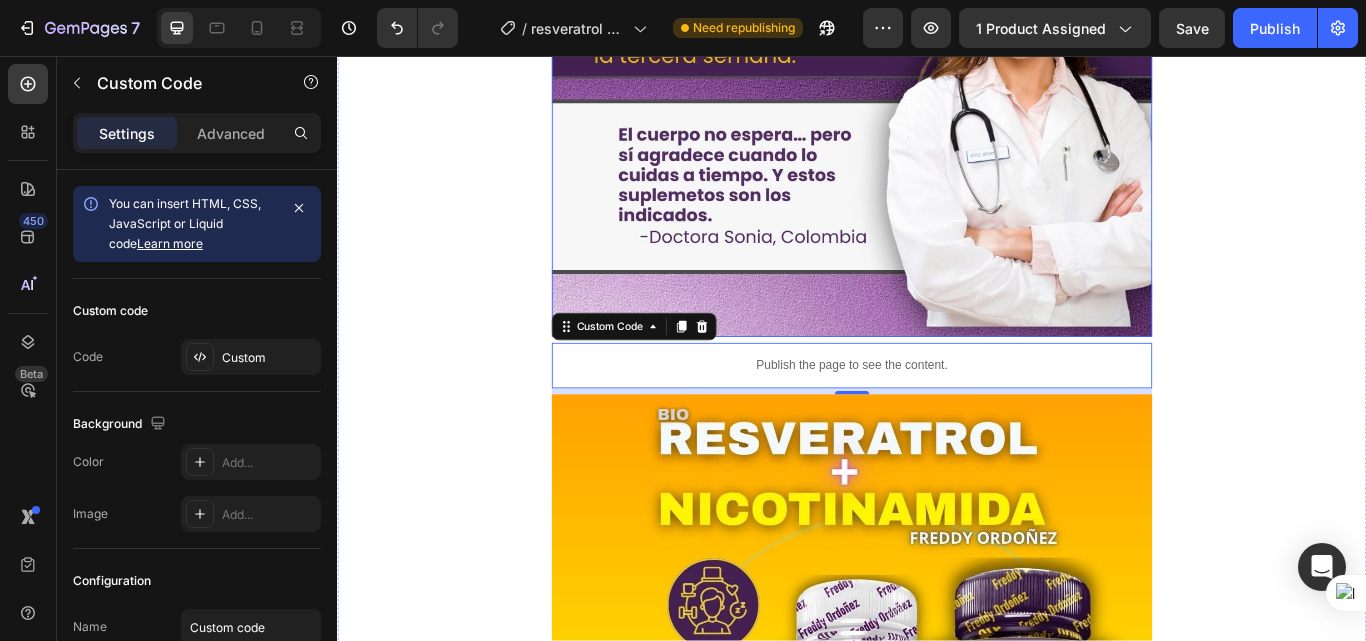 scroll, scrollTop: 5765, scrollLeft: 0, axis: vertical 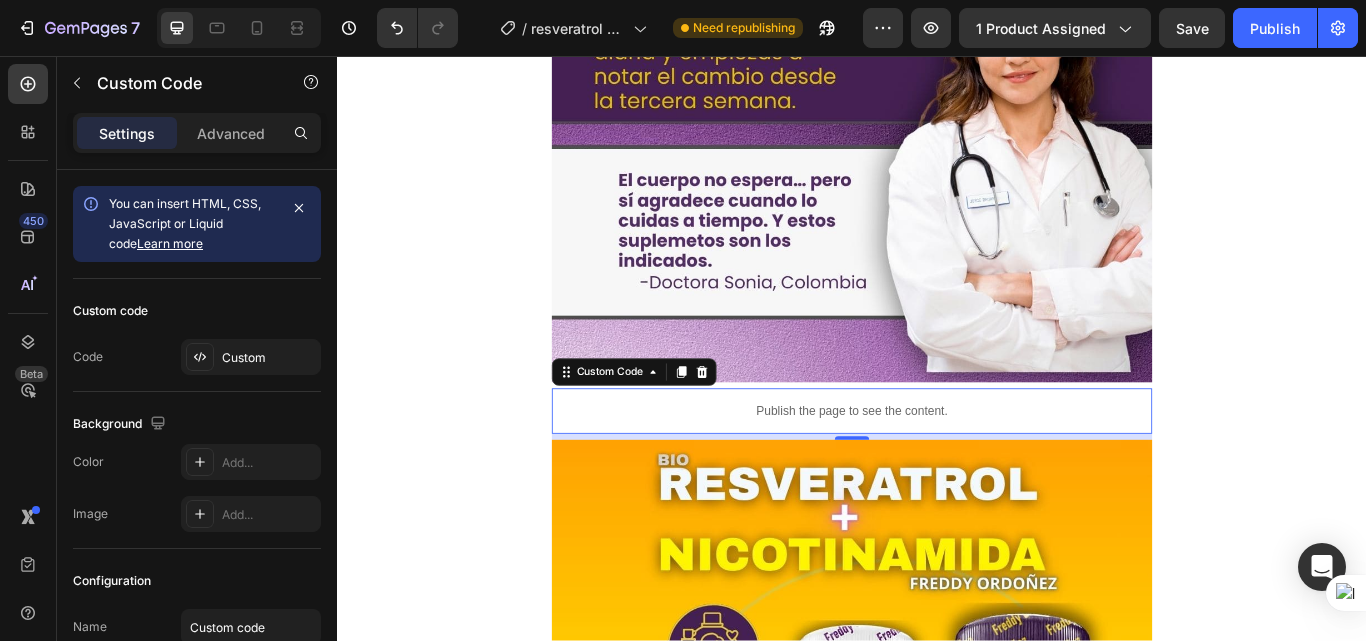 click on "7   /  resveratrol y nicotinamida Need republishing Preview 1 product assigned  Save   Publish" 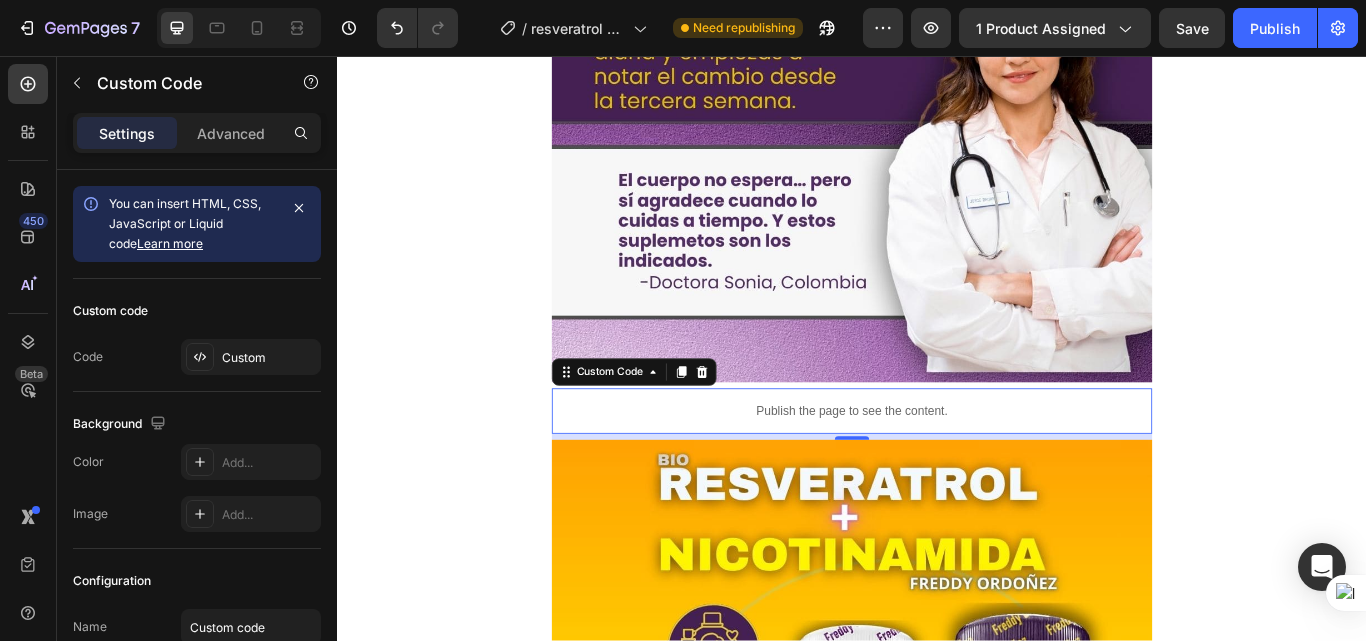 click on "7   /  resveratrol y nicotinamida Need republishing Preview 1 product assigned  Save   Publish" 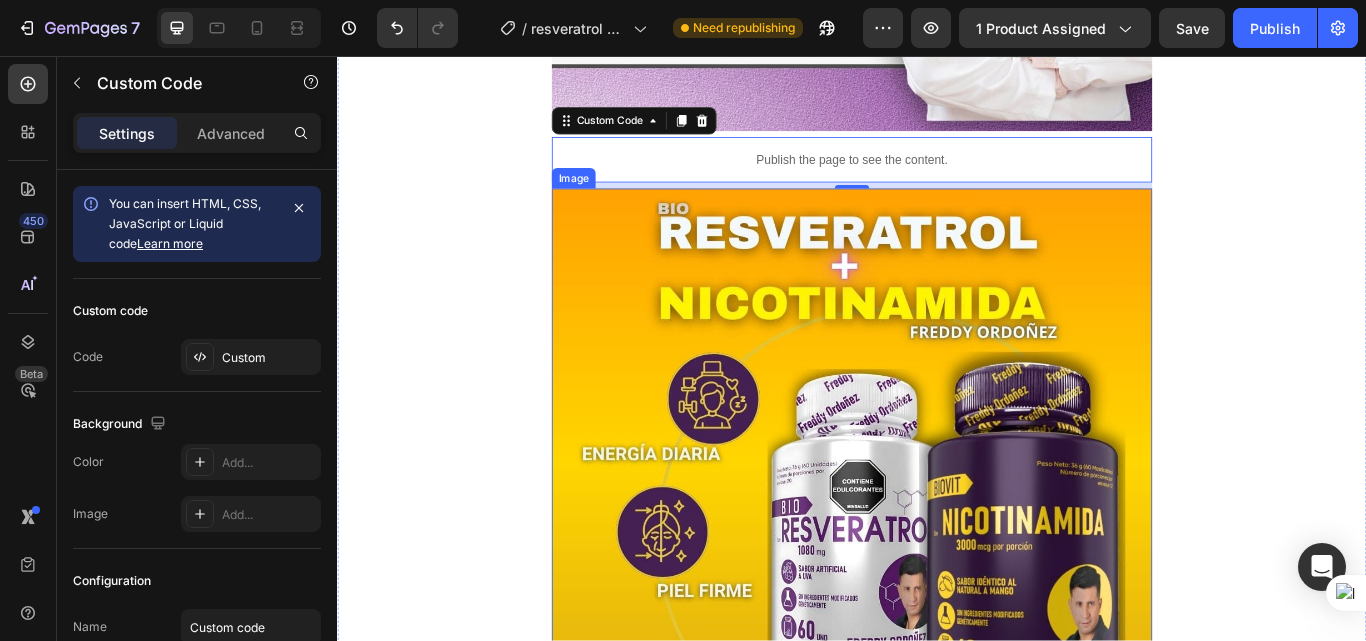 scroll, scrollTop: 5965, scrollLeft: 0, axis: vertical 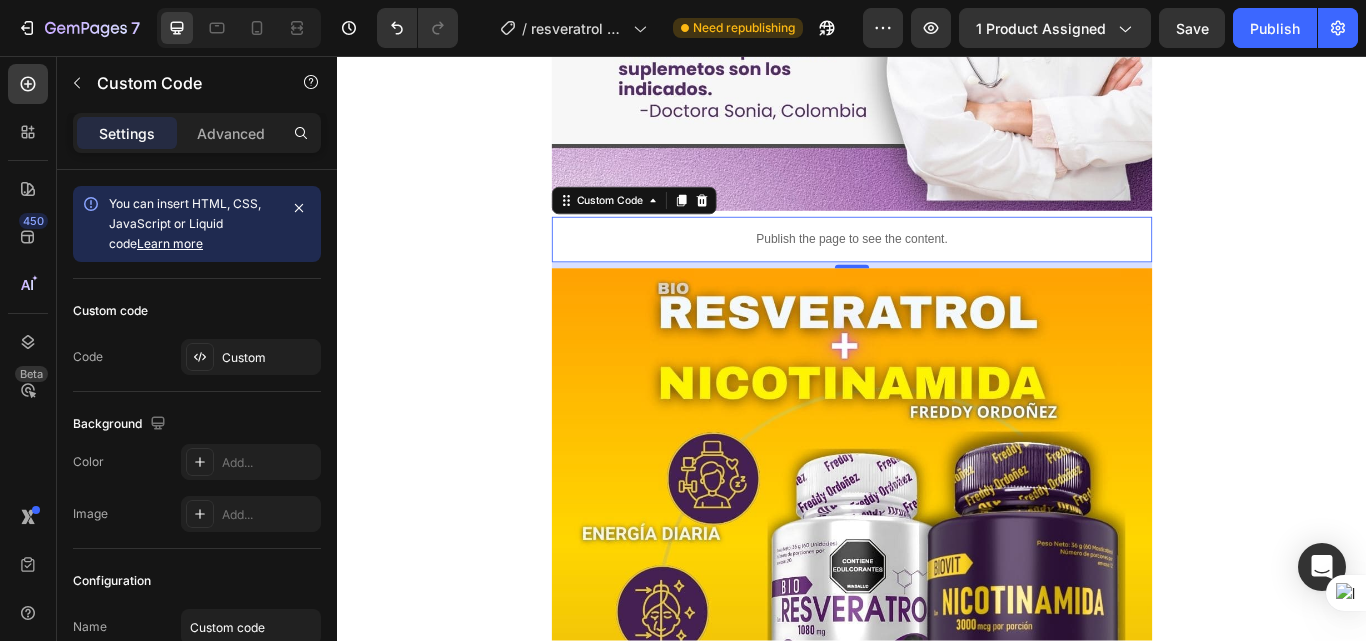 click on "Publish the page to see the content." at bounding box center (937, 270) 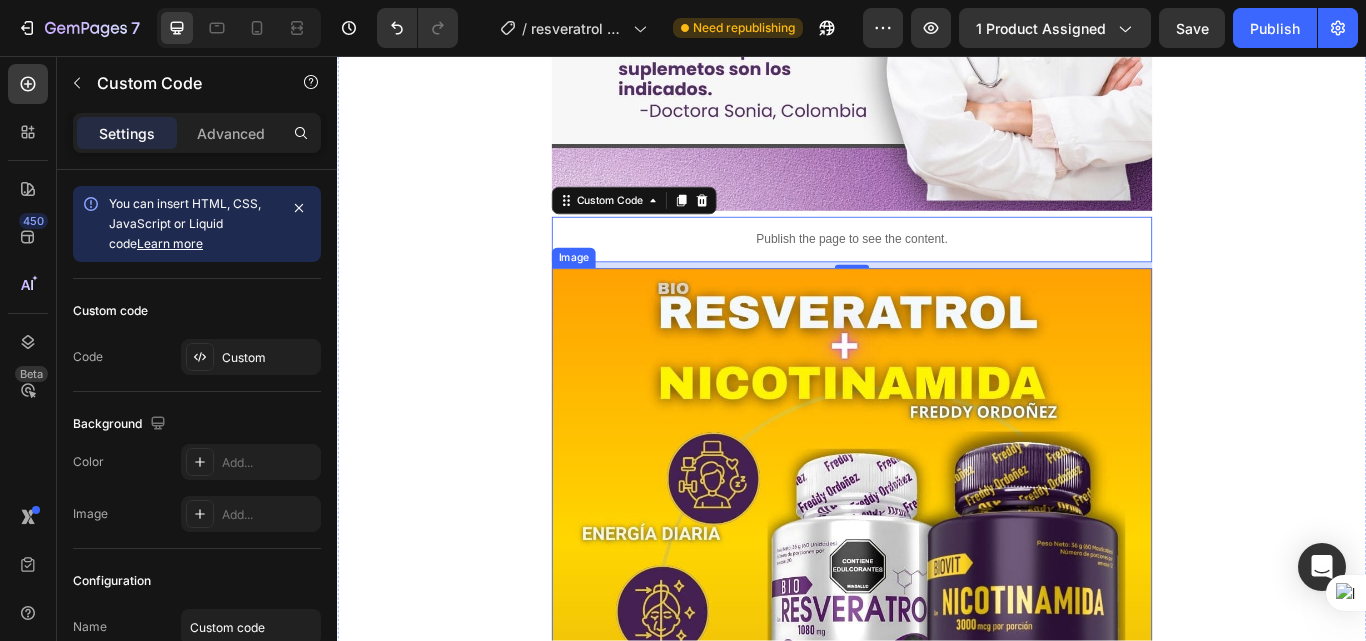 click at bounding box center (937, 1101) 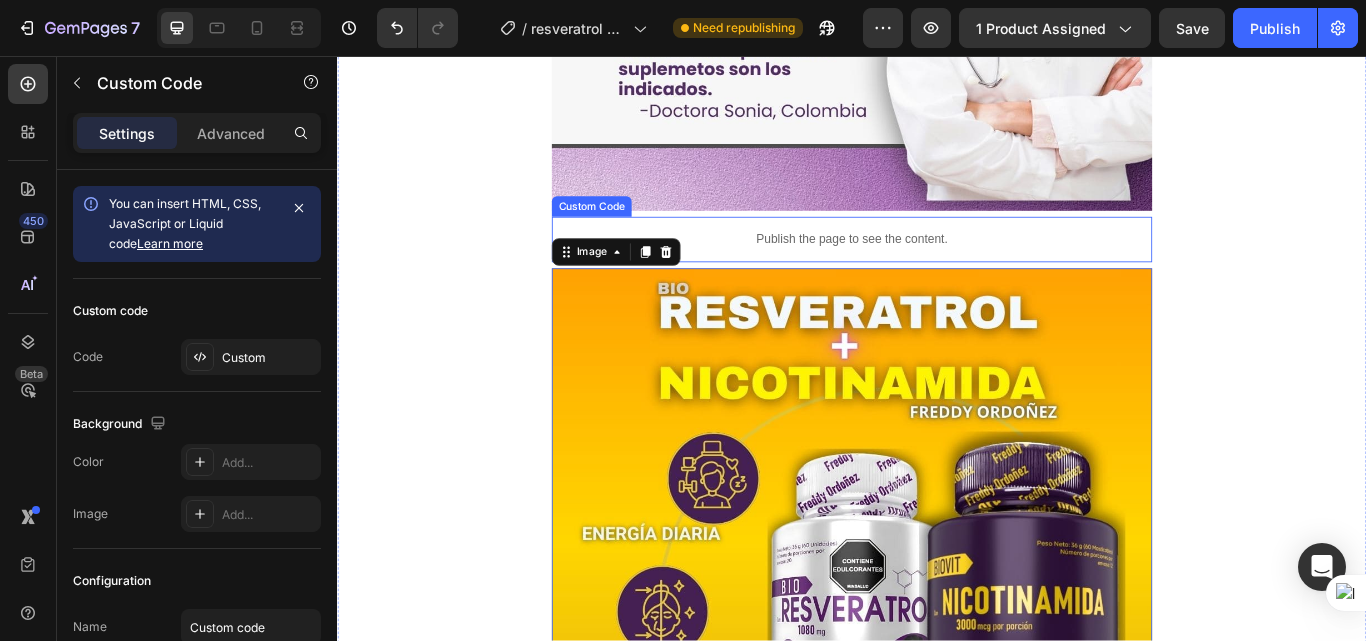 click on "Publish the page to see the content." at bounding box center (937, 270) 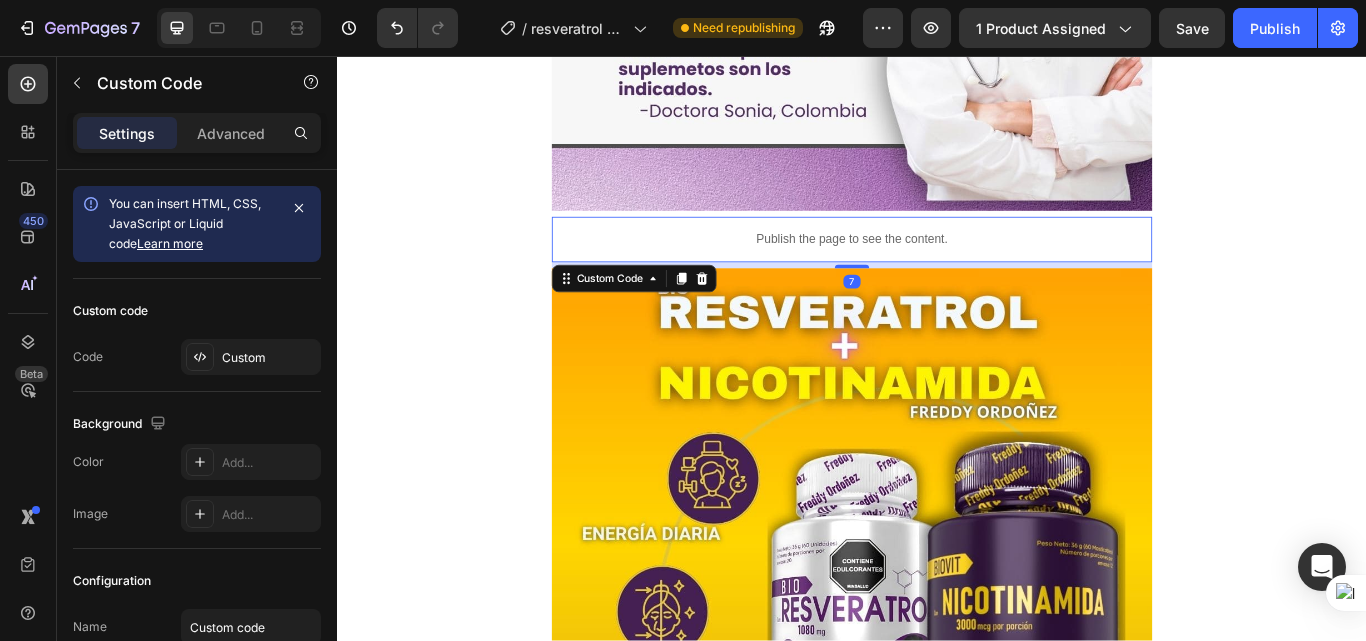 click on "7   /  resveratrol y nicotinamida Need republishing Preview 1 product assigned  Save   Publish" 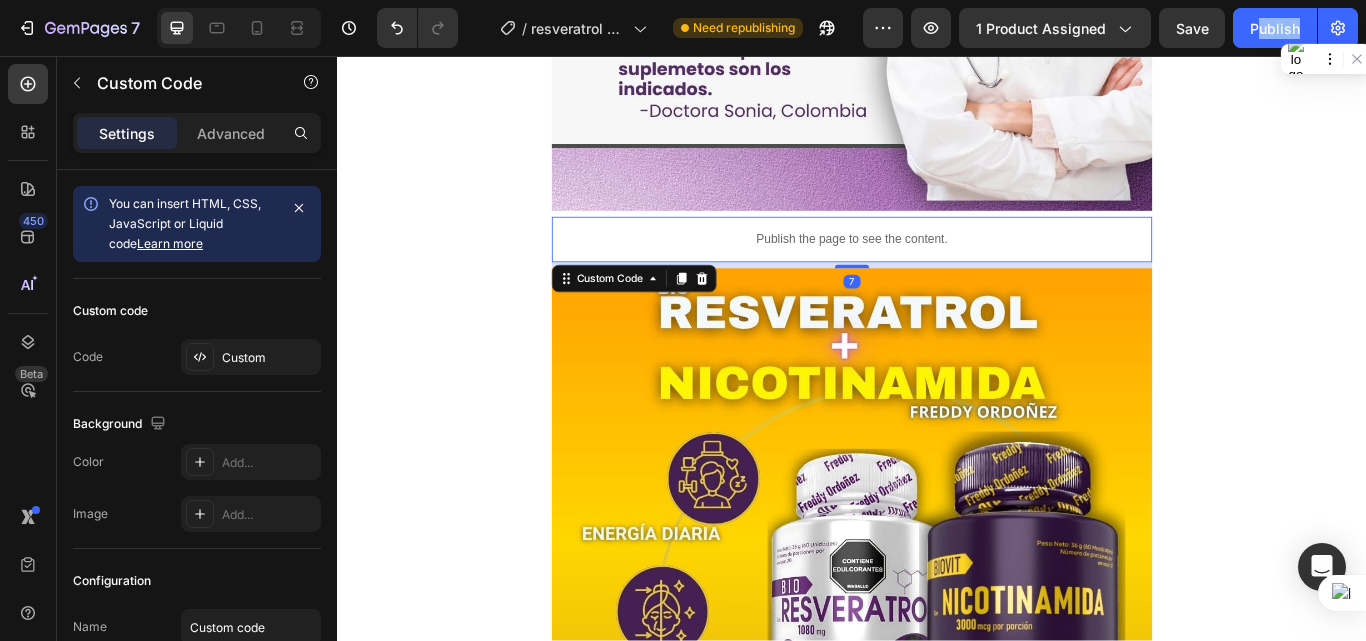 click on "7   /  resveratrol y nicotinamida Need republishing Preview 1 product assigned  Save   Publish" 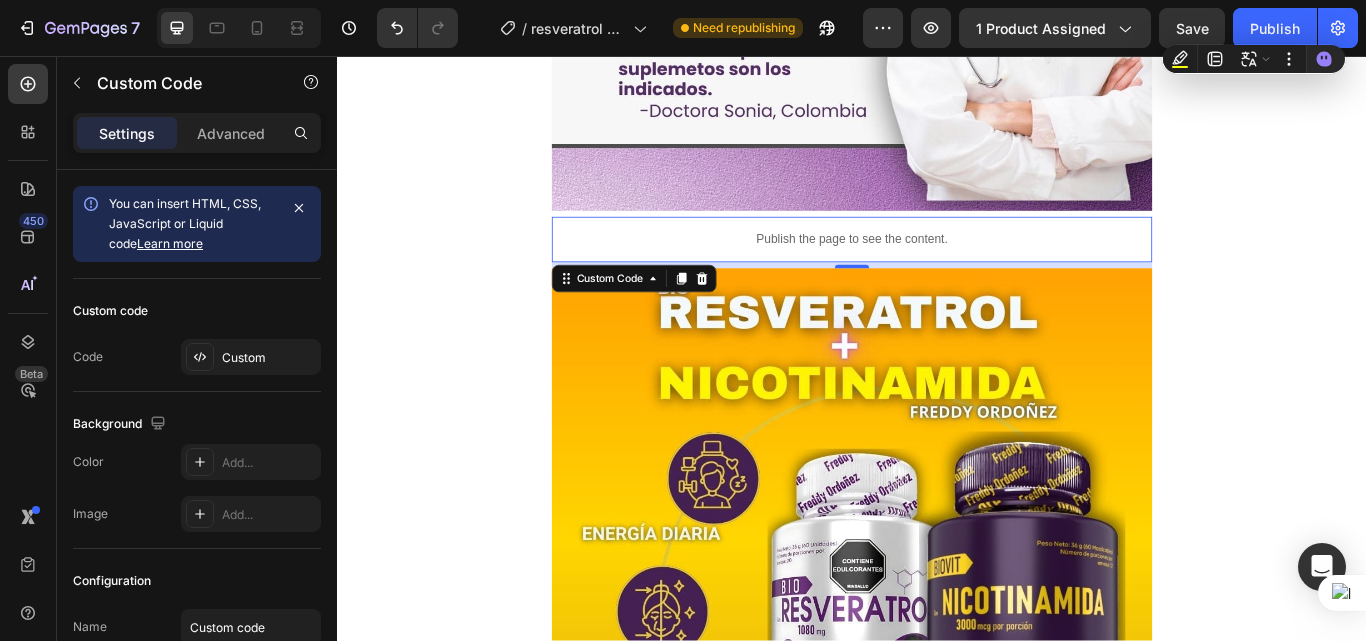 click on "7   /  resveratrol y nicotinamida Need republishing Preview 1 product assigned  Save   Publish" 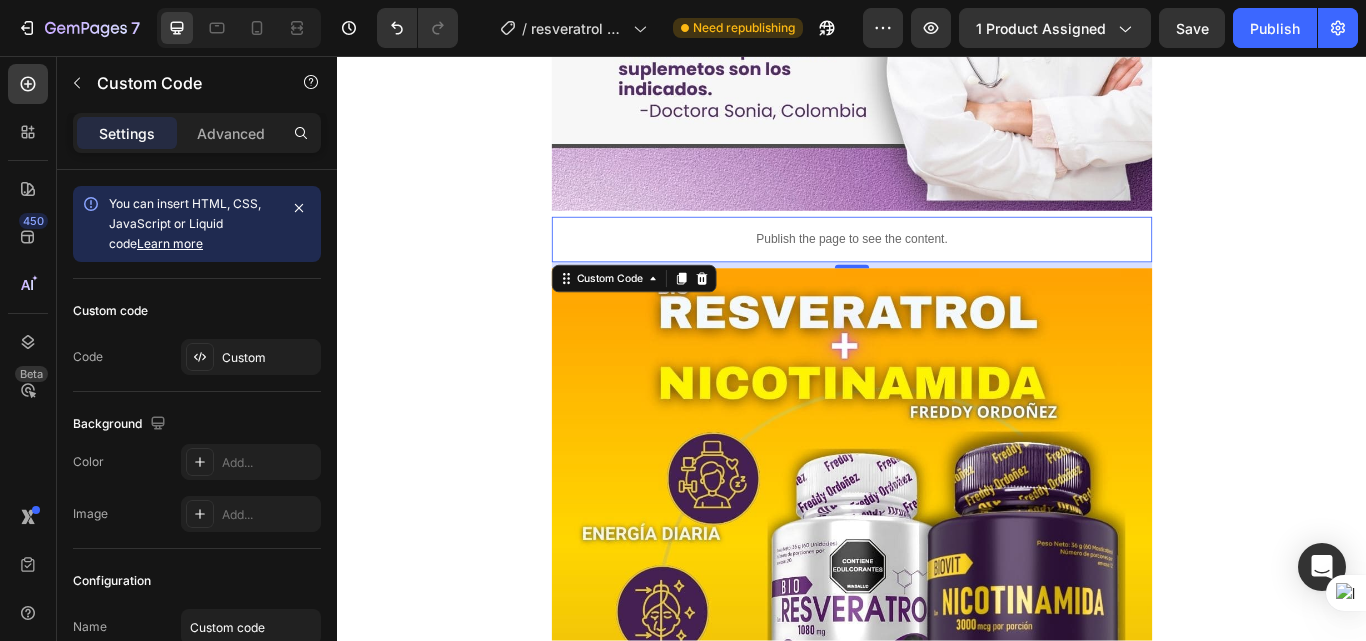 click on "7   /  resveratrol y nicotinamida Need republishing Preview 1 product assigned  Save   Publish" 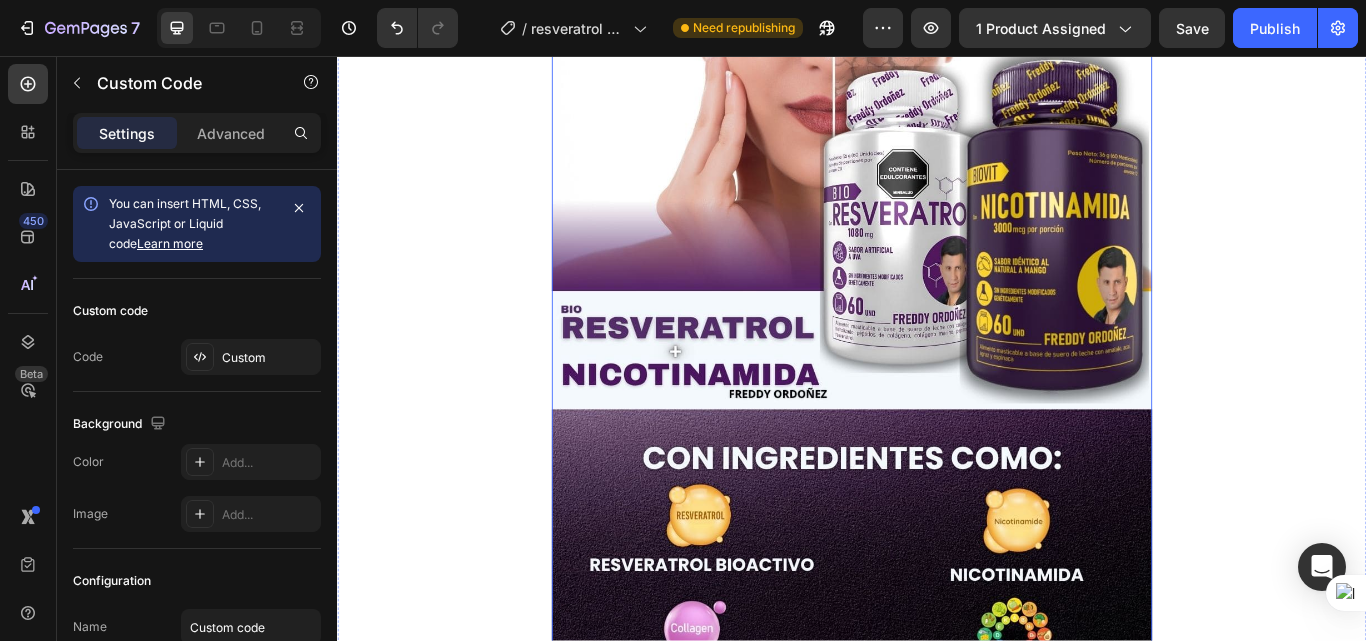 scroll, scrollTop: 4765, scrollLeft: 0, axis: vertical 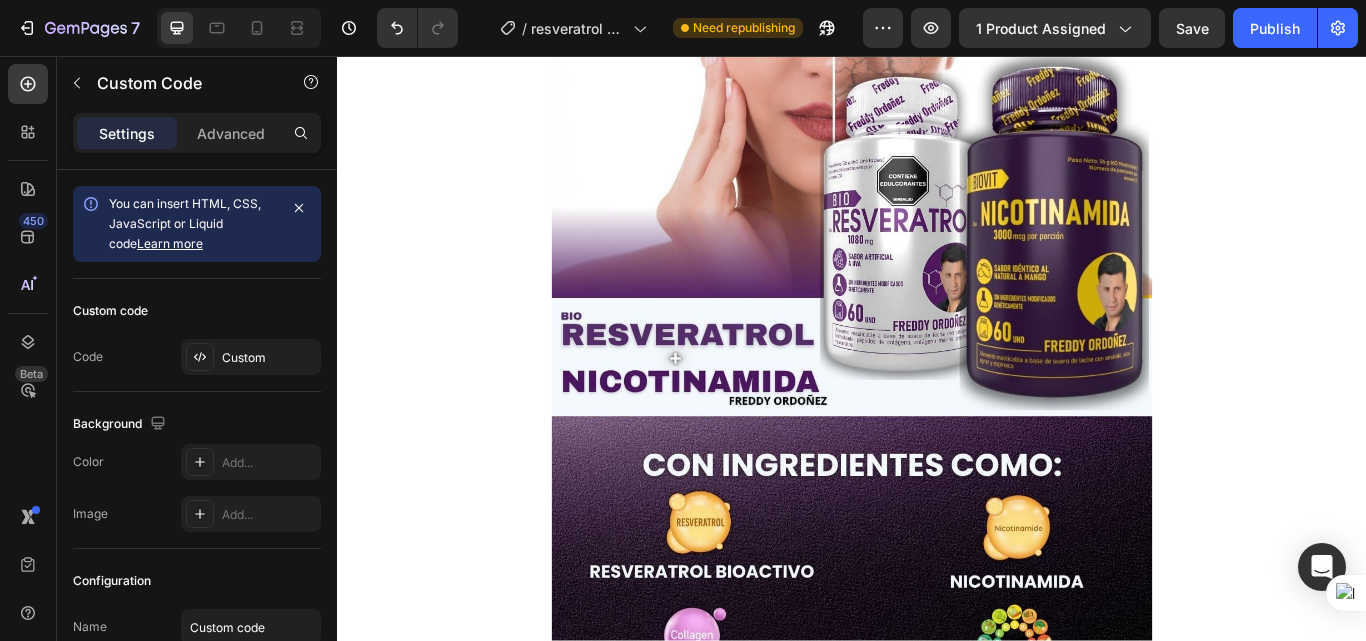 click on "7   /  resveratrol y nicotinamida Need republishing Preview 1 product assigned  Save   Publish" 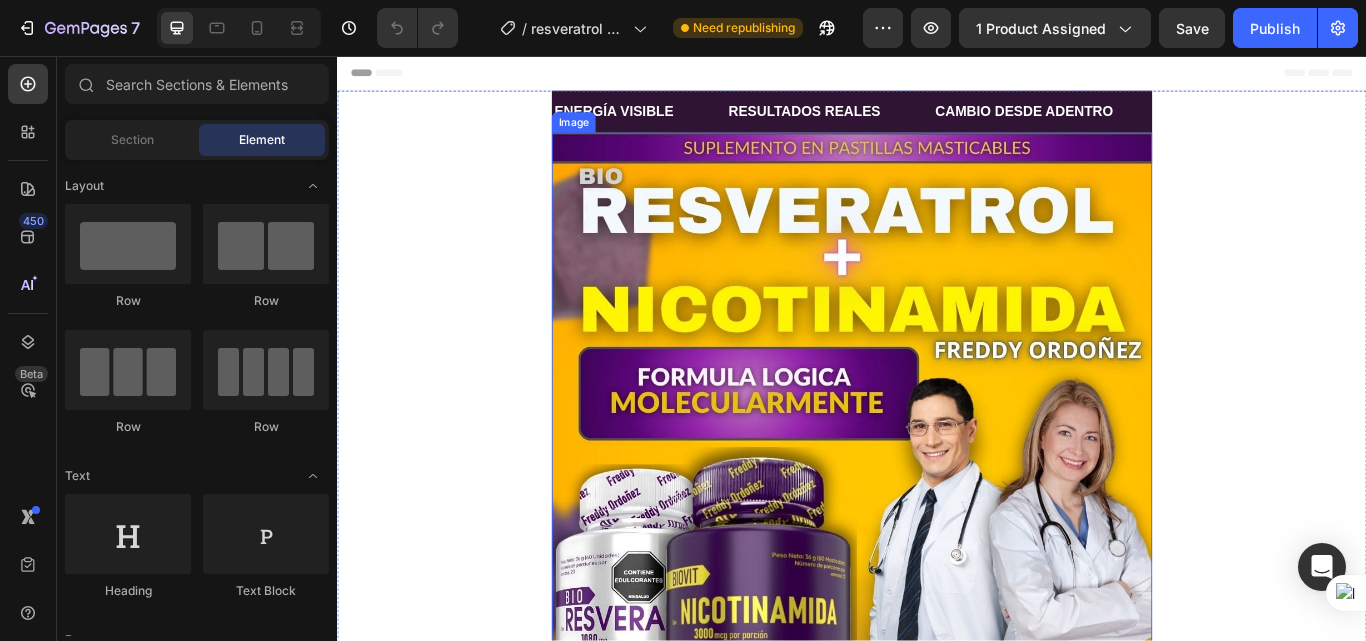 scroll, scrollTop: 0, scrollLeft: 0, axis: both 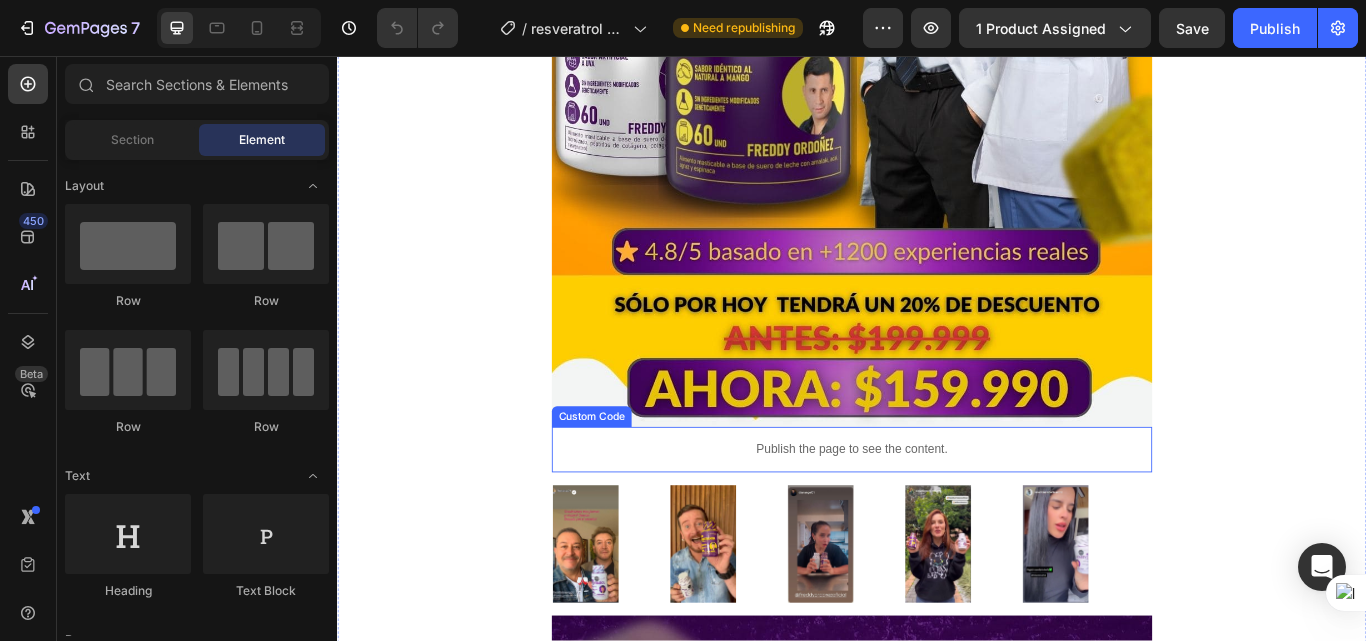 click on "Publish the page to see the content." at bounding box center (937, 515) 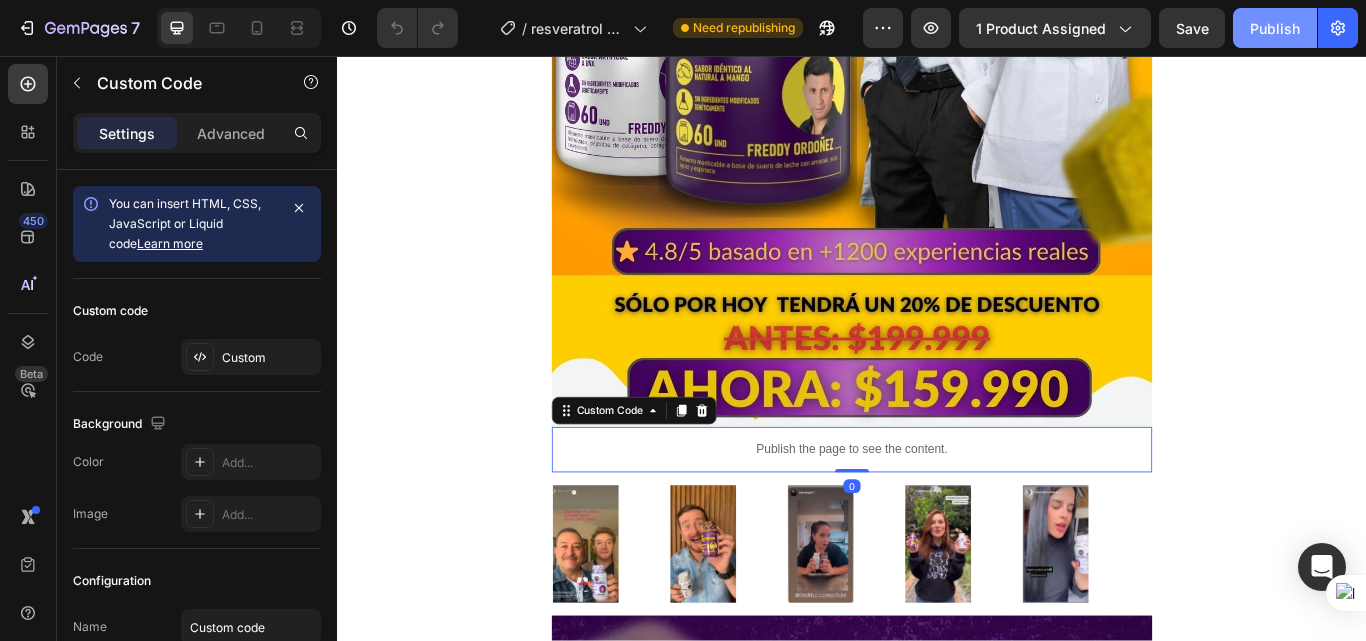 click on "Publish" at bounding box center (1275, 28) 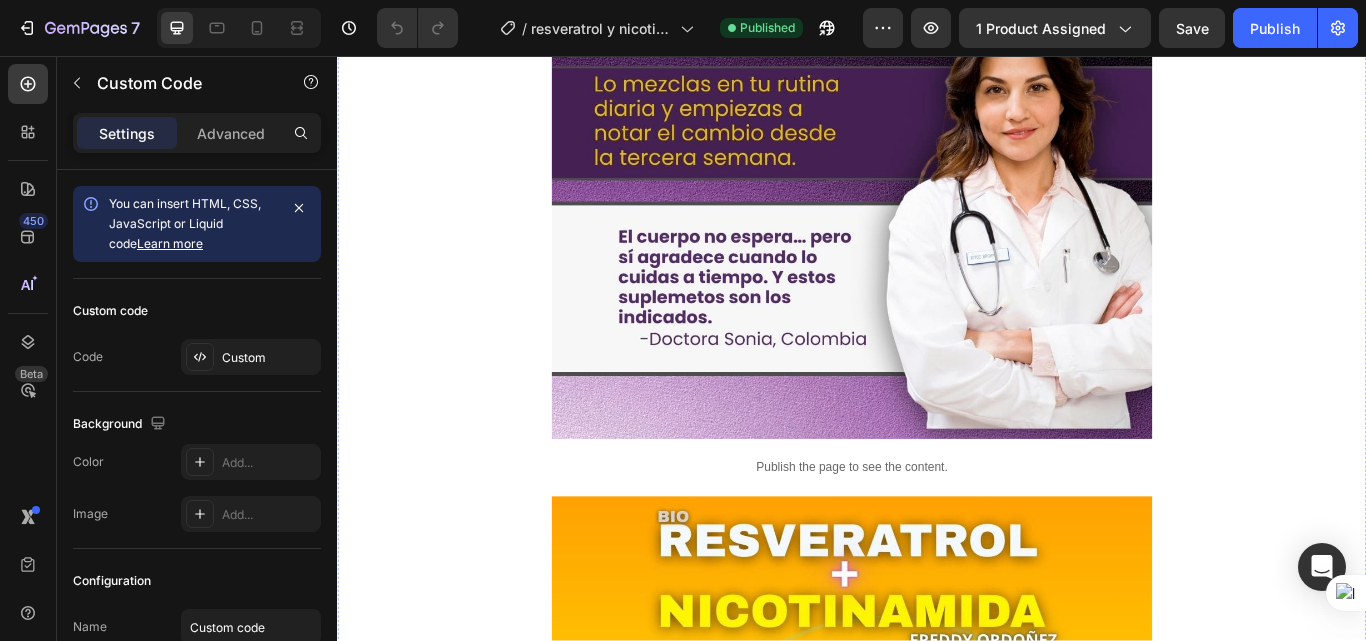 scroll, scrollTop: 5700, scrollLeft: 0, axis: vertical 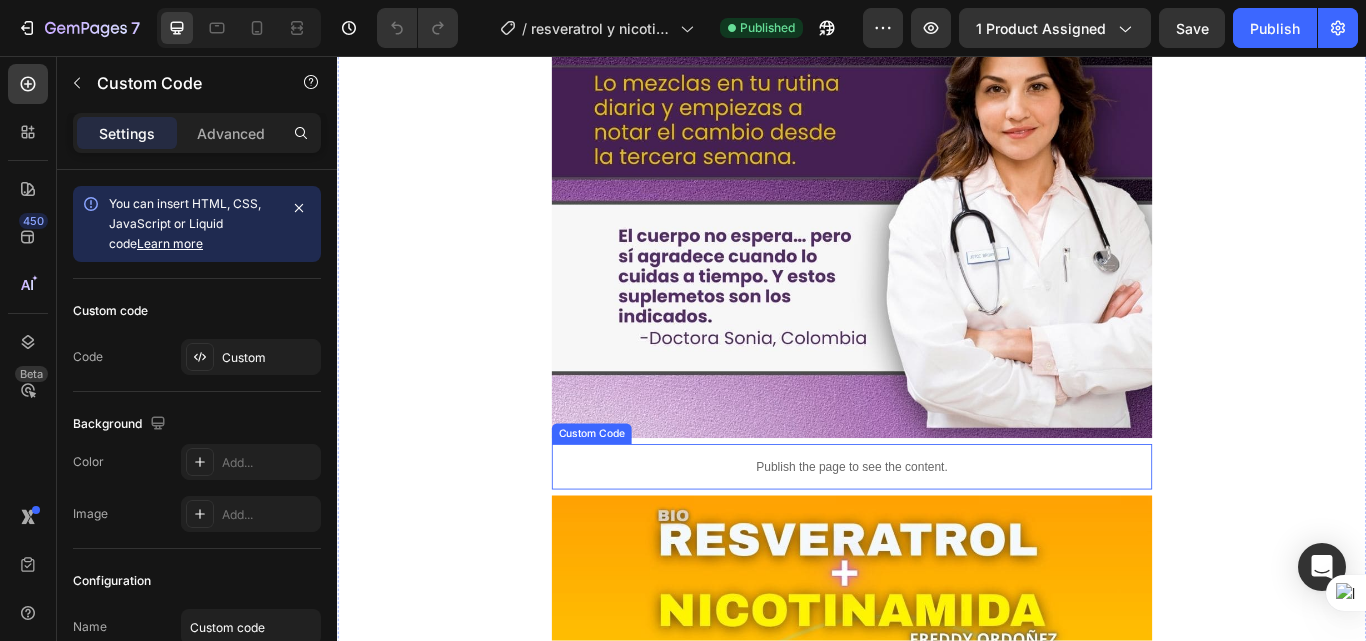 click on "Publish the page to see the content." at bounding box center [937, 535] 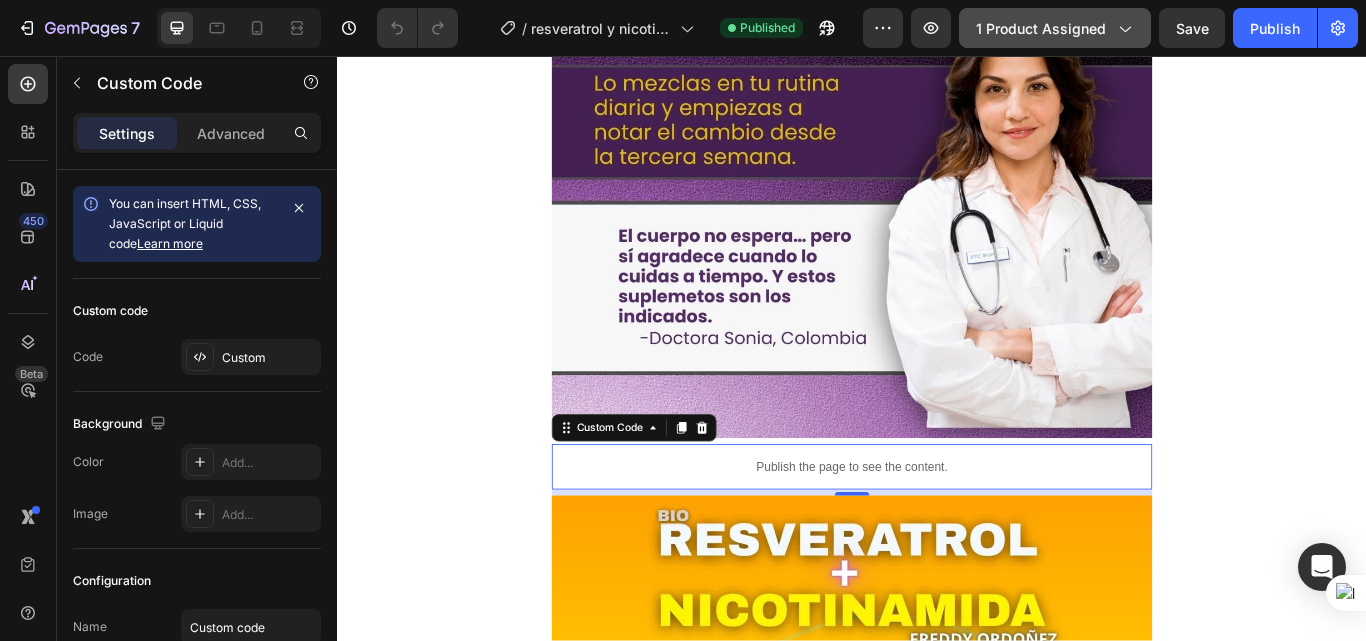click on "1 product assigned" 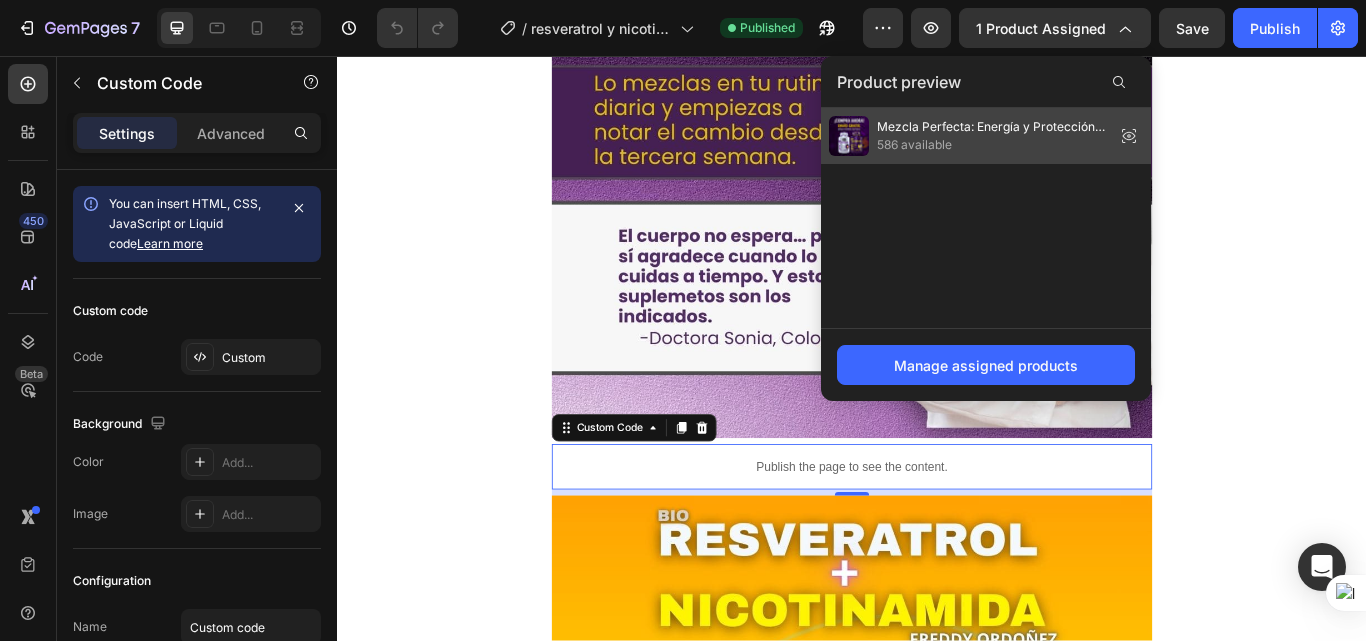 click 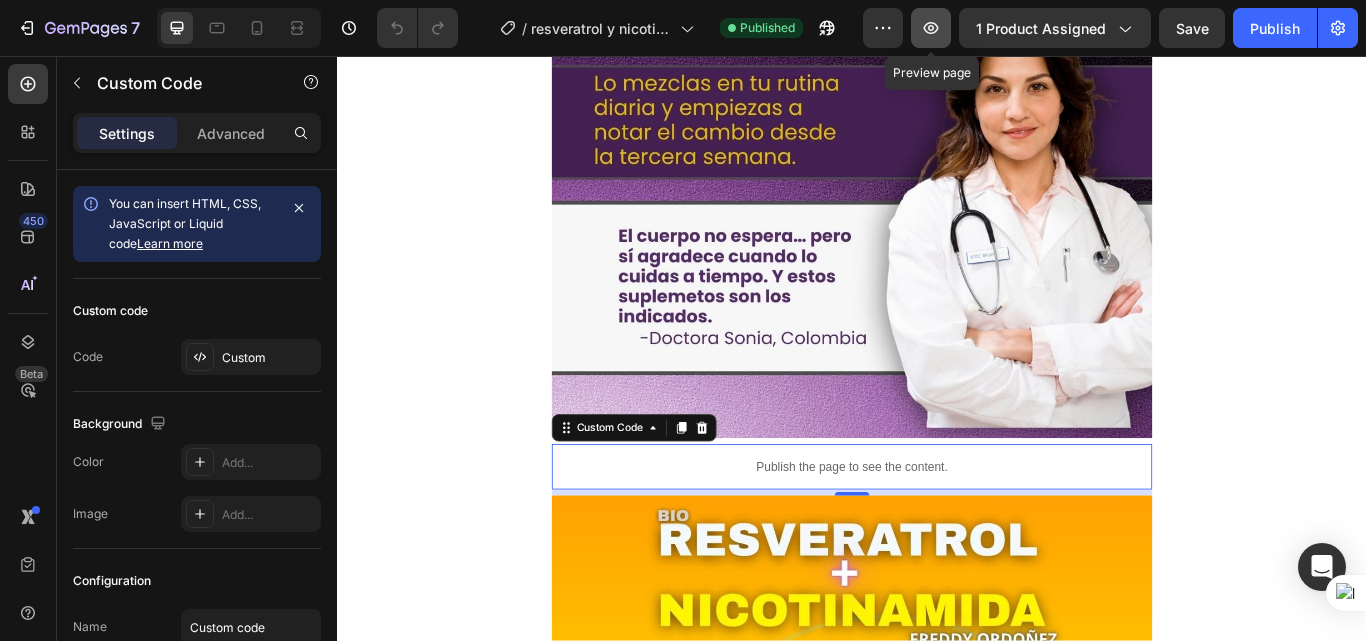click 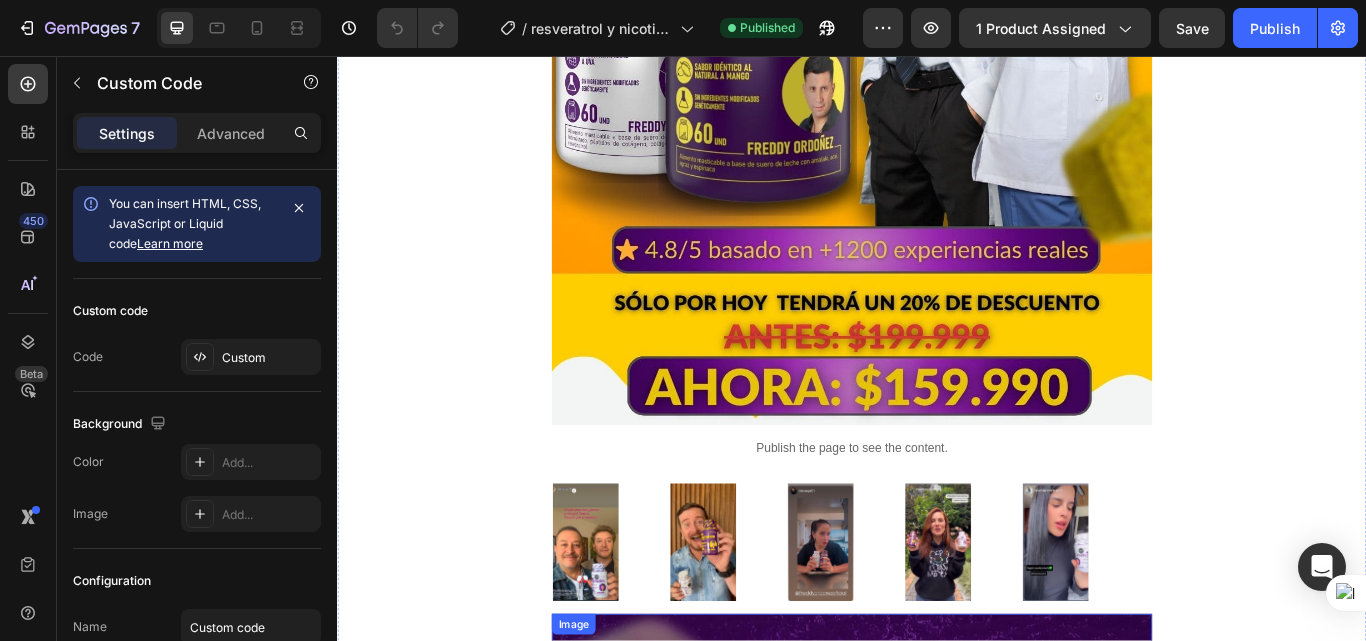 scroll, scrollTop: 700, scrollLeft: 0, axis: vertical 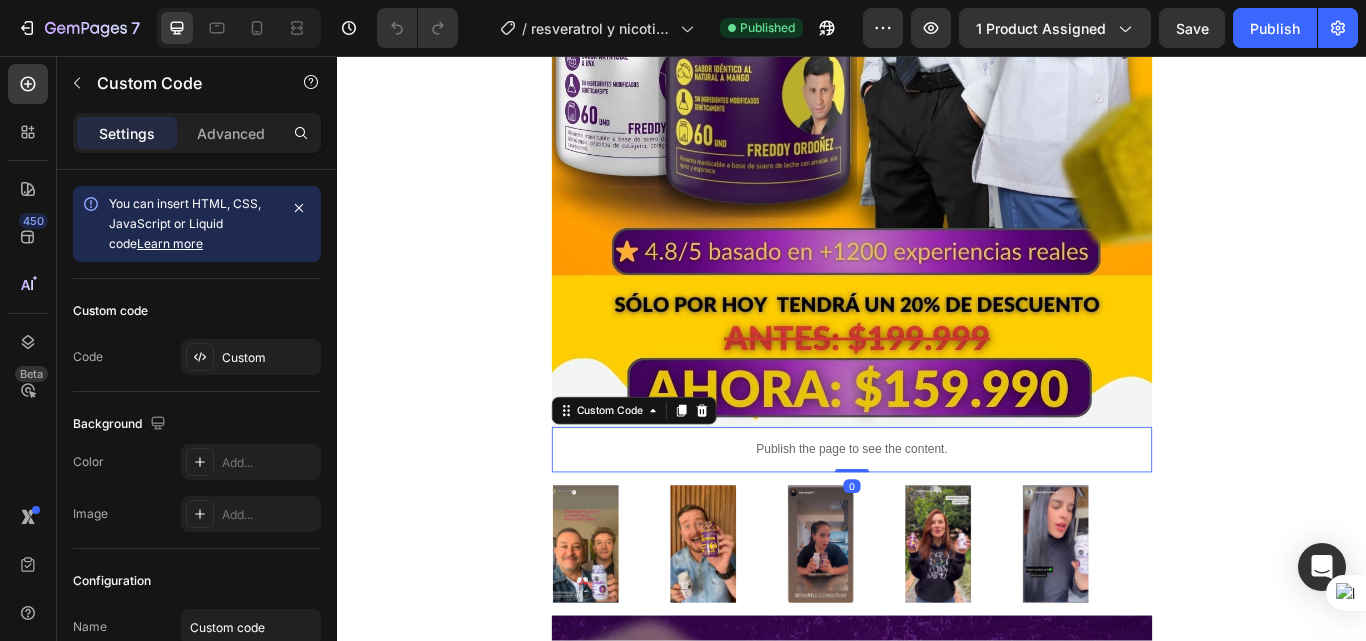 click on "Publish the page to see the content." at bounding box center (937, 515) 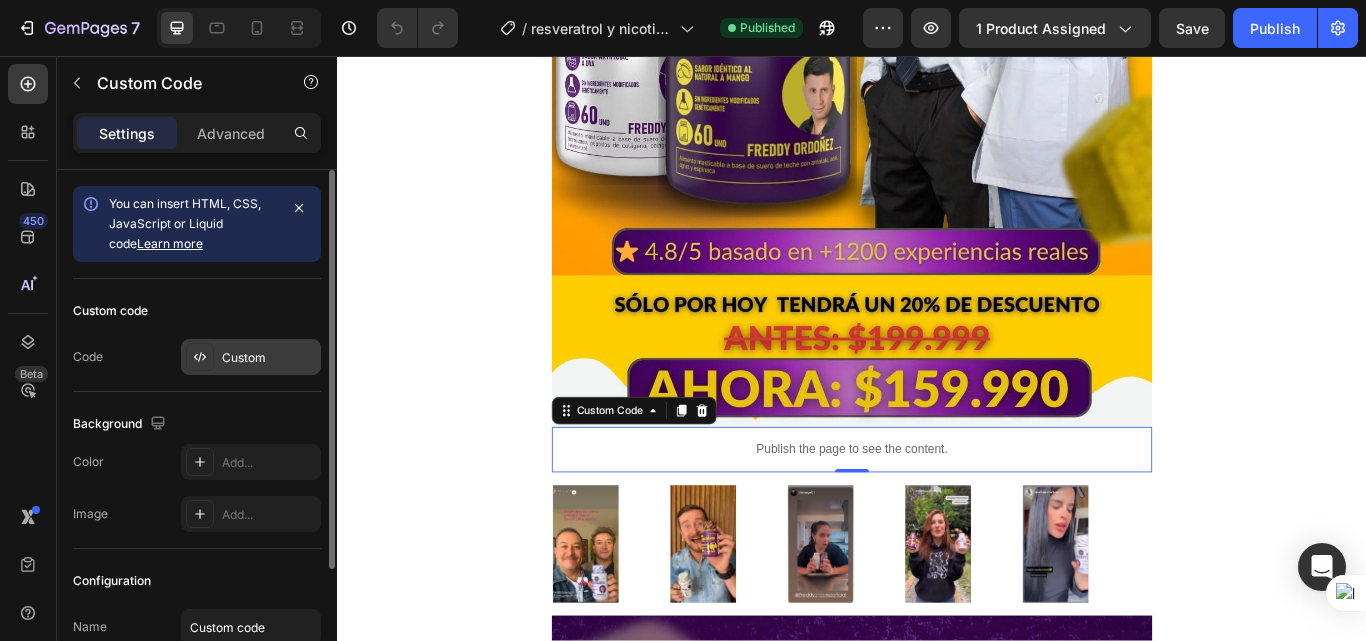 click on "Custom" at bounding box center (269, 358) 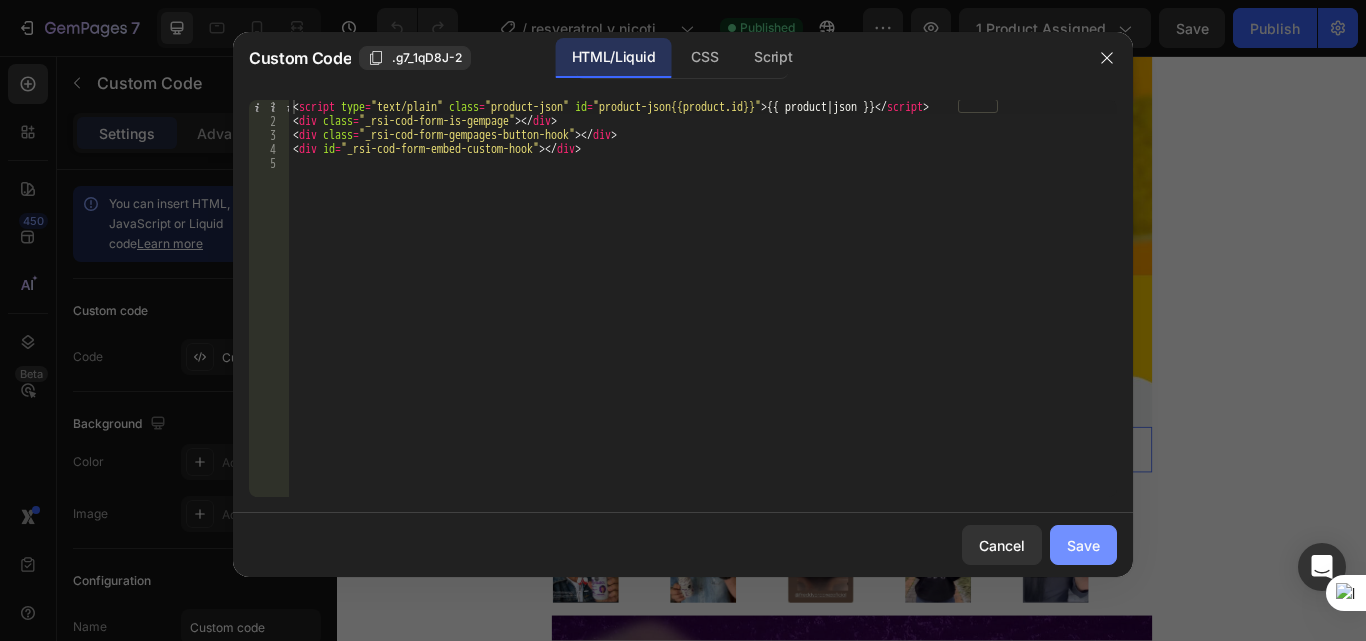 click on "Save" at bounding box center [1083, 545] 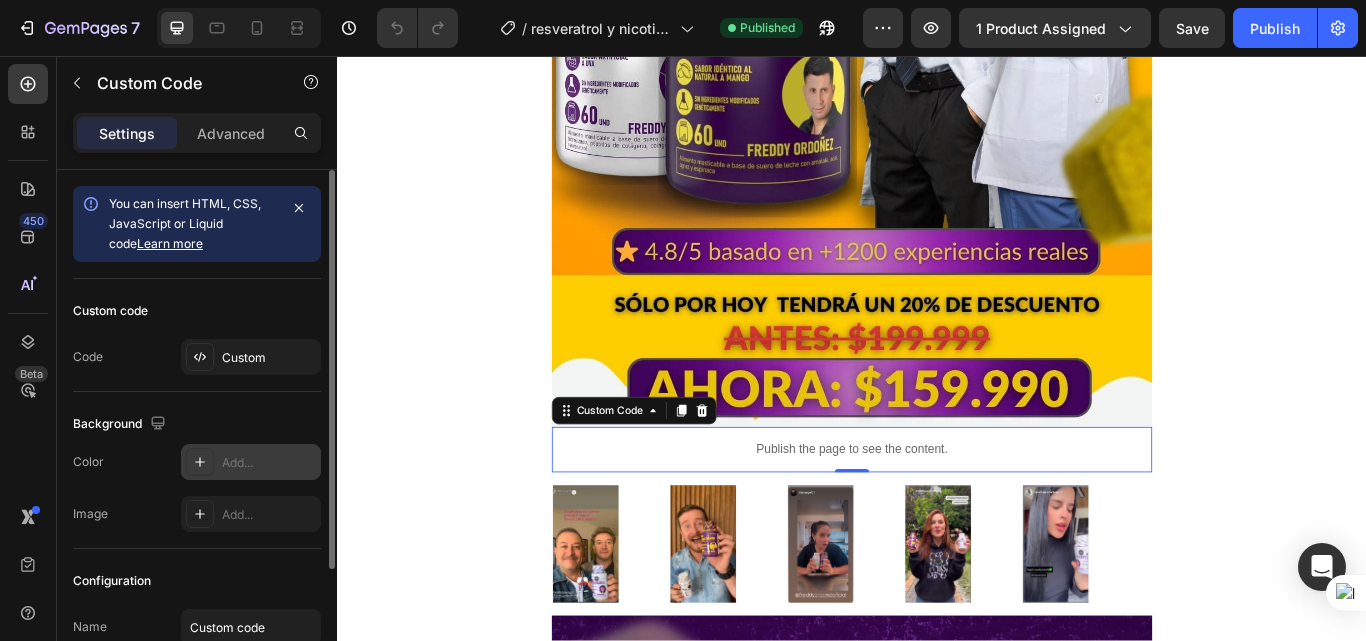 click on "Add..." at bounding box center (269, 463) 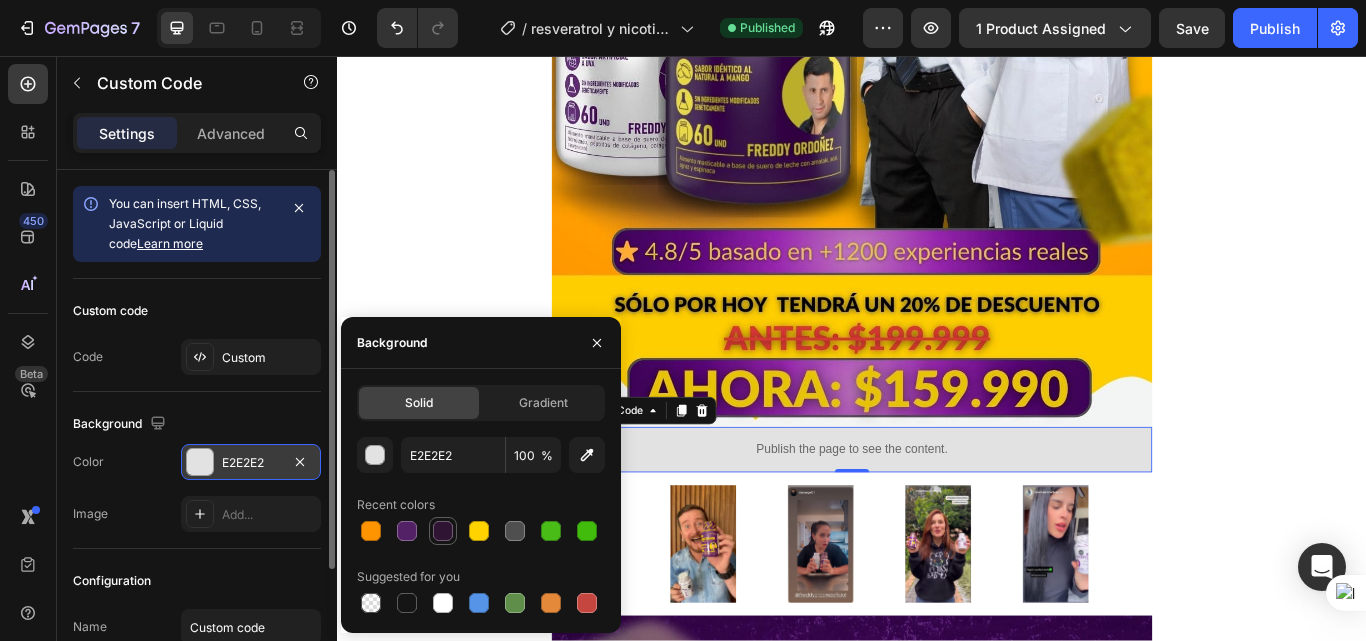 click at bounding box center (443, 531) 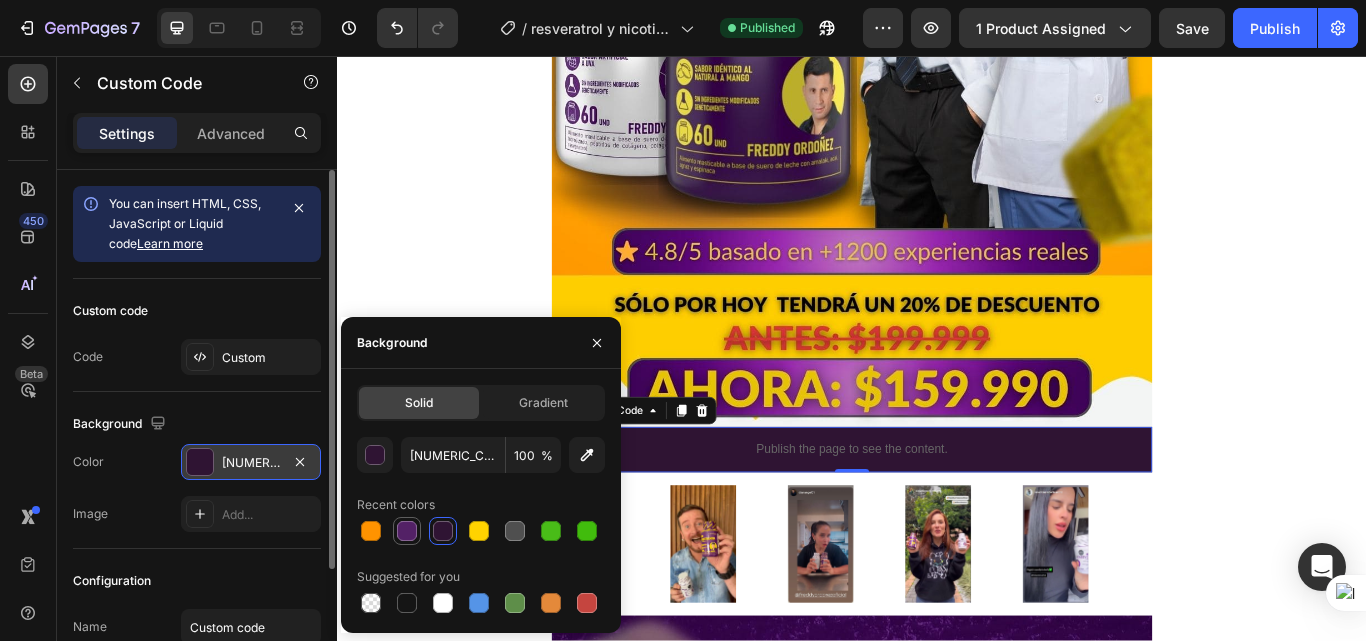 click at bounding box center [407, 531] 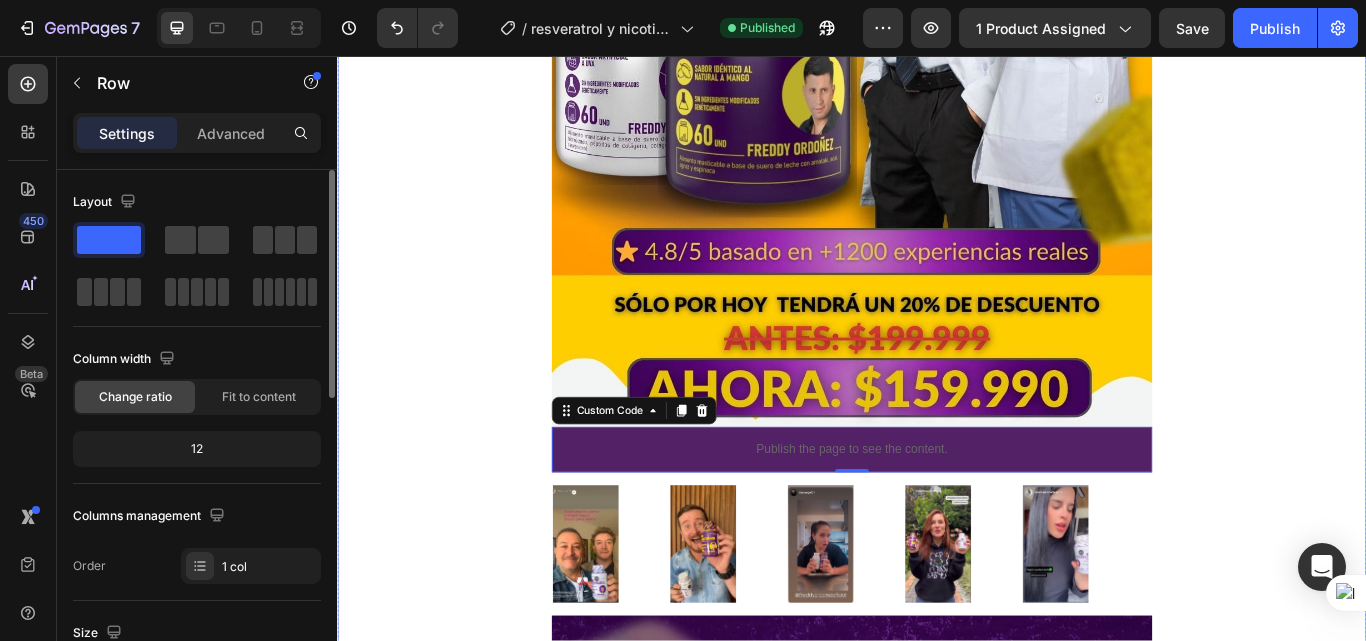 click on "ENERGÍA VISIBLE Text Block RESULTADOS REALES Text Block CAMBIO DESDE ADENTRO Text Block RUTINA QUE FUNCIONA Text Block ENERGÍA VISIBLE Text Block RESULTADOS REALES Text Block CAMBIO DESDE ADENTRO Text Block RUTINA QUE FUNCIONA Text Block Marquee Image
Publish the page to see the content.
Custom Code   0 Image Image Image Image Image Image Image Image Image Image Marquee Image Image Image
Publish the page to see the content.
Custom Code Image Image Image Image Image Image Marquee PREGUNTAS FRECUENTES Heading
¿Quién puede tomar este combo? Adultos mayores de 25 años que quieran mejorar su energía, piel y bienestar general. Text Block
¿Cuánto tiempo tarda en notarse el efecto?
¿Tiene azúcar o ingredientes artificiales?
¿Puedo tomarlo si ya uso otros suplementos?" at bounding box center [937, 4586] 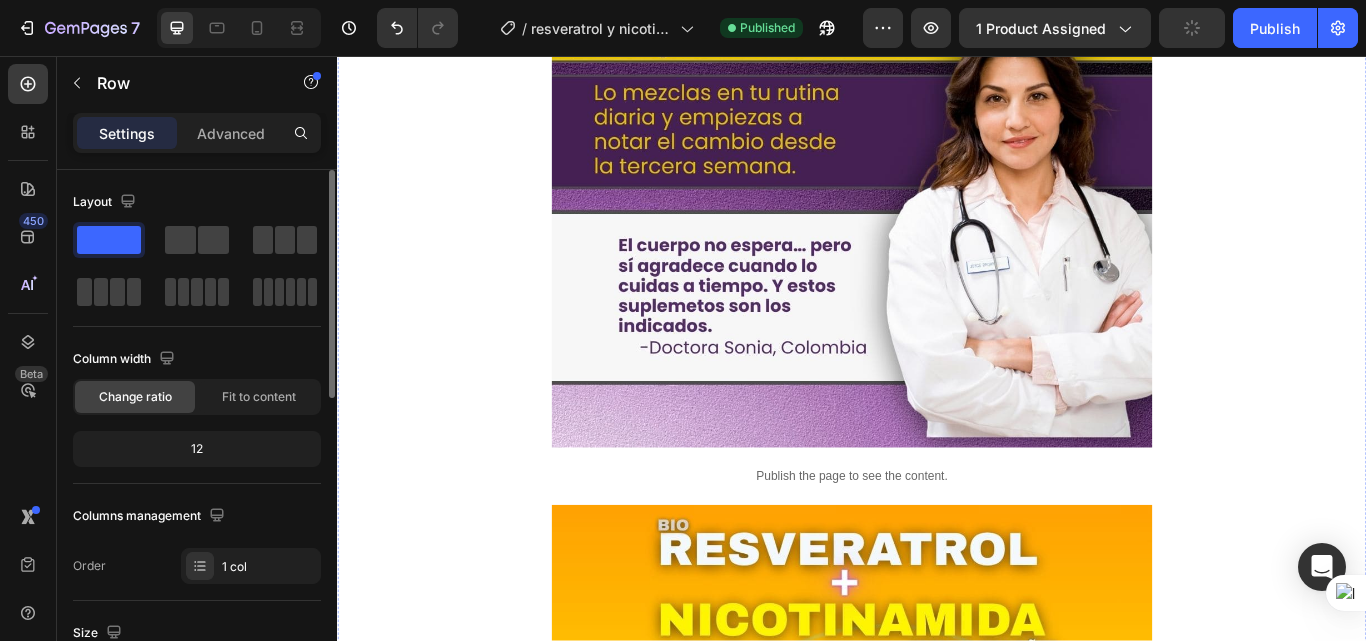 scroll, scrollTop: 5700, scrollLeft: 0, axis: vertical 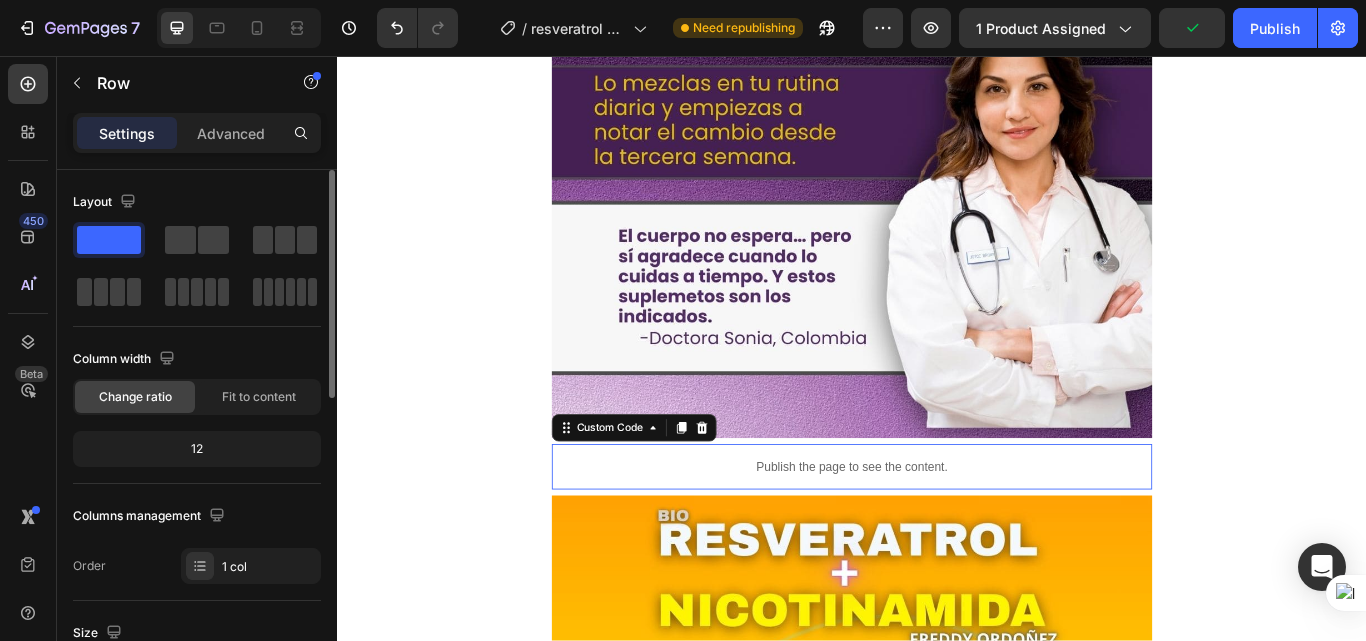 click on "Publish the page to see the content." at bounding box center [937, 535] 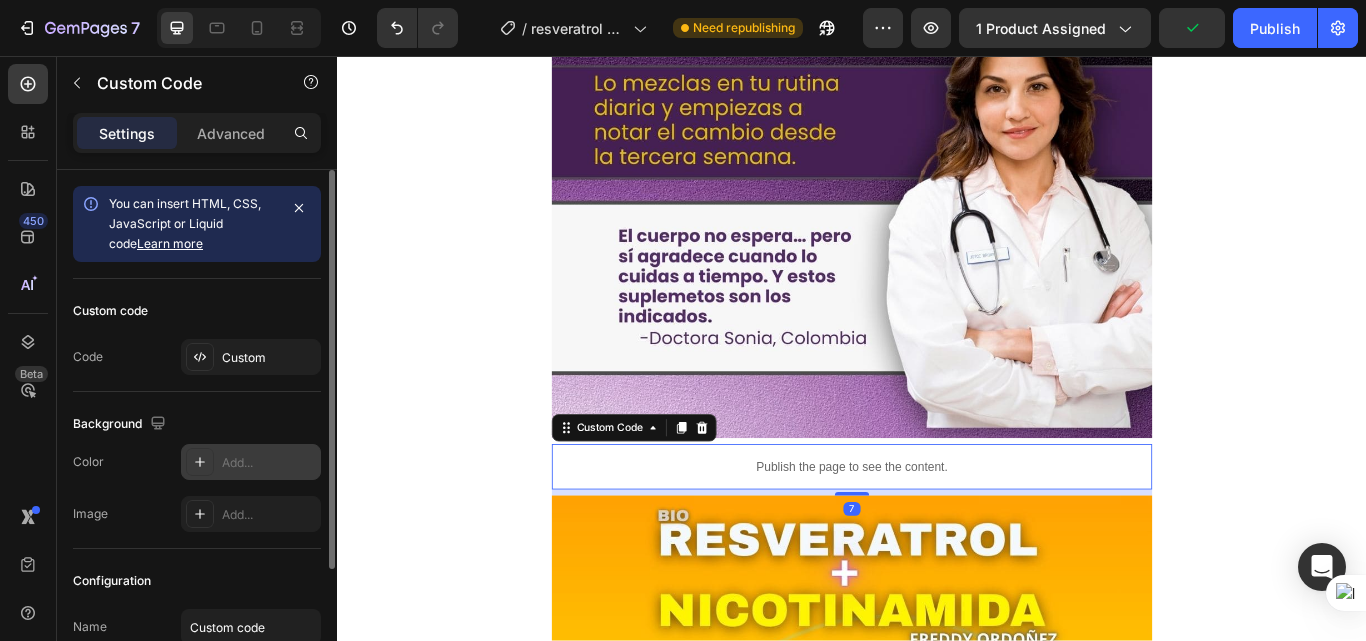 click on "Add..." at bounding box center [251, 462] 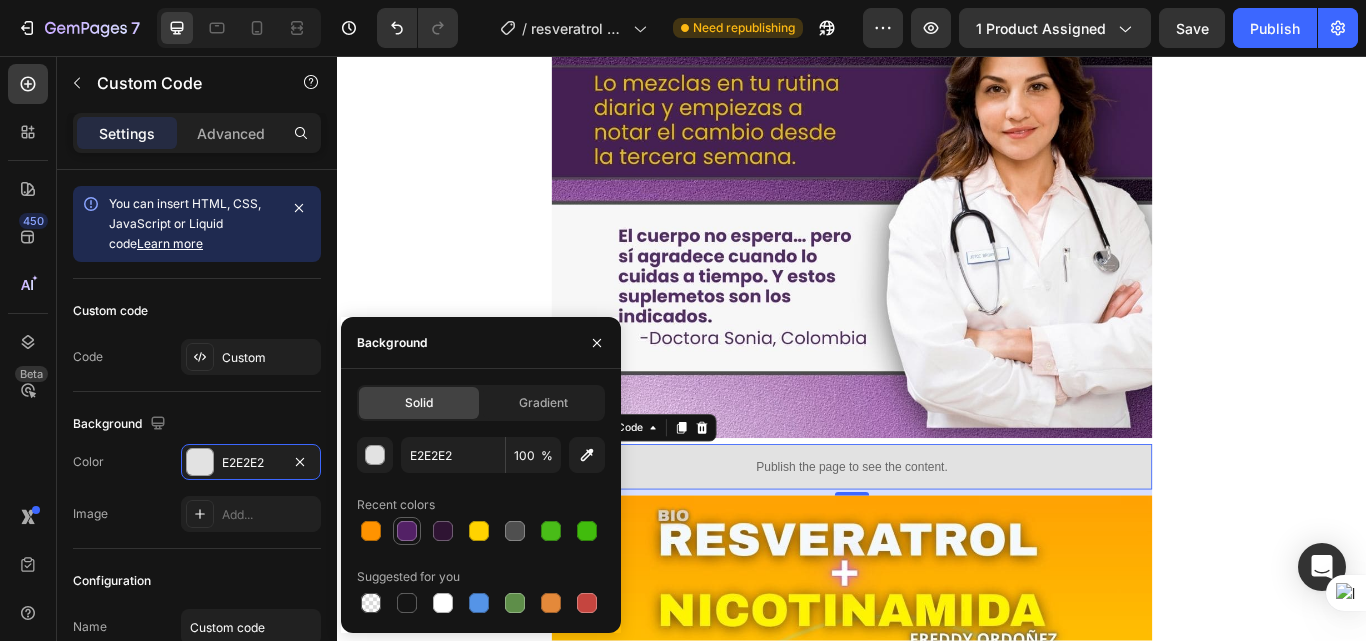 click at bounding box center [407, 531] 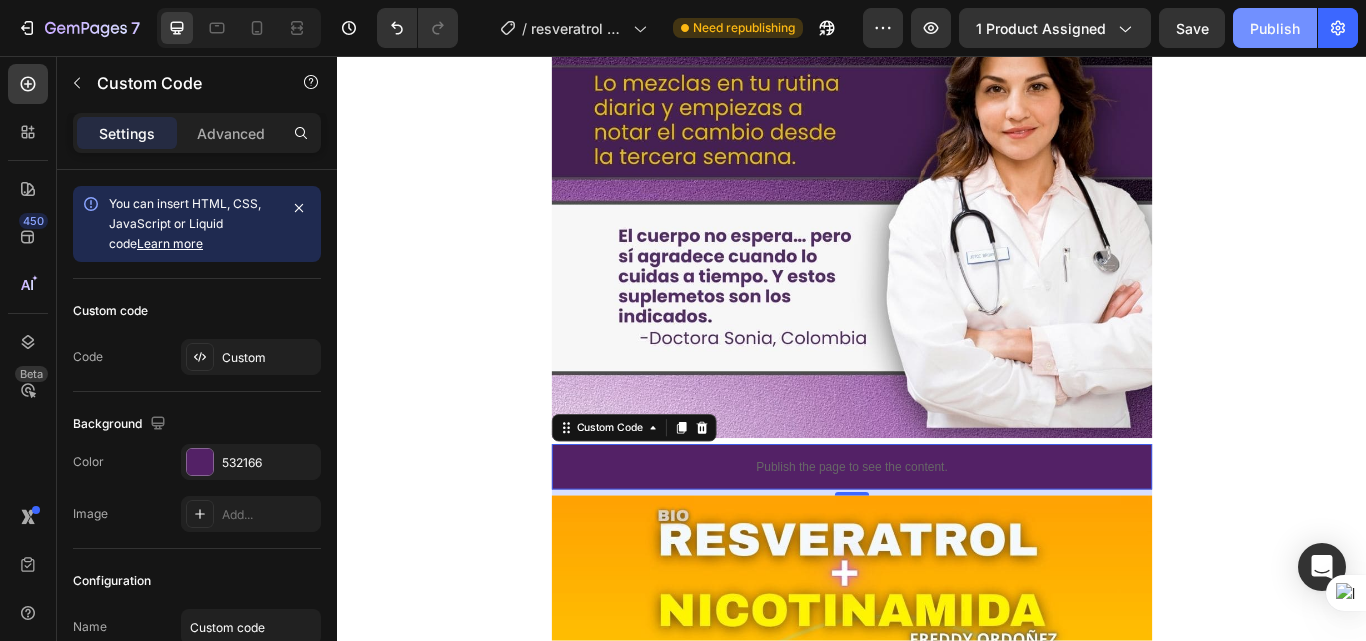 click on "Publish" at bounding box center (1275, 28) 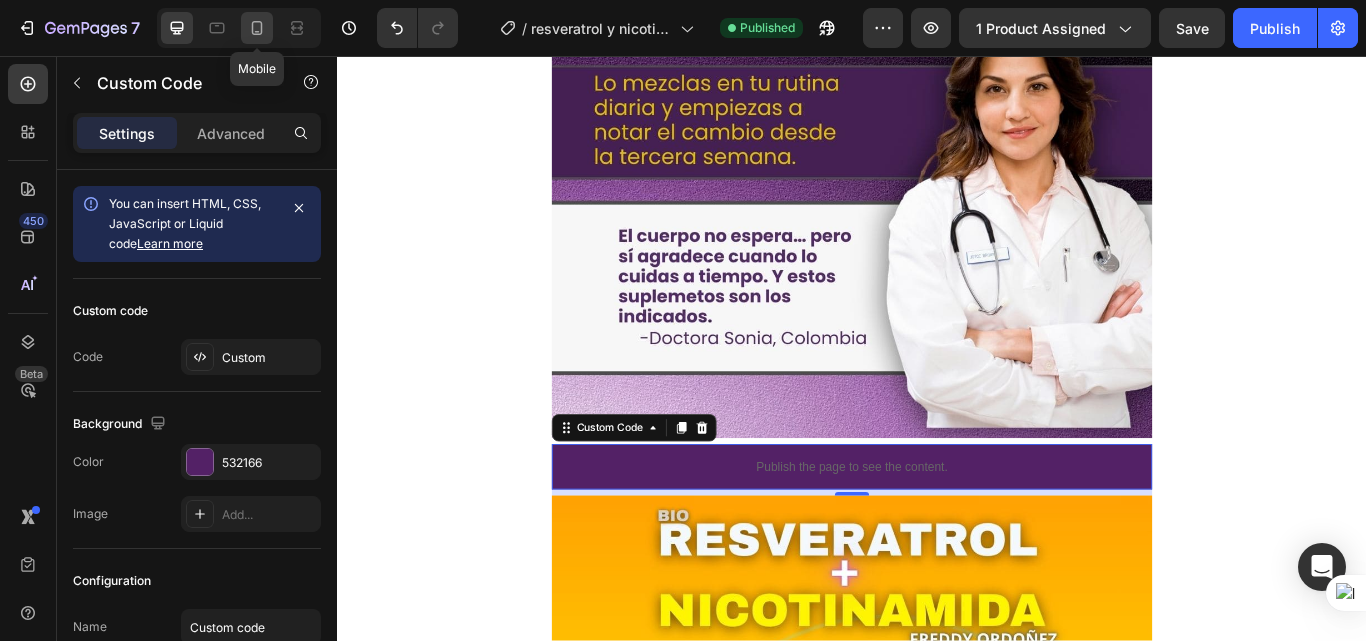 click 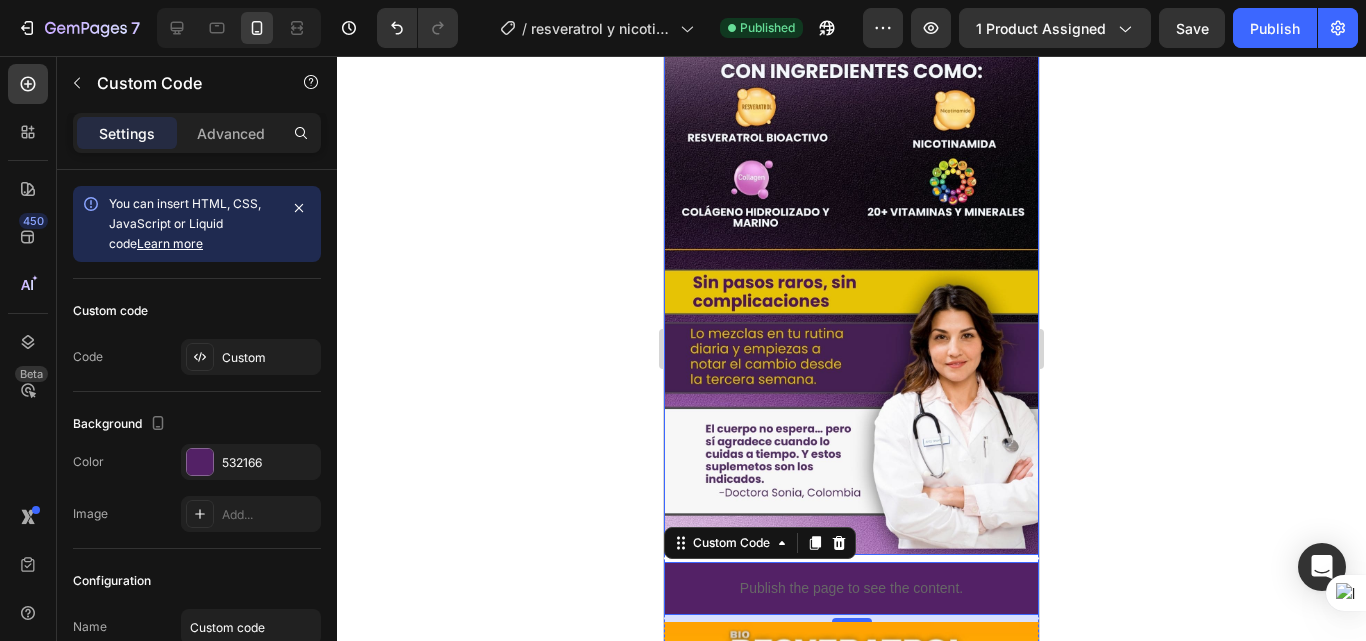 scroll, scrollTop: 3038, scrollLeft: 0, axis: vertical 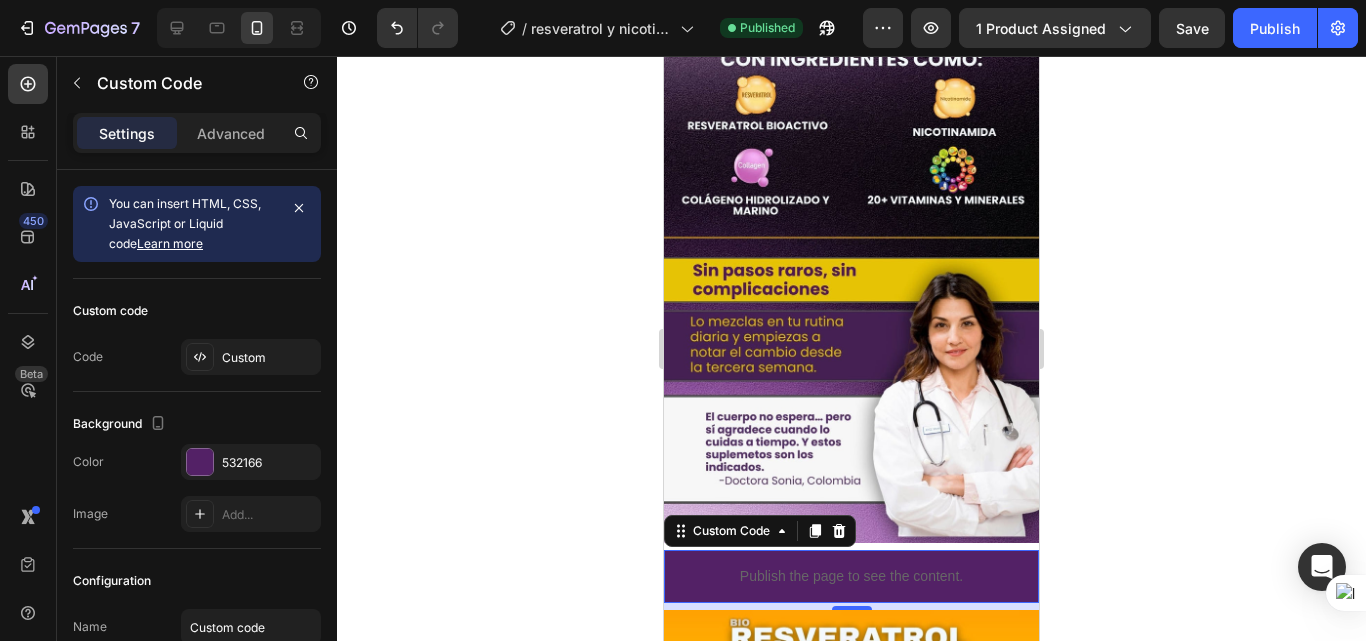 click on "Publish the page to see the content." at bounding box center (851, 576) 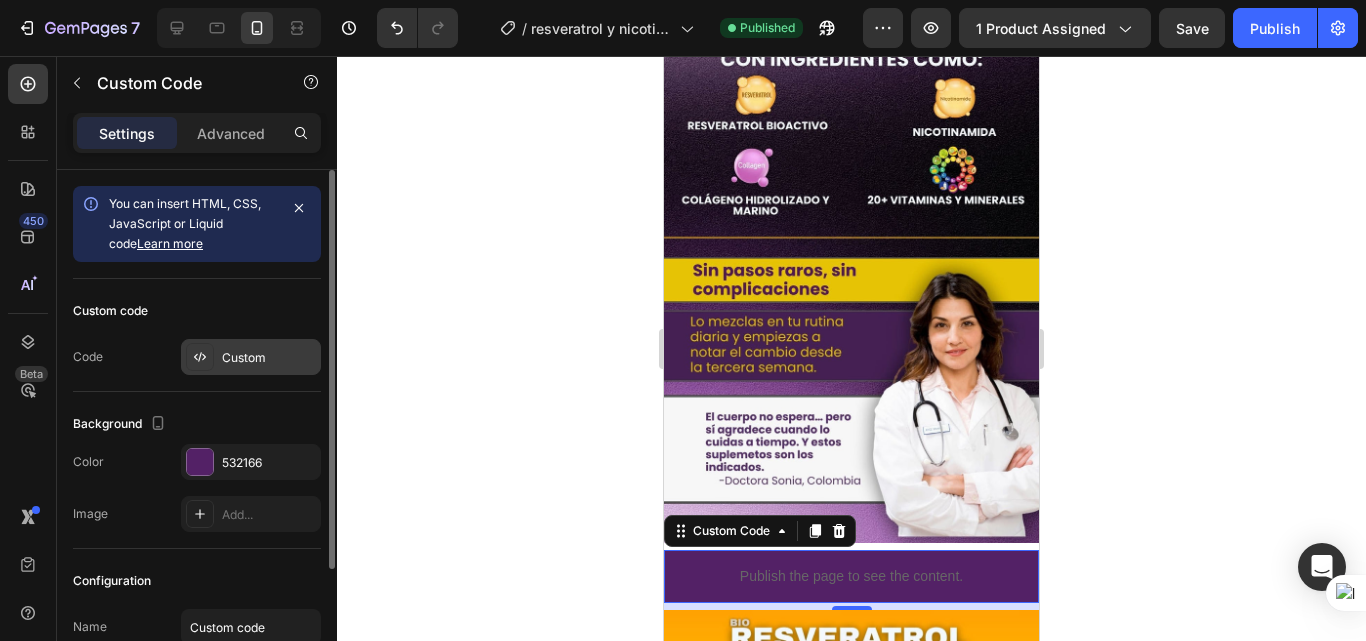 click on "Custom" at bounding box center (269, 358) 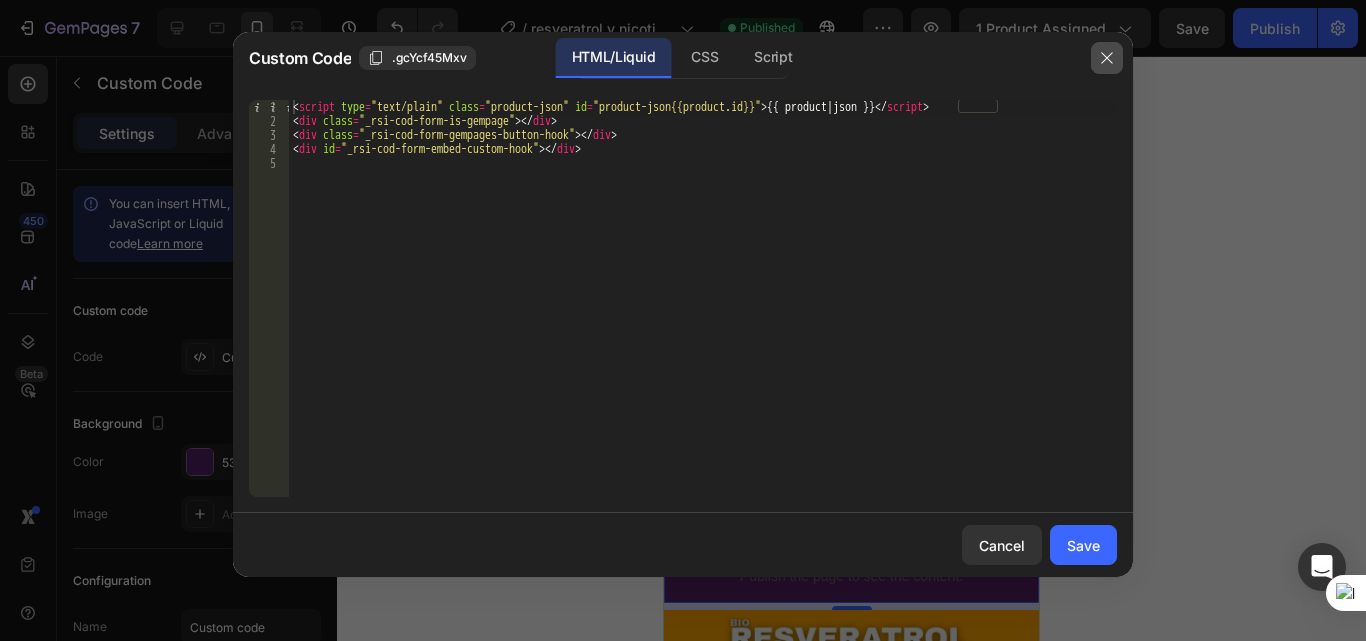 click 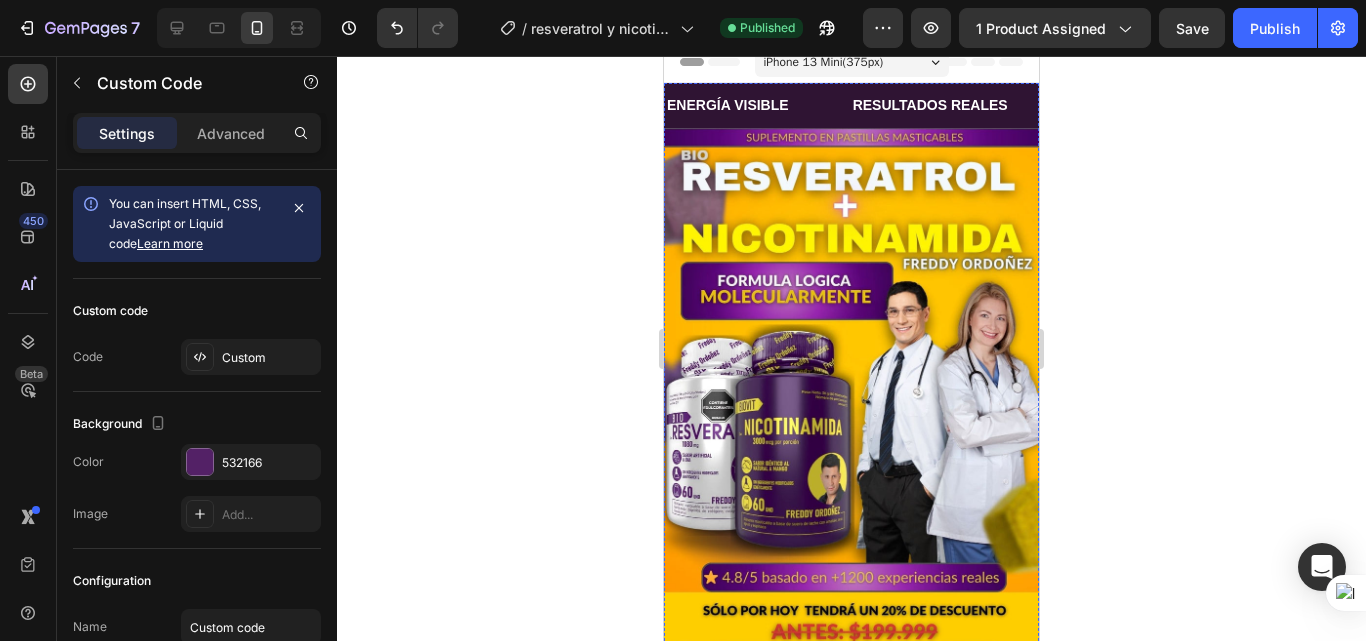 scroll, scrollTop: 0, scrollLeft: 0, axis: both 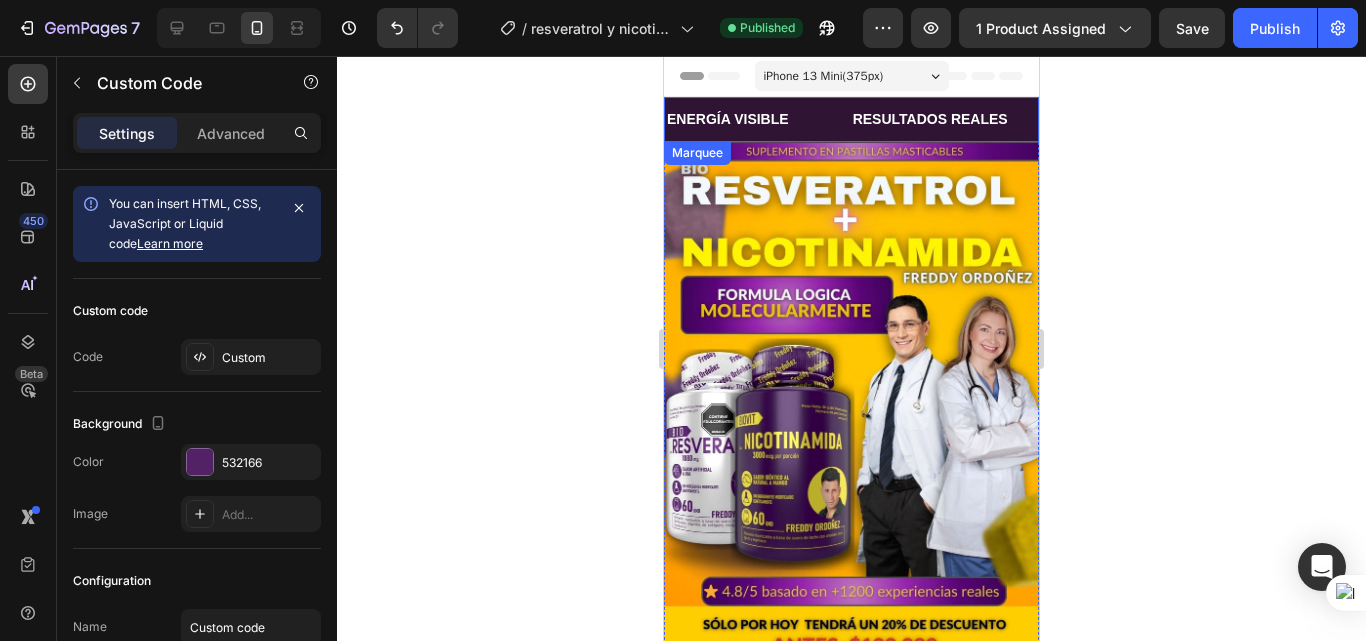 click on "ENERGÍA VISIBLE Text Block" at bounding box center [758, 119] 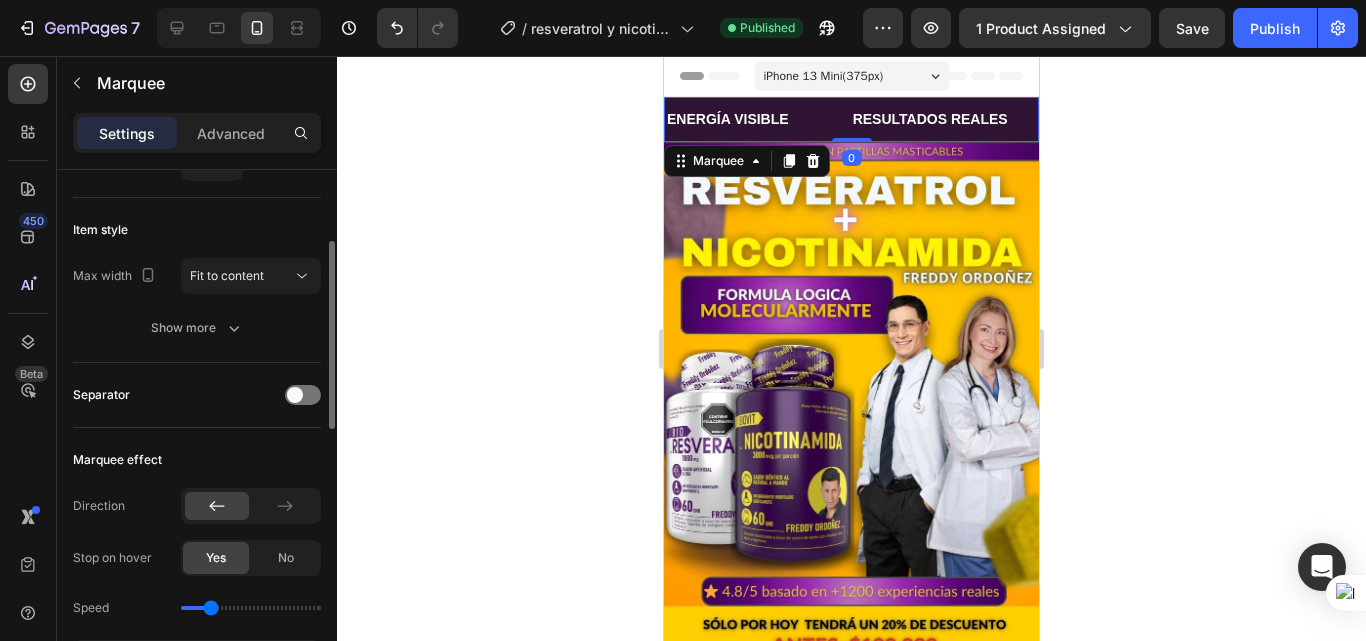 scroll, scrollTop: 400, scrollLeft: 0, axis: vertical 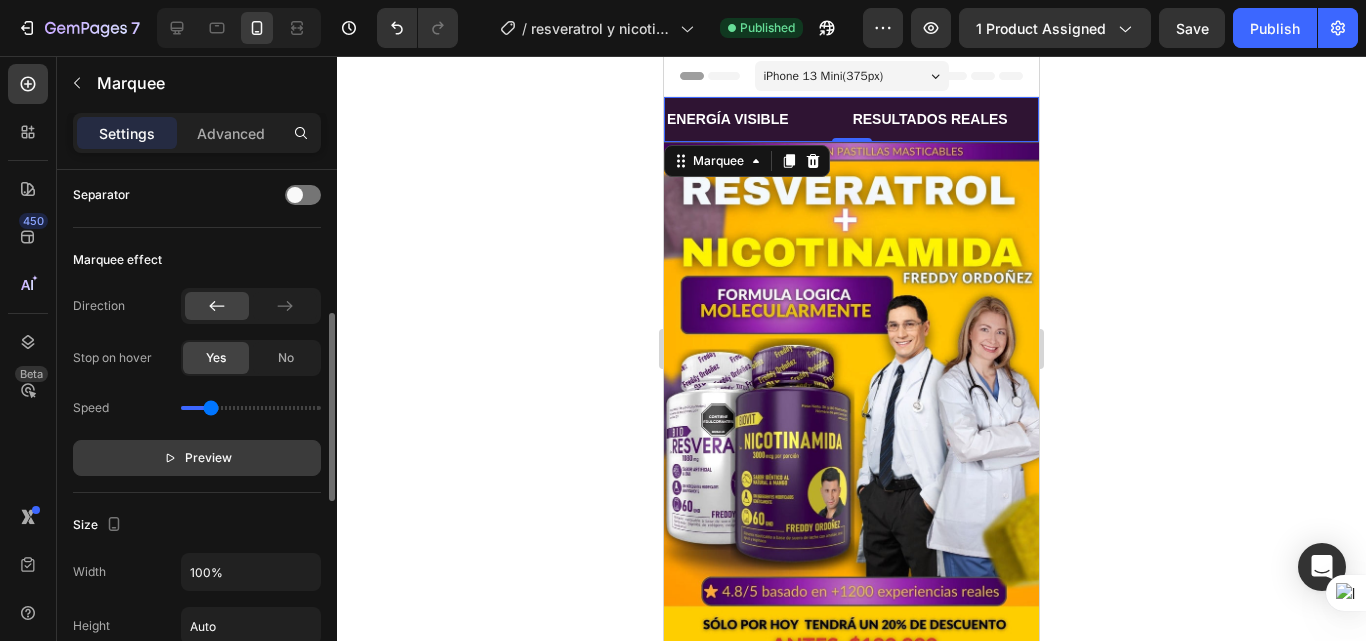 click on "Preview" 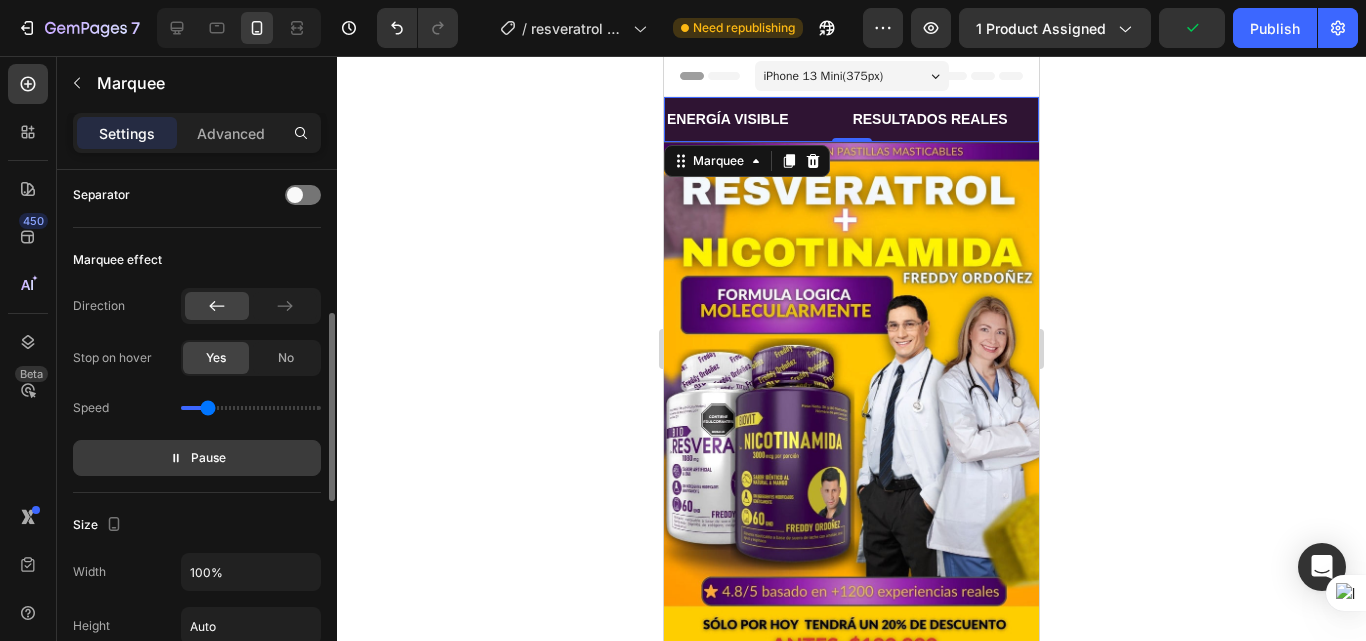 type on "0.6" 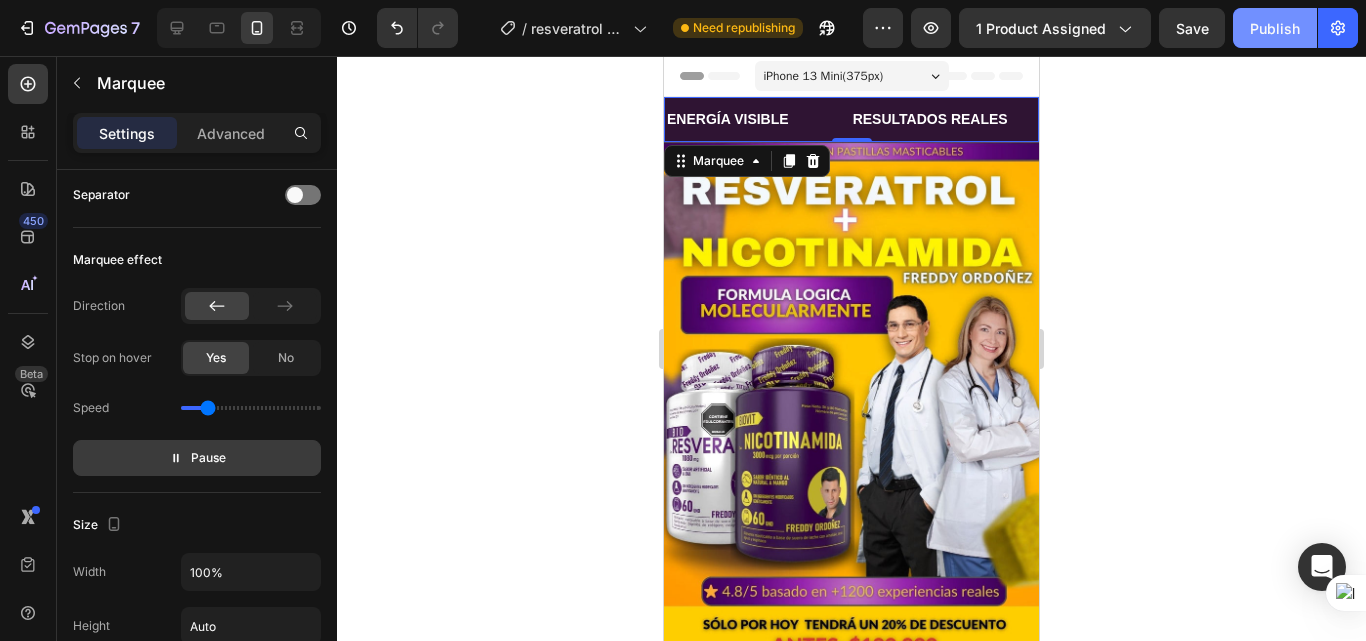 click on "Publish" at bounding box center [1275, 28] 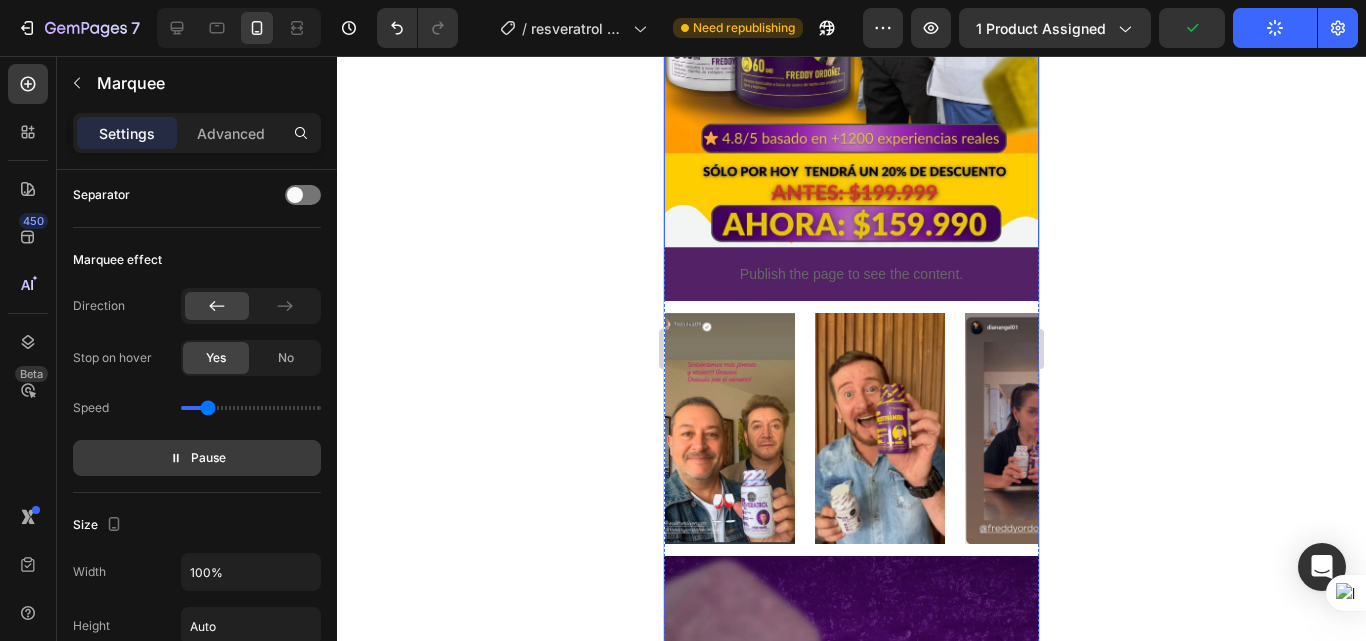 scroll, scrollTop: 500, scrollLeft: 0, axis: vertical 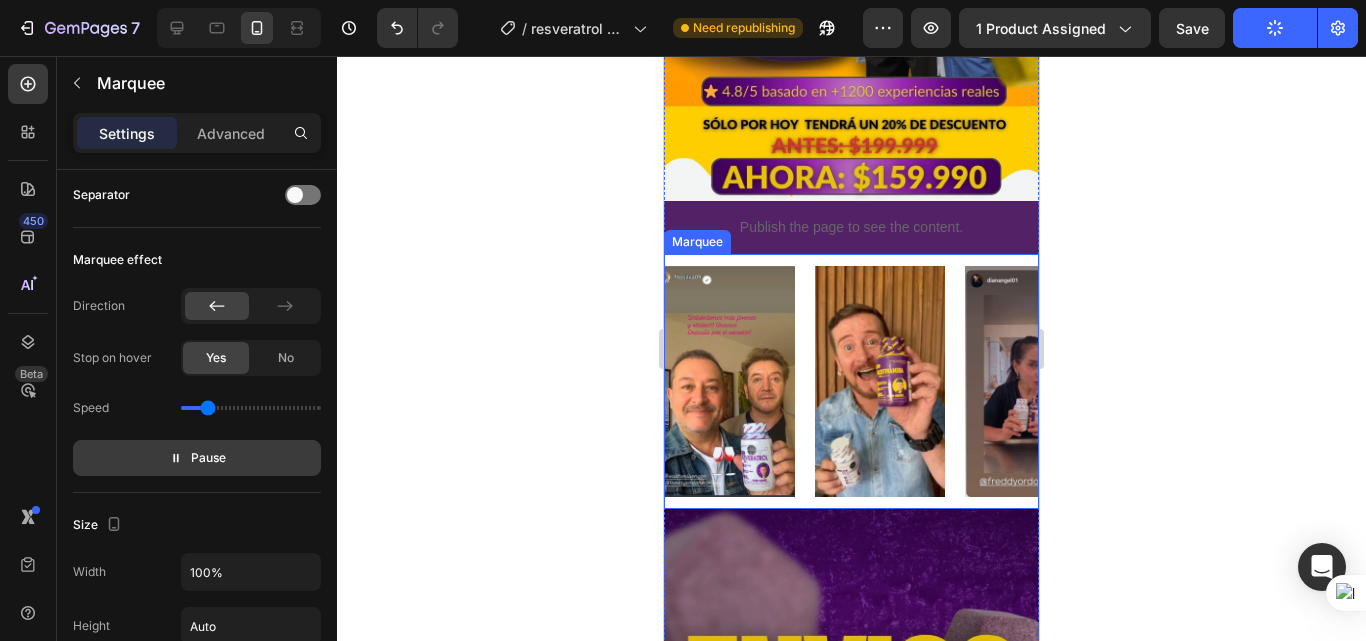 click on "Image" at bounding box center (740, 381) 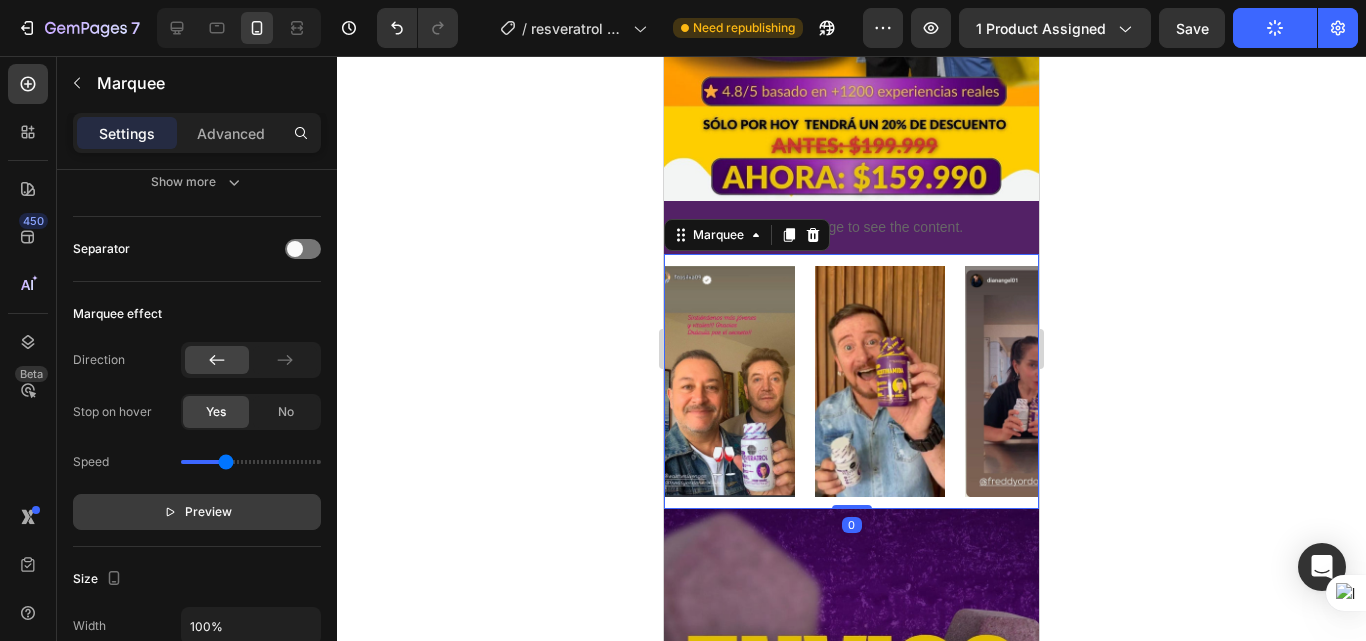 click on "Preview" 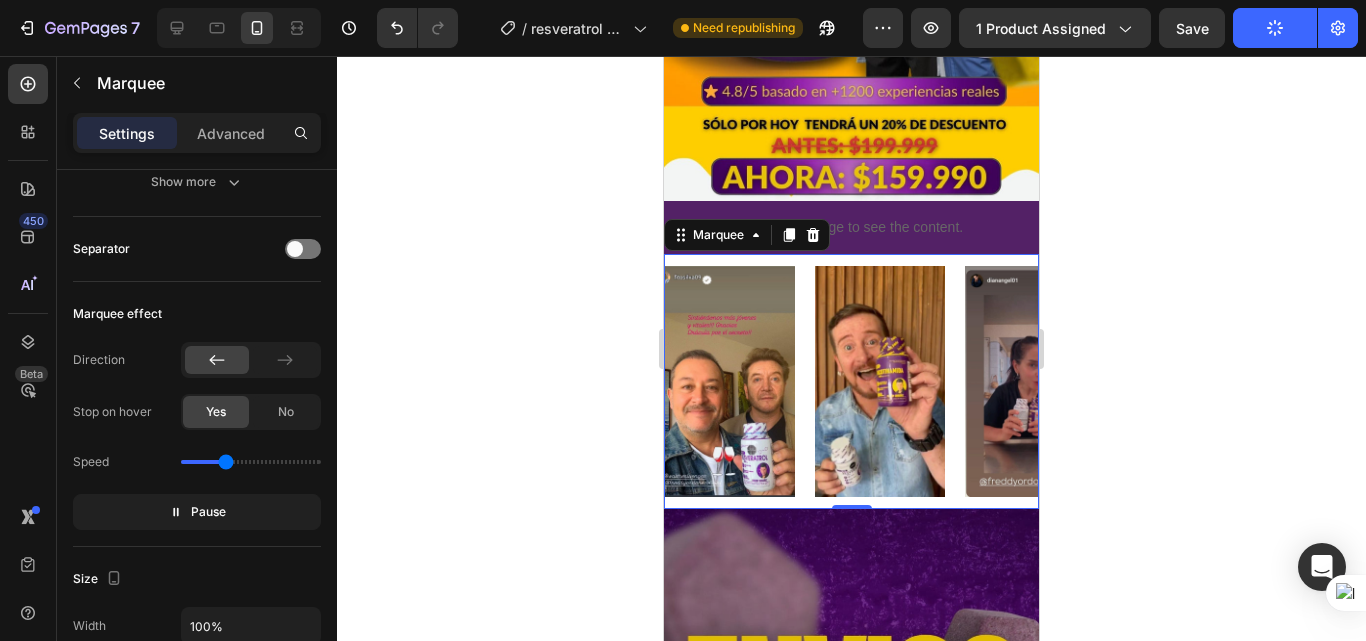 click on "Yes" 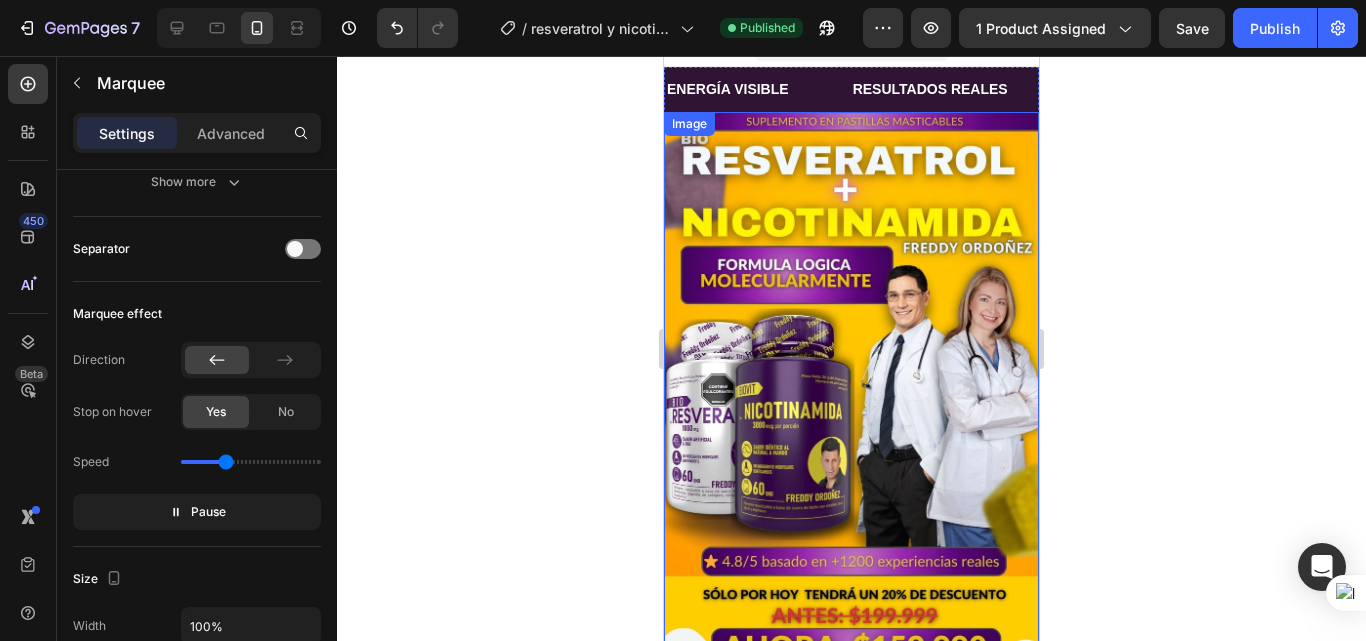 scroll, scrollTop: 0, scrollLeft: 0, axis: both 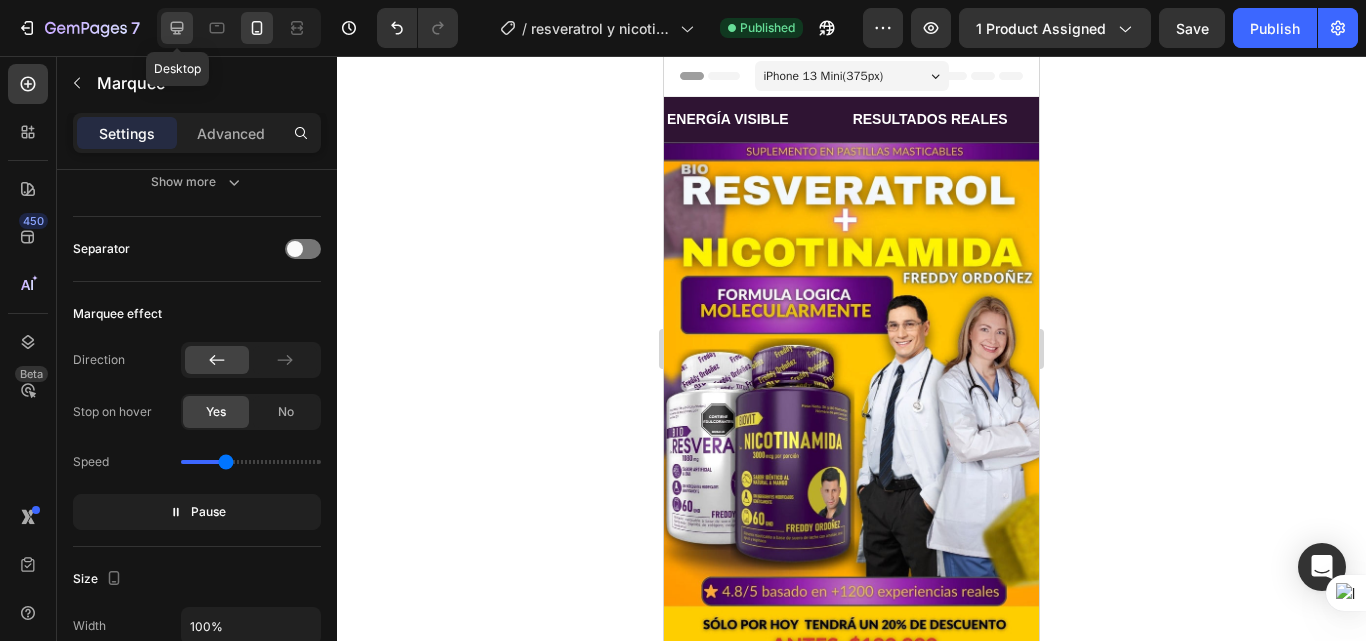 click 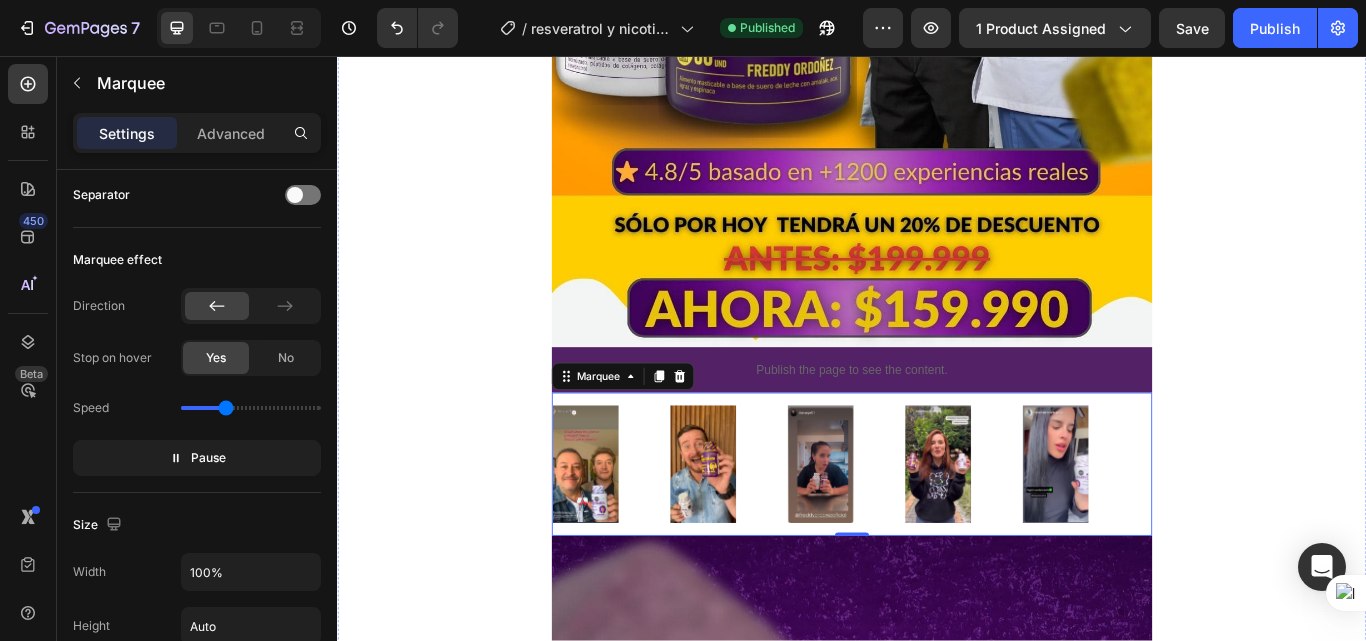 scroll, scrollTop: 794, scrollLeft: 0, axis: vertical 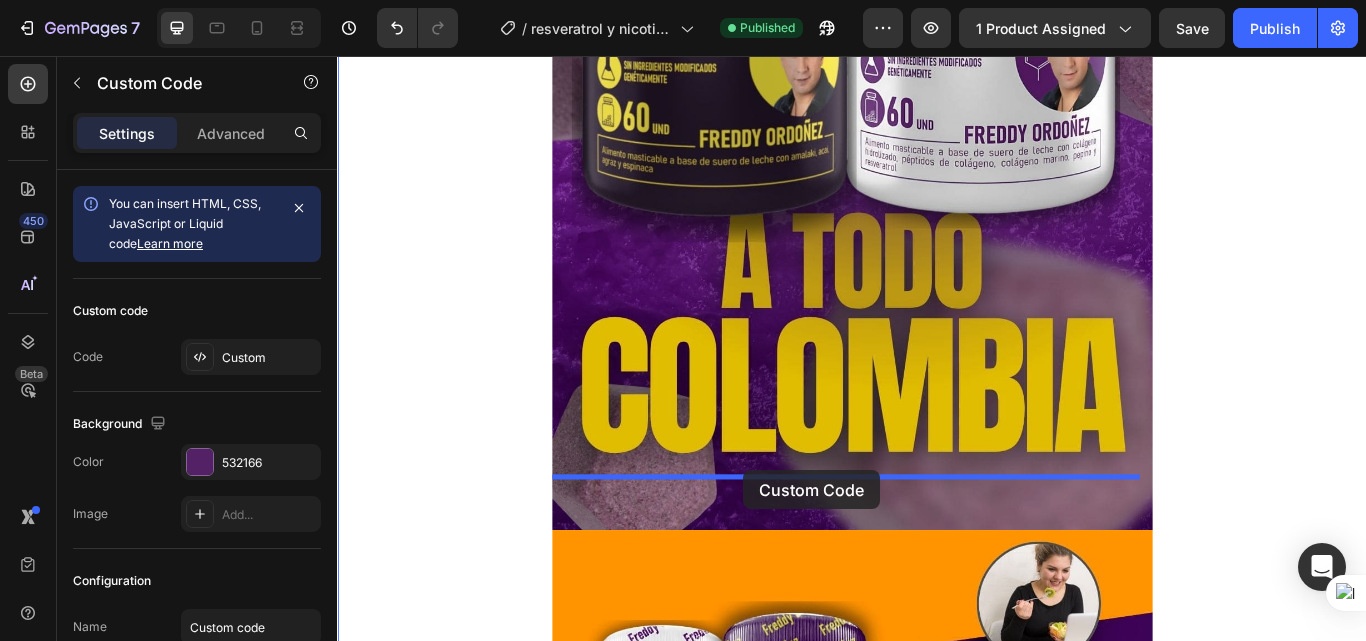drag, startPoint x: 810, startPoint y: 390, endPoint x: 811, endPoint y: 539, distance: 149.00336 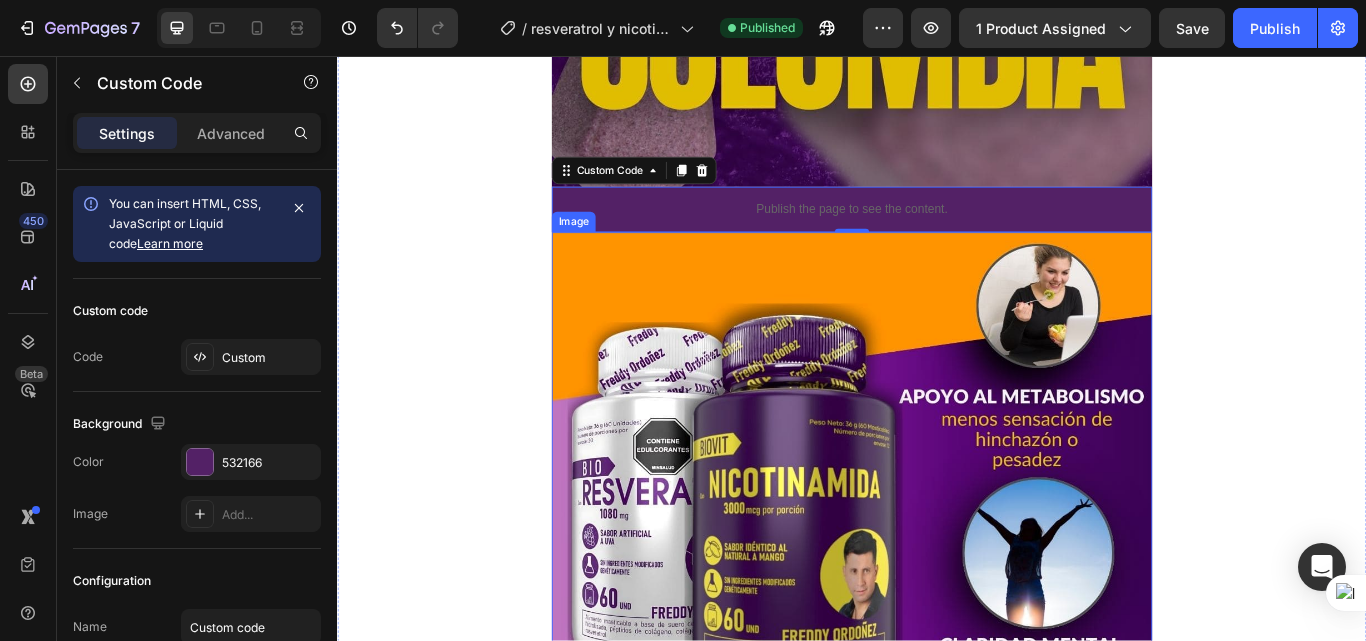 scroll, scrollTop: 2241, scrollLeft: 0, axis: vertical 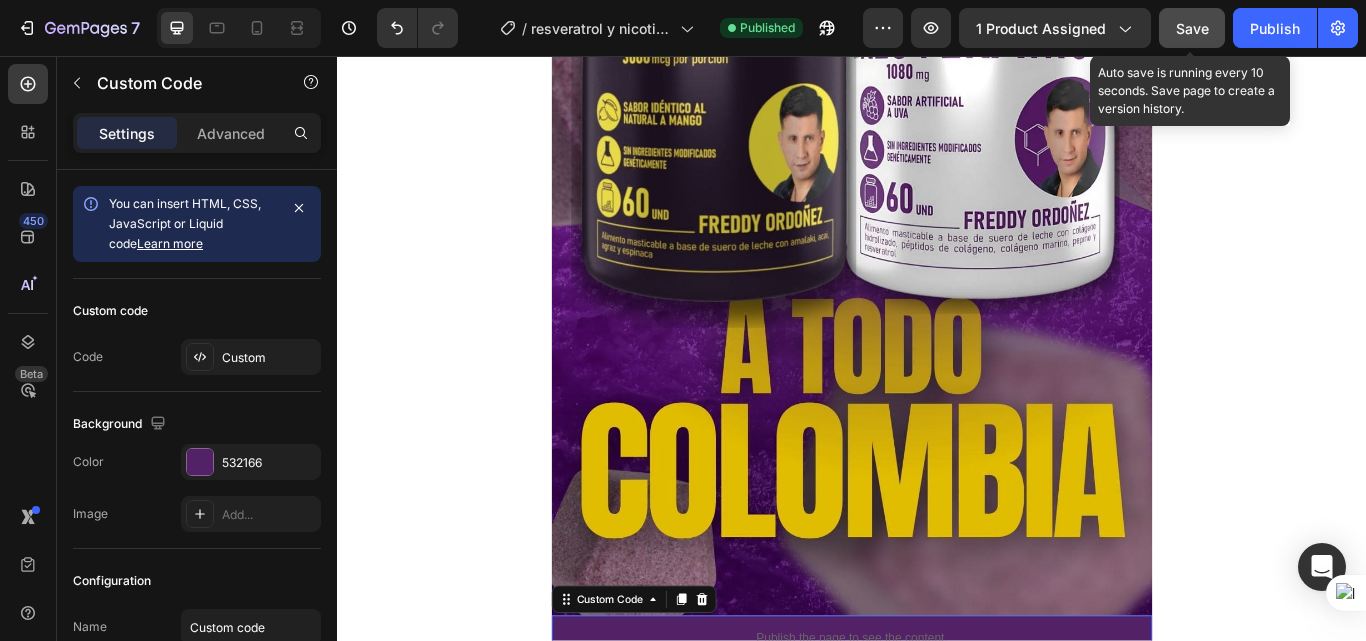 click on "Save" 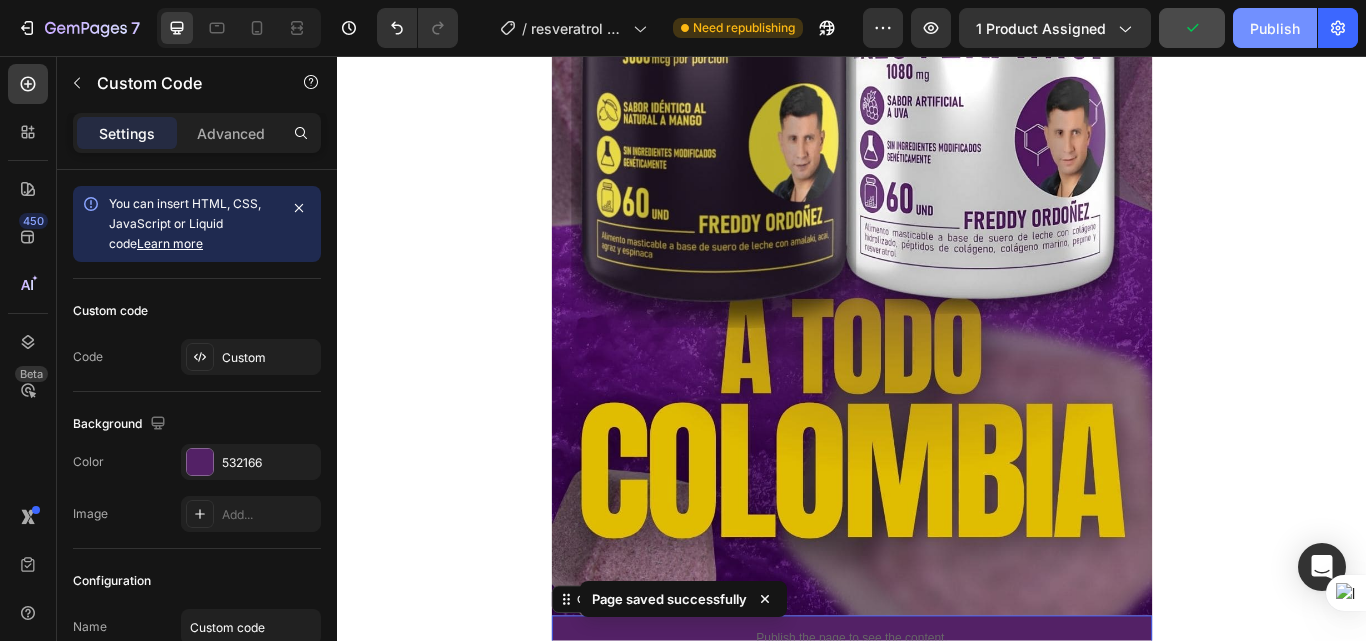 click on "Publish" at bounding box center (1275, 28) 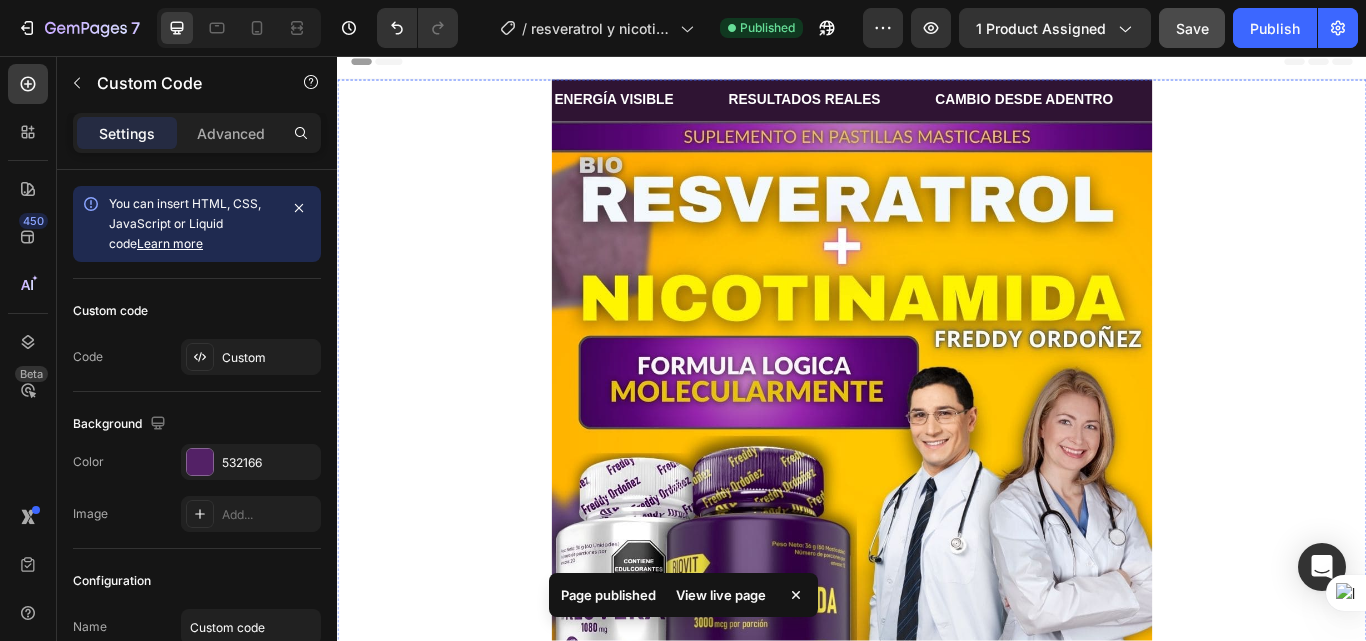 scroll, scrollTop: 0, scrollLeft: 0, axis: both 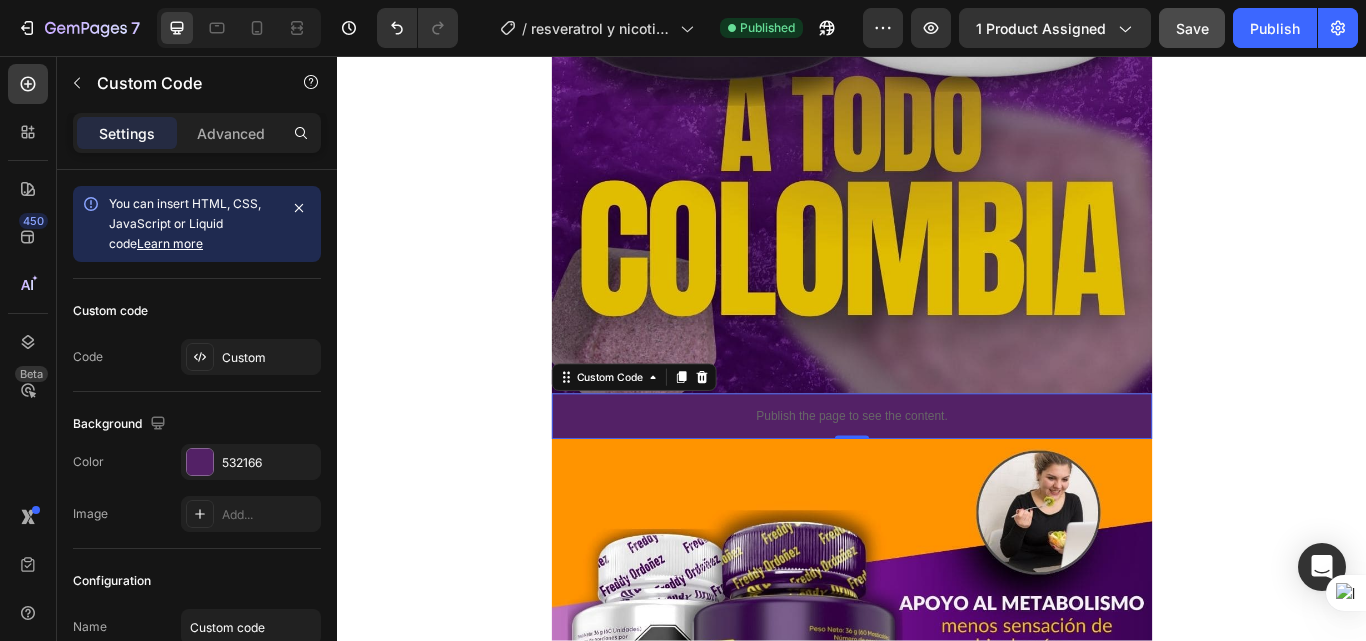 click on "Publish the page to see the content." at bounding box center (937, 476) 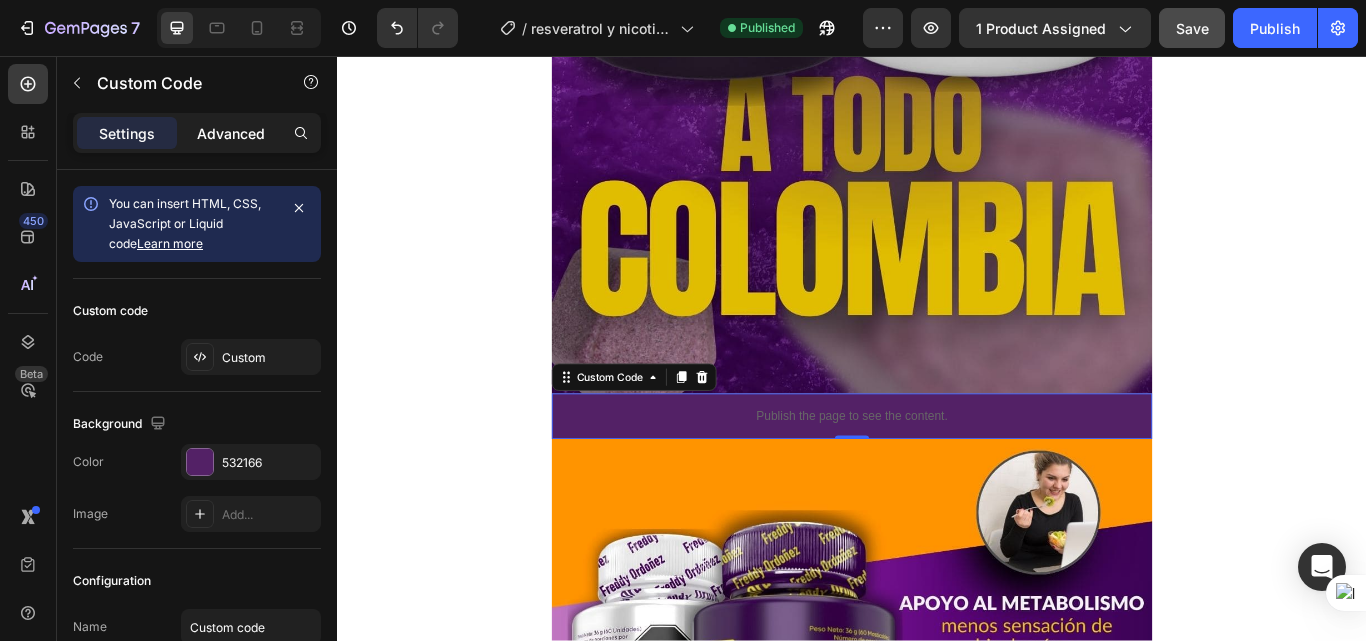 click on "Advanced" at bounding box center (231, 133) 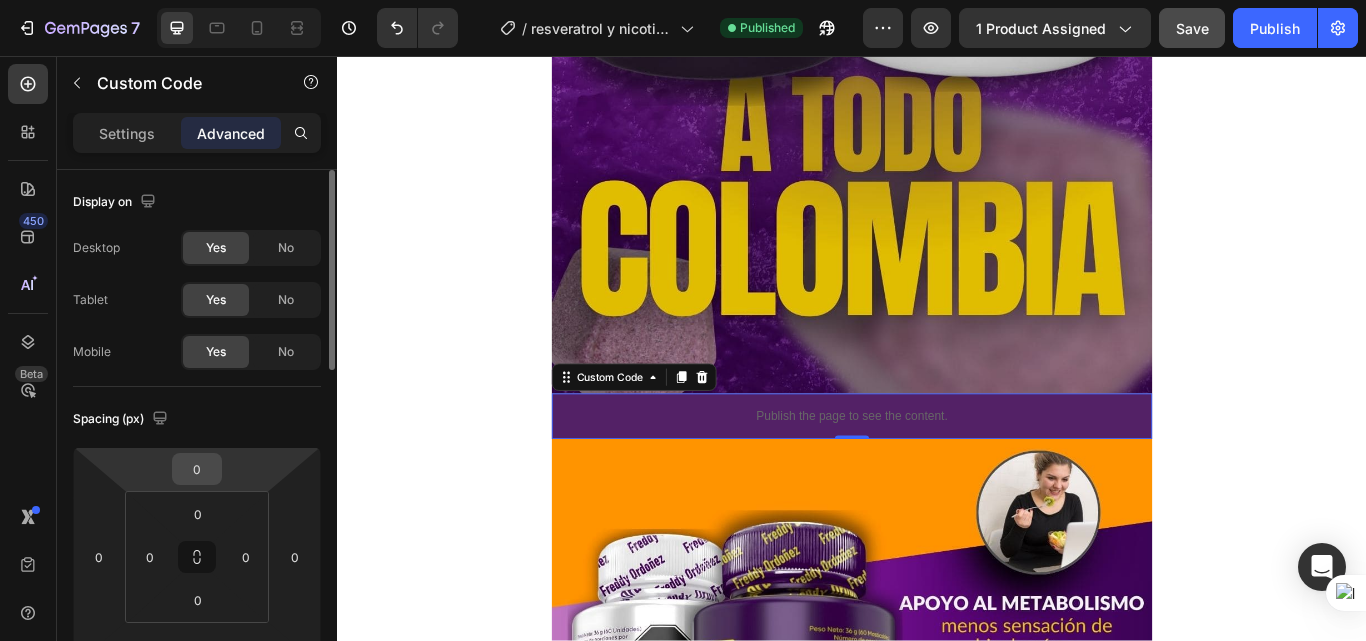 click on "0" at bounding box center (197, 469) 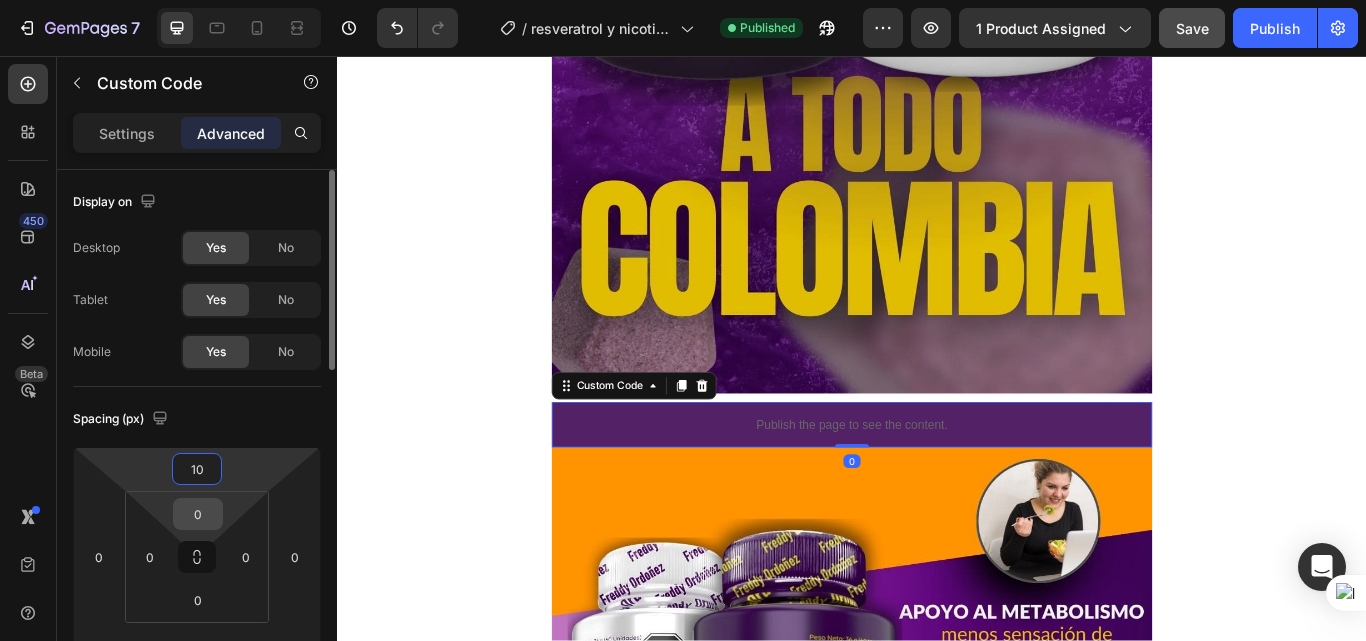 scroll, scrollTop: 200, scrollLeft: 0, axis: vertical 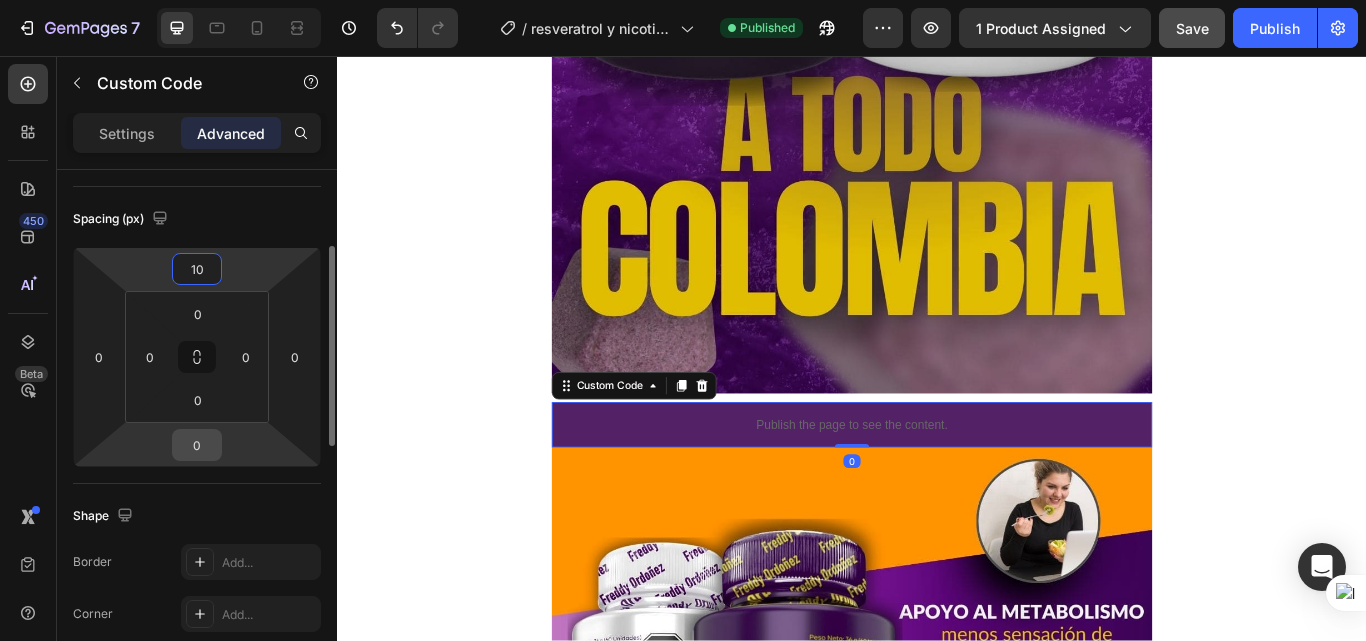 type on "10" 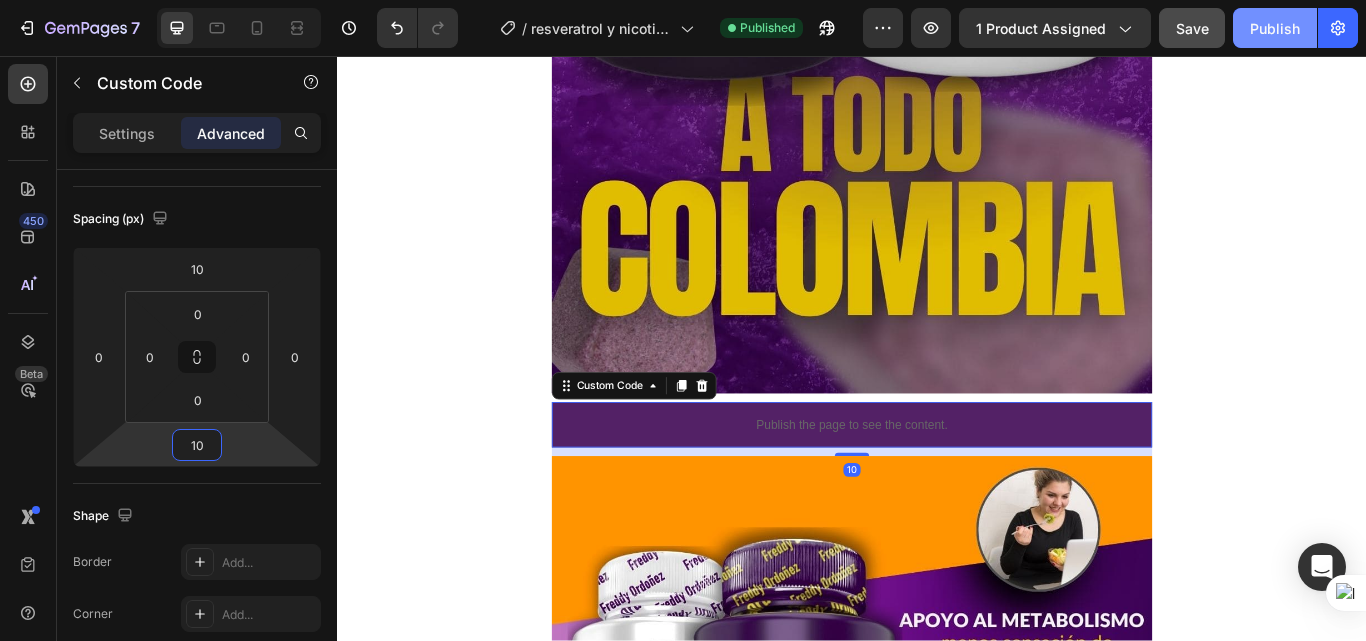 type on "10" 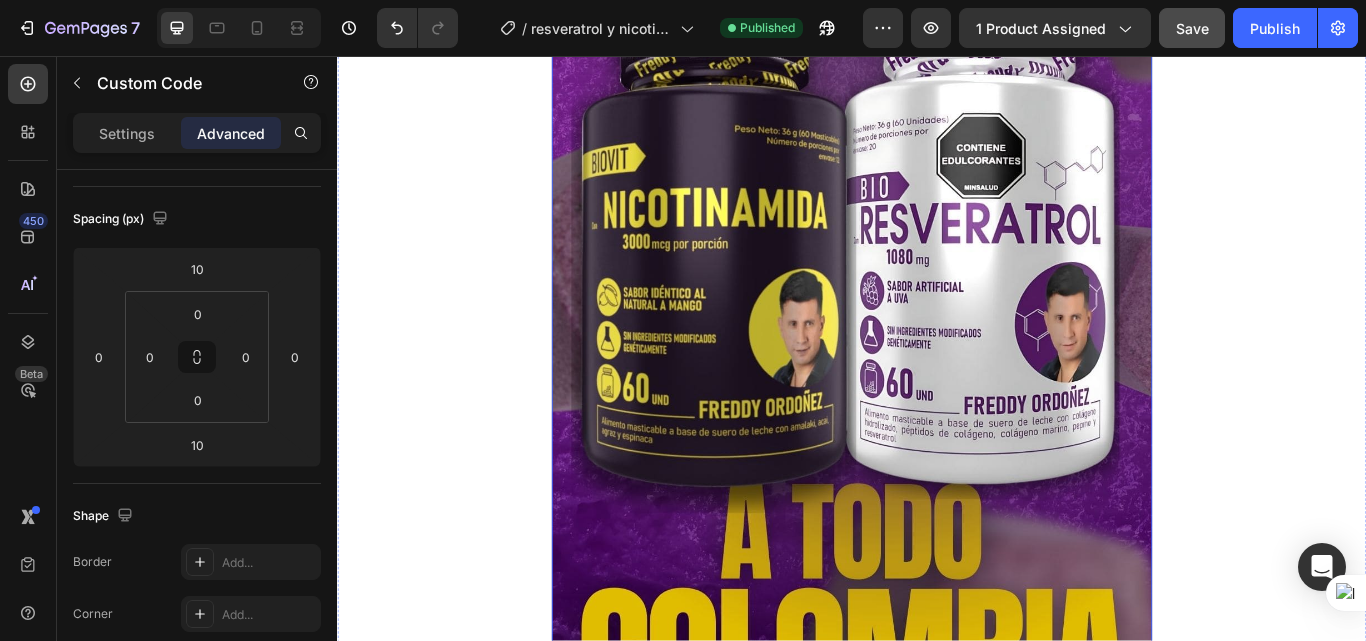 scroll, scrollTop: 2300, scrollLeft: 0, axis: vertical 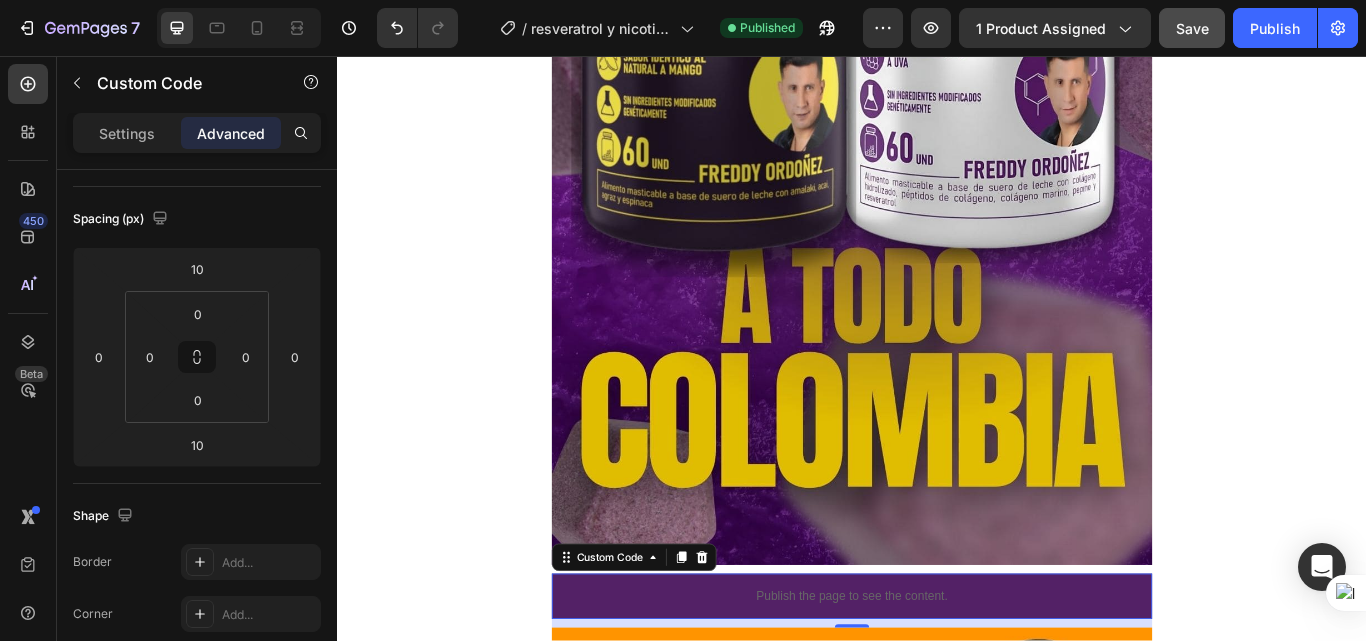 click on "Publish the page to see the content." at bounding box center (937, 686) 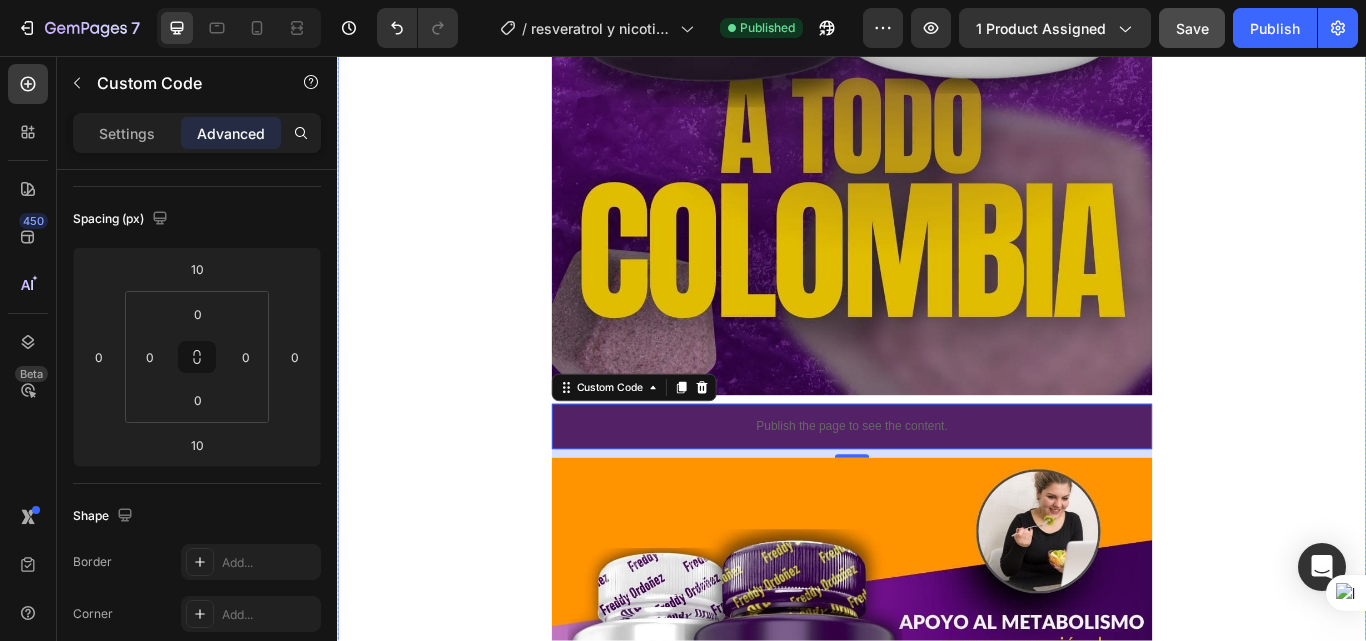 scroll, scrollTop: 2500, scrollLeft: 0, axis: vertical 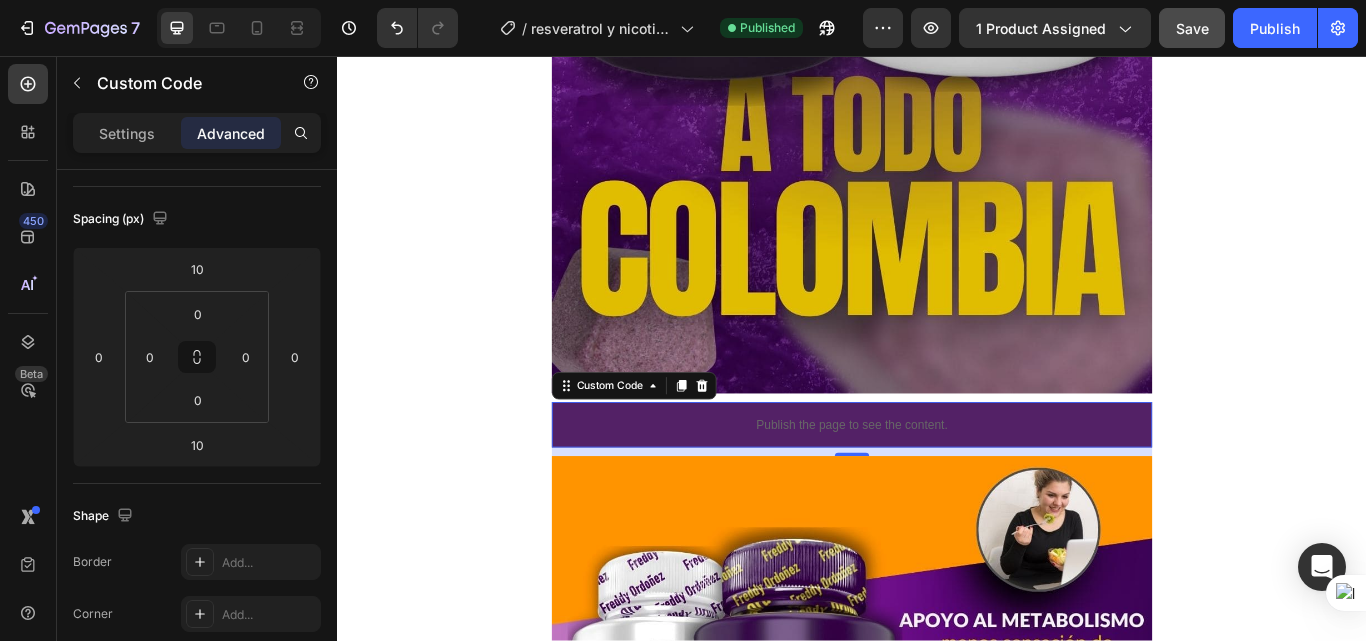 click on "Publish the page to see the content." at bounding box center (937, 486) 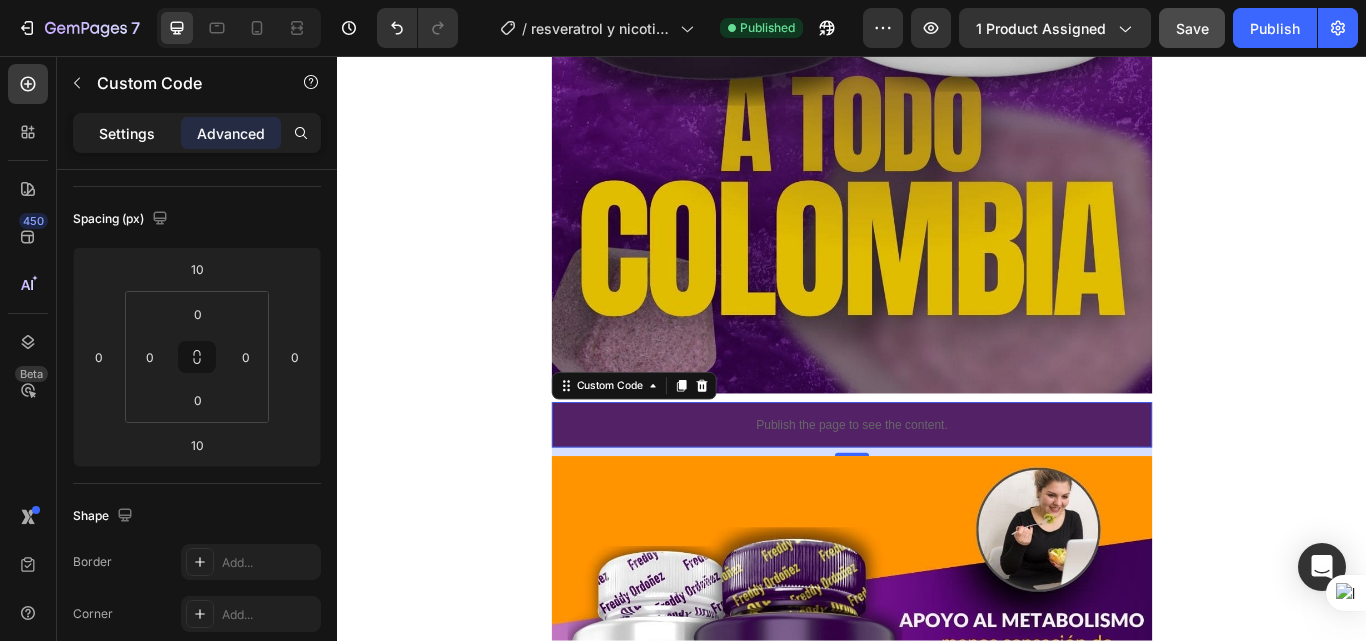 click on "Settings" at bounding box center (127, 133) 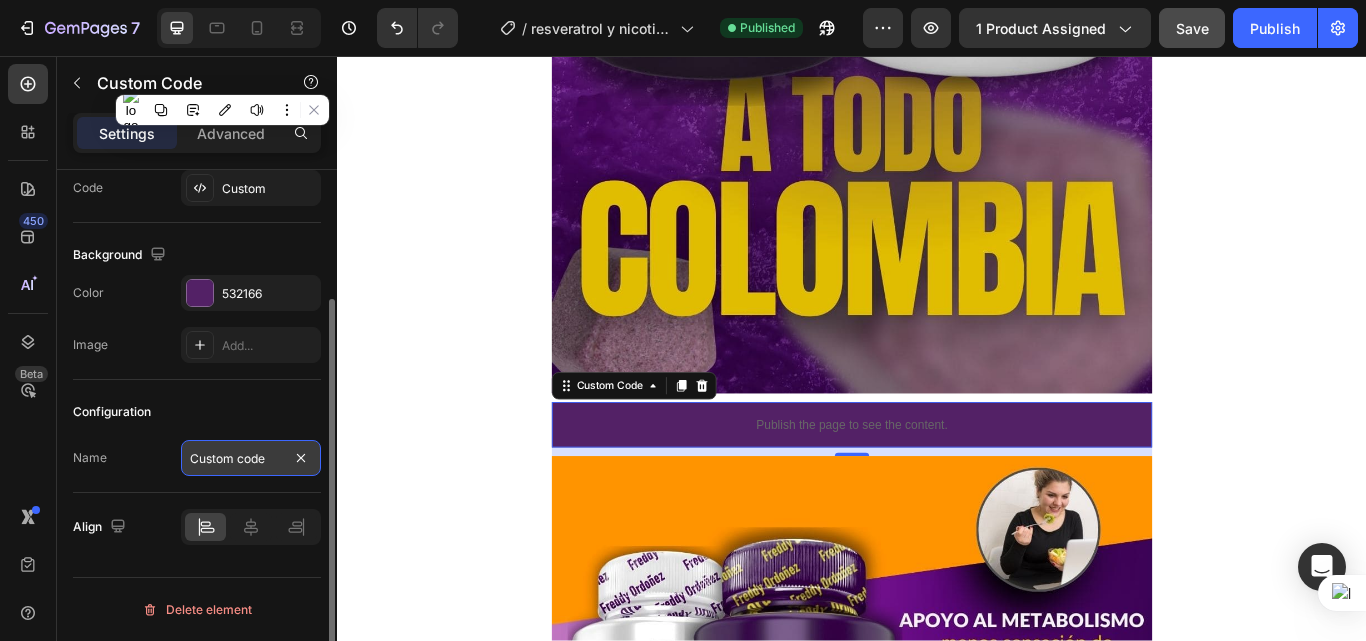 click on "Custom code" at bounding box center [251, 458] 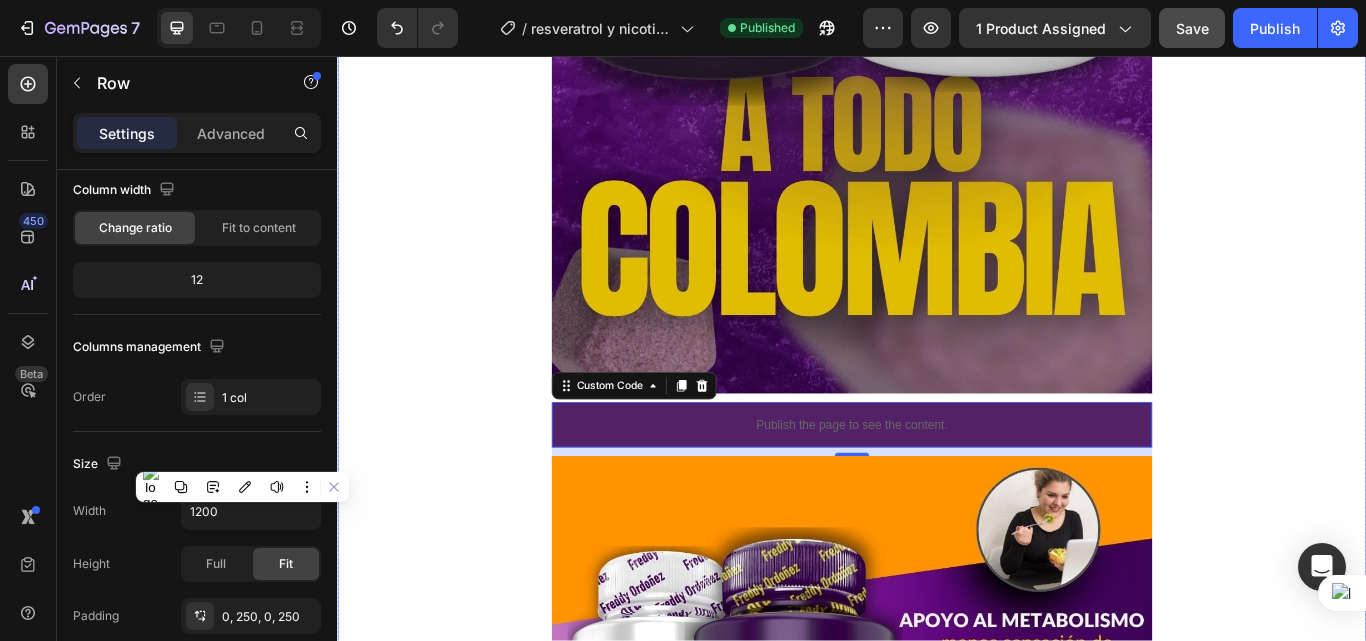 click on "ENERGÍA VISIBLE Text Block RESULTADOS REALES Text Block CAMBIO DESDE ADENTRO Text Block RUTINA QUE FUNCIONA Text Block ENERGÍA VISIBLE Text Block RESULTADOS REALES Text Block CAMBIO DESDE ADENTRO Text Block RUTINA QUE FUNCIONA Text Block Marquee Image Image Image Image Image Image Image Image Image Image Image Marquee Image
Publish the page to see the content.
Custom Code   10 Image Image
Publish the page to see the content.
Custom Code Image Image Image Image Image Image Marquee PREGUNTAS FRECUENTES Heading
¿Quién puede tomar este combo? Adultos mayores de 25 años que quieran mejorar su energía, piel y bienestar general. Text Block
¿Cuánto tiempo tarda en notarse el efecto?
¿Tiene azúcar o ingredientes artificiales?
¿Puedo tomarlo si ya uso otros suplementos?" at bounding box center (937, 2796) 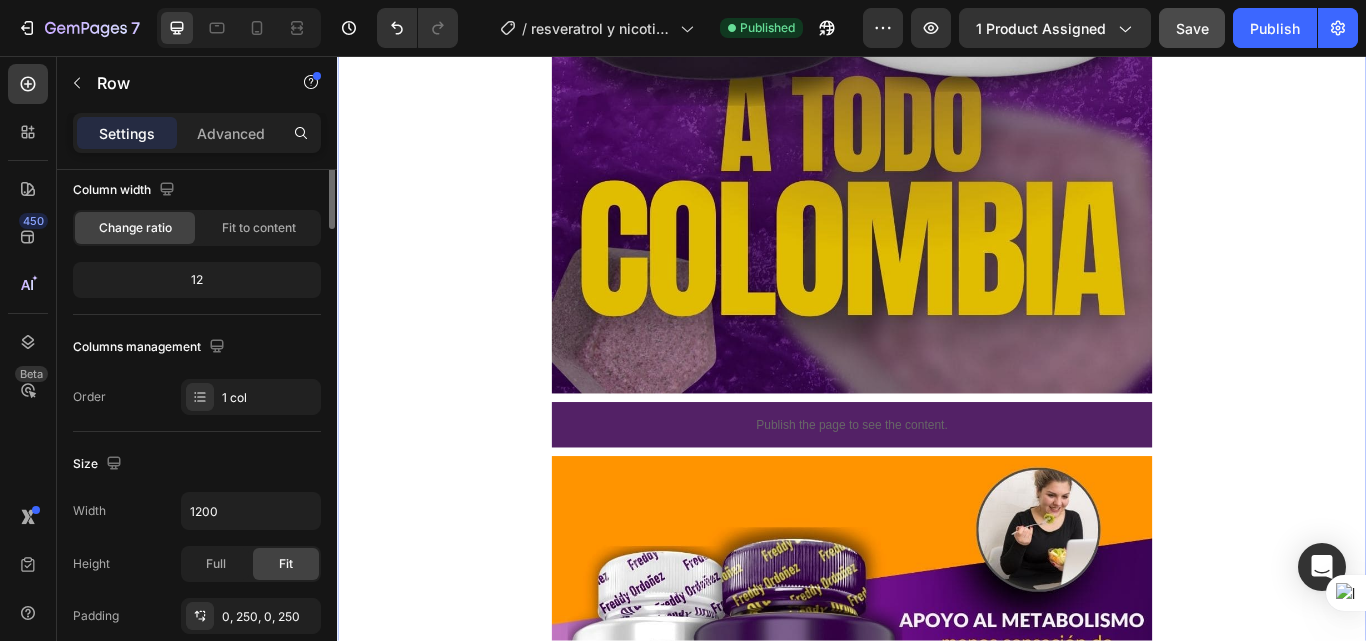 scroll, scrollTop: 0, scrollLeft: 0, axis: both 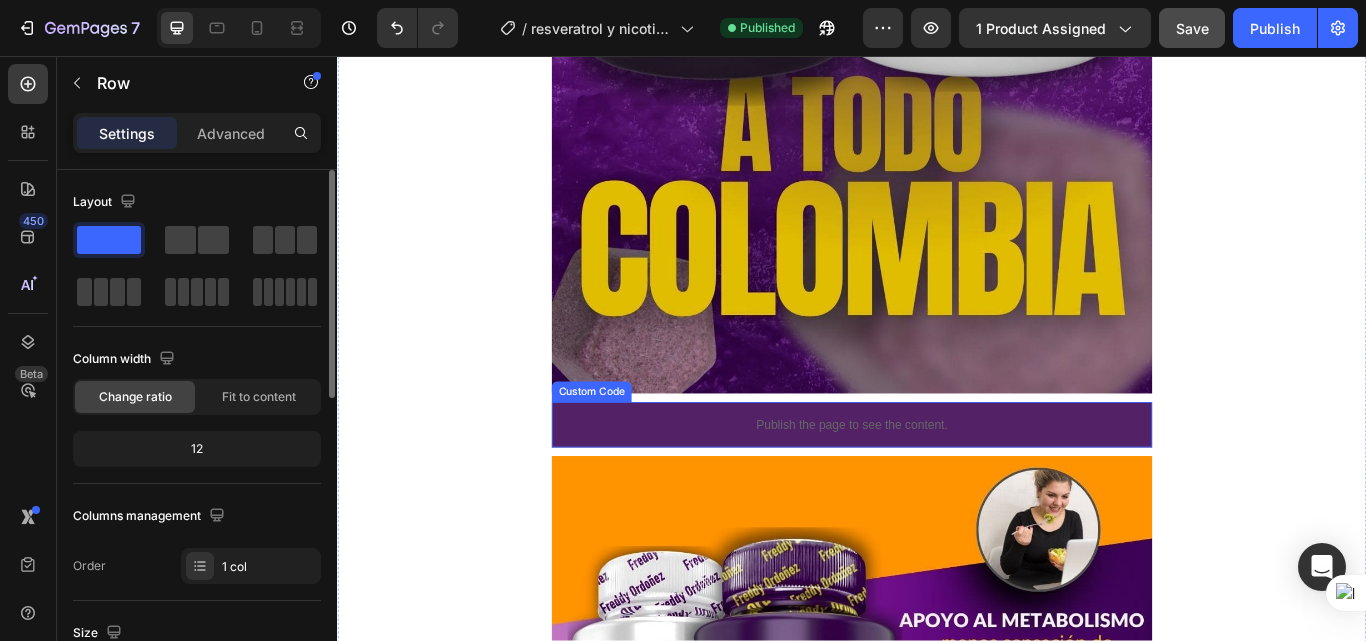 click on "Publish the page to see the content." at bounding box center (937, 486) 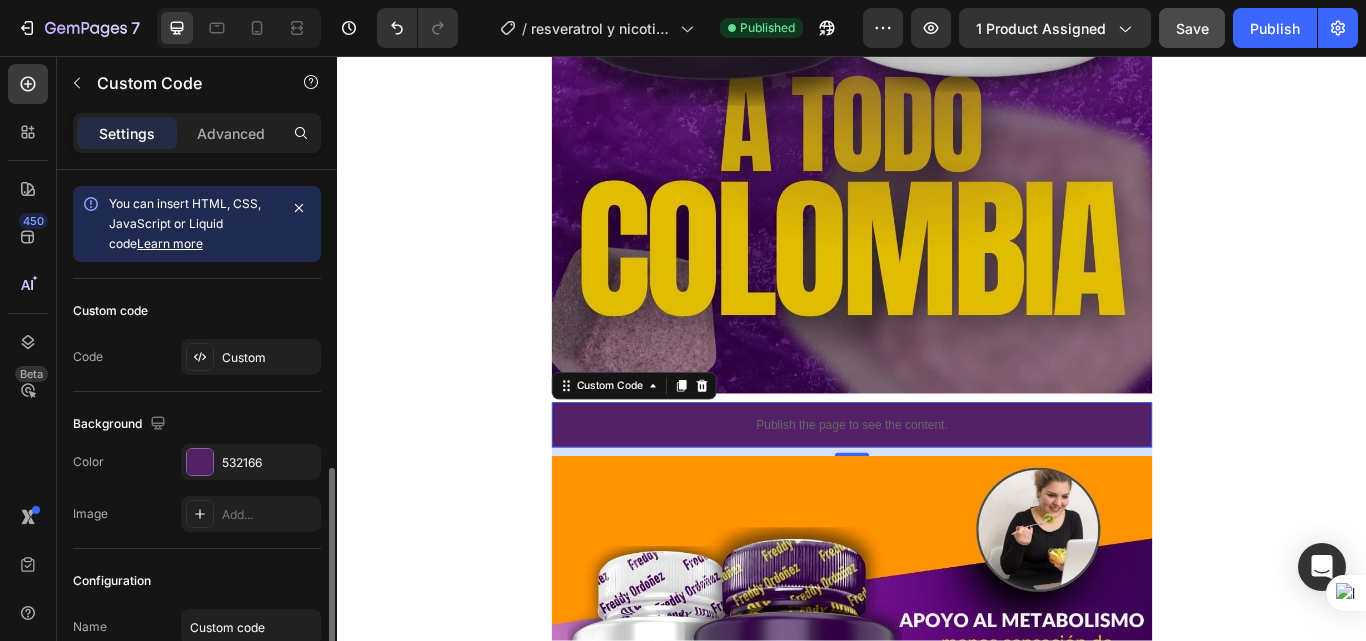 scroll, scrollTop: 169, scrollLeft: 0, axis: vertical 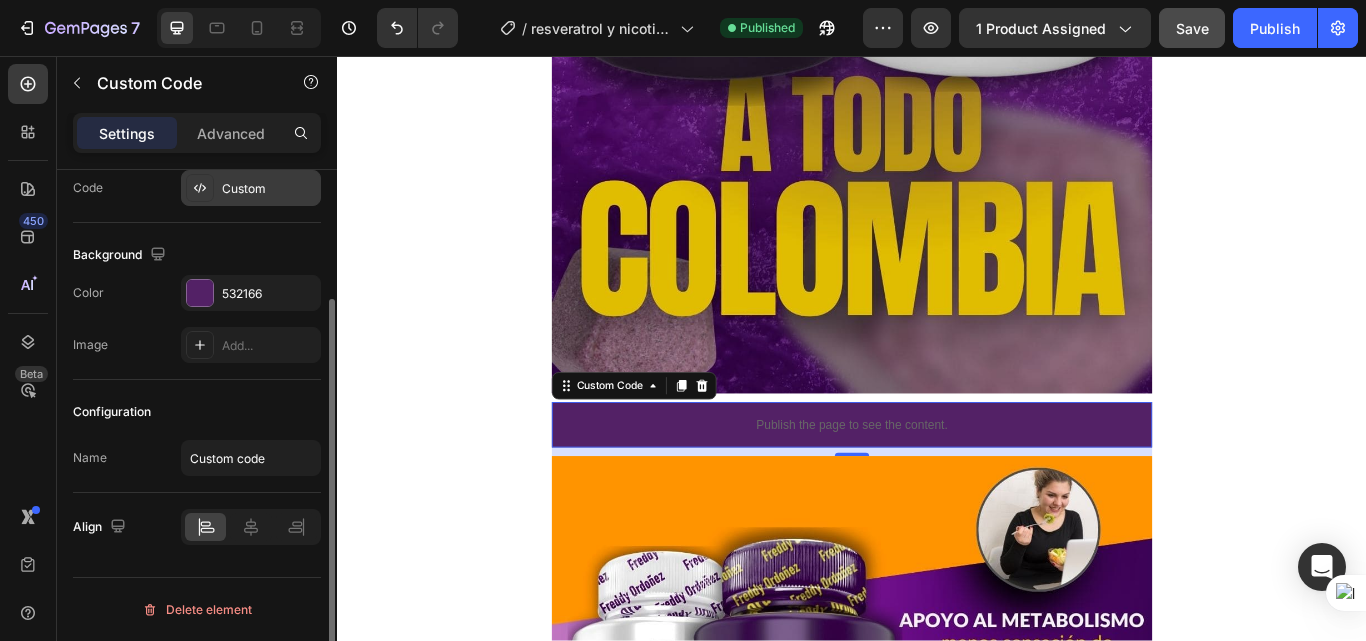 click on "Custom" at bounding box center [269, 189] 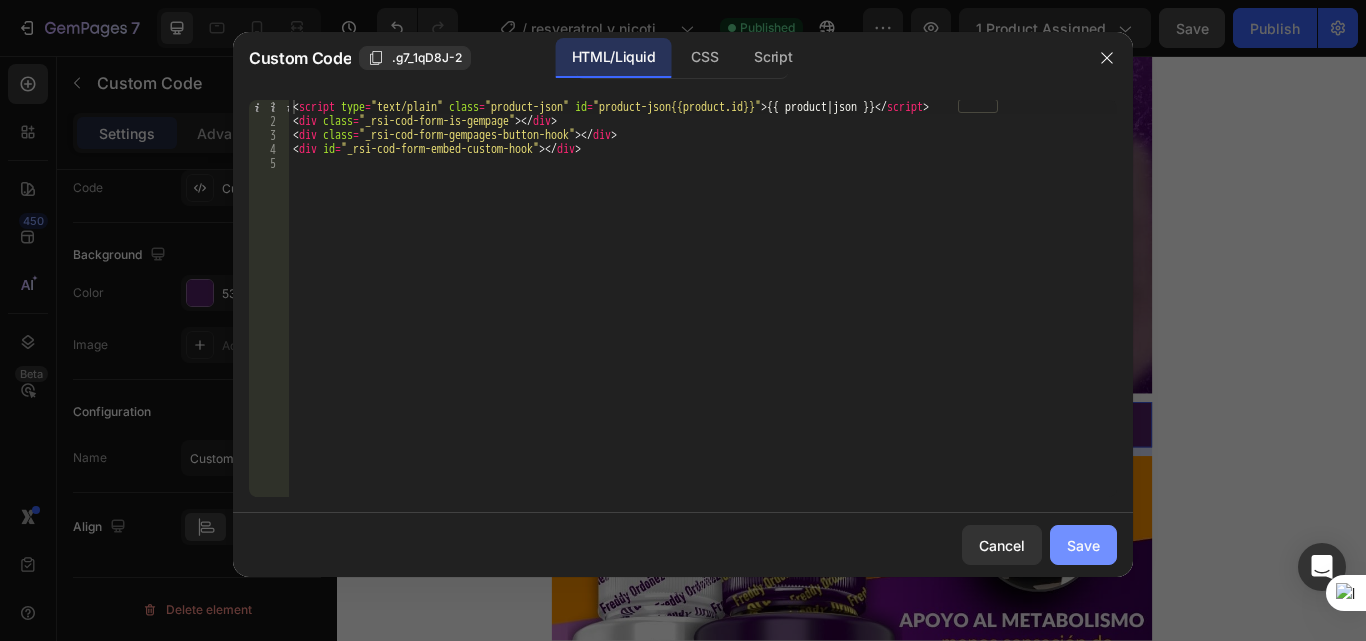 click on "Save" 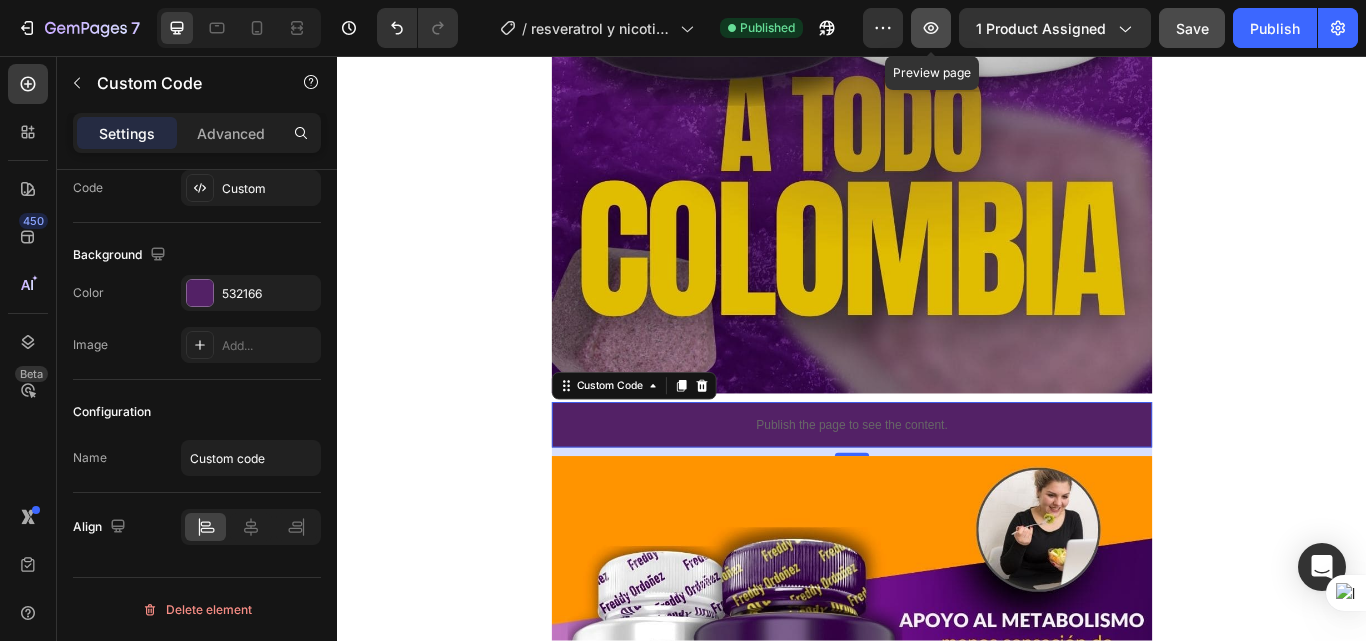 click 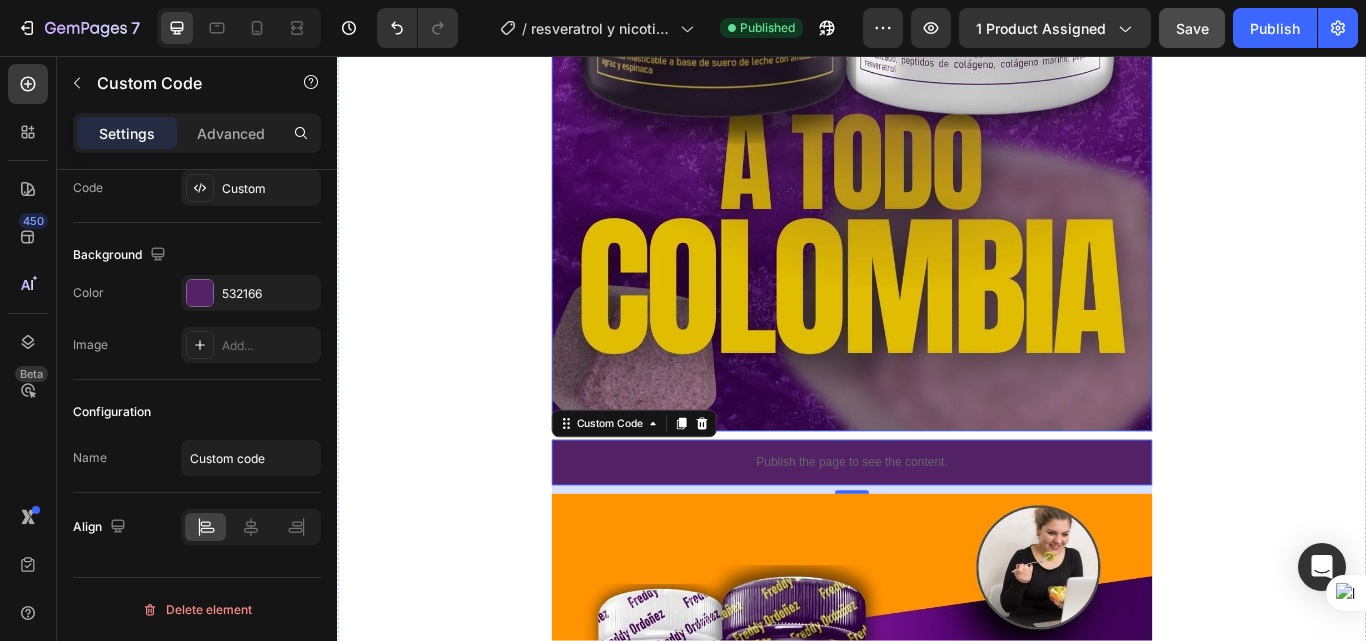 scroll, scrollTop: 2500, scrollLeft: 0, axis: vertical 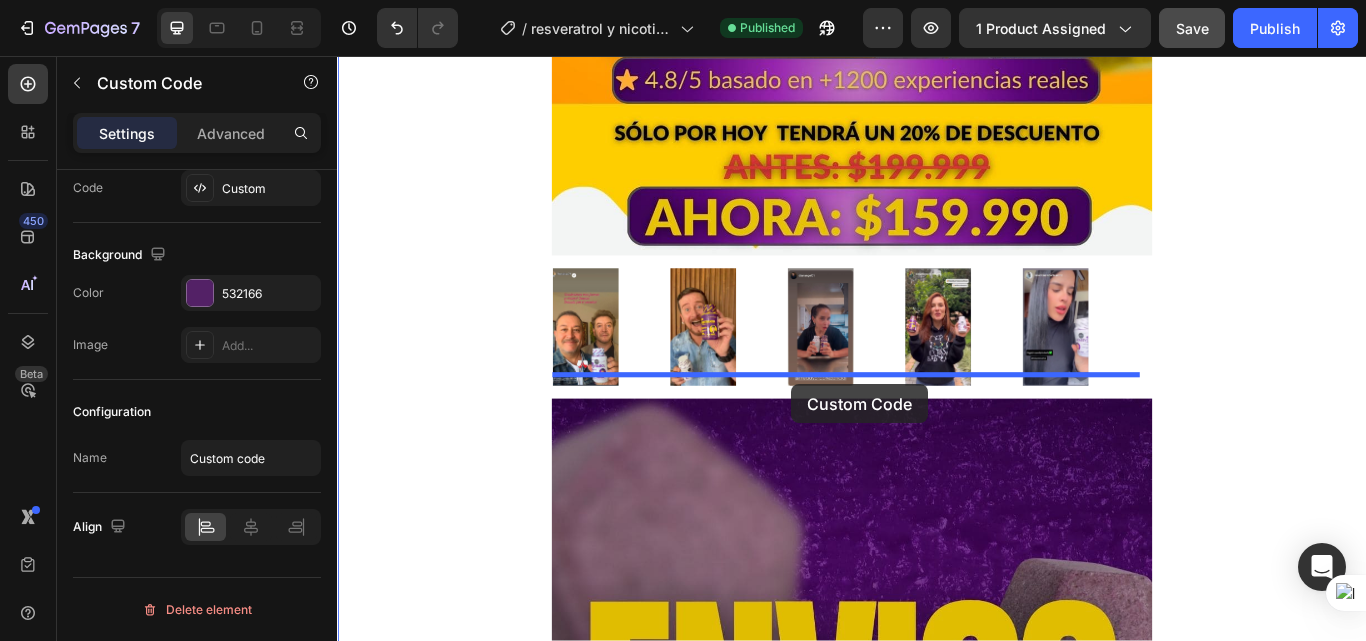drag, startPoint x: 707, startPoint y: 426, endPoint x: 866, endPoint y: 439, distance: 159.53056 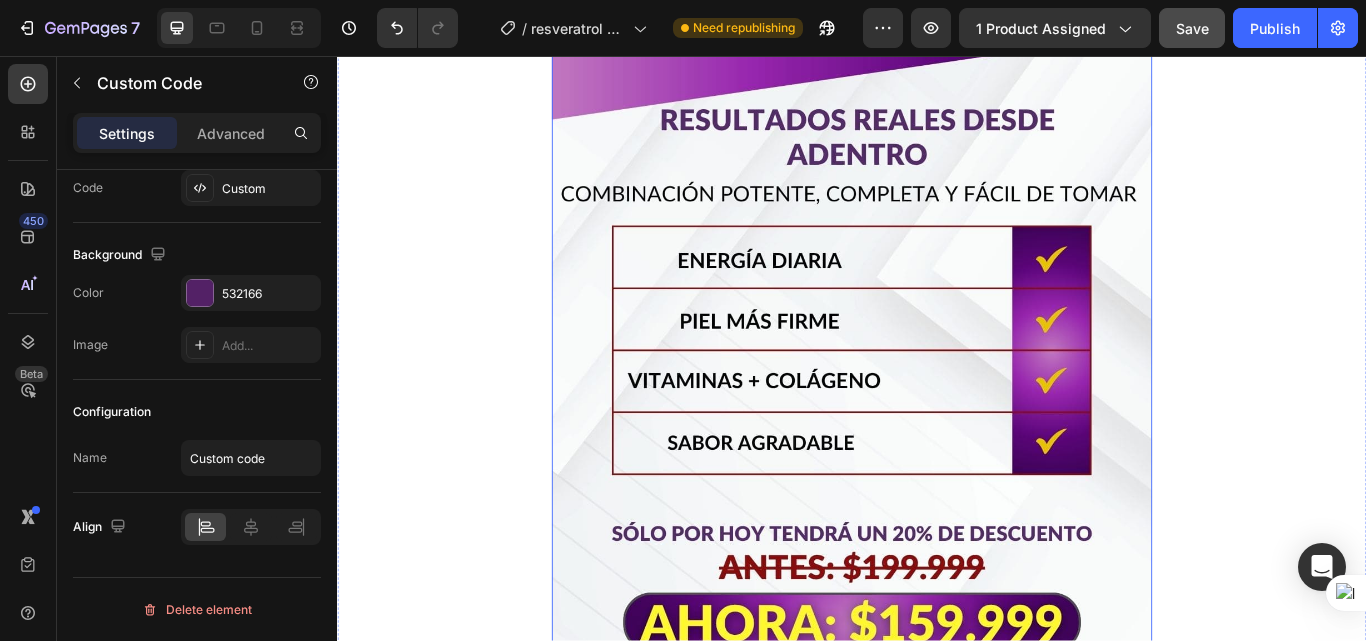 scroll, scrollTop: 4100, scrollLeft: 0, axis: vertical 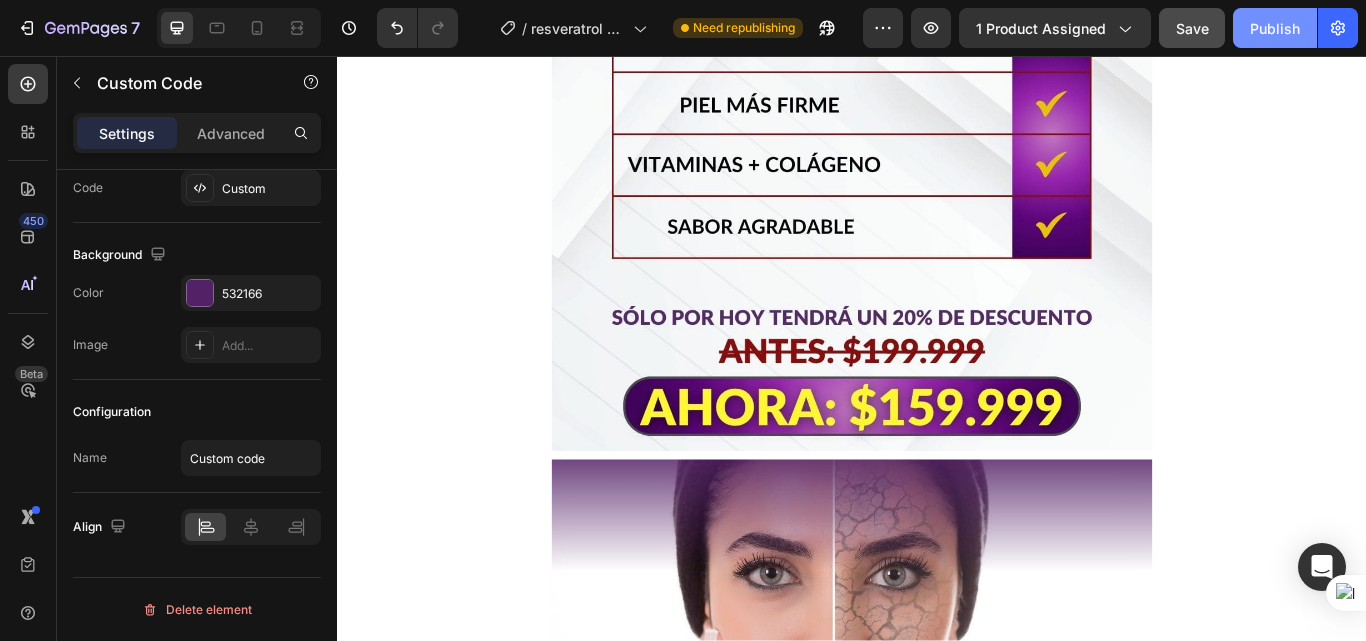 click on "Publish" 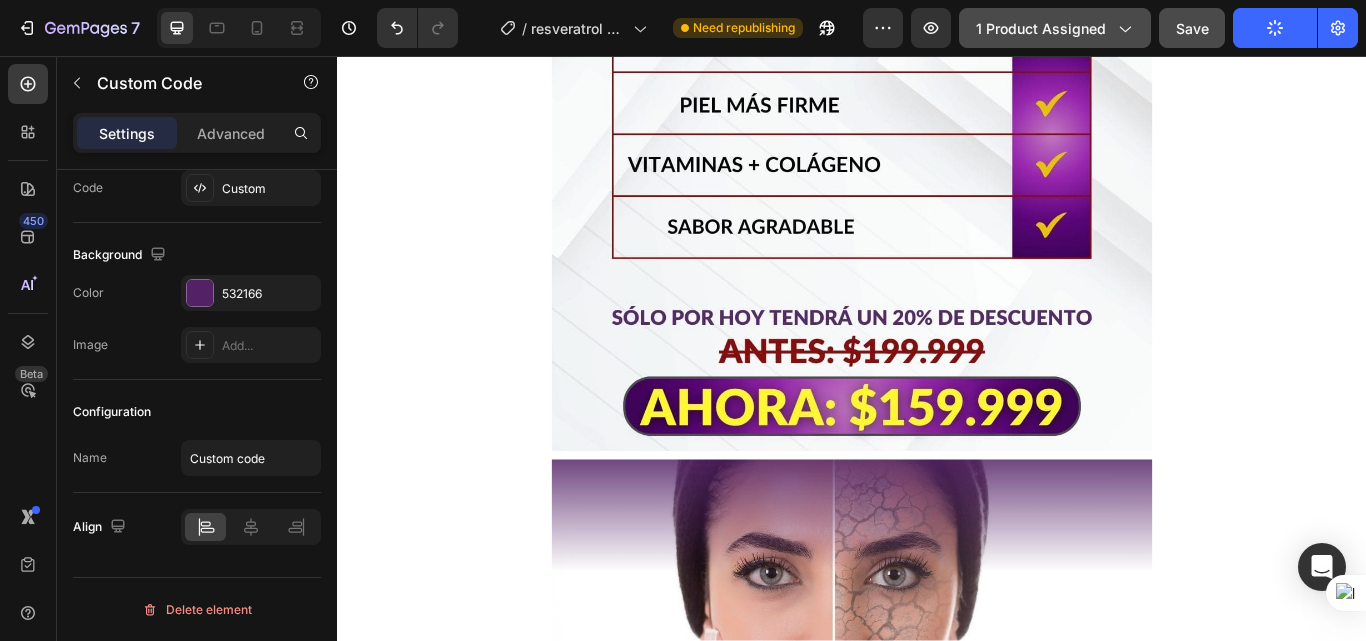 click on "1 product assigned" 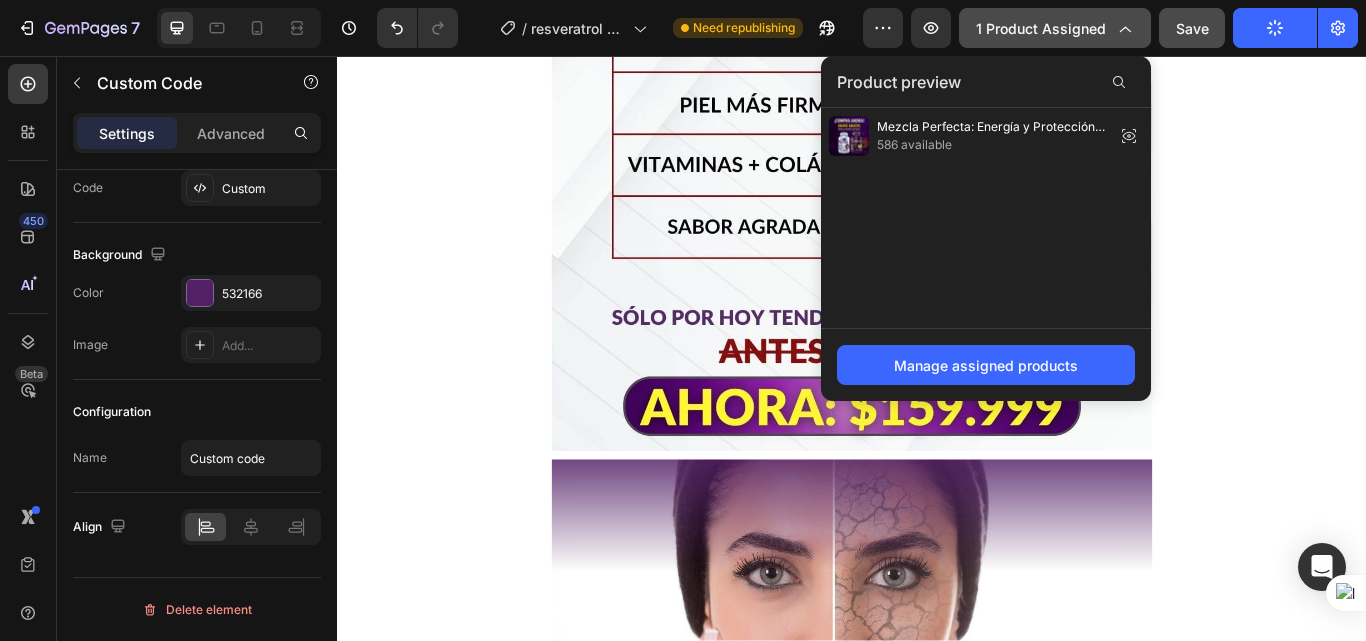 click on "1 product assigned" 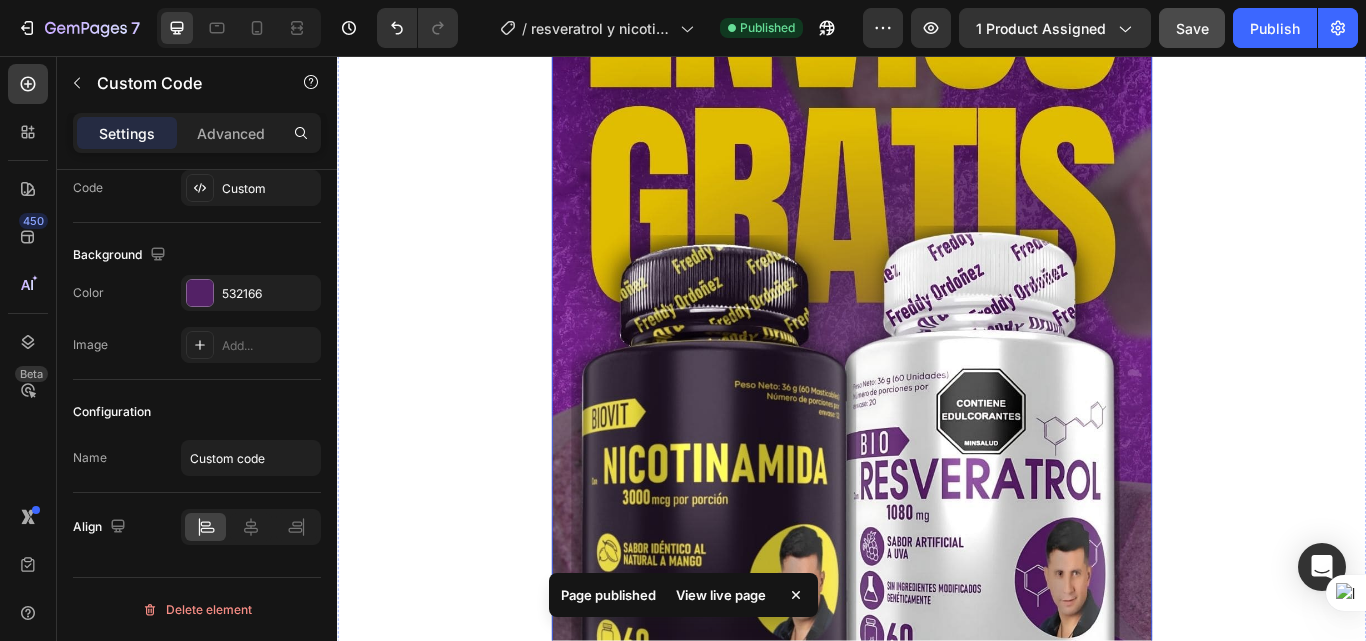 scroll, scrollTop: 1300, scrollLeft: 0, axis: vertical 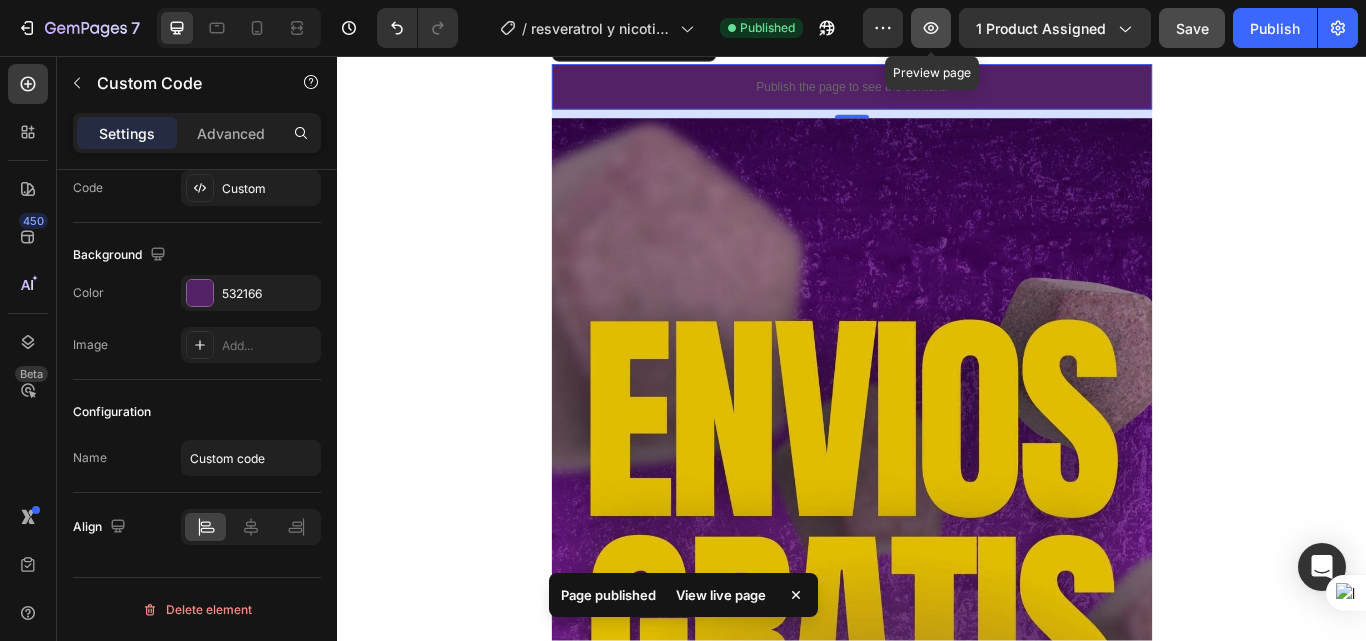 click 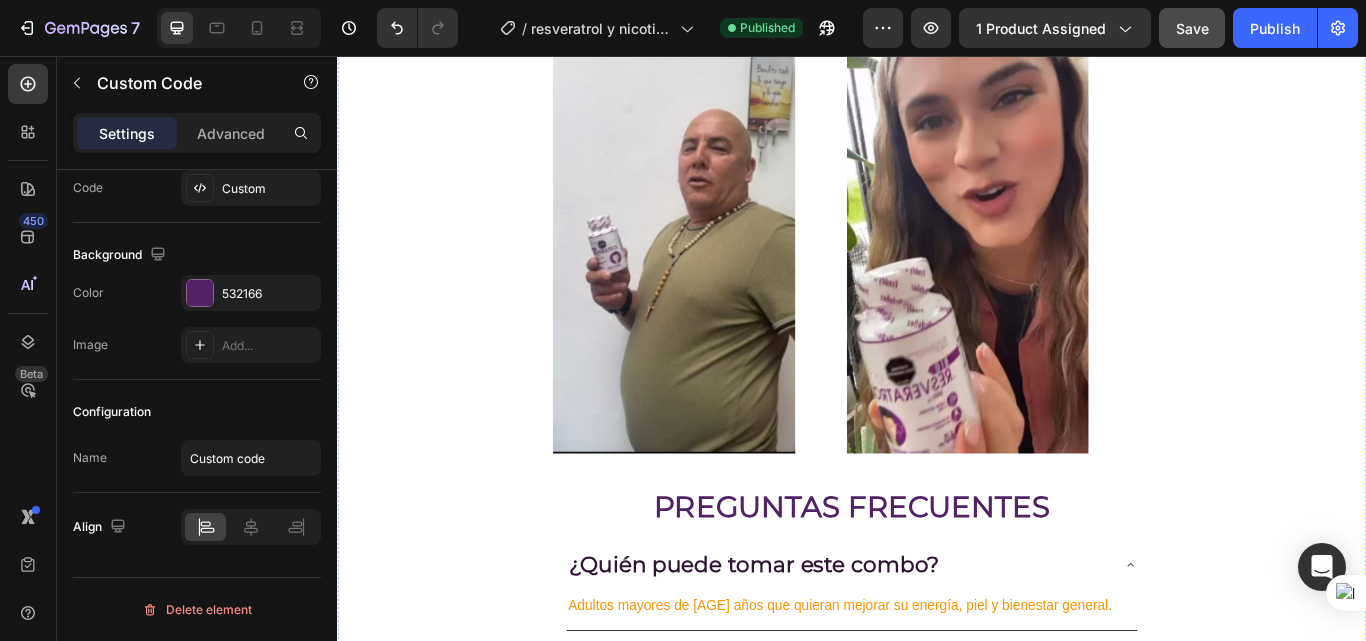 scroll, scrollTop: 9500, scrollLeft: 0, axis: vertical 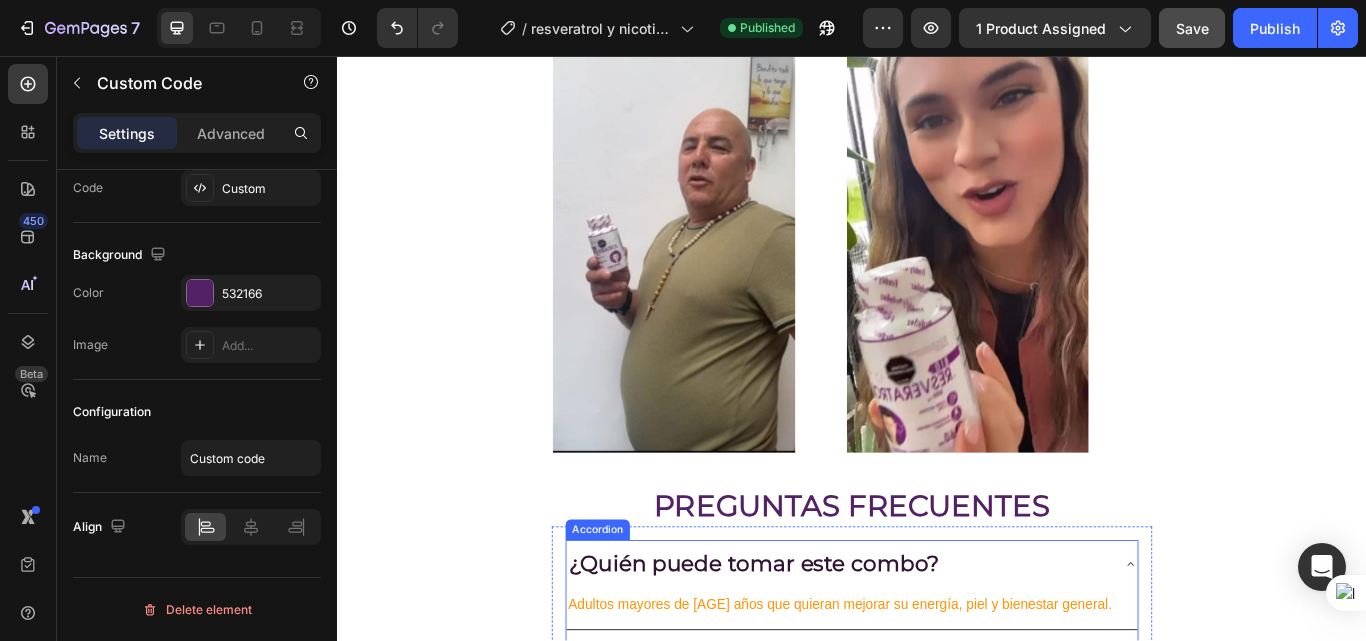 click 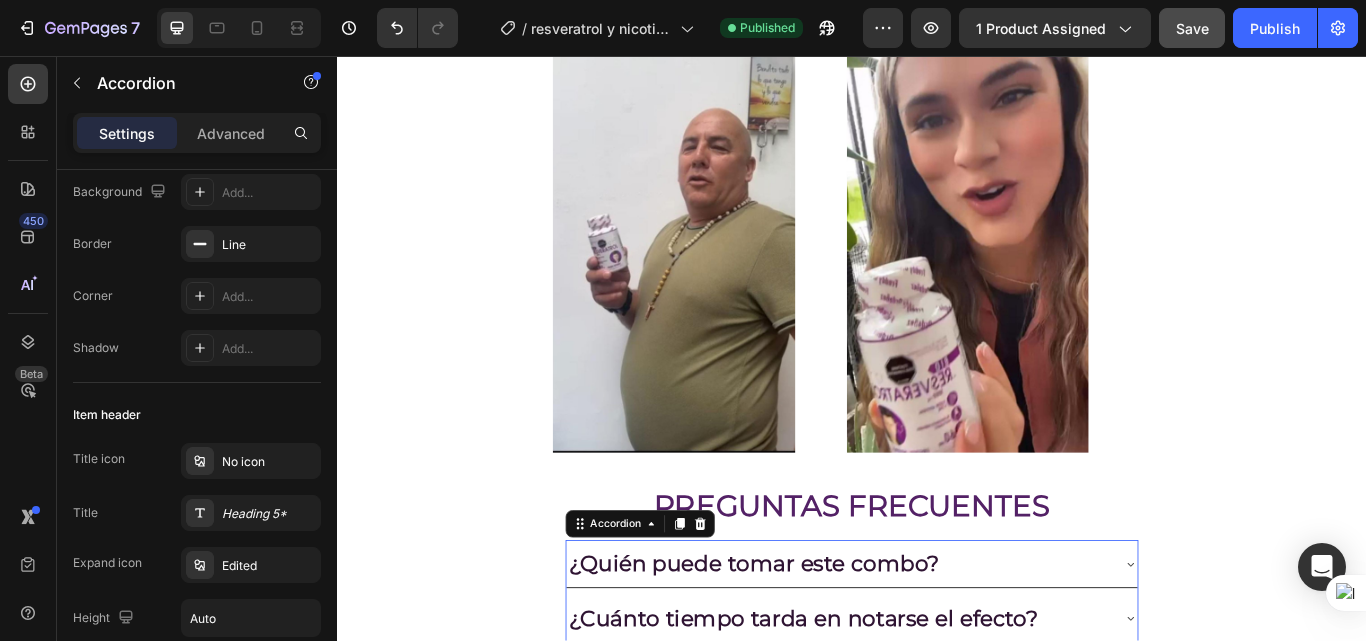 scroll, scrollTop: 0, scrollLeft: 0, axis: both 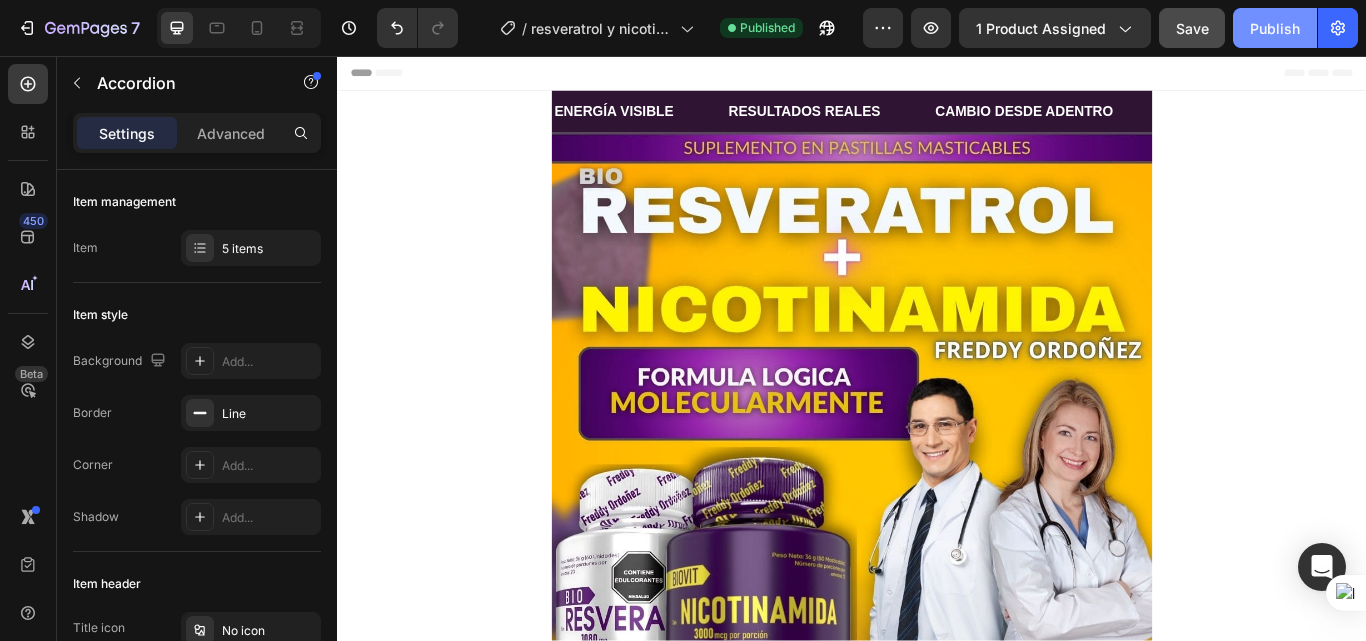click on "Publish" at bounding box center (1275, 28) 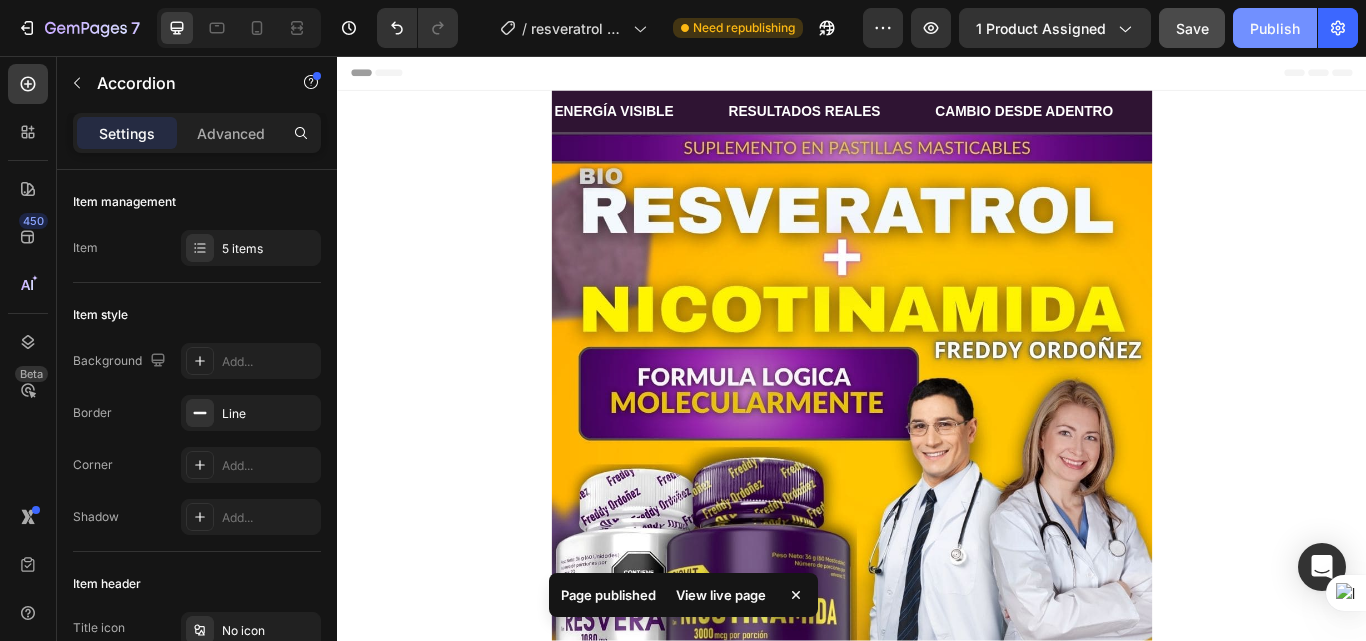 click on "Publish" at bounding box center (1275, 28) 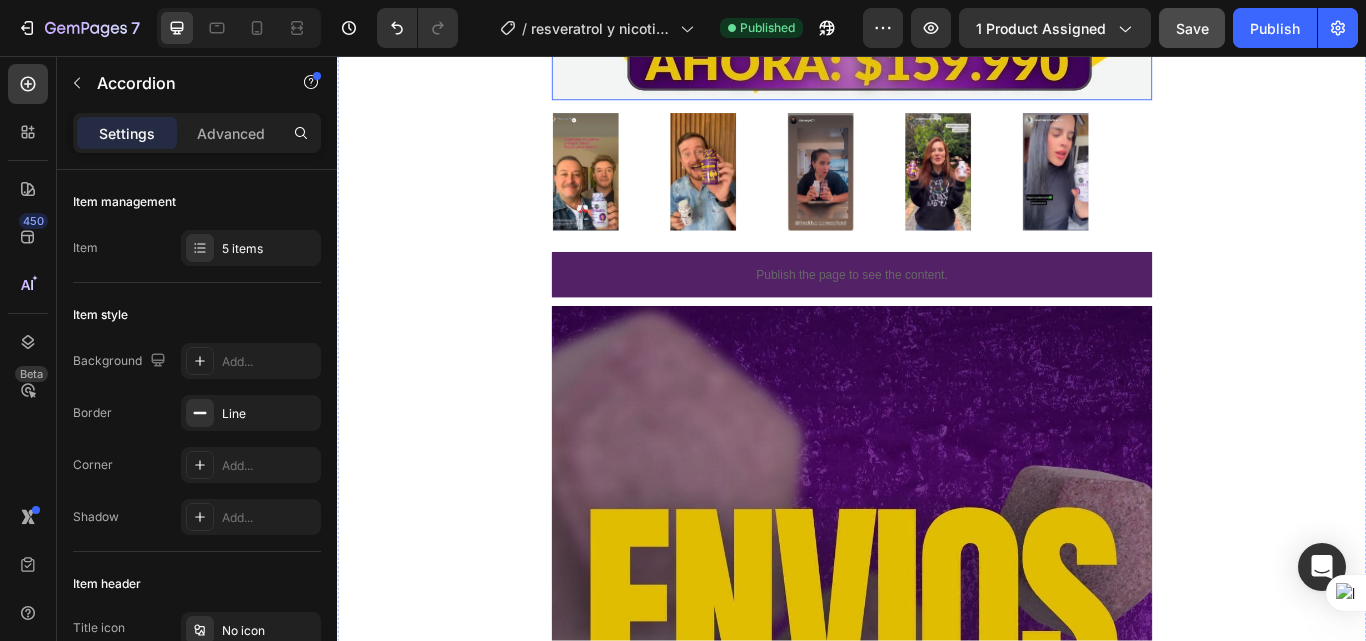 scroll, scrollTop: 1100, scrollLeft: 0, axis: vertical 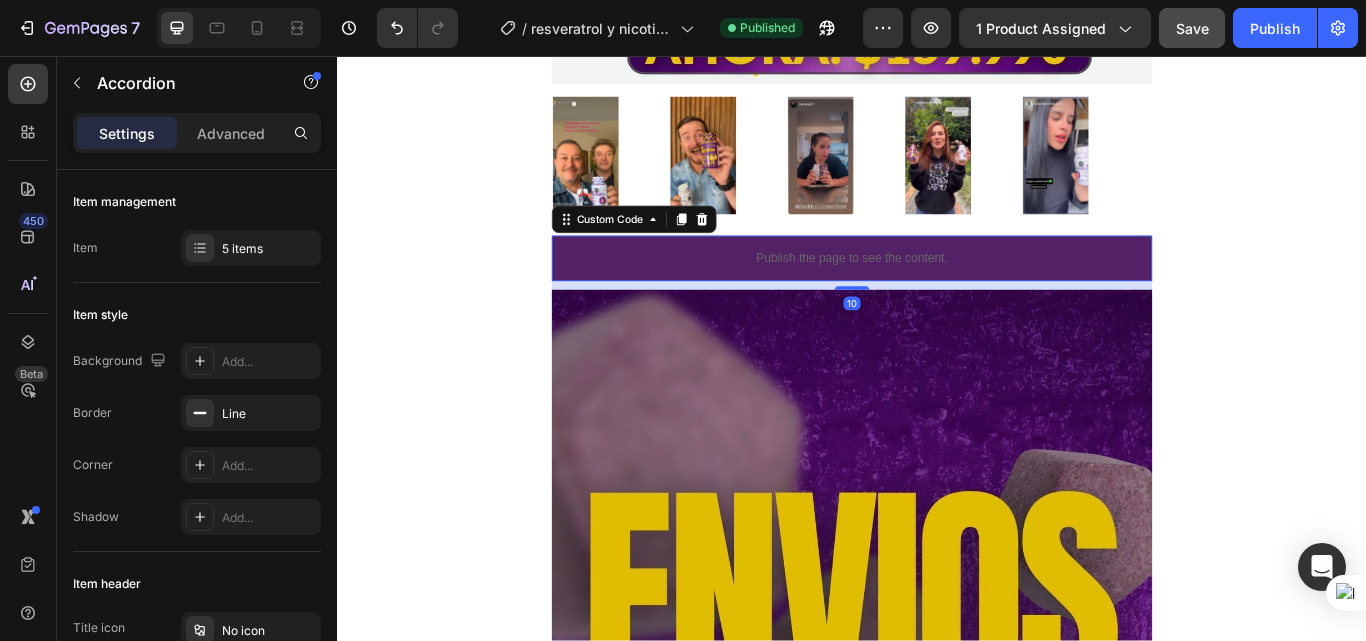 click on "Publish the page to see the content." at bounding box center (937, 292) 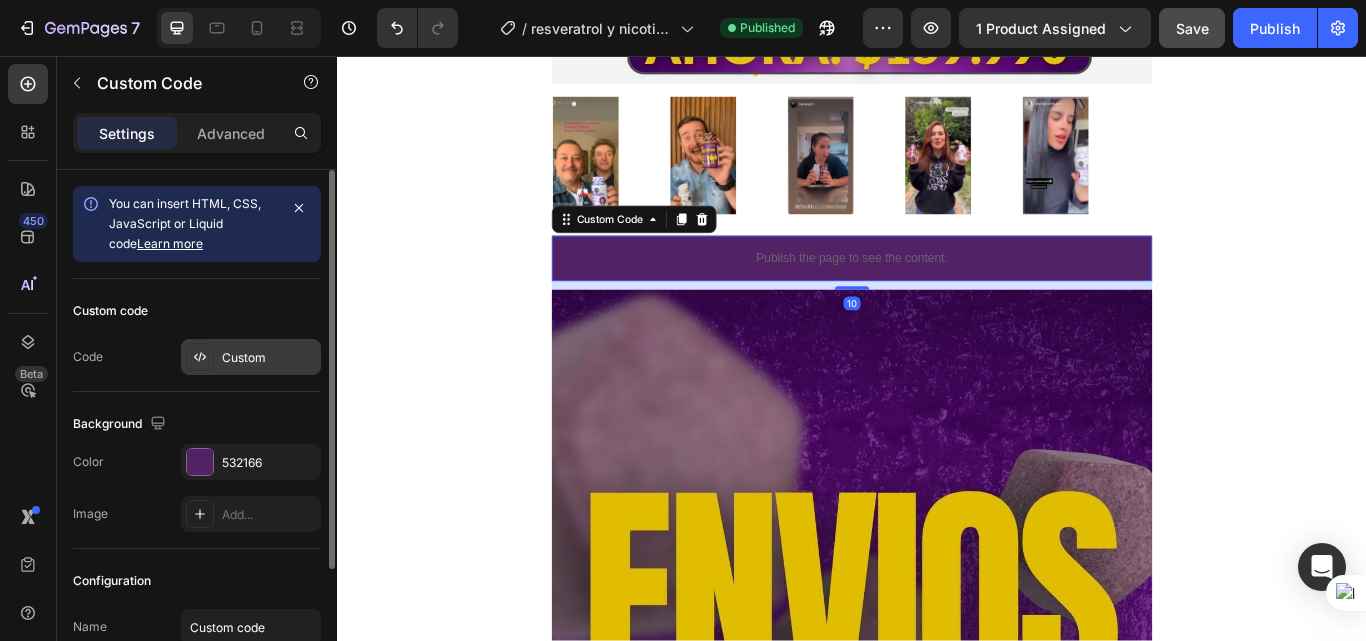 click on "Custom" at bounding box center [269, 358] 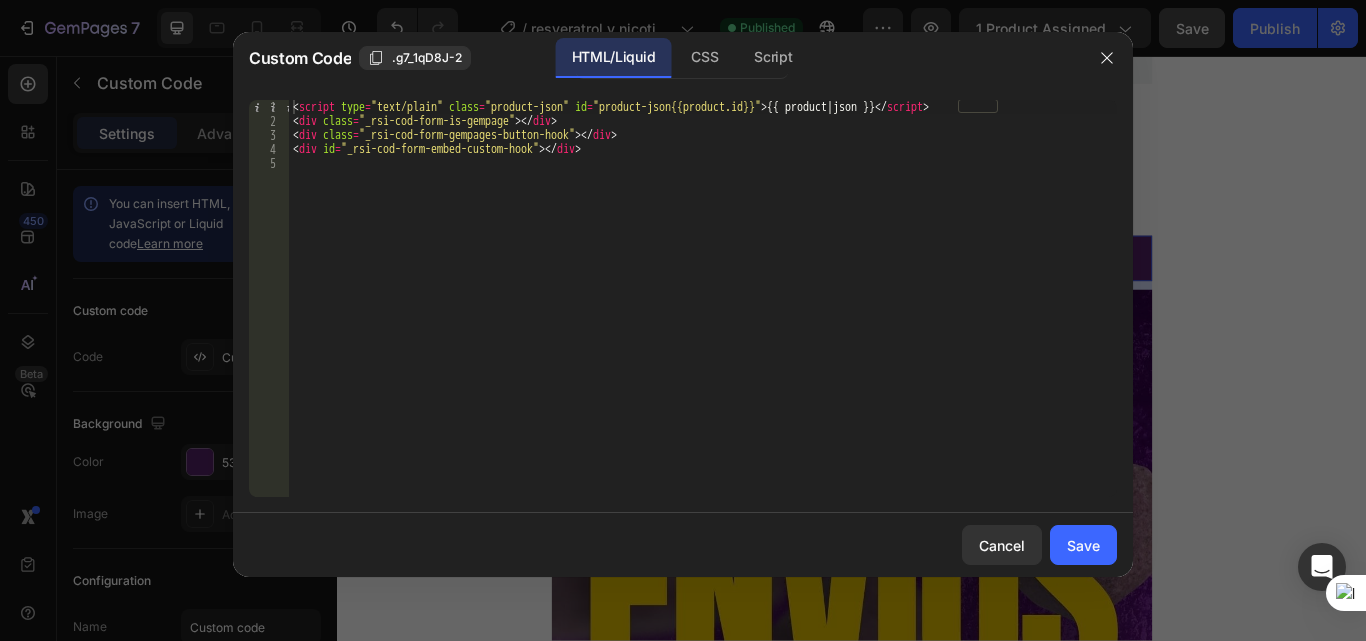 click at bounding box center [683, 320] 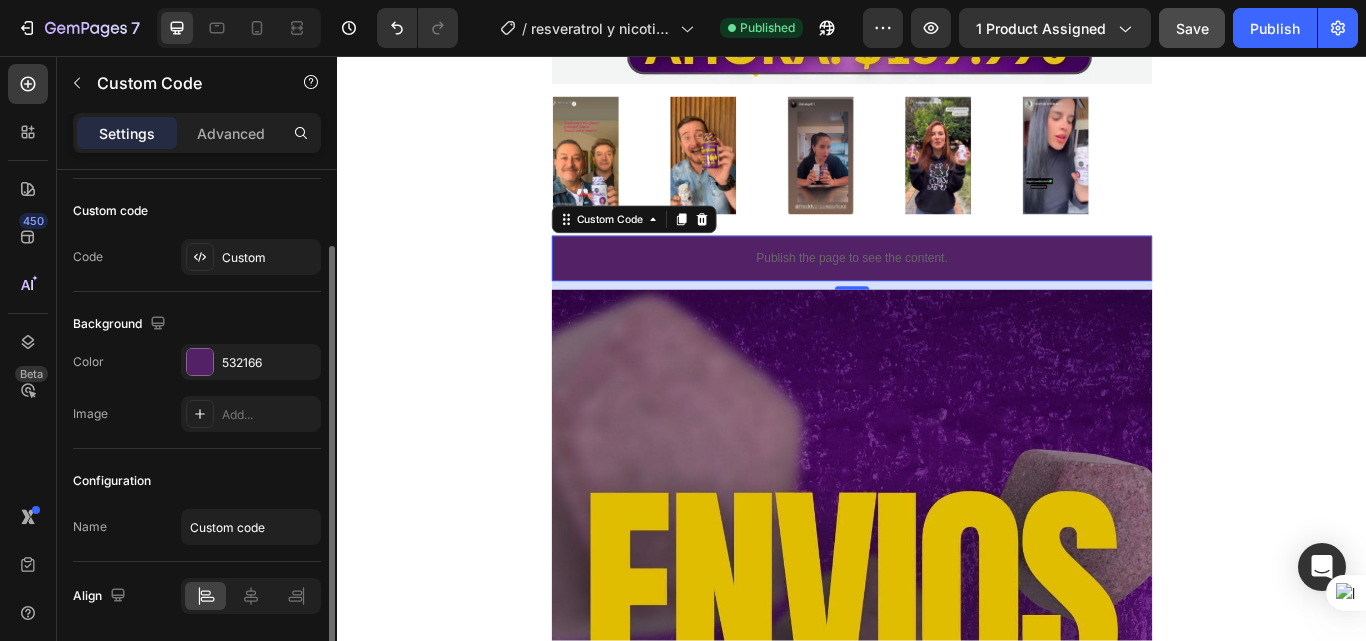 scroll, scrollTop: 169, scrollLeft: 0, axis: vertical 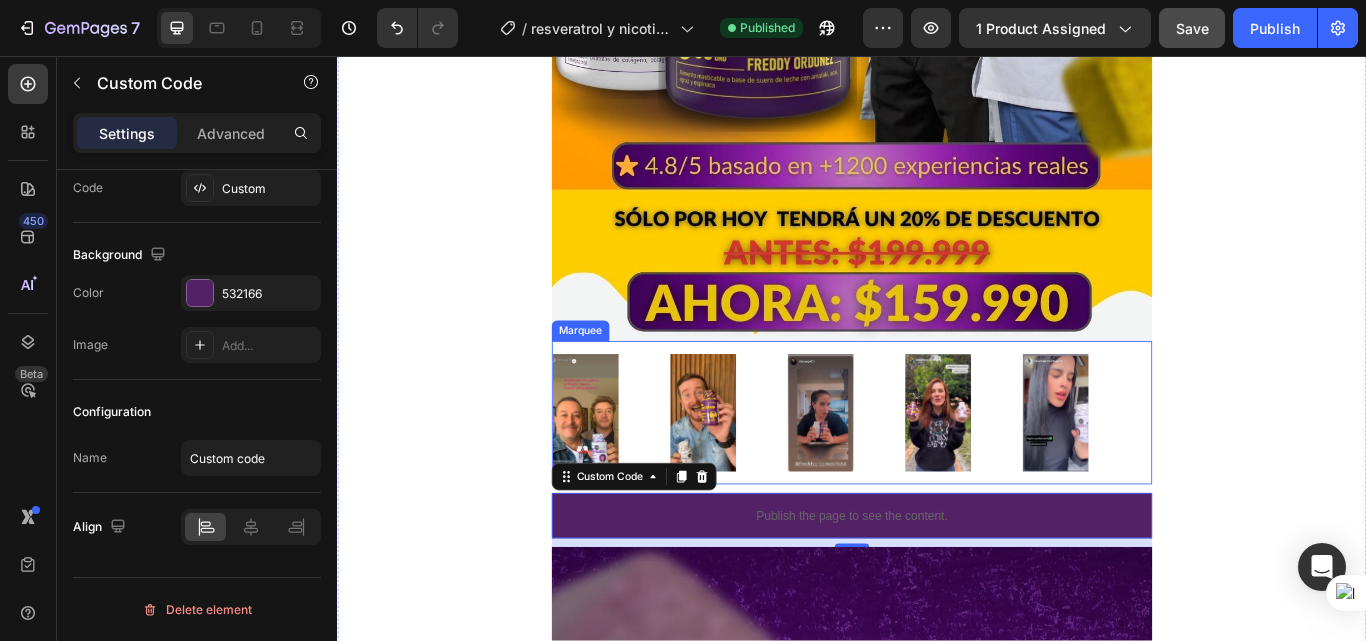 click on "Image" at bounding box center [632, 472] 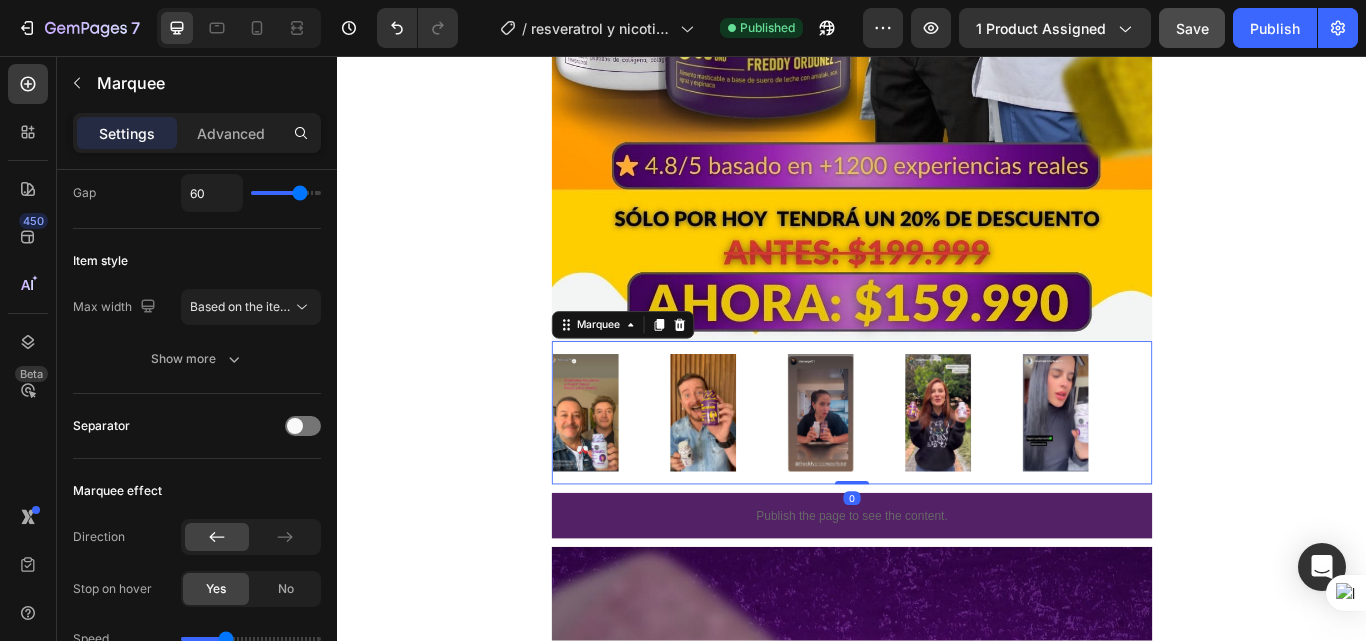 scroll, scrollTop: 0, scrollLeft: 0, axis: both 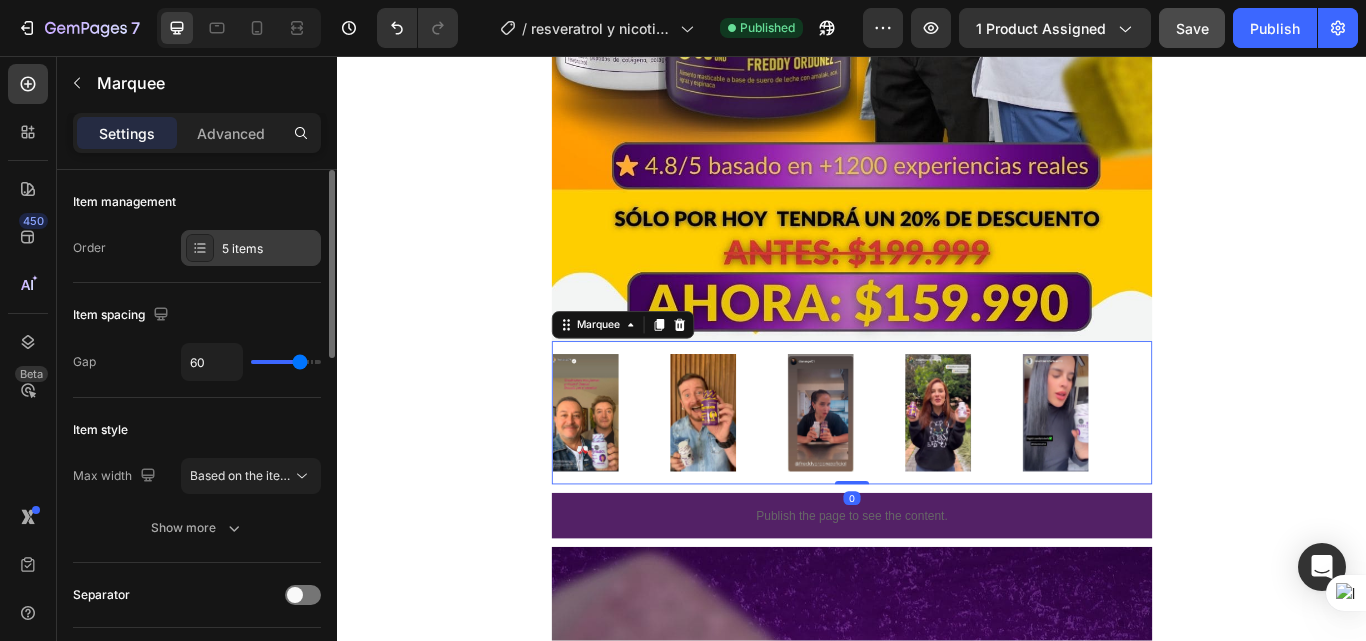 click on "5 items" at bounding box center [269, 249] 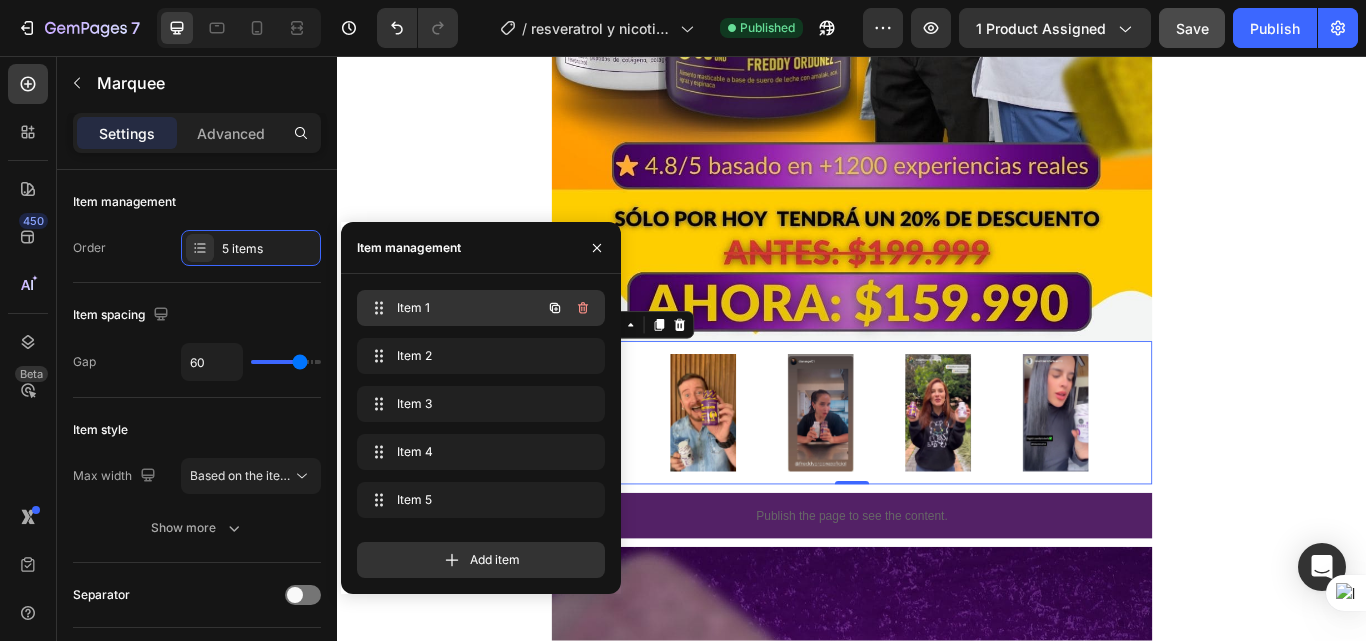 click on "Item 1 Item 1" at bounding box center (453, 308) 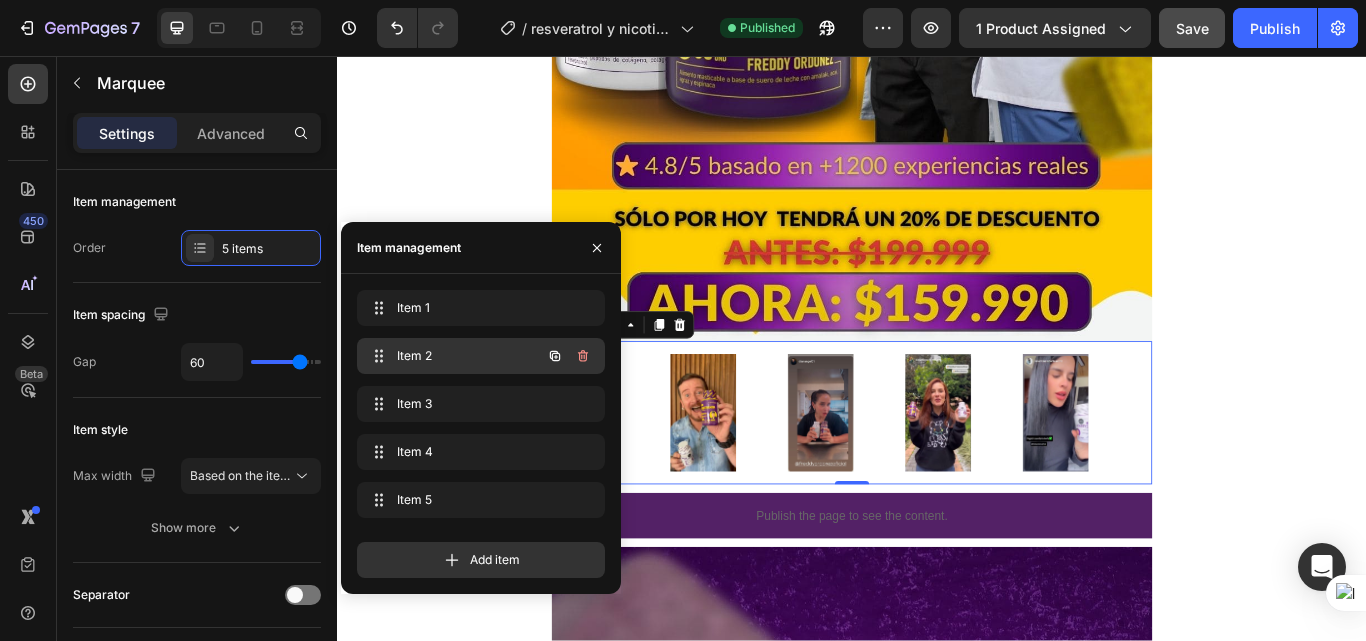 click on "Item 2" at bounding box center [453, 356] 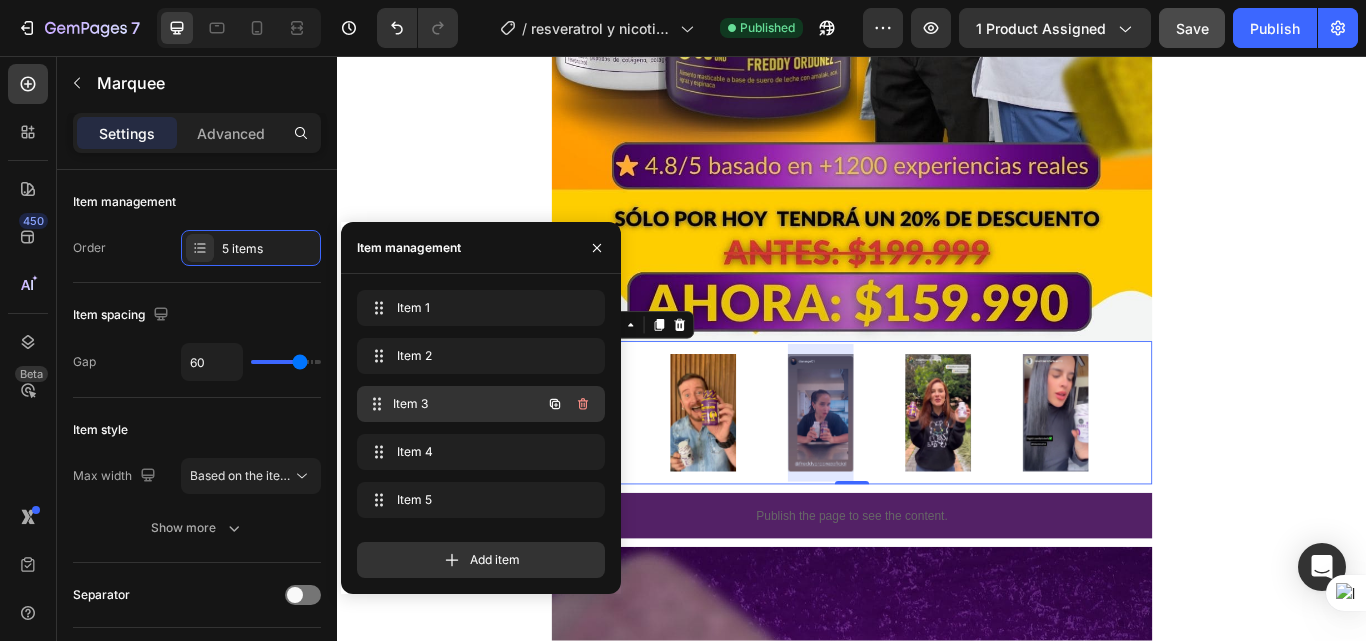 click on "Item 3" at bounding box center [467, 404] 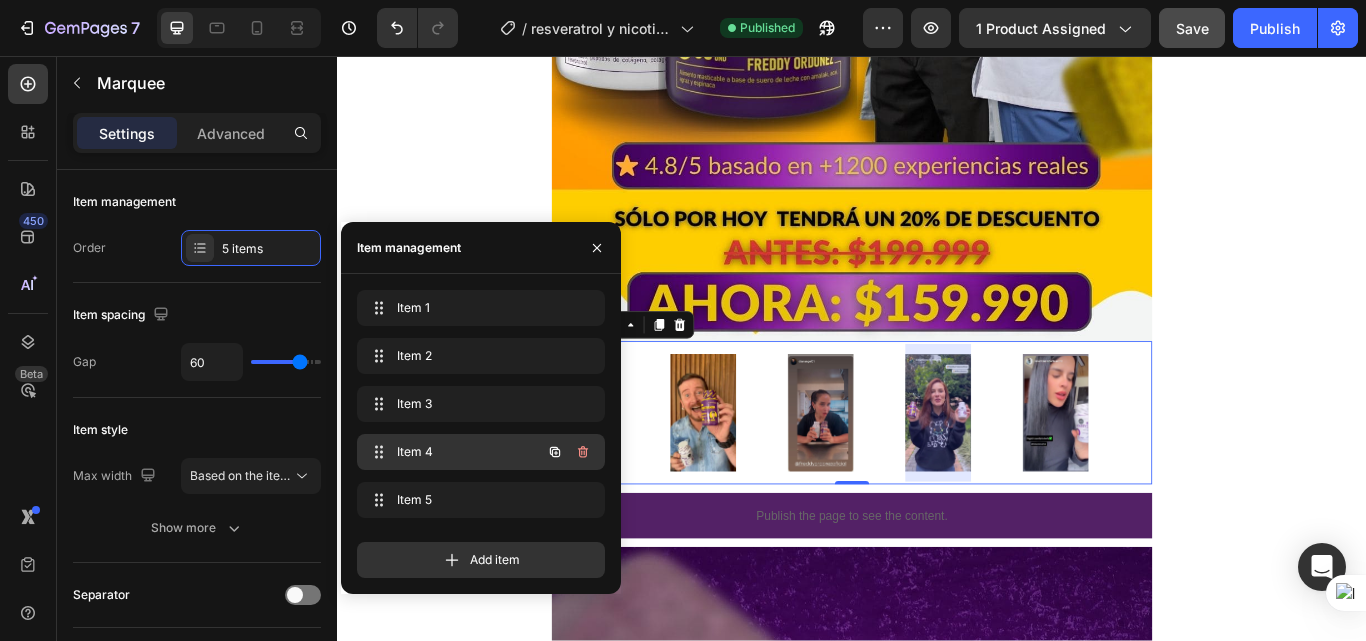 click on "Item 4" at bounding box center (453, 452) 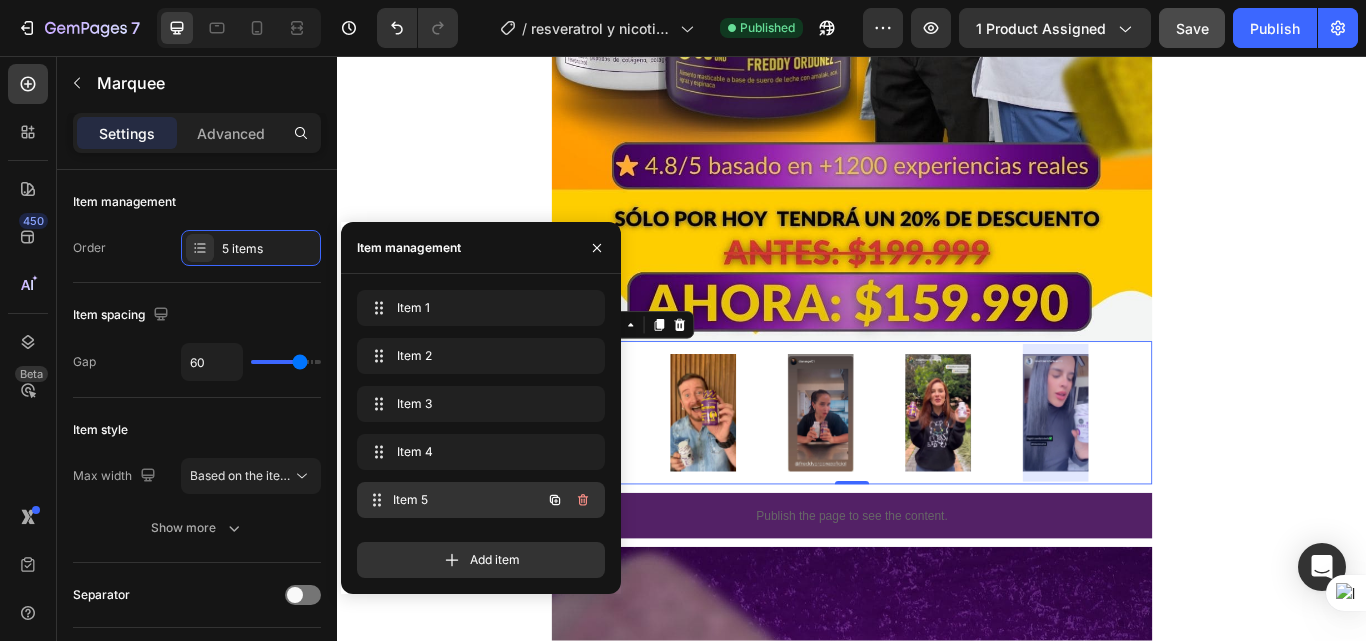 click on "Item 5" at bounding box center [467, 500] 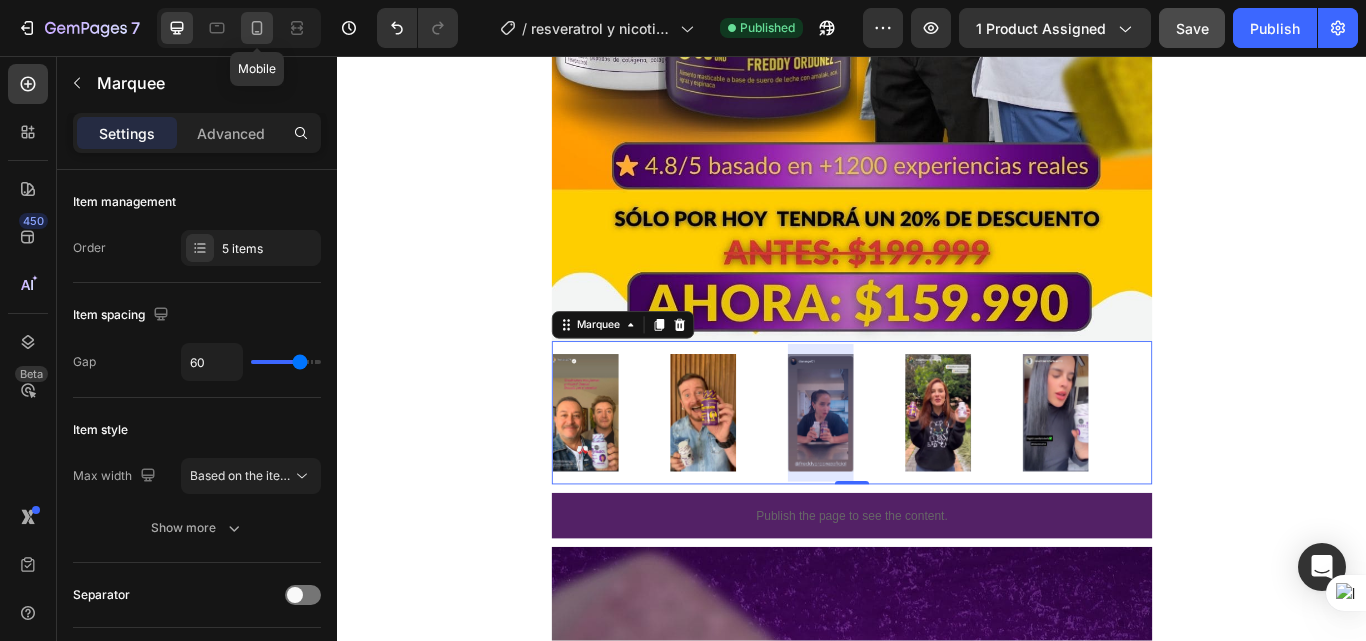 click 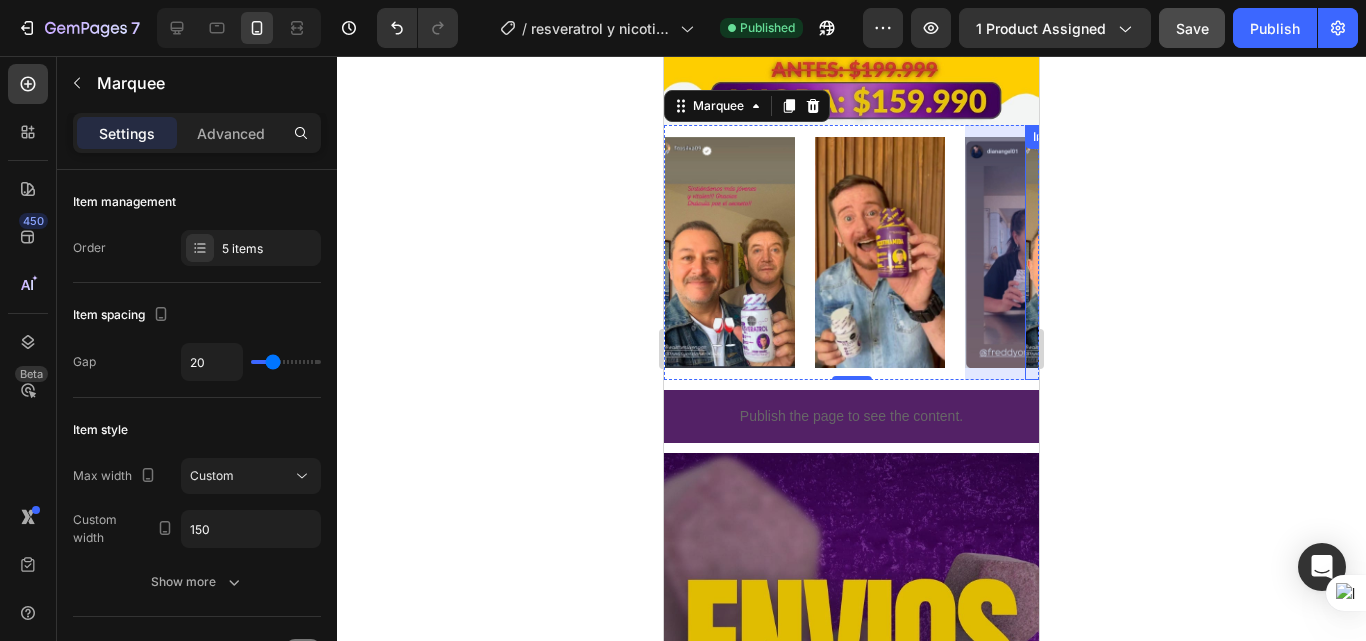 scroll, scrollTop: 553, scrollLeft: 0, axis: vertical 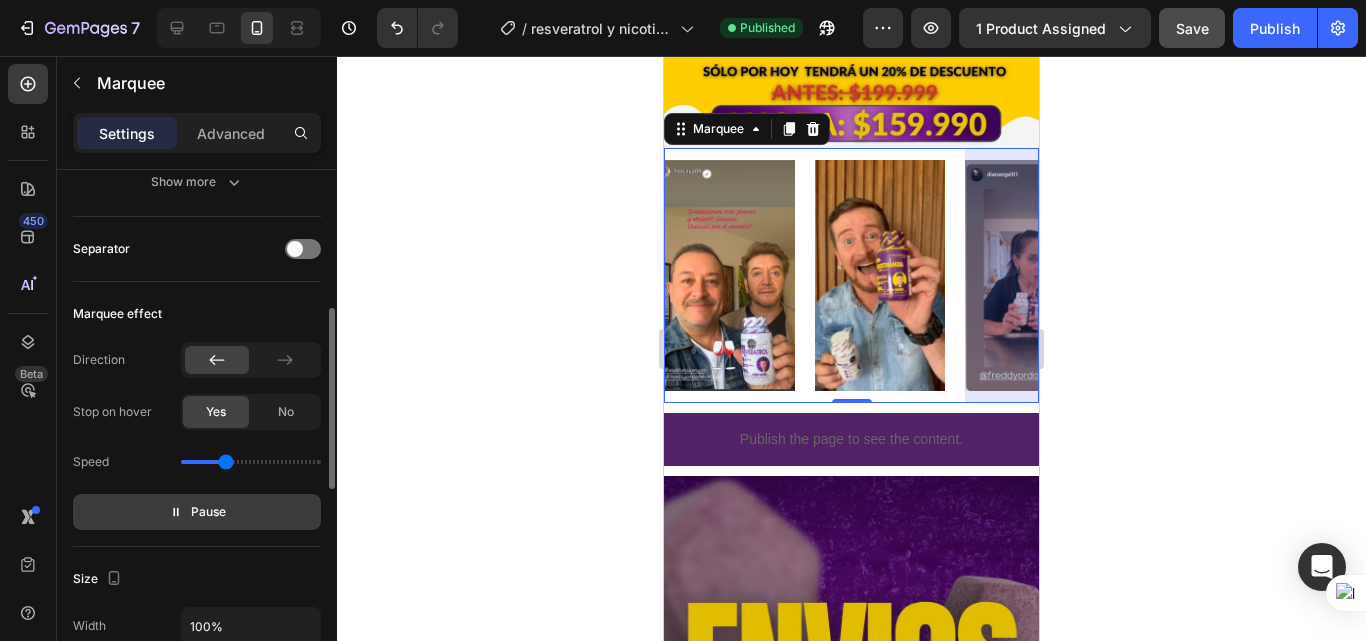 click on "Pause" at bounding box center [208, 512] 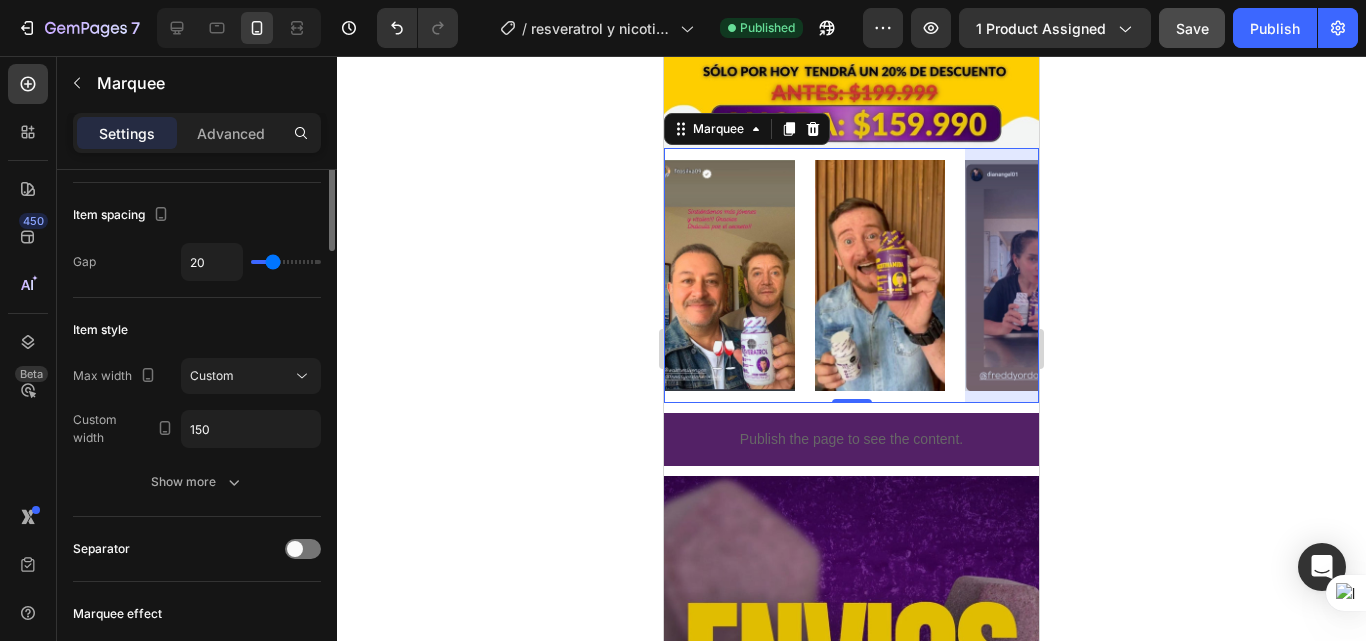 scroll, scrollTop: 0, scrollLeft: 0, axis: both 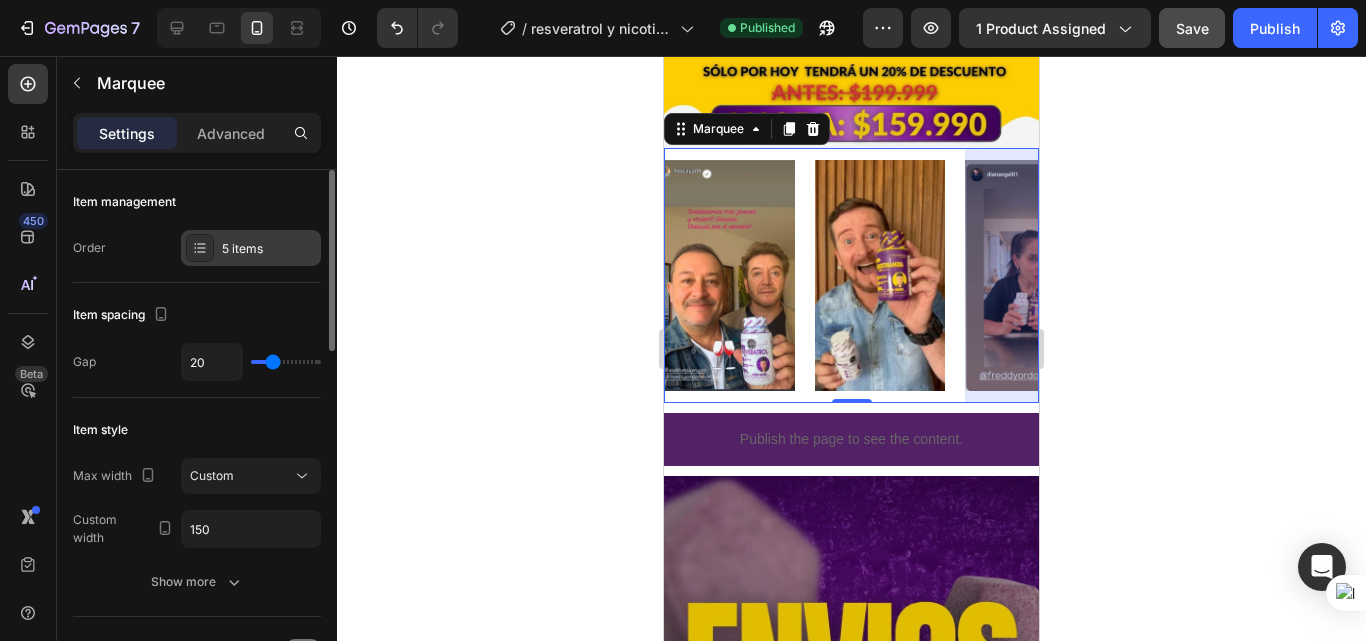 click on "5 items" at bounding box center (251, 248) 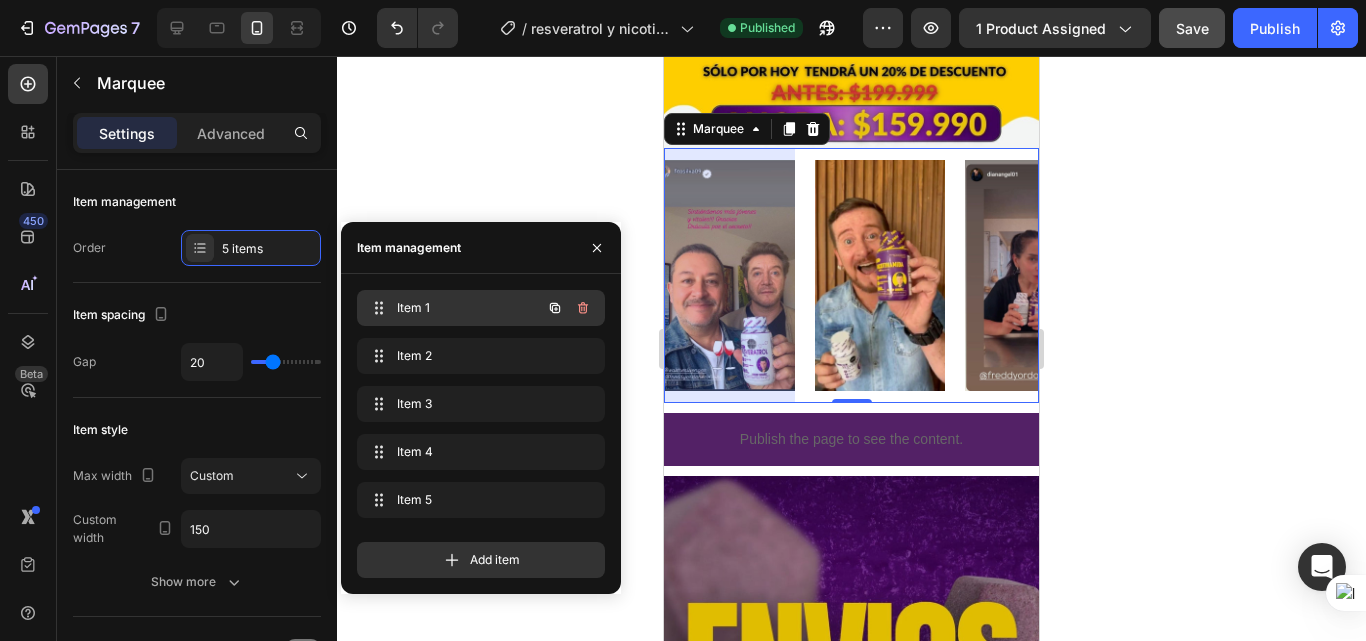 click on "Item 1" at bounding box center [453, 308] 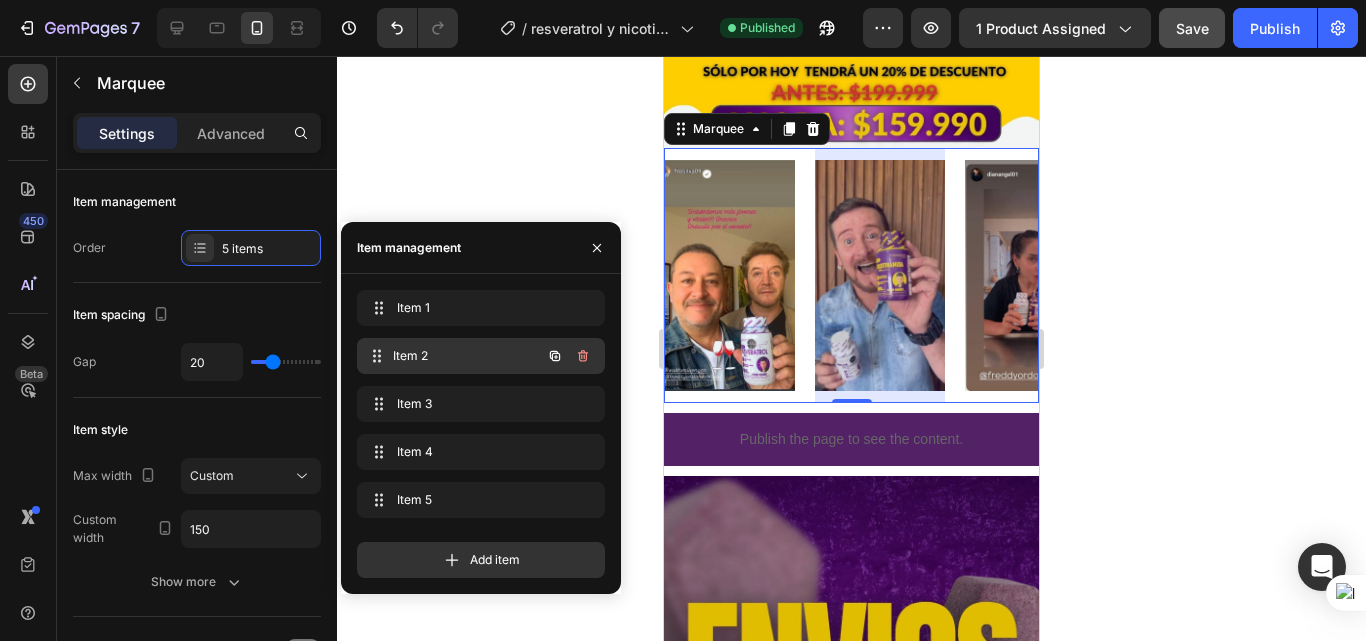 click on "Item 2 Item 2" at bounding box center (453, 356) 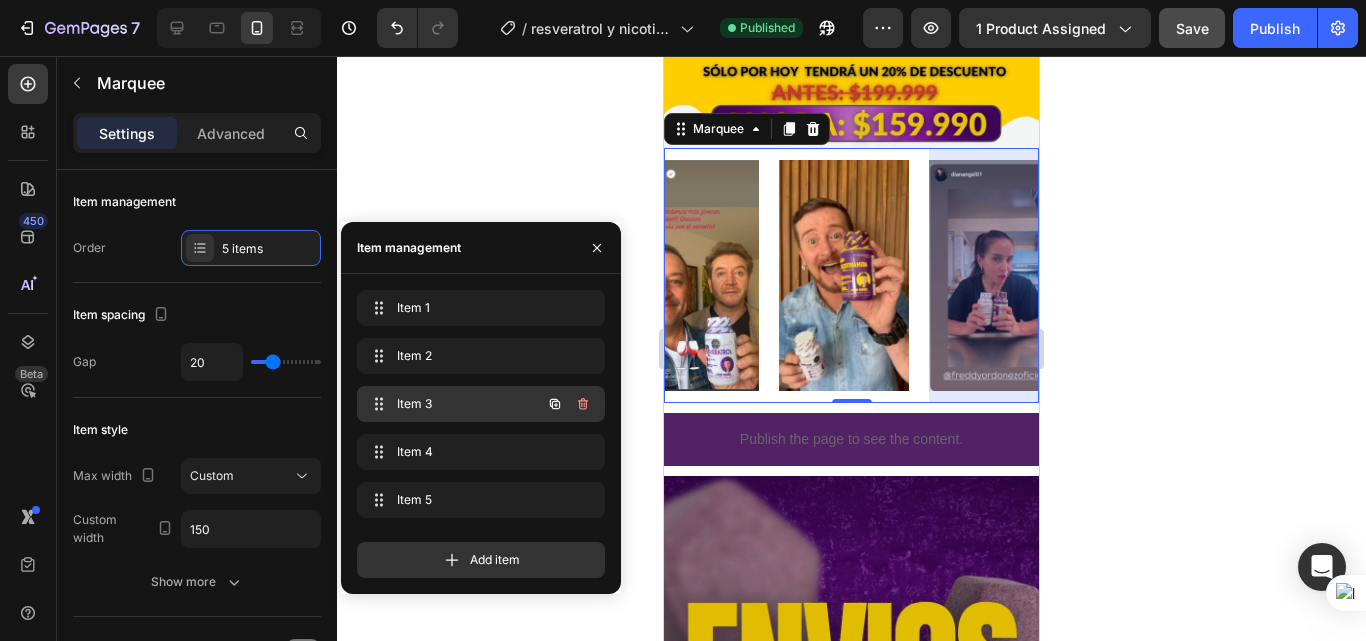 click on "Item 3" at bounding box center [453, 404] 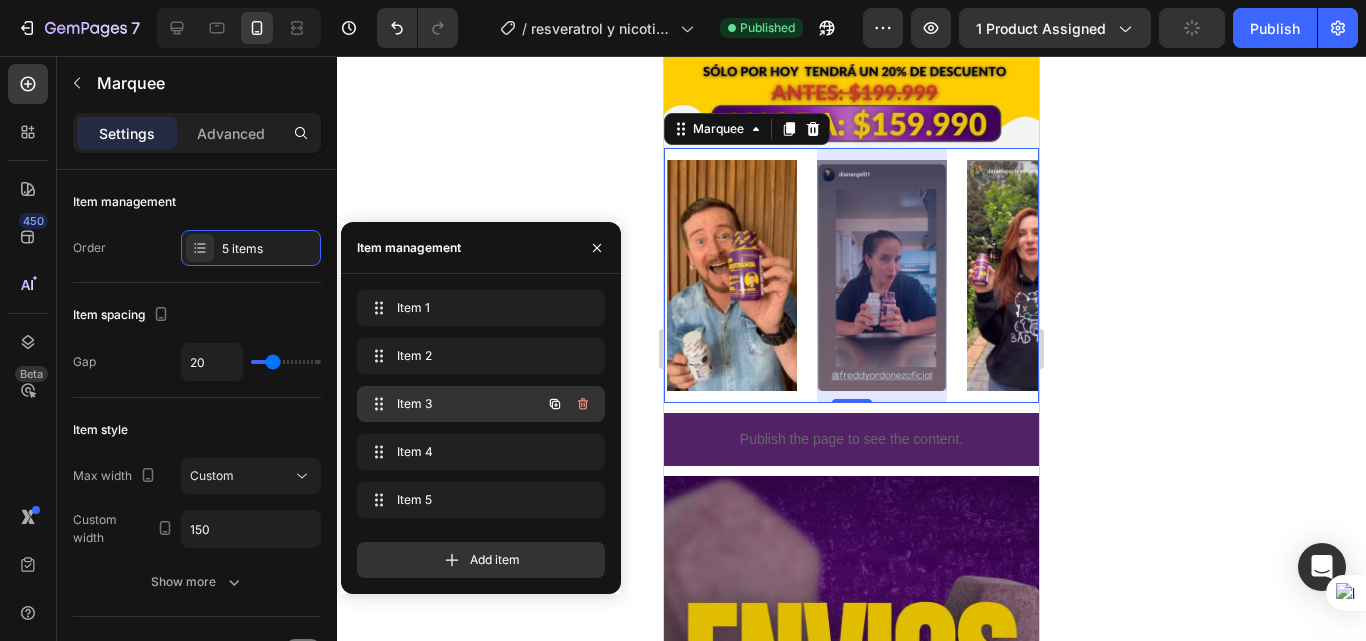 scroll, scrollTop: 0, scrollLeft: 186, axis: horizontal 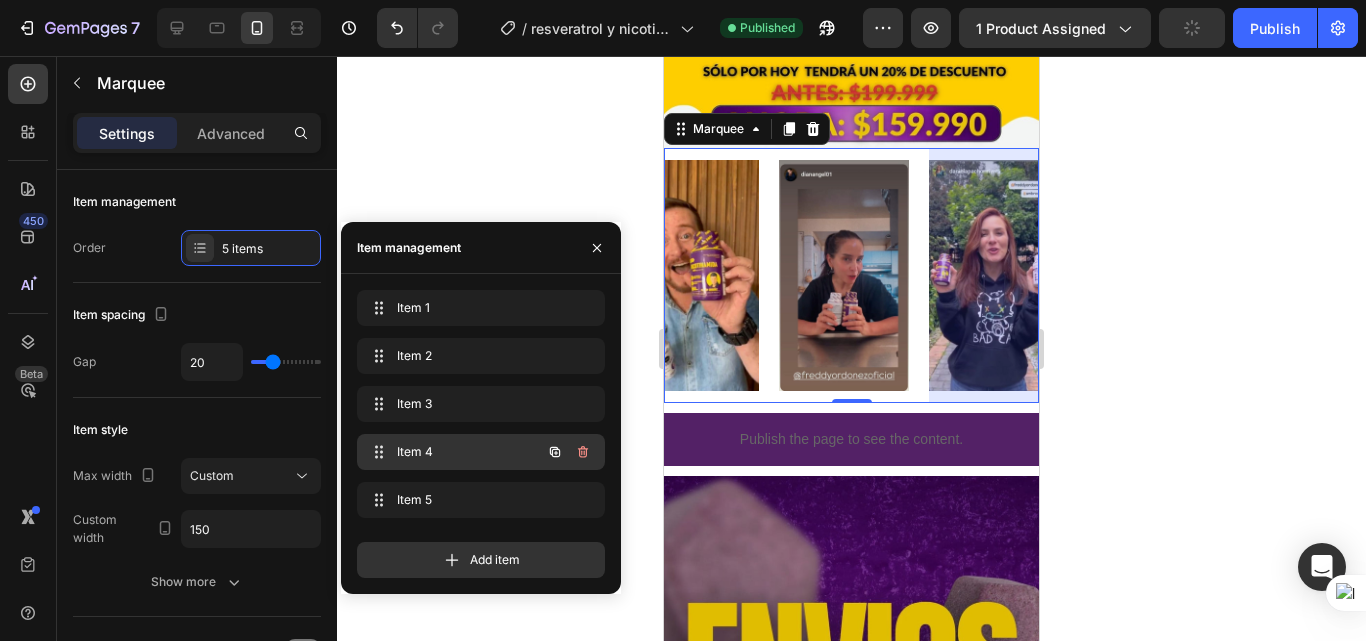 click on "Item 4" at bounding box center (453, 452) 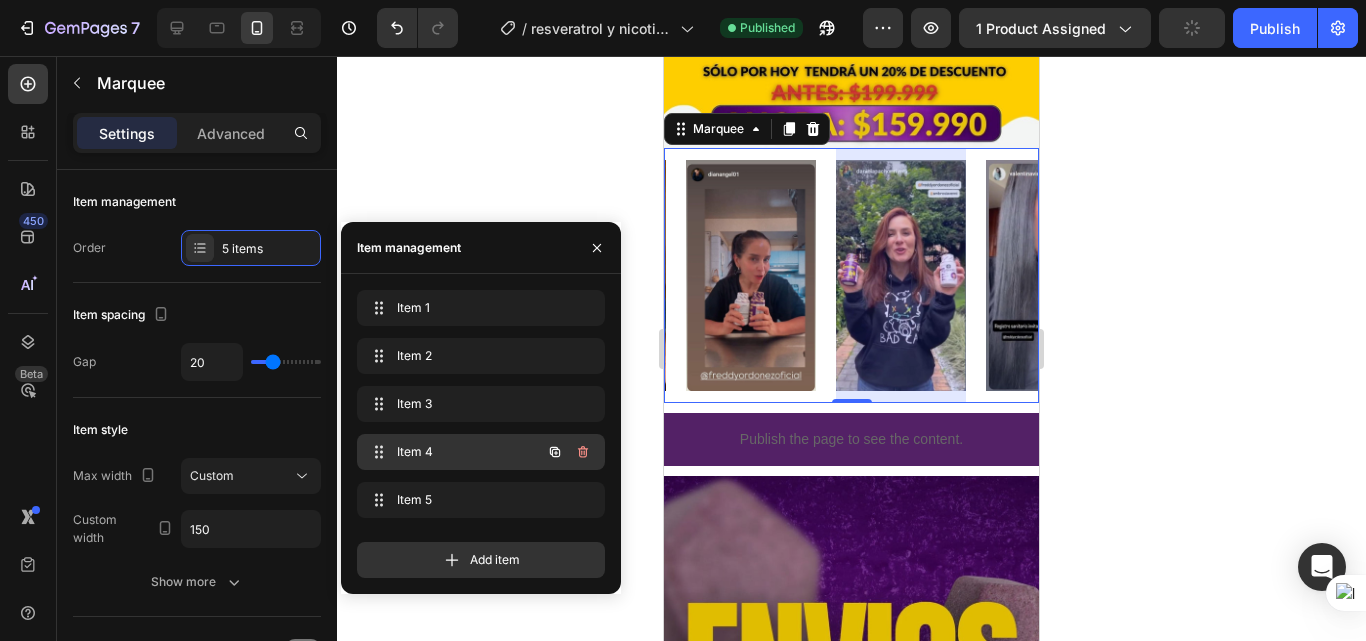 scroll, scrollTop: 0, scrollLeft: 336, axis: horizontal 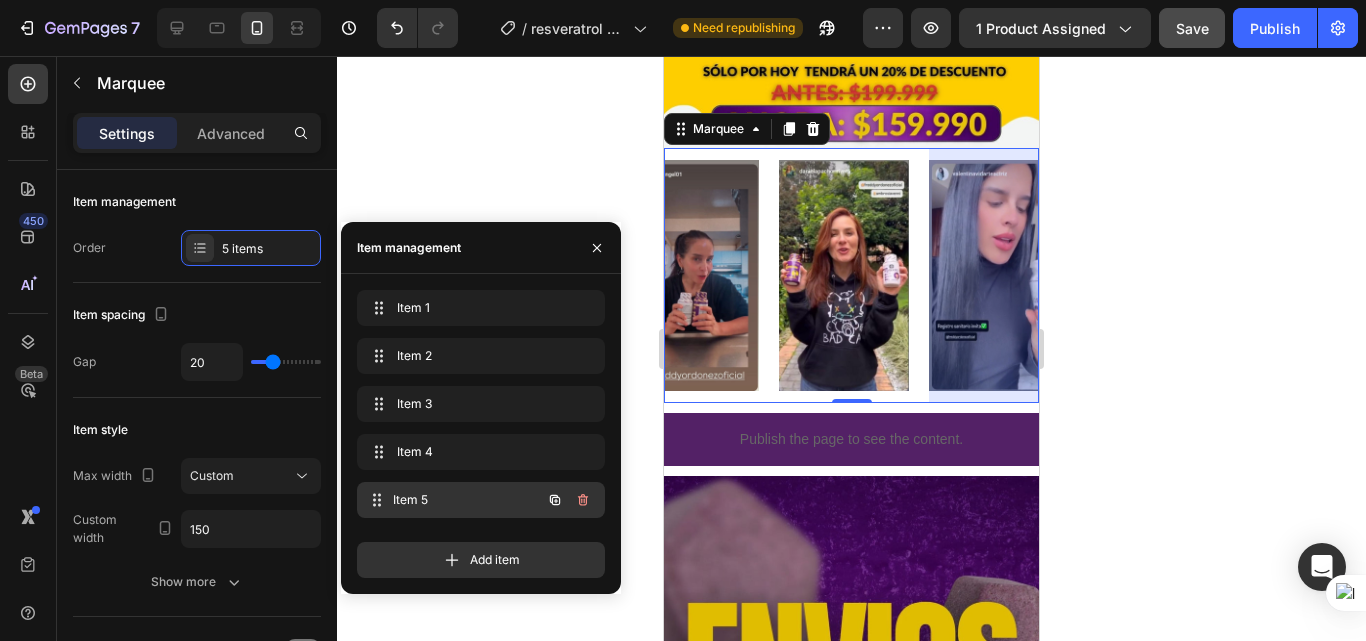 click on "Item 5 Item 5" at bounding box center (453, 500) 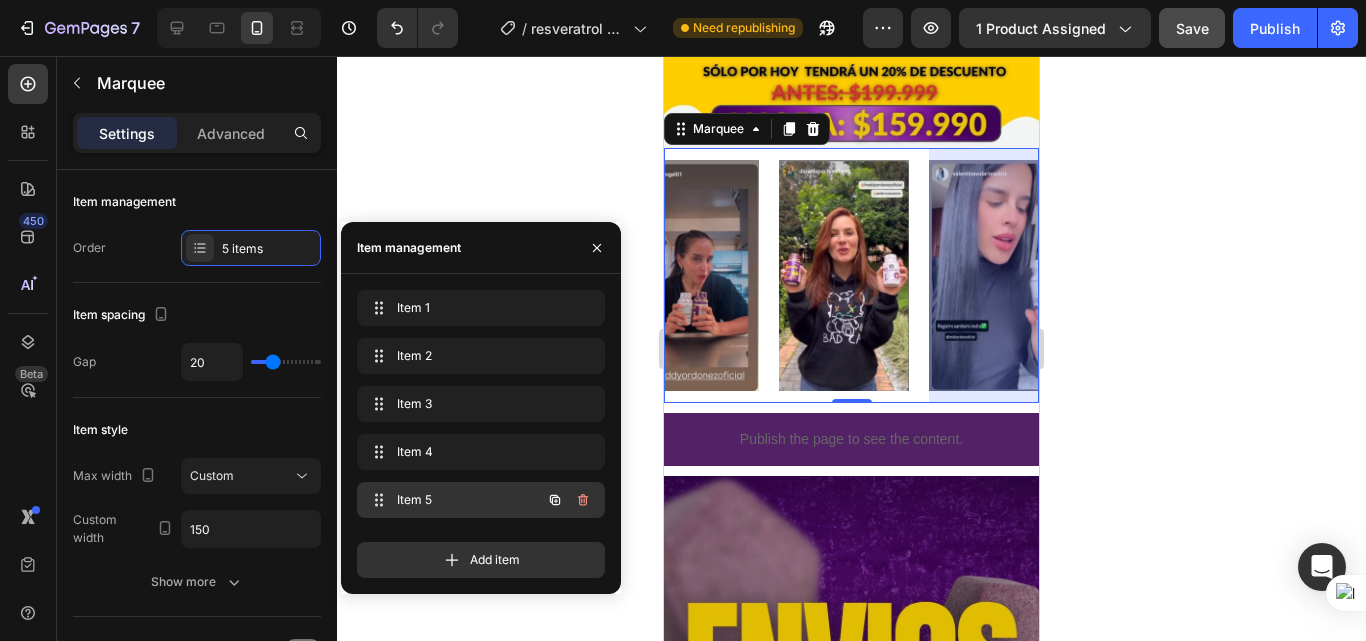 scroll, scrollTop: 0, scrollLeft: 486, axis: horizontal 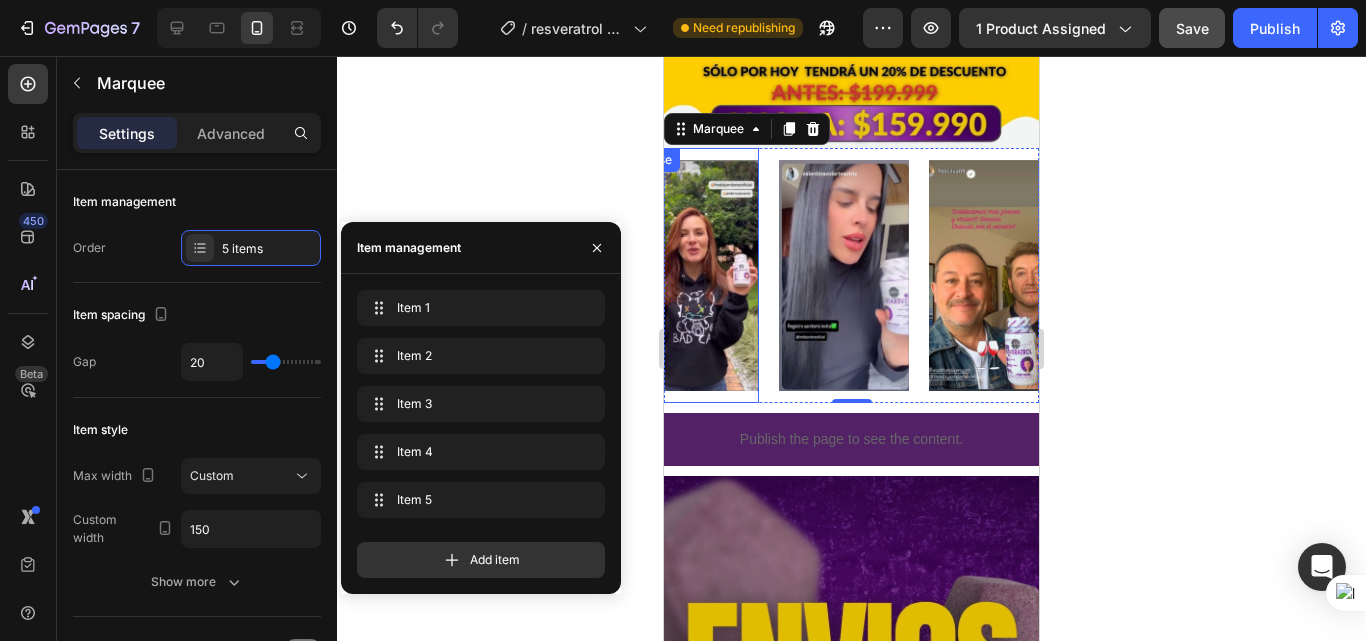 click at bounding box center [668, 275] 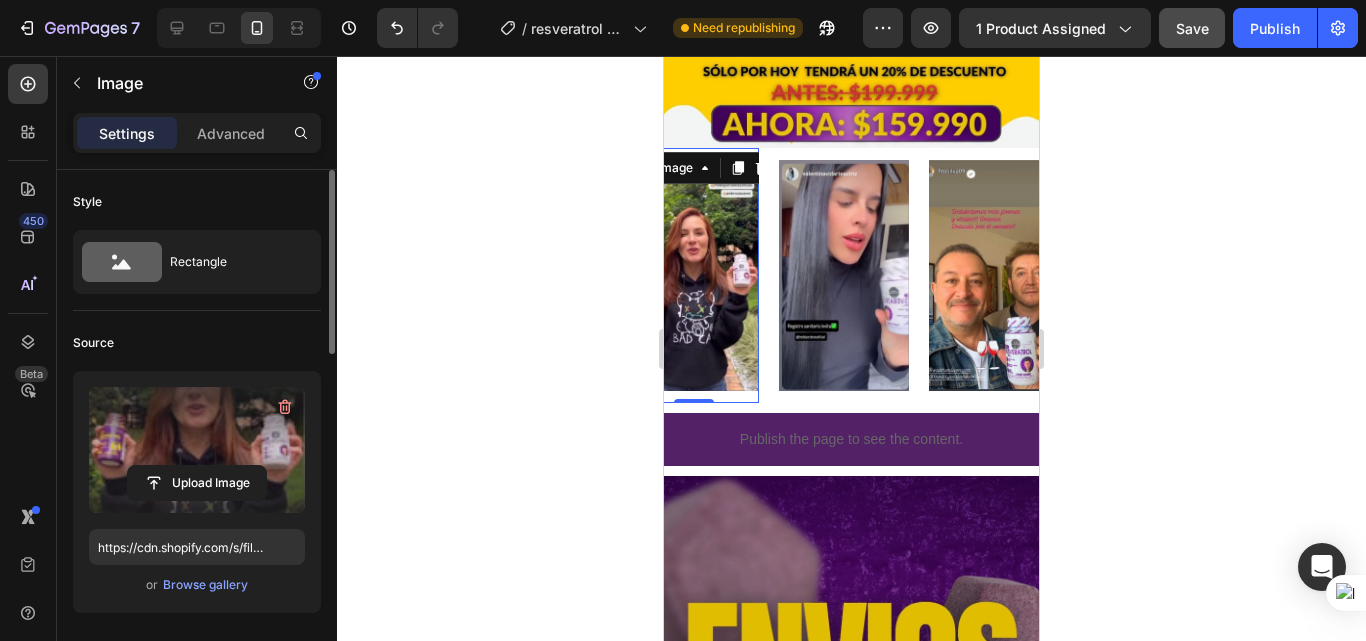click at bounding box center [197, 450] 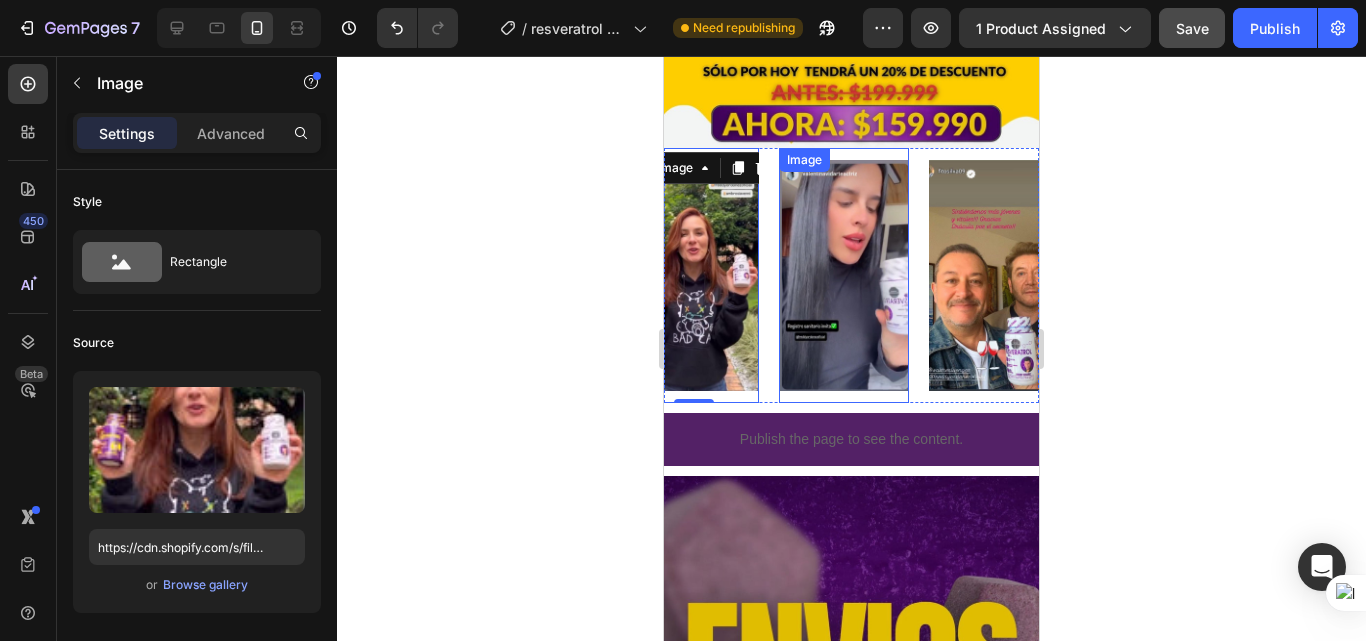 click at bounding box center [632, 275] 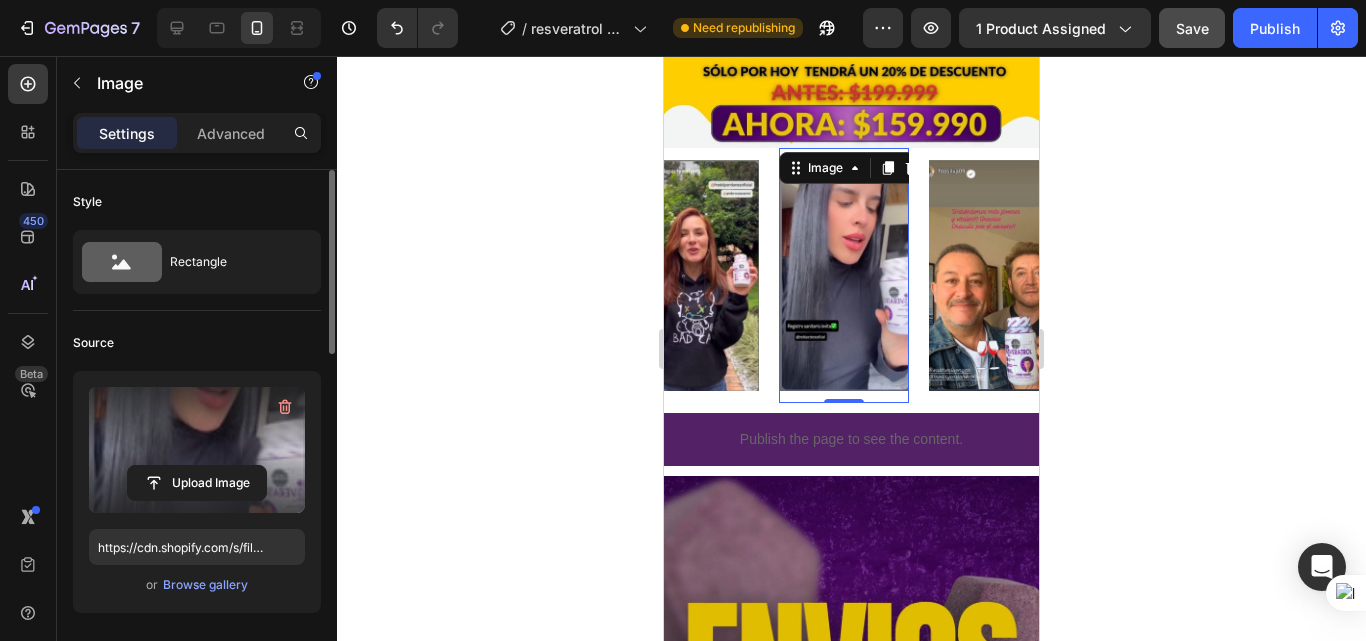 click at bounding box center [197, 450] 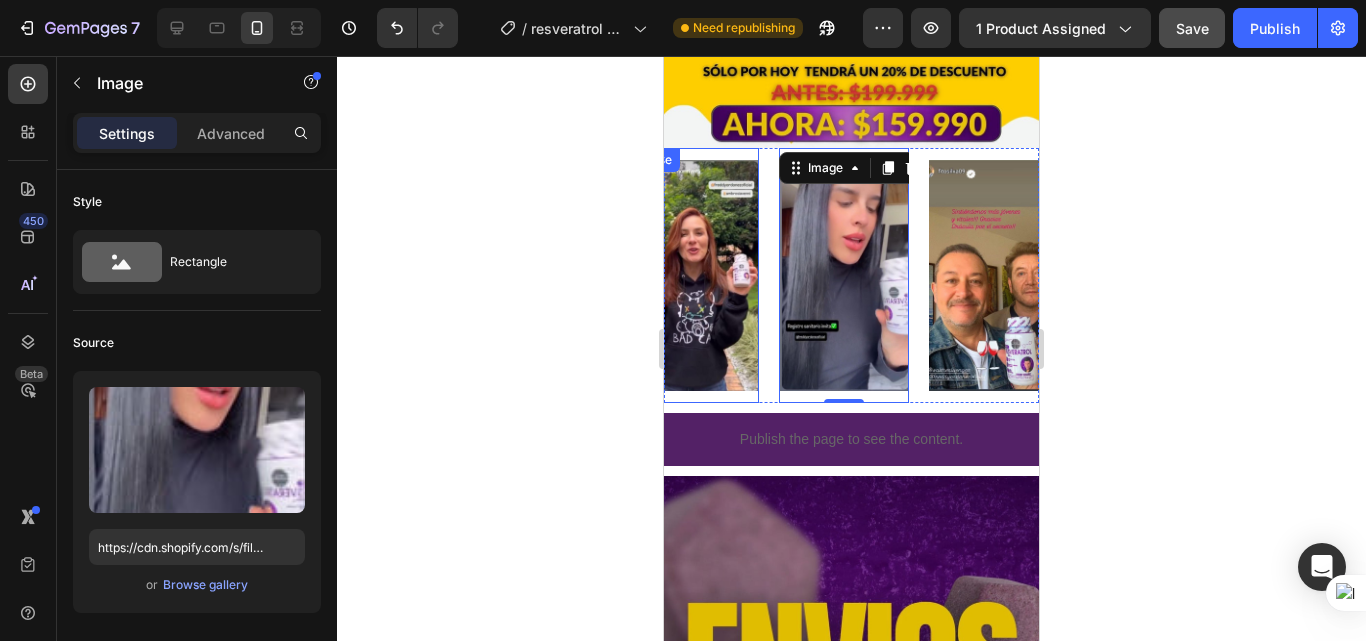click at bounding box center (660, 275) 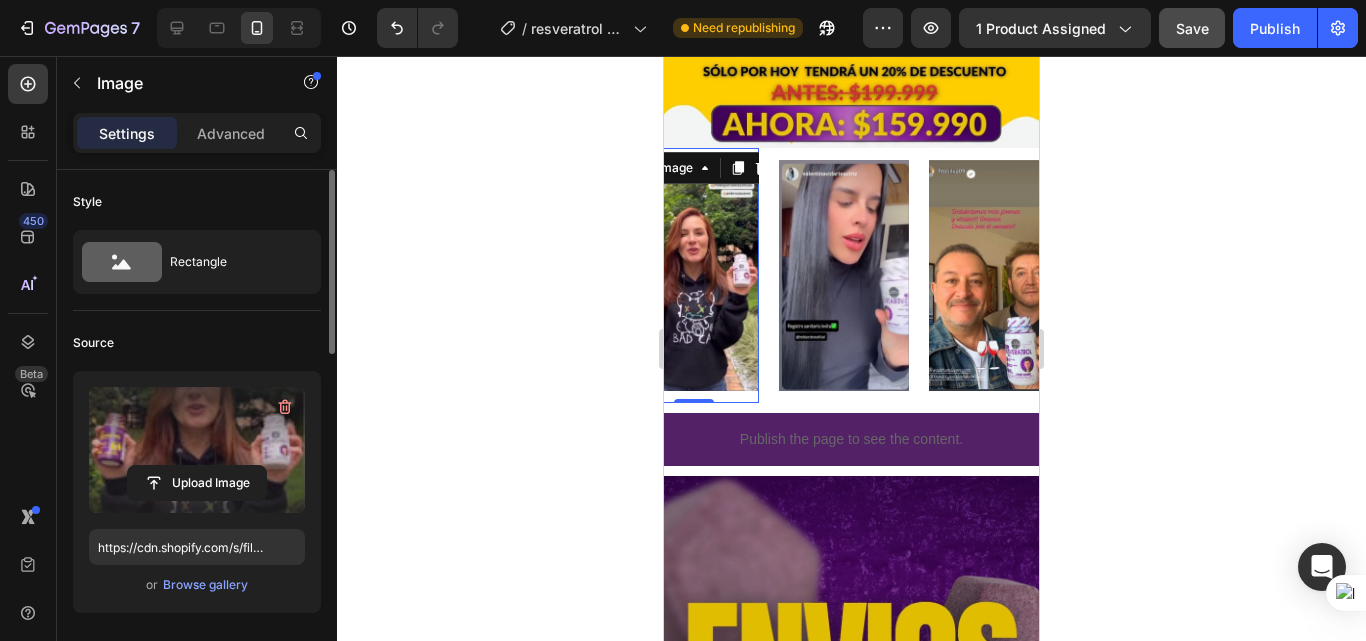 click at bounding box center [197, 450] 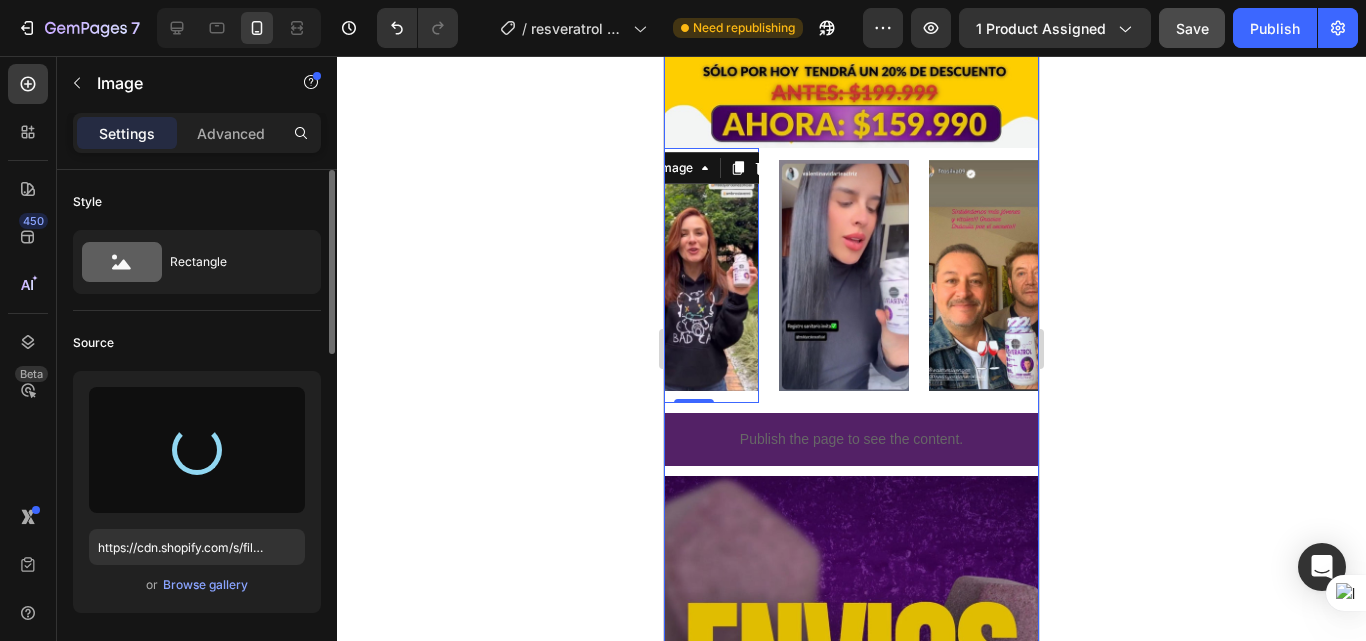 type on "https://cdn.shopify.com/s/files/1/0618/7732/1833/files/gempages_578086084060119568-54697969-a613-460f-bdf2-62d7f1c81faa.jpg" 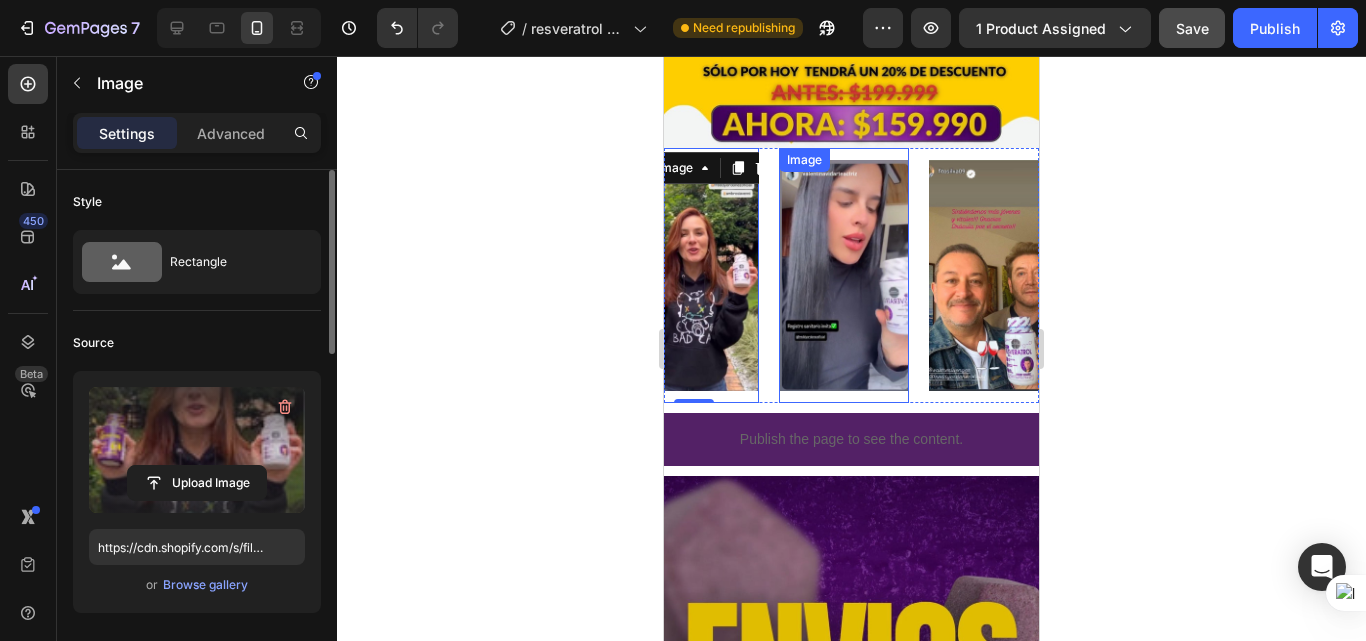 click at bounding box center (818, 275) 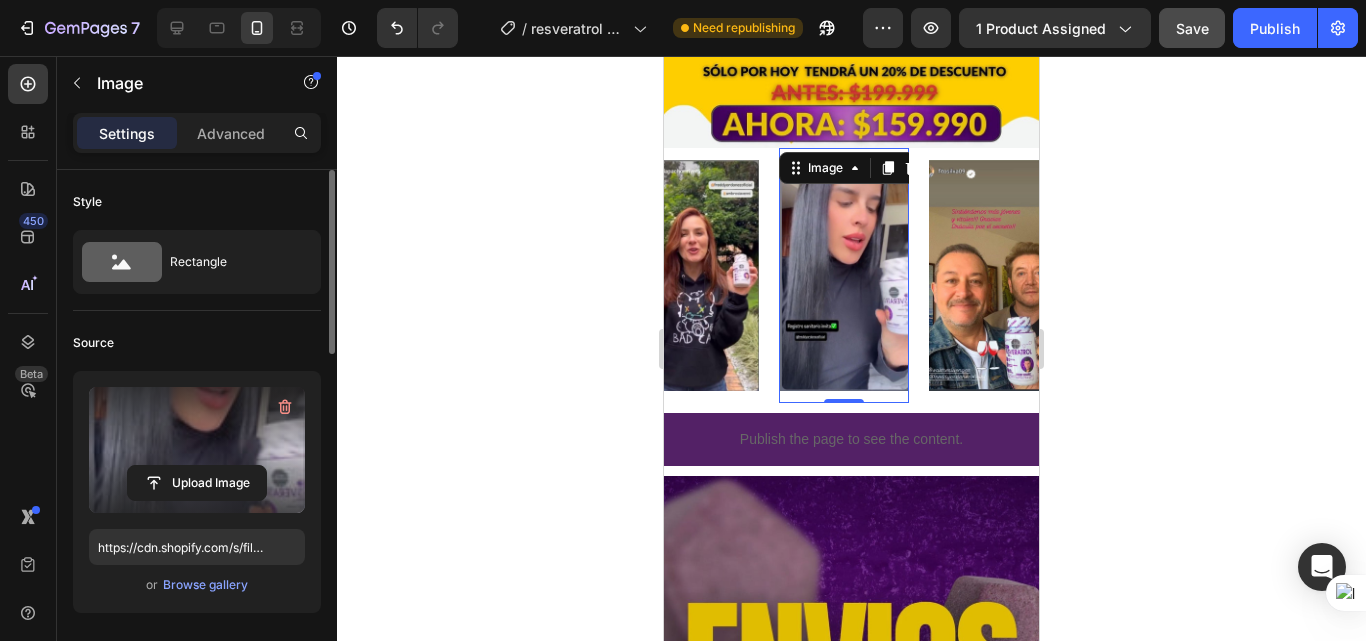 click at bounding box center [197, 450] 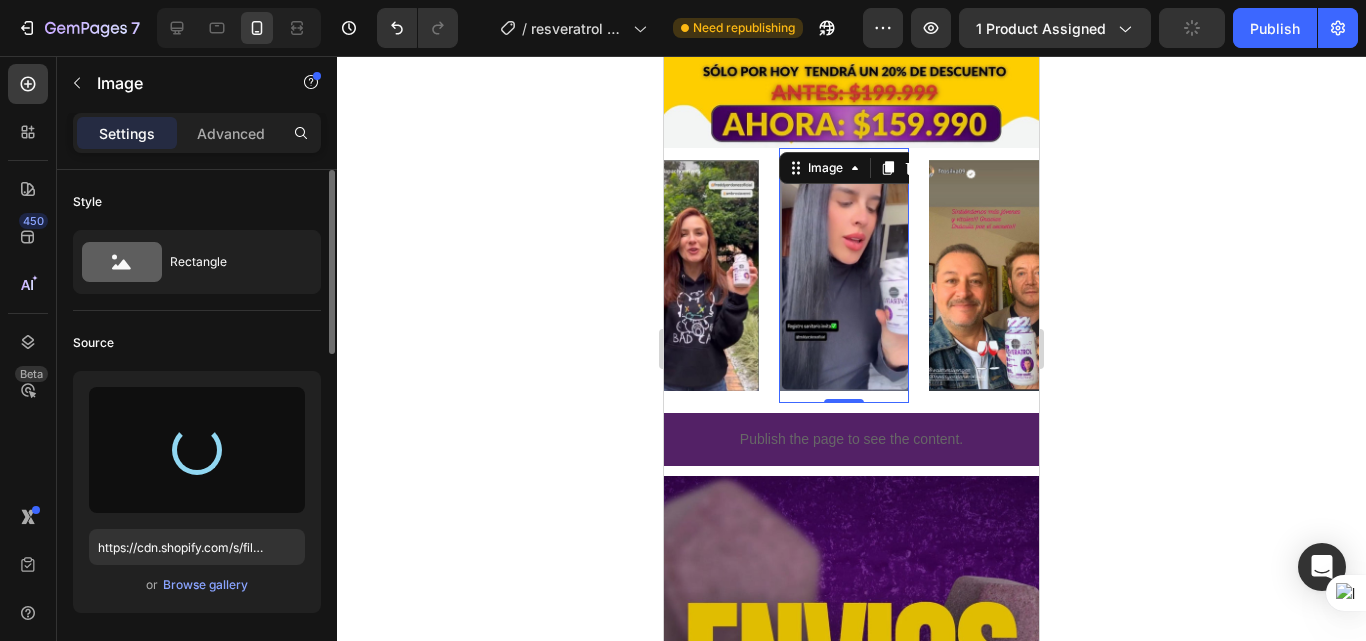 type on "https://cdn.shopify.com/s/files/1/0618/7732/1833/files/gempages_578086084060119568-981a5ac7-a2df-4c68-bbab-510f070d7d33.jpg" 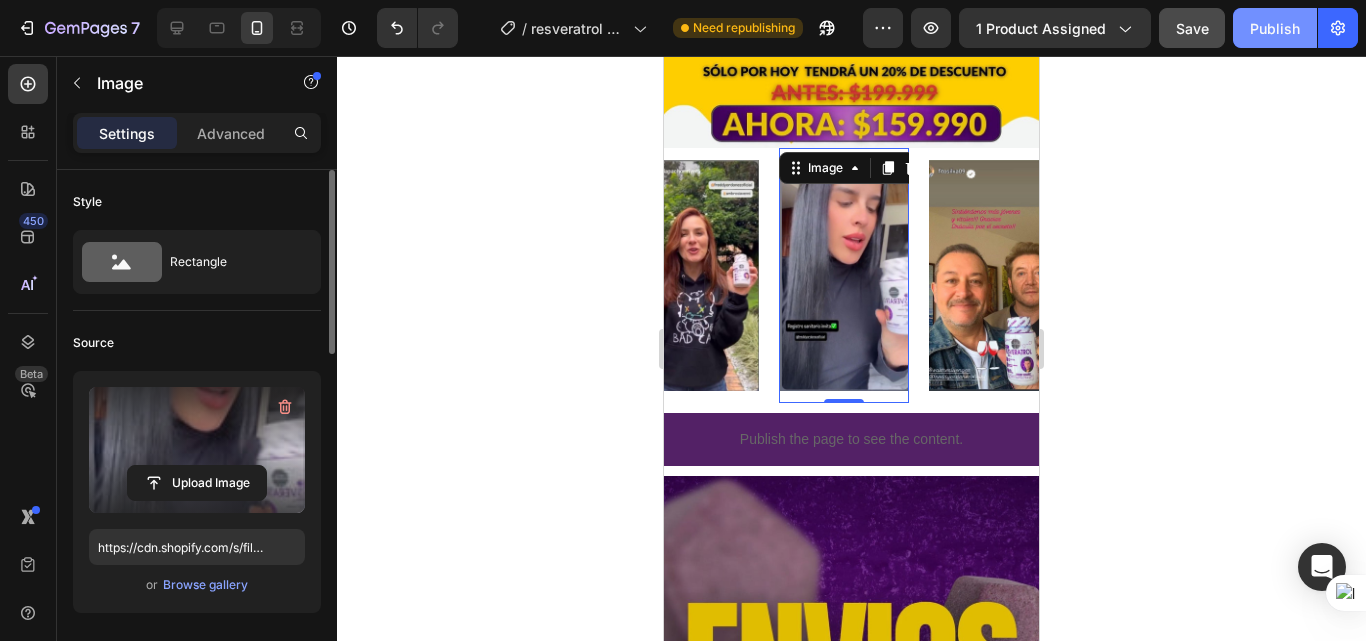 click on "Publish" at bounding box center [1275, 28] 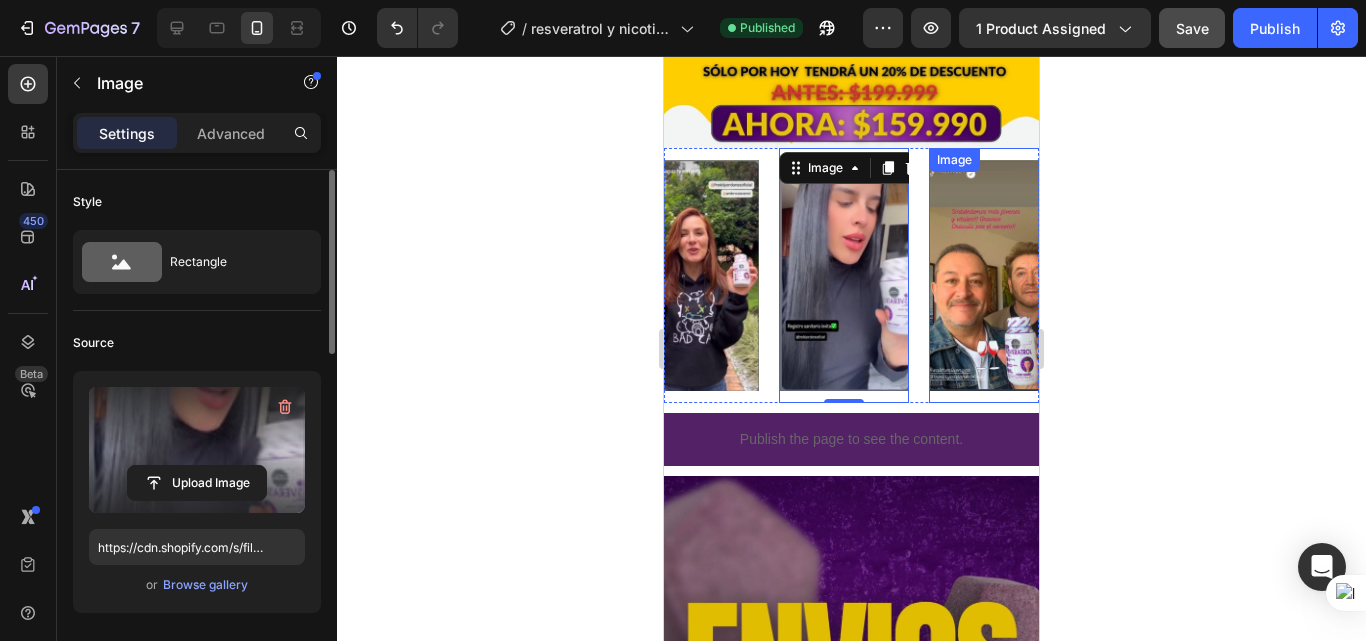 click at bounding box center [952, 275] 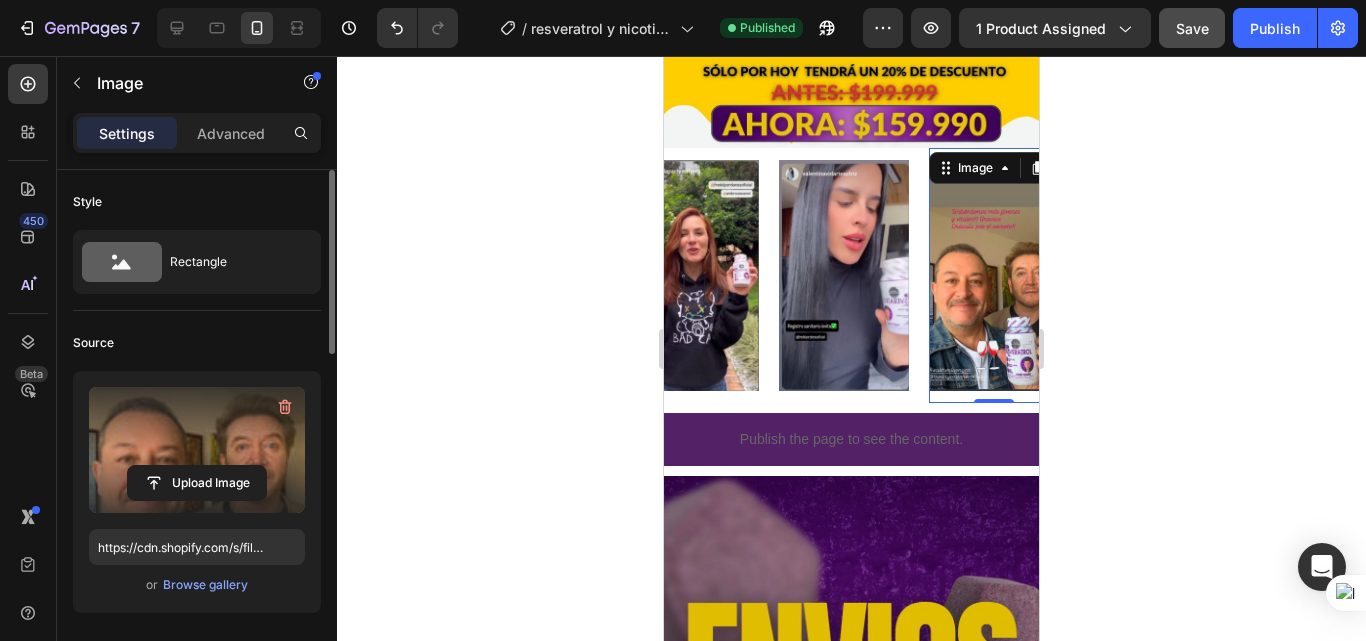 click at bounding box center [197, 450] 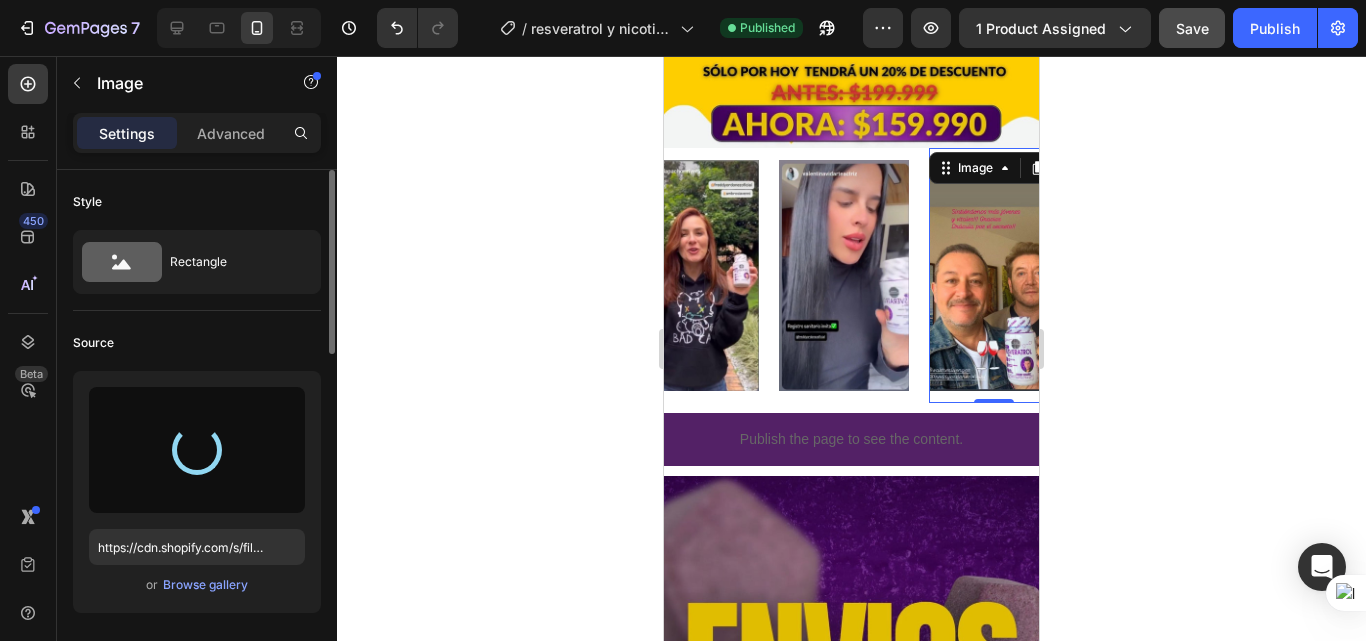 type on "https://cdn.shopify.com/s/files/1/0618/7732/1833/files/gempages_578086084060119568-e41ee7be-361a-4122-a2b9-43ad6c4dbef5.jpg" 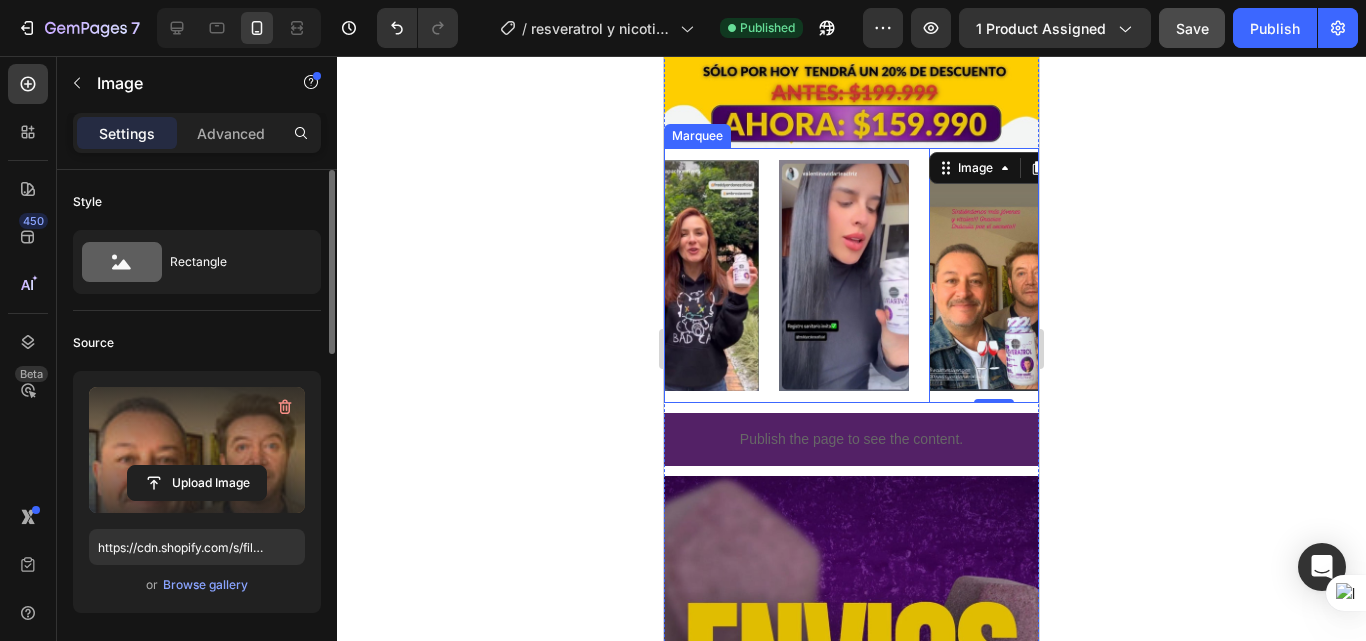 click on "Image" at bounding box center [500, 275] 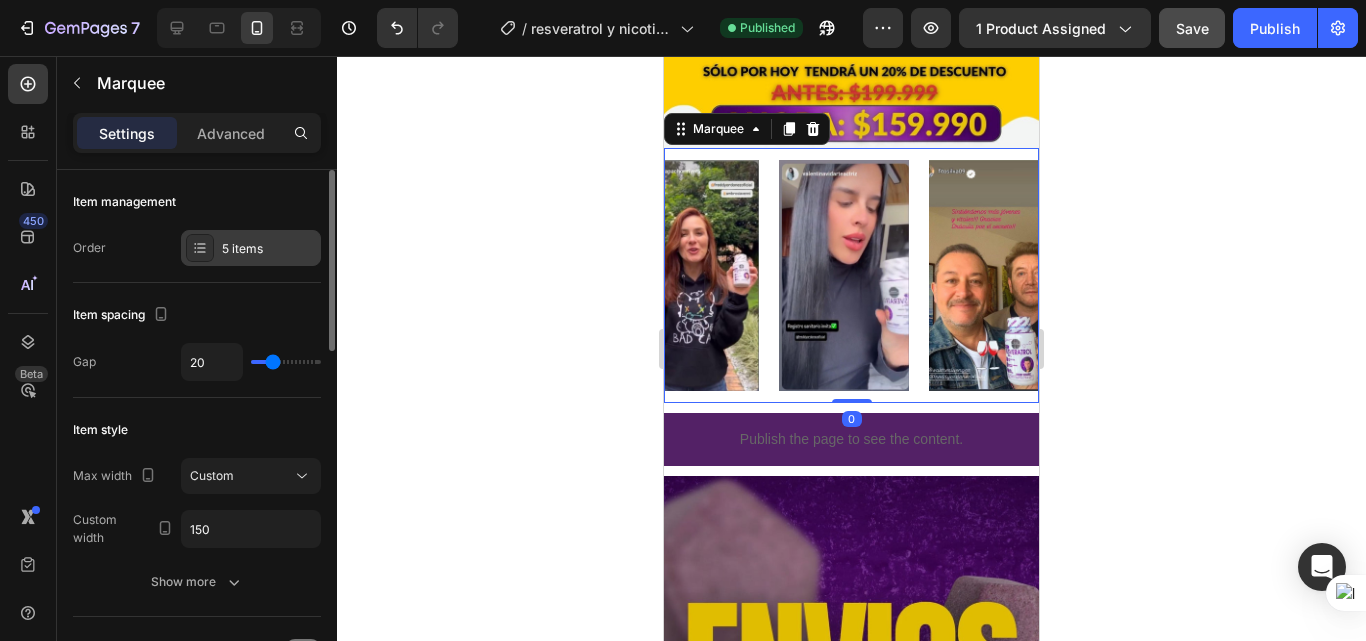 click on "5 items" at bounding box center [269, 249] 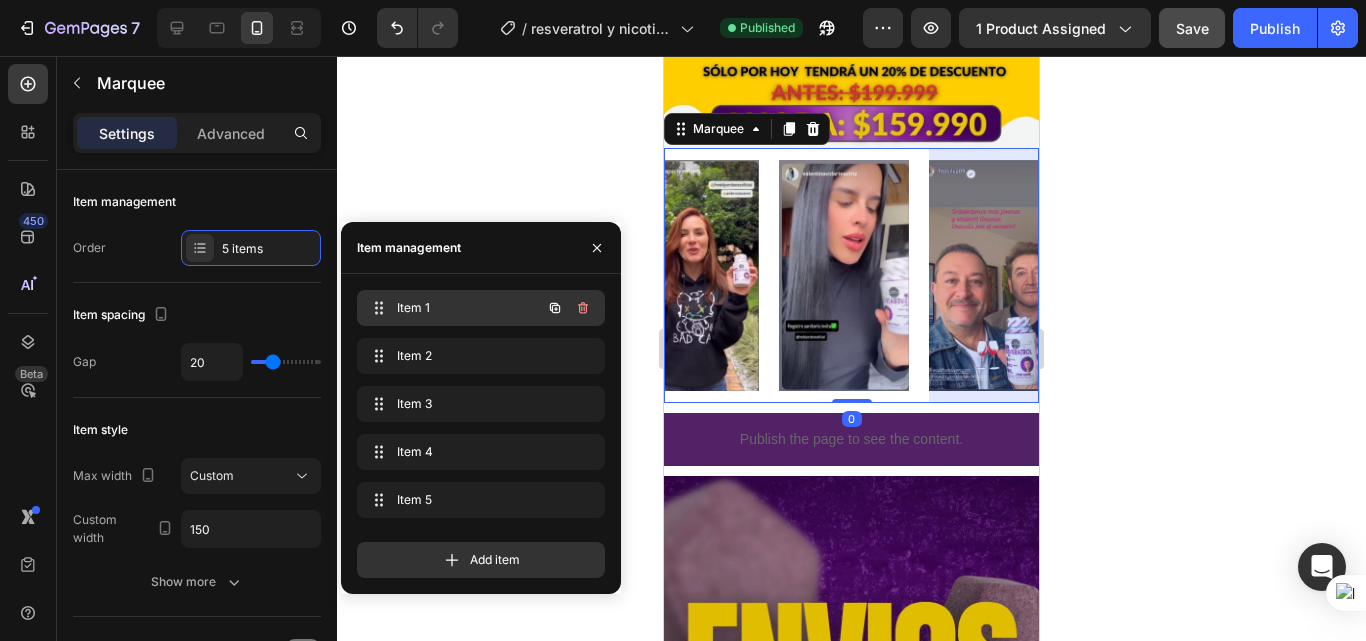 click on "Item 1 Item 1" at bounding box center [453, 308] 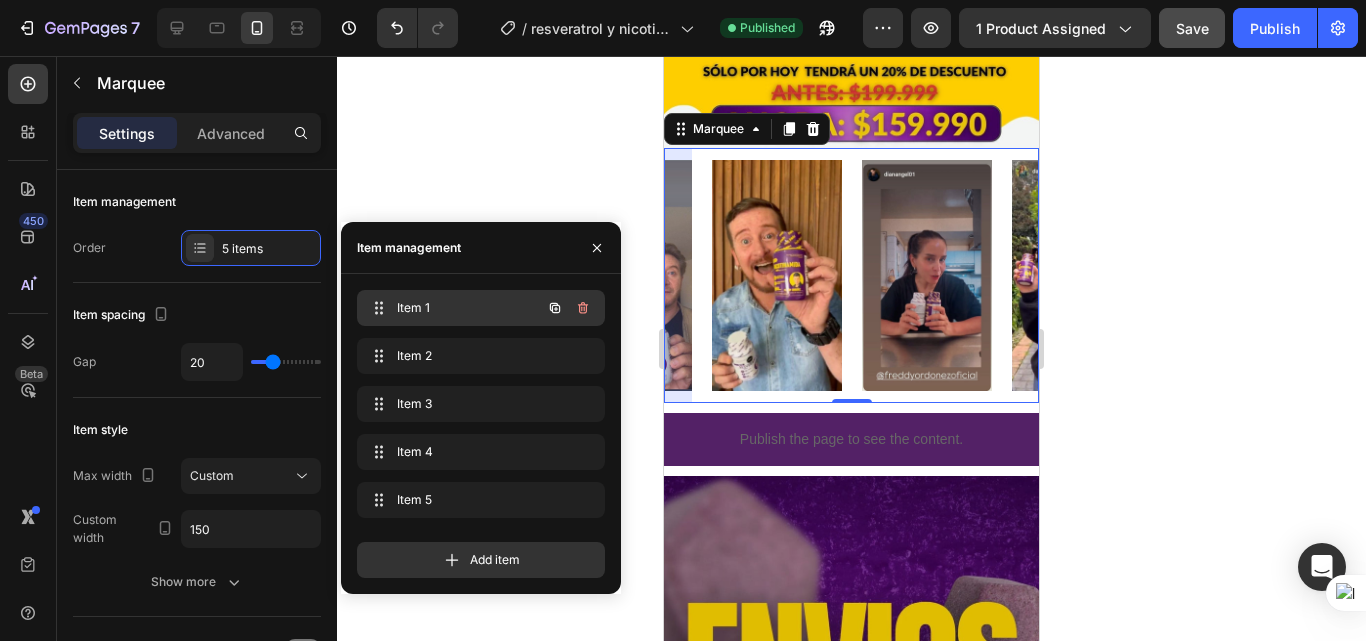 scroll, scrollTop: 0, scrollLeft: 0, axis: both 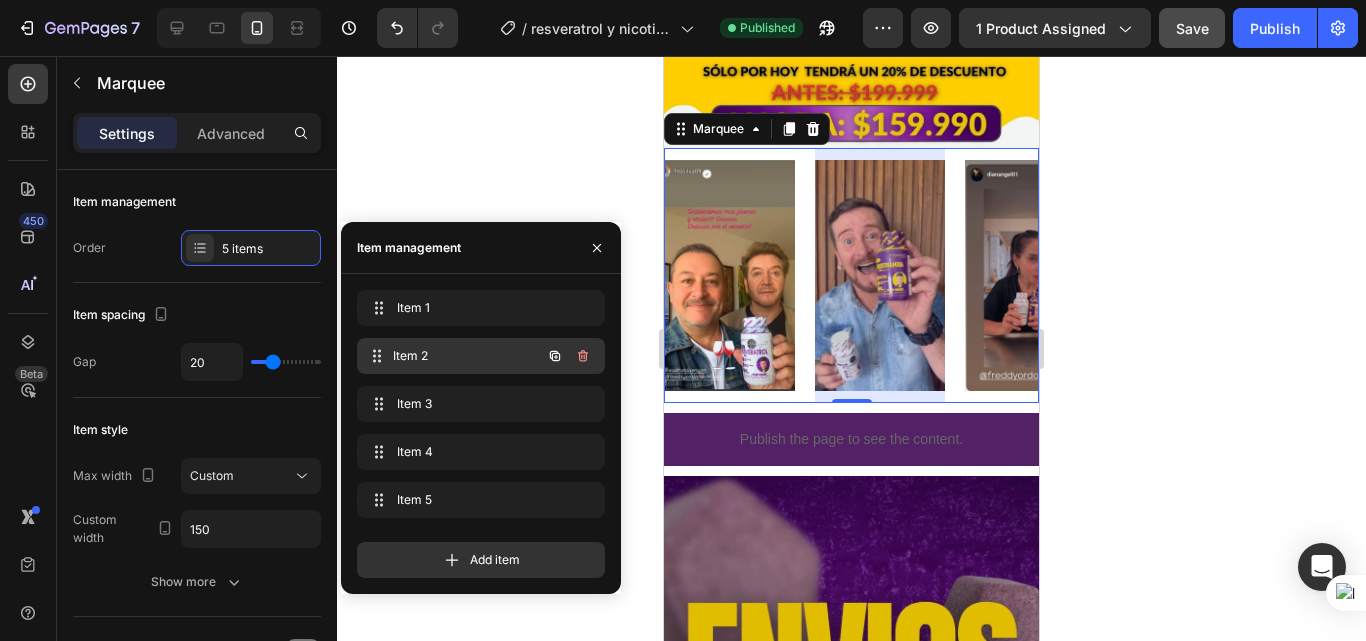 click on "Item 2" at bounding box center [467, 356] 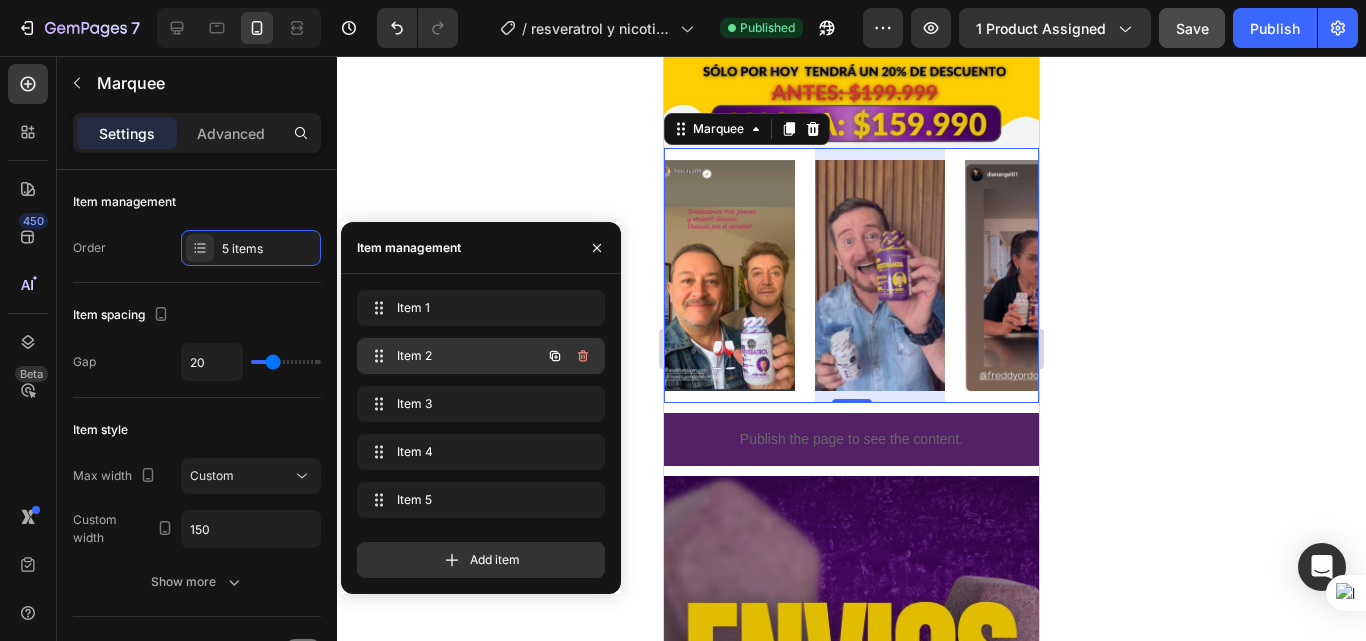 scroll, scrollTop: 0, scrollLeft: 36, axis: horizontal 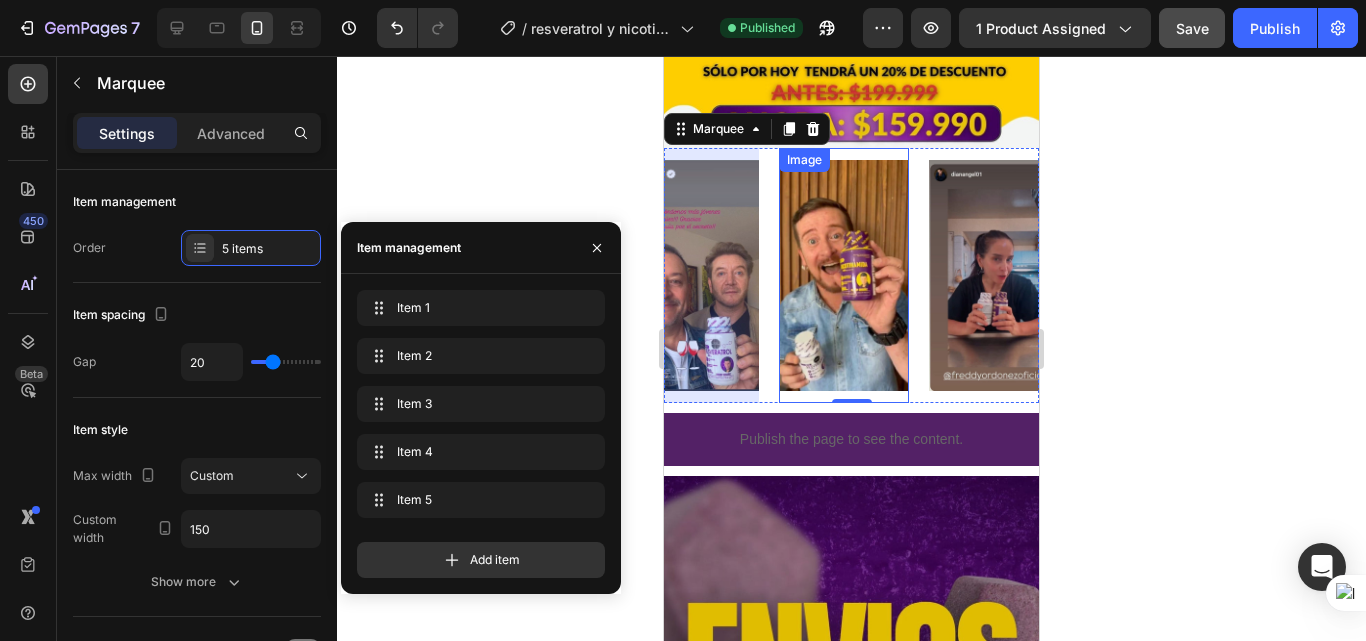 click at bounding box center (672, 275) 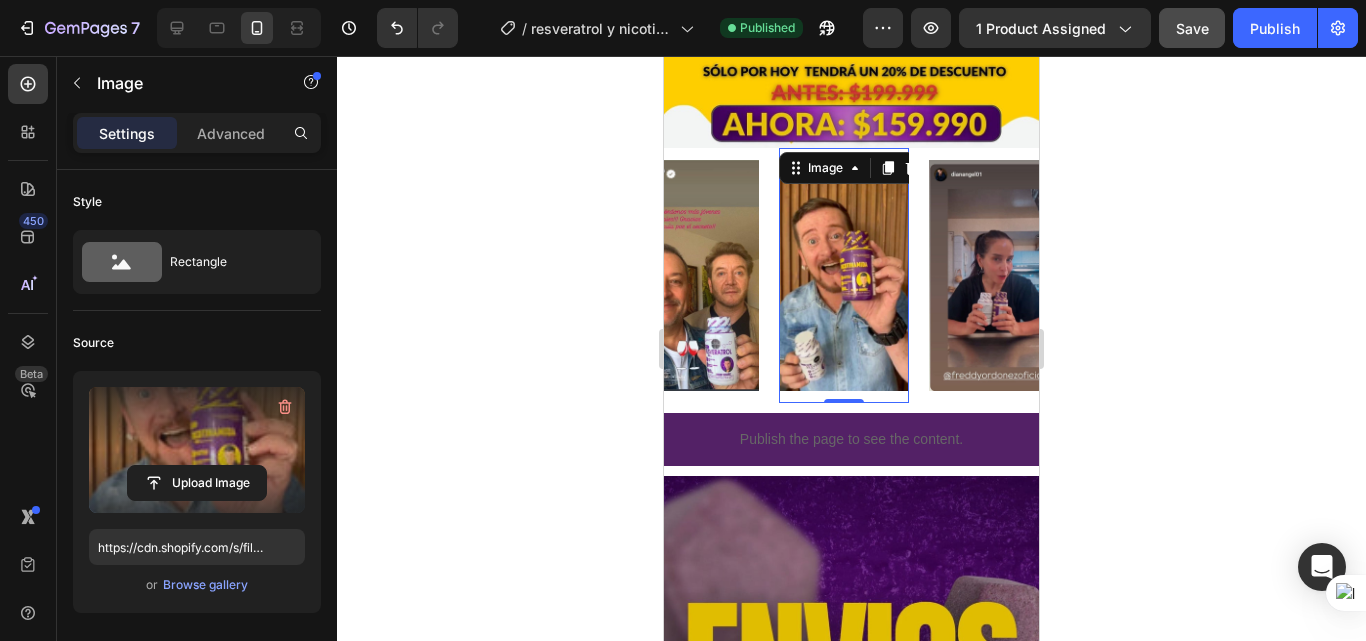 click at bounding box center [197, 450] 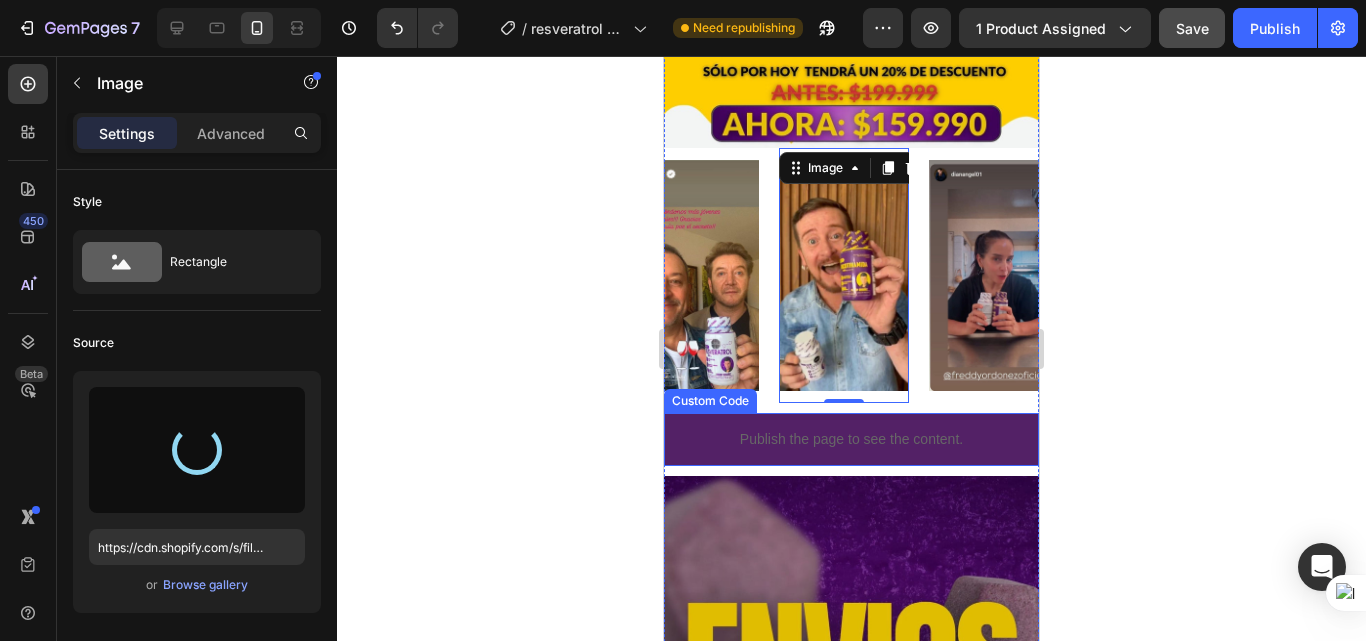 type on "https://cdn.shopify.com/s/files/1/0618/7732/1833/files/gempages_578086084060119568-a0c51df7-a294-4ab2-8bd0-61bf2f0e6586.jpg" 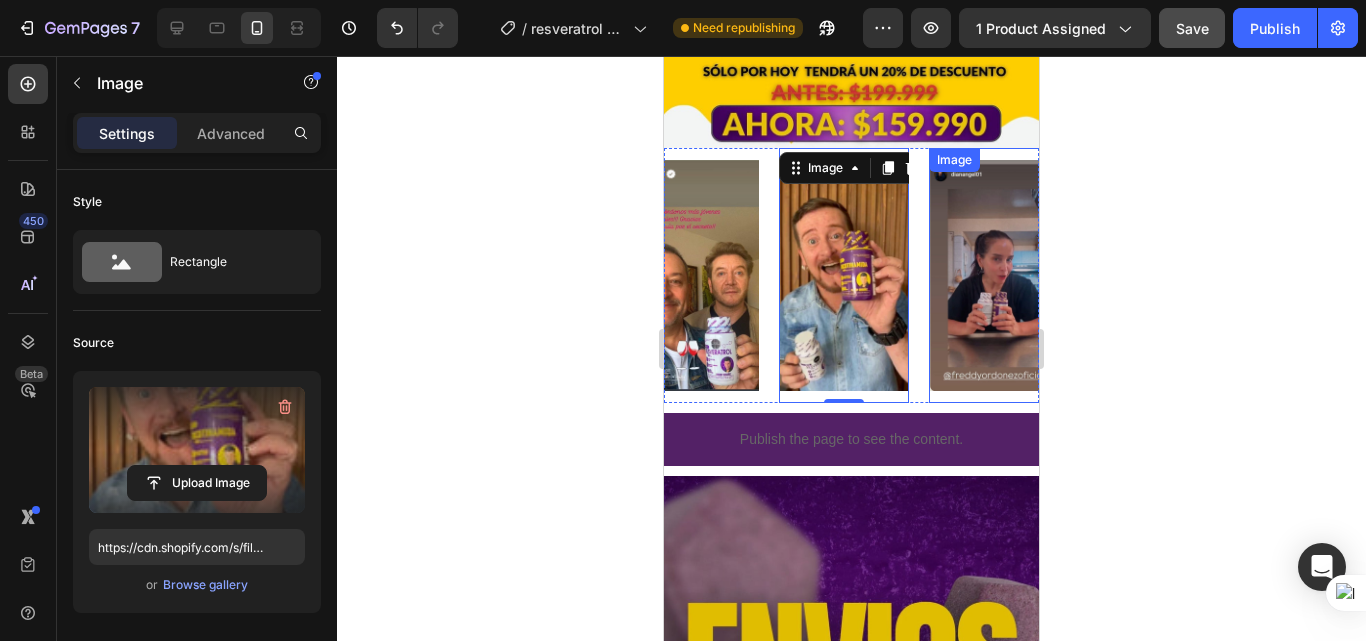 click at bounding box center [942, 275] 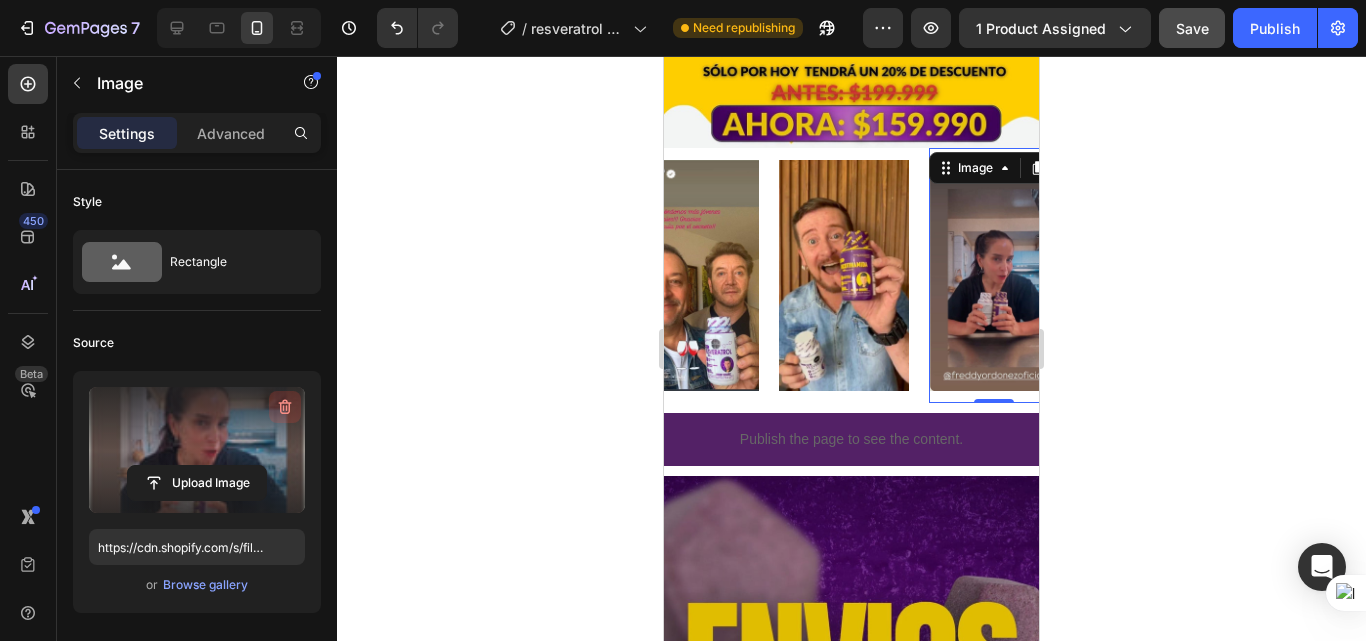 click at bounding box center [285, 407] 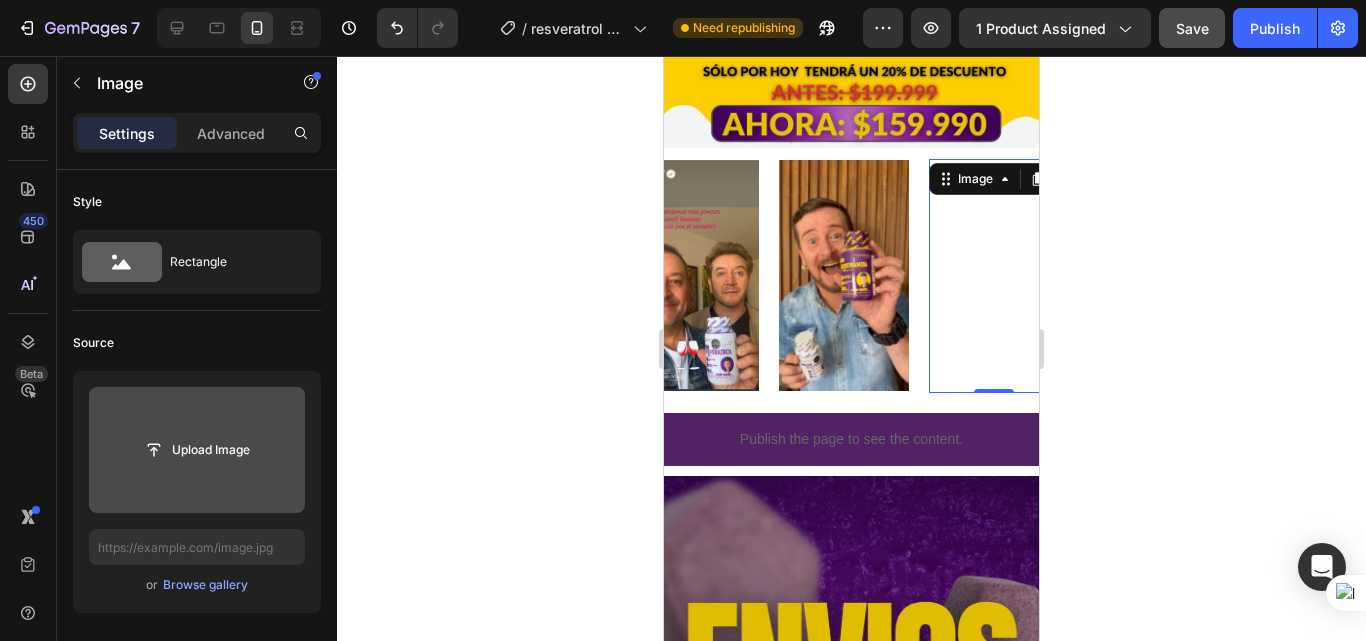 click 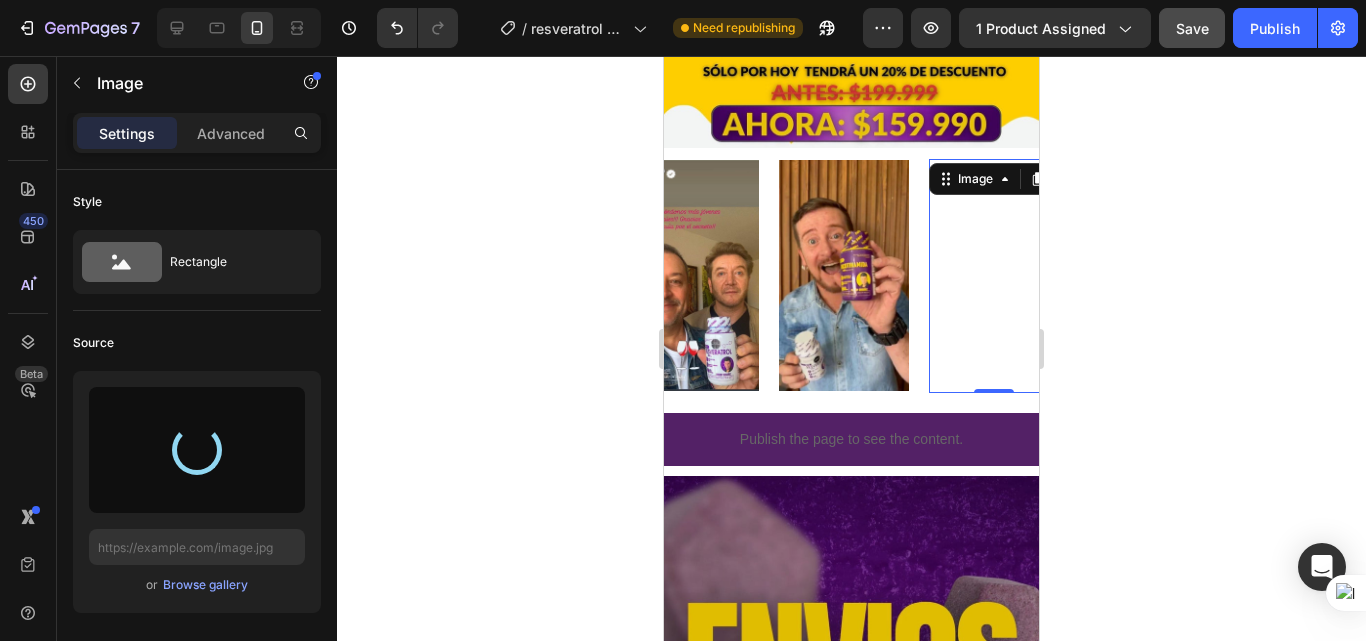 type on "https://cdn.shopify.com/s/files/1/0618/7732/1833/files/gempages_578086084060119568-05a1baba-7cef-4087-ab02-47d23220439f.jpg" 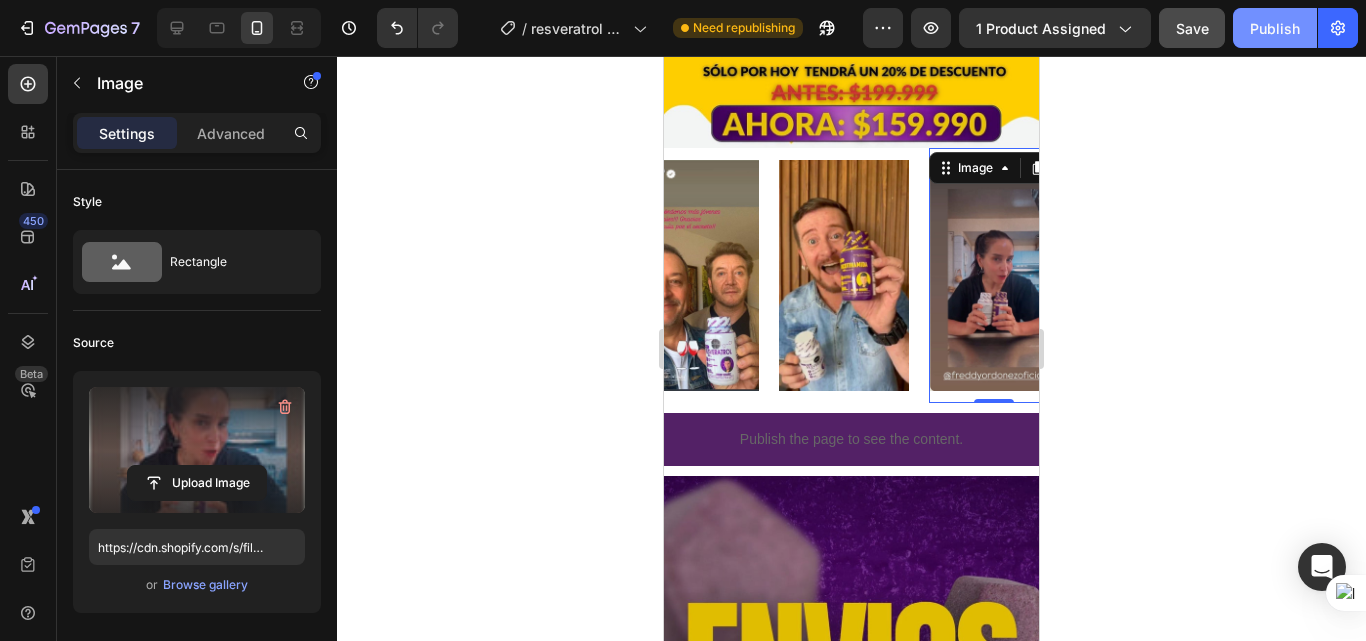 click on "Publish" at bounding box center (1275, 28) 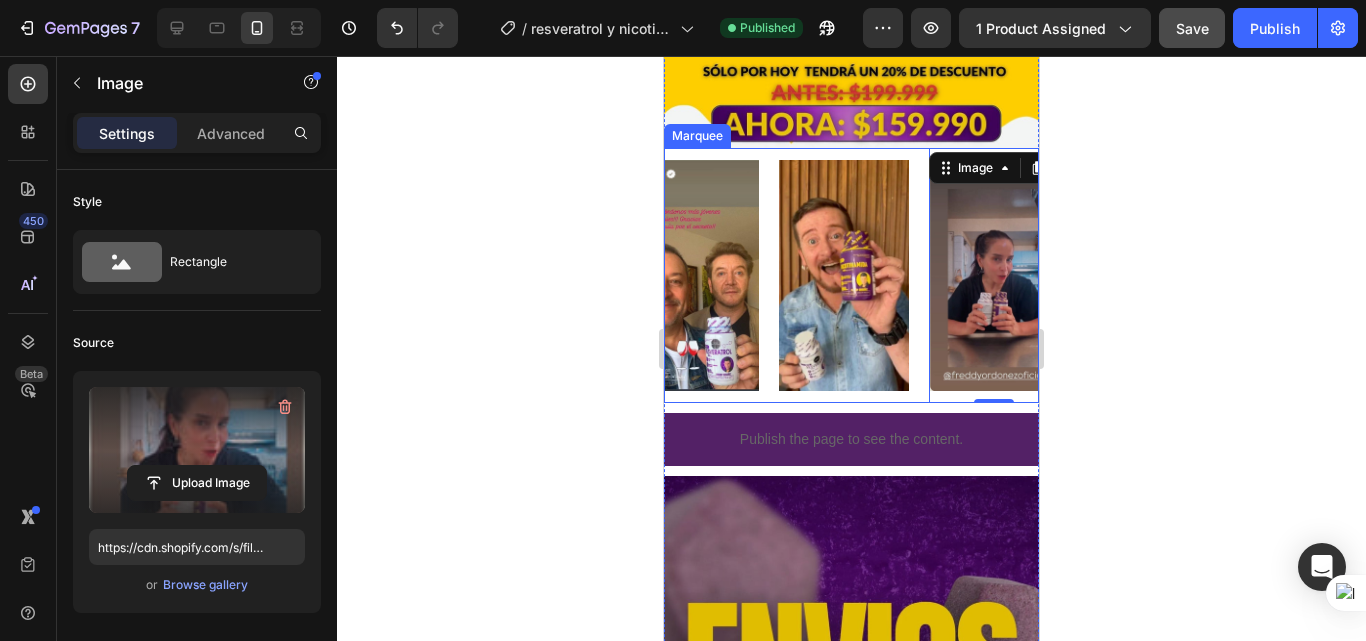click on "Image" at bounding box center [690, 275] 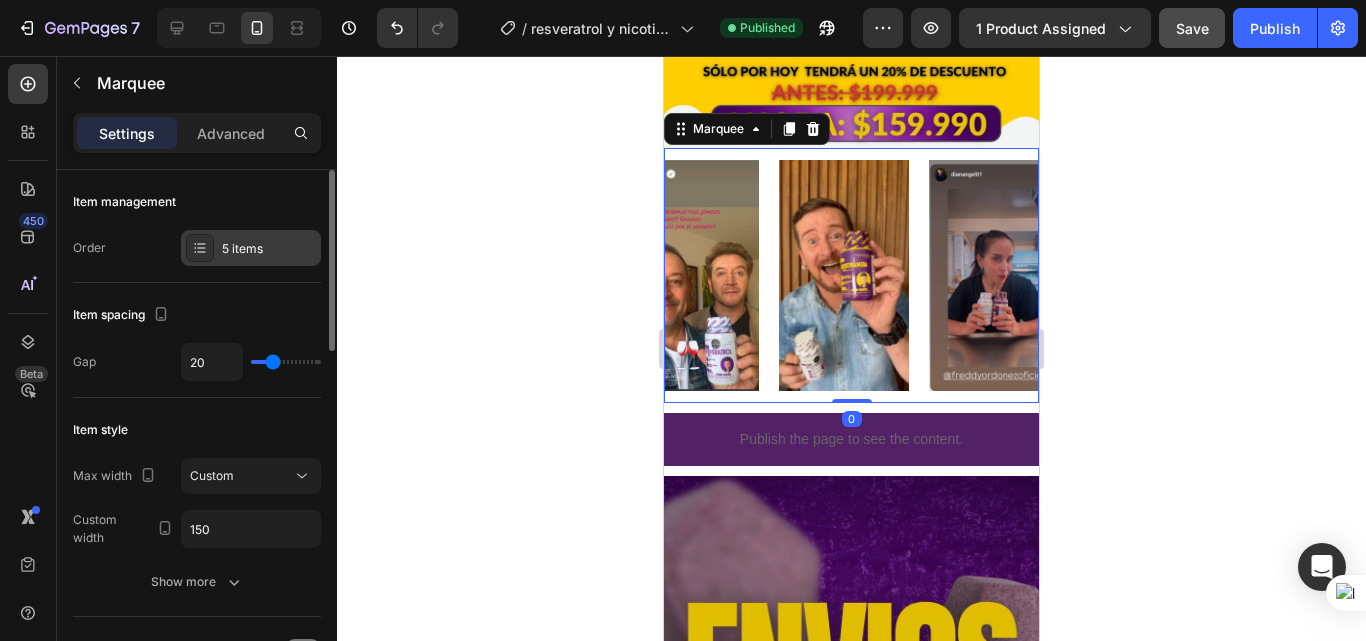 click on "5 items" at bounding box center (269, 249) 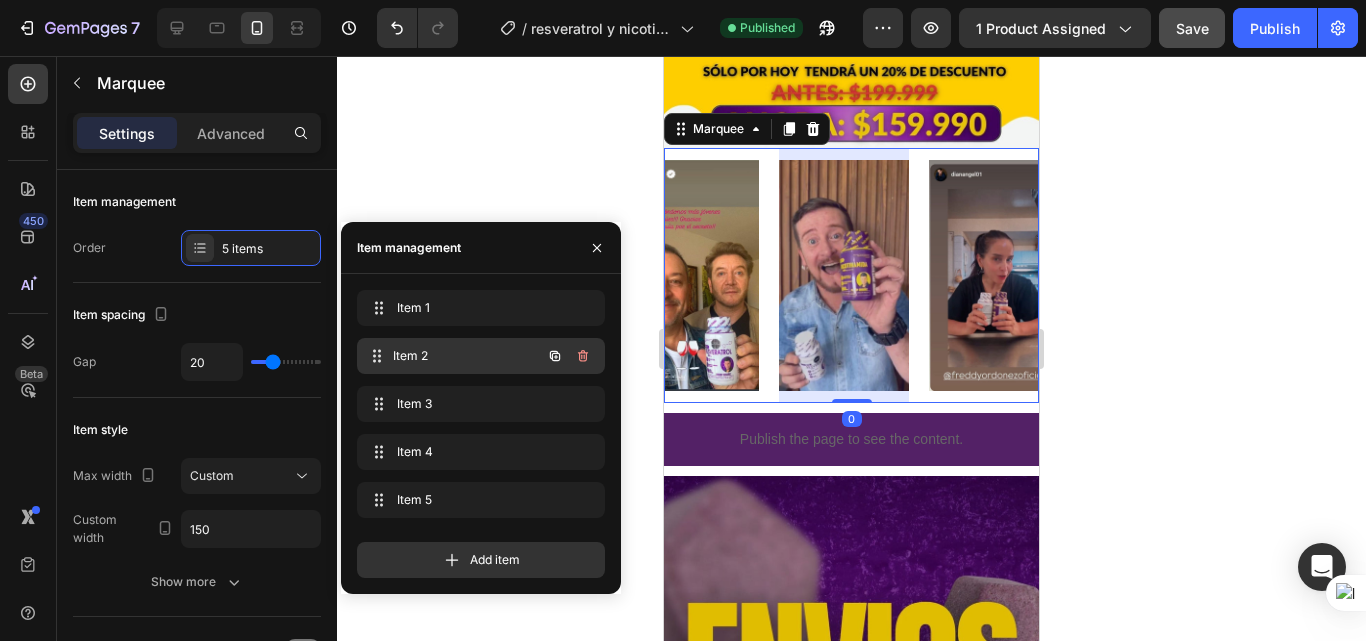 click on "Item 2" at bounding box center (467, 356) 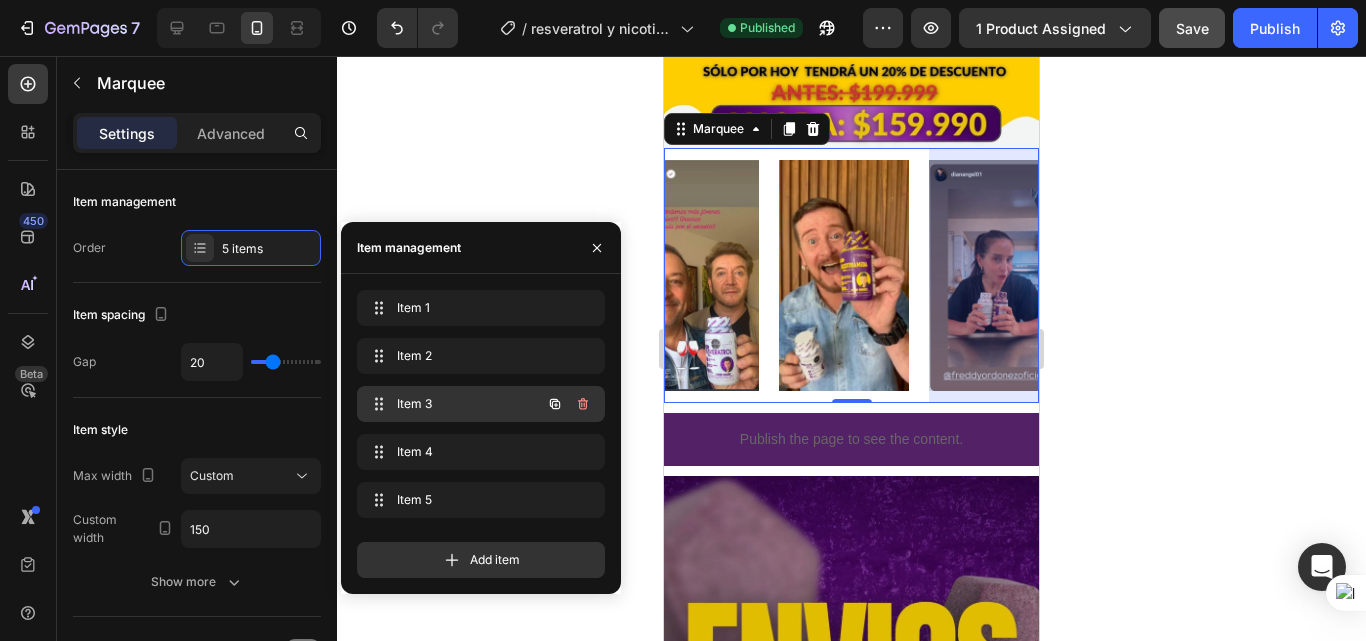 click on "Item 3 Item 3" at bounding box center (453, 404) 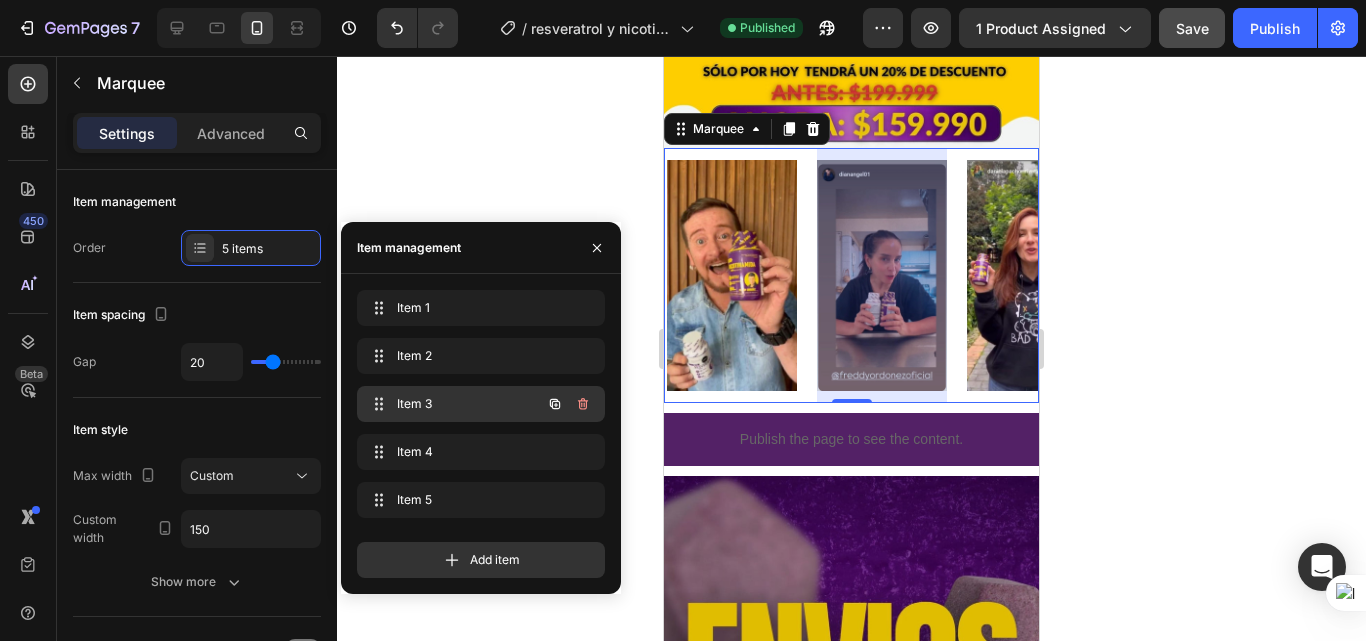 scroll, scrollTop: 0, scrollLeft: 186, axis: horizontal 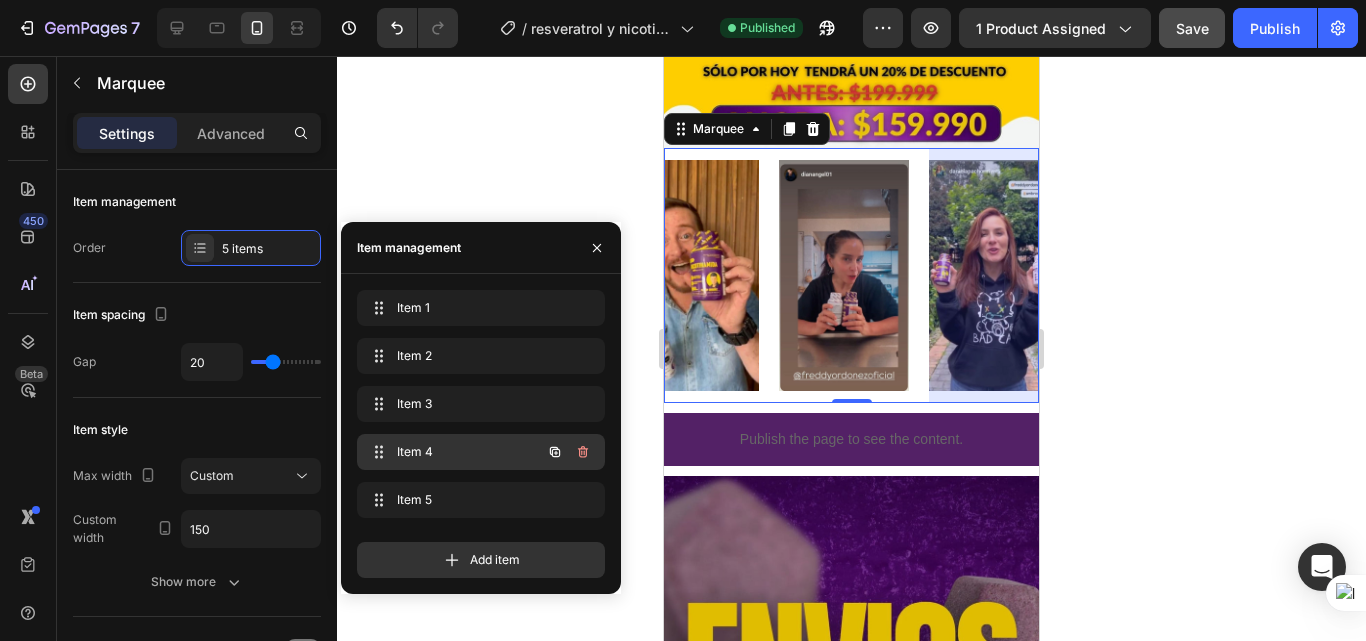 click on "Item 4" at bounding box center (453, 452) 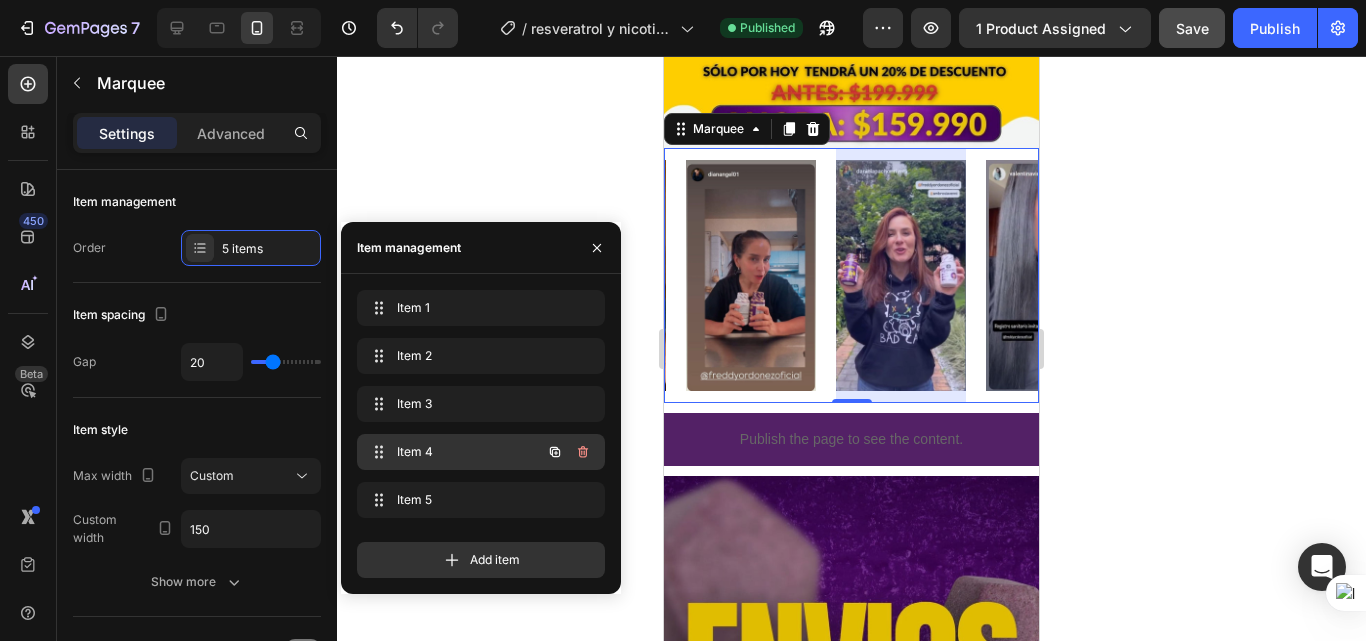 scroll, scrollTop: 0, scrollLeft: 336, axis: horizontal 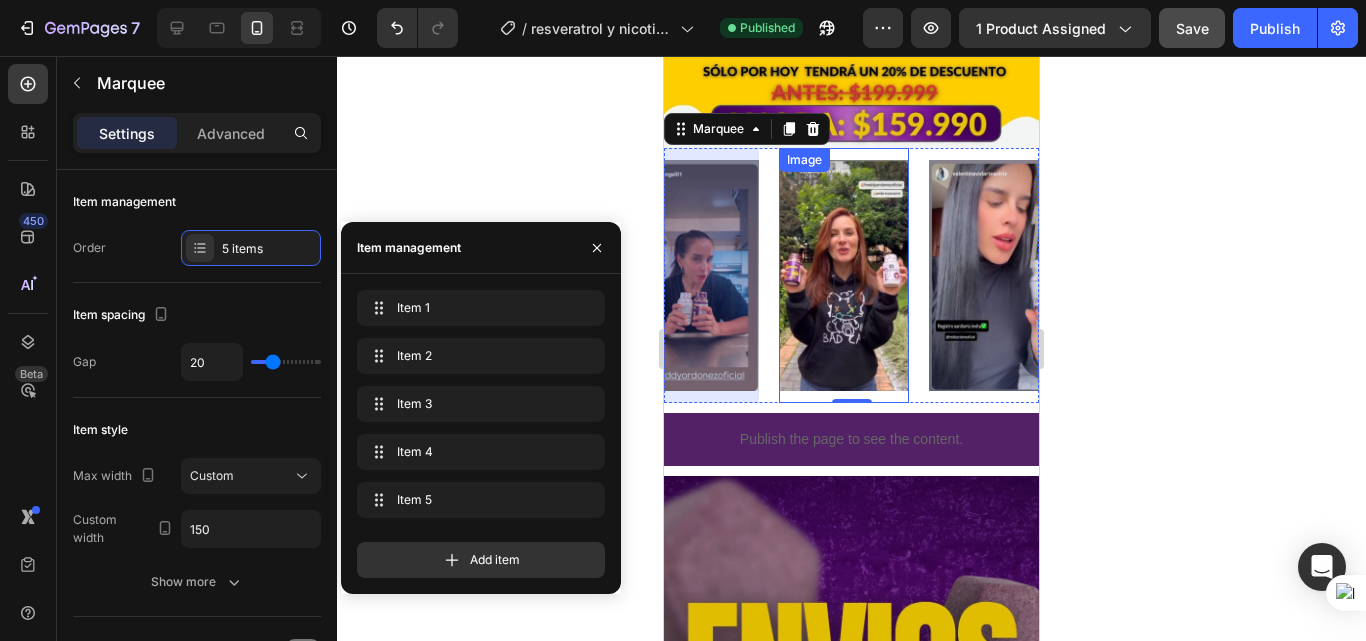 click at bounding box center (820, 275) 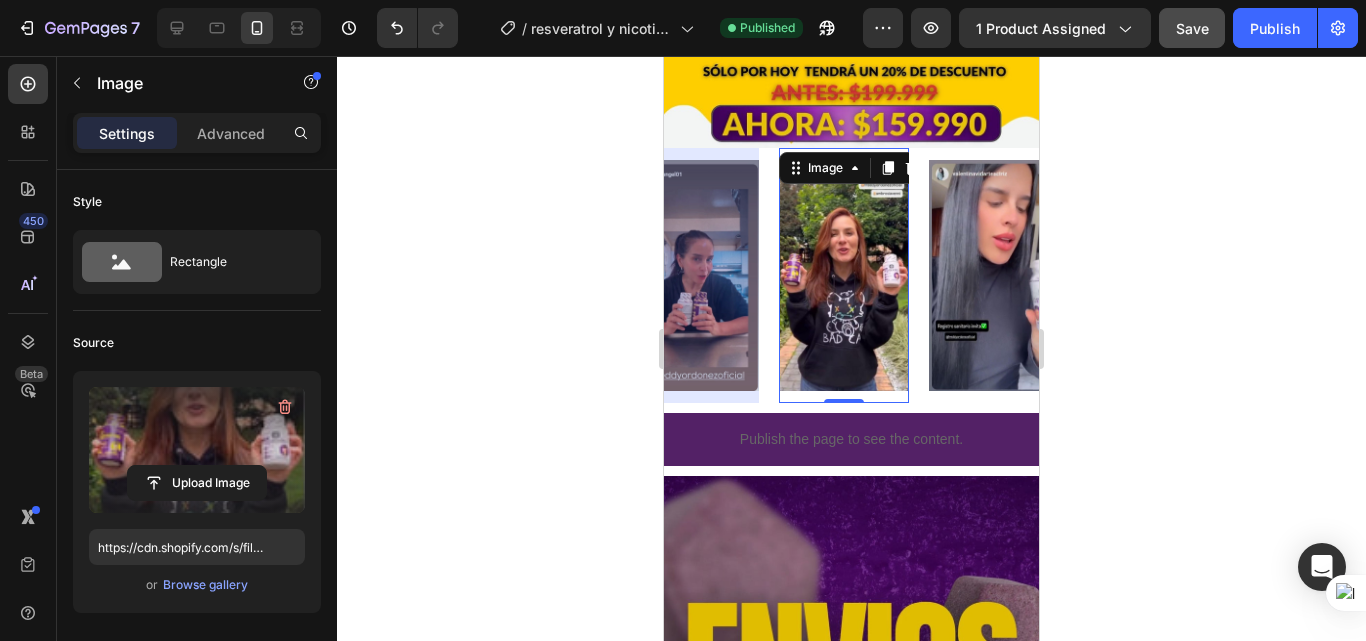 click at bounding box center (197, 450) 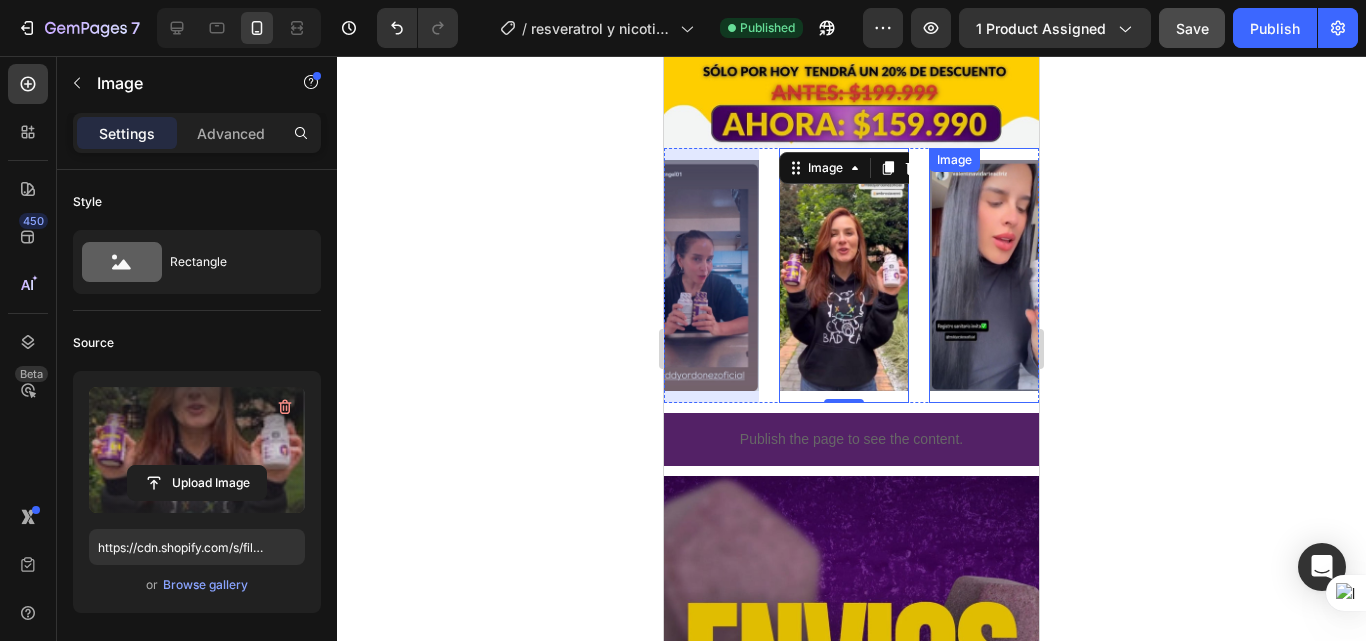 click 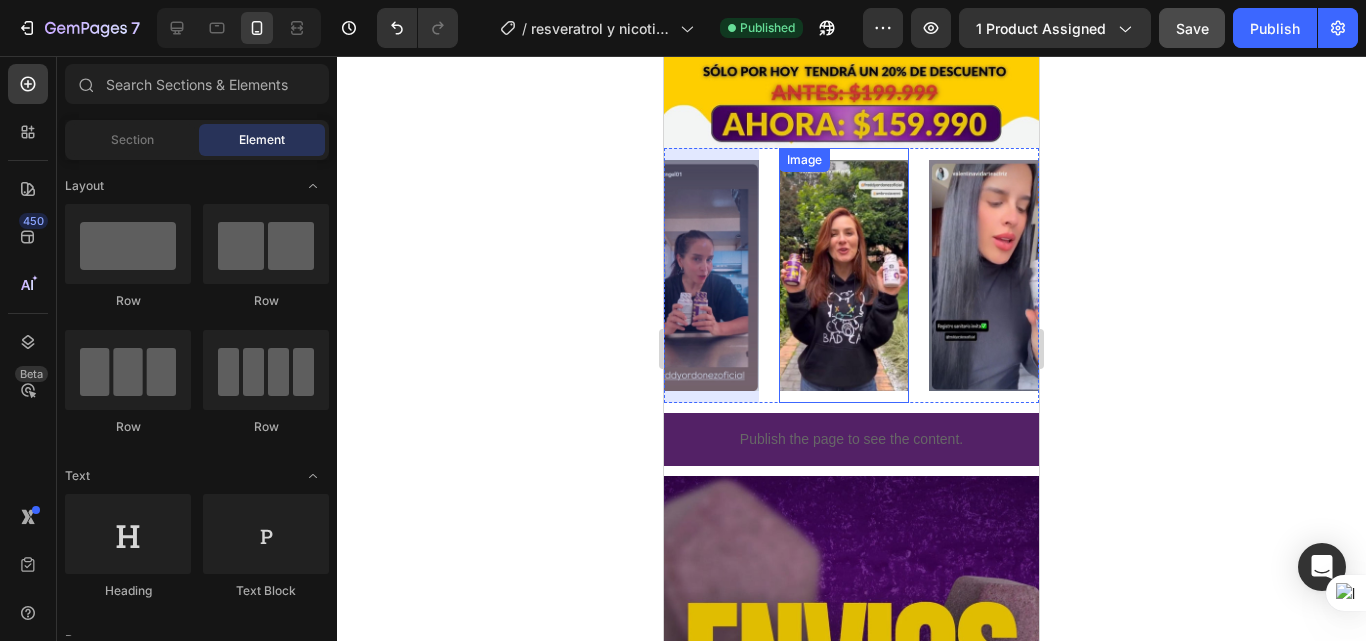 click at bounding box center [574, 275] 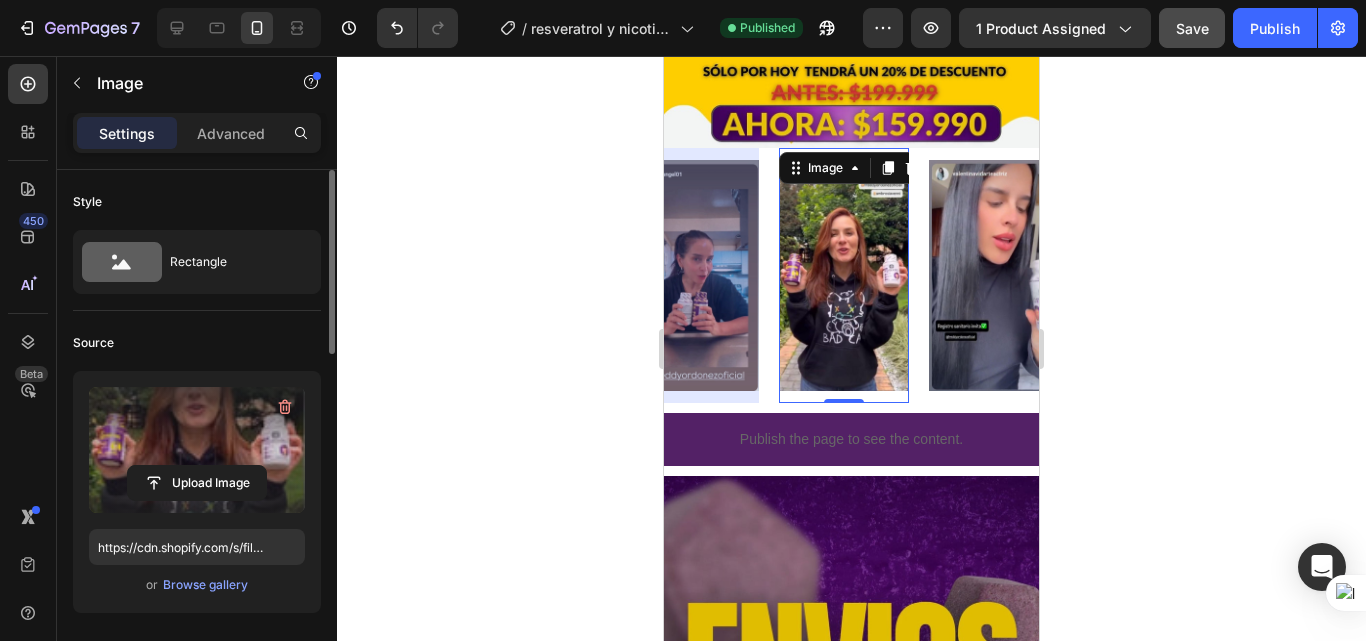 click at bounding box center (197, 450) 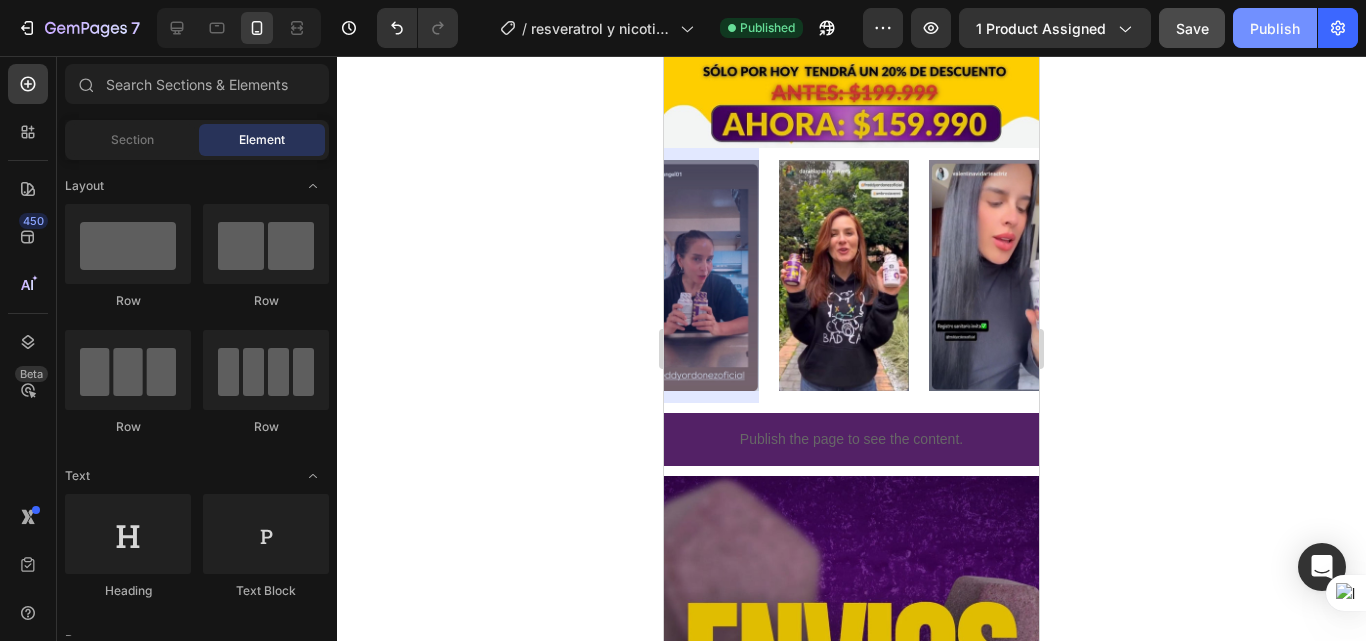 click on "Publish" at bounding box center (1275, 28) 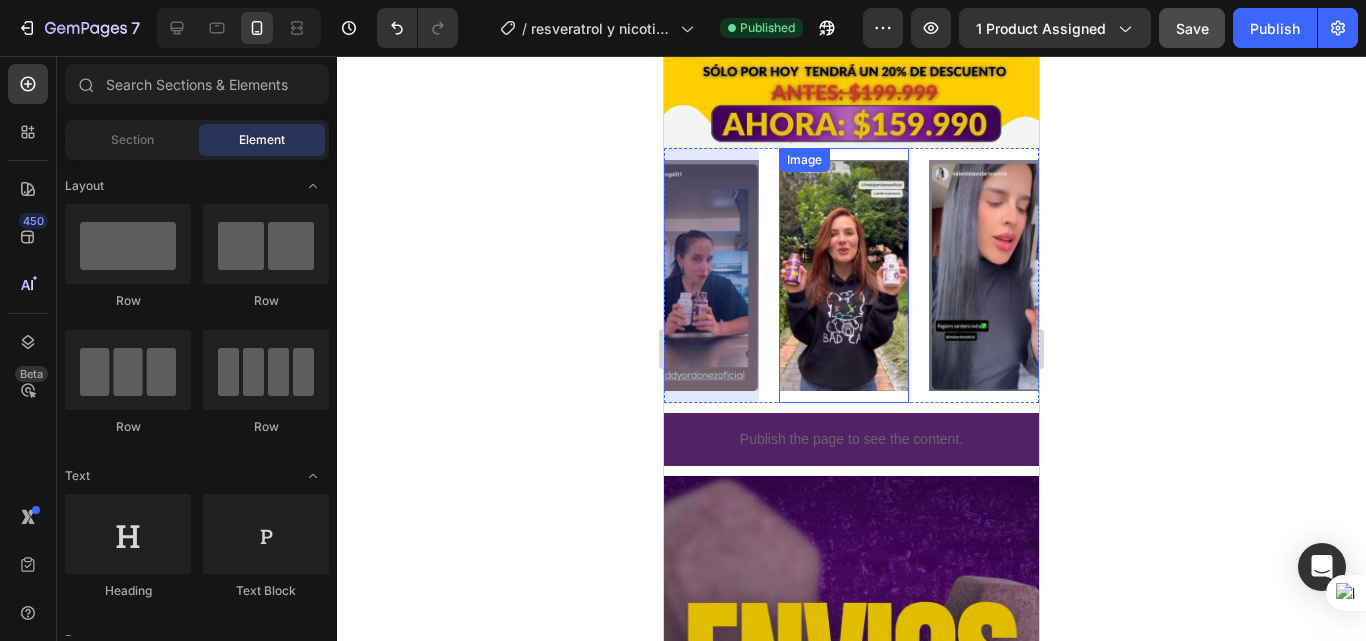 click at bounding box center (790, 275) 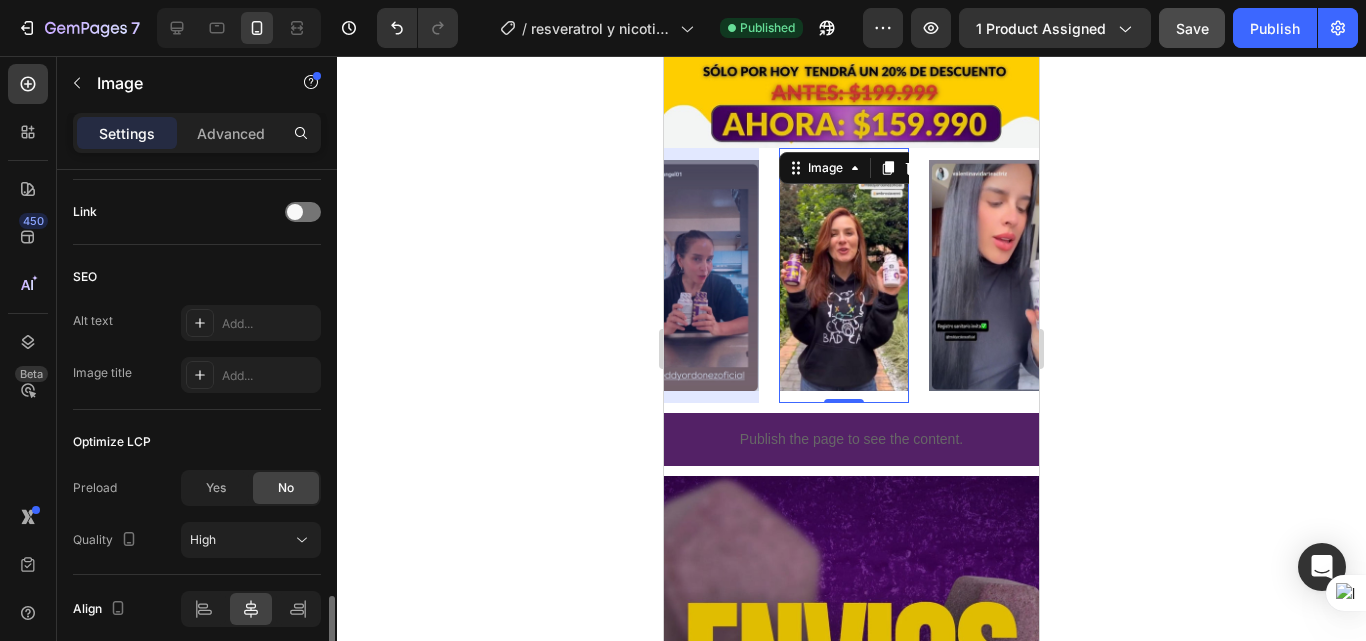 scroll, scrollTop: 982, scrollLeft: 0, axis: vertical 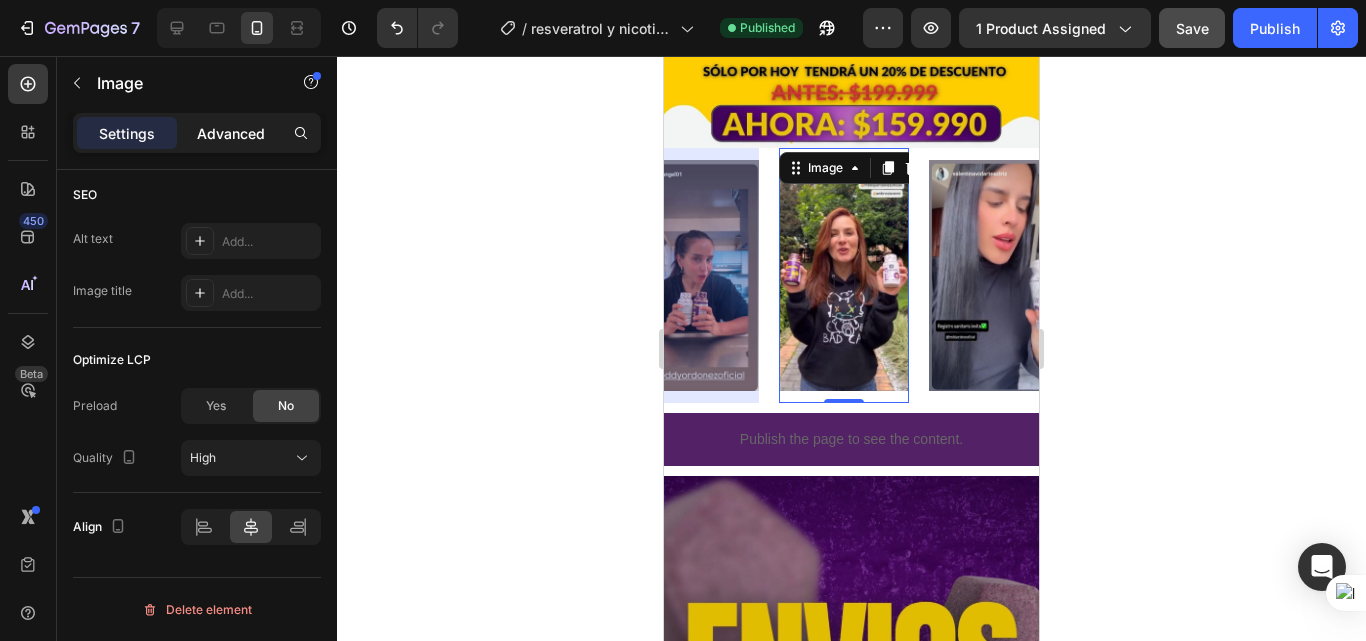click on "Advanced" at bounding box center [231, 133] 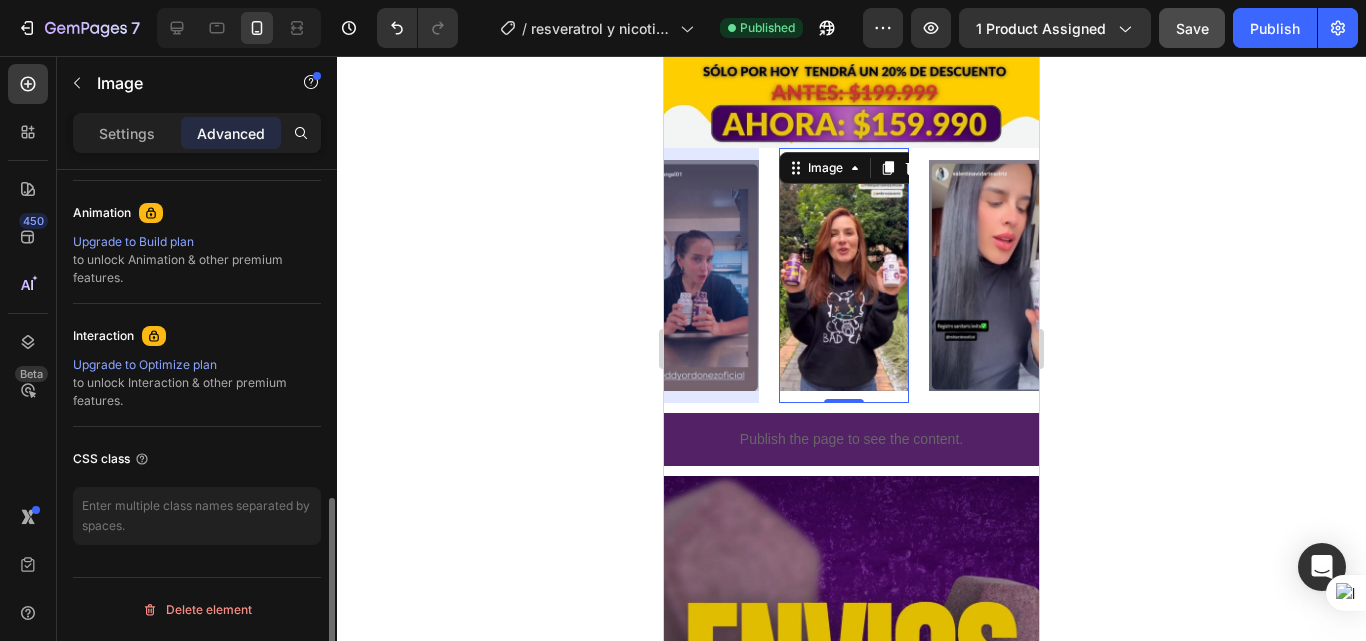 scroll, scrollTop: 460, scrollLeft: 0, axis: vertical 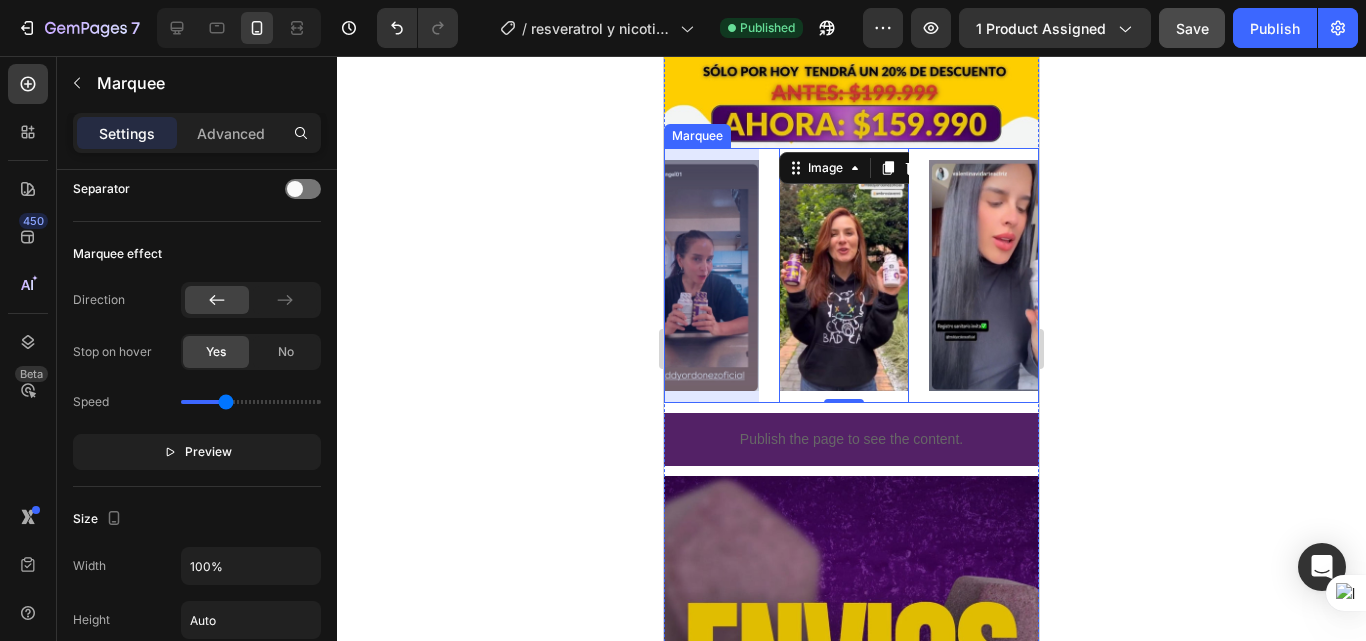 click at bounding box center (680, 275) 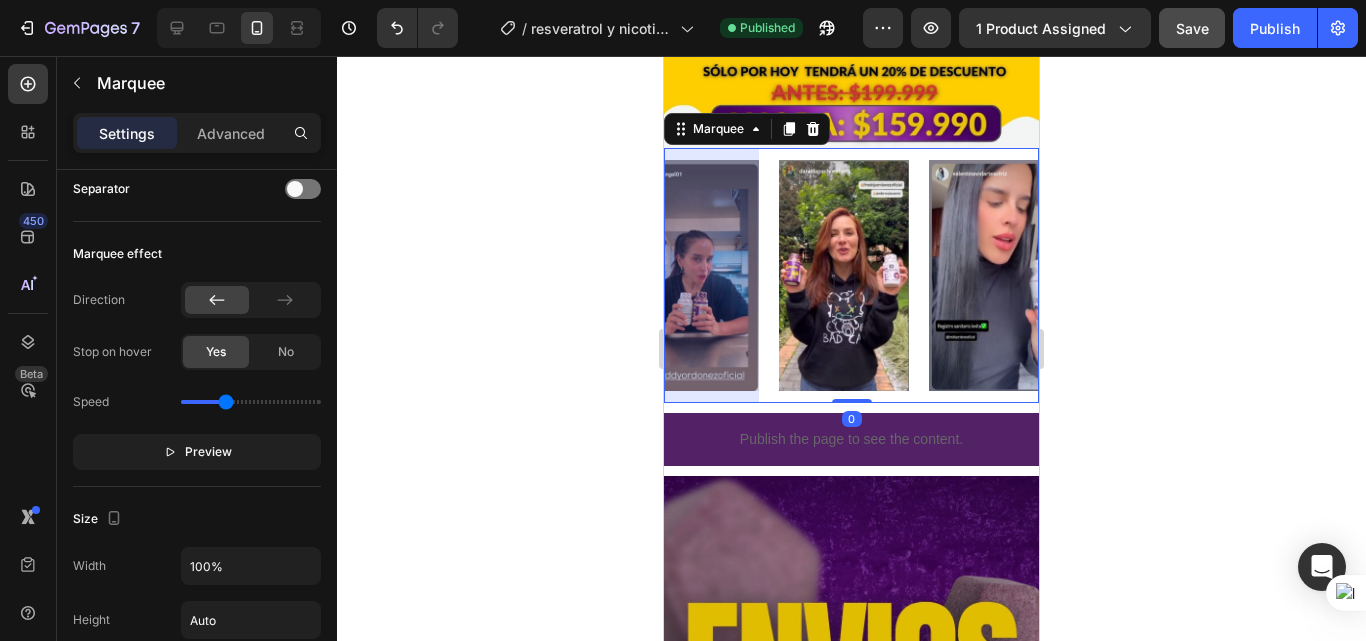 scroll, scrollTop: 0, scrollLeft: 0, axis: both 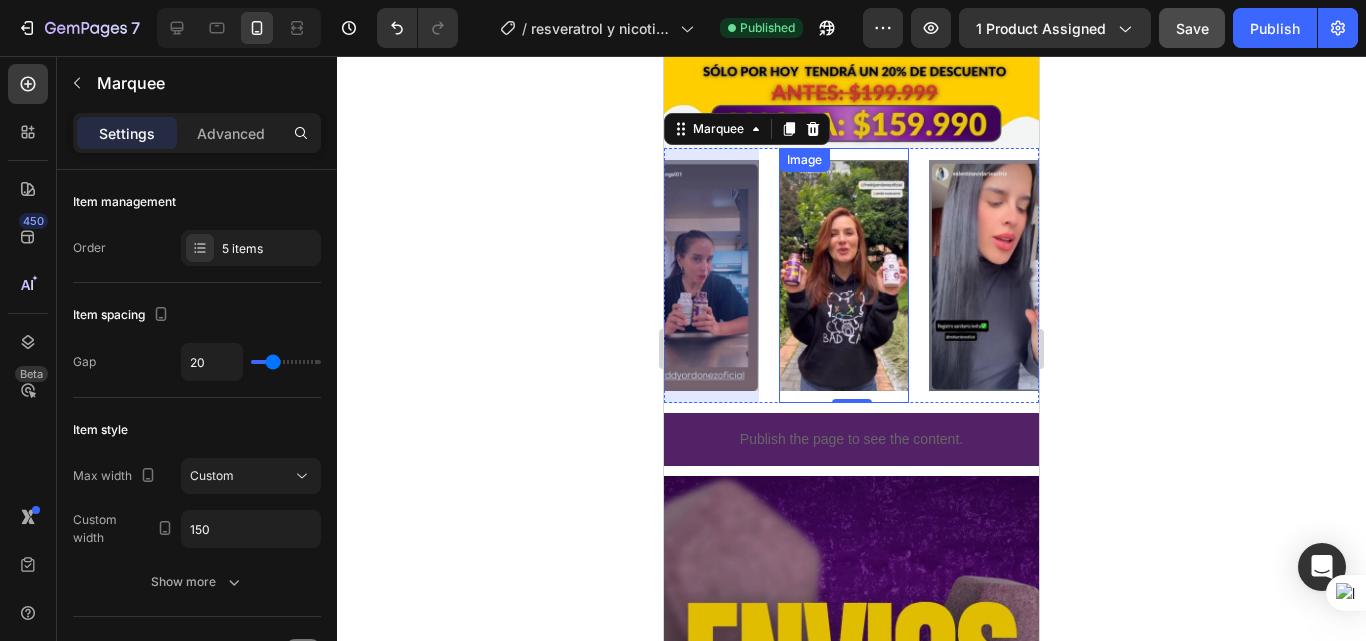 click at bounding box center (820, 275) 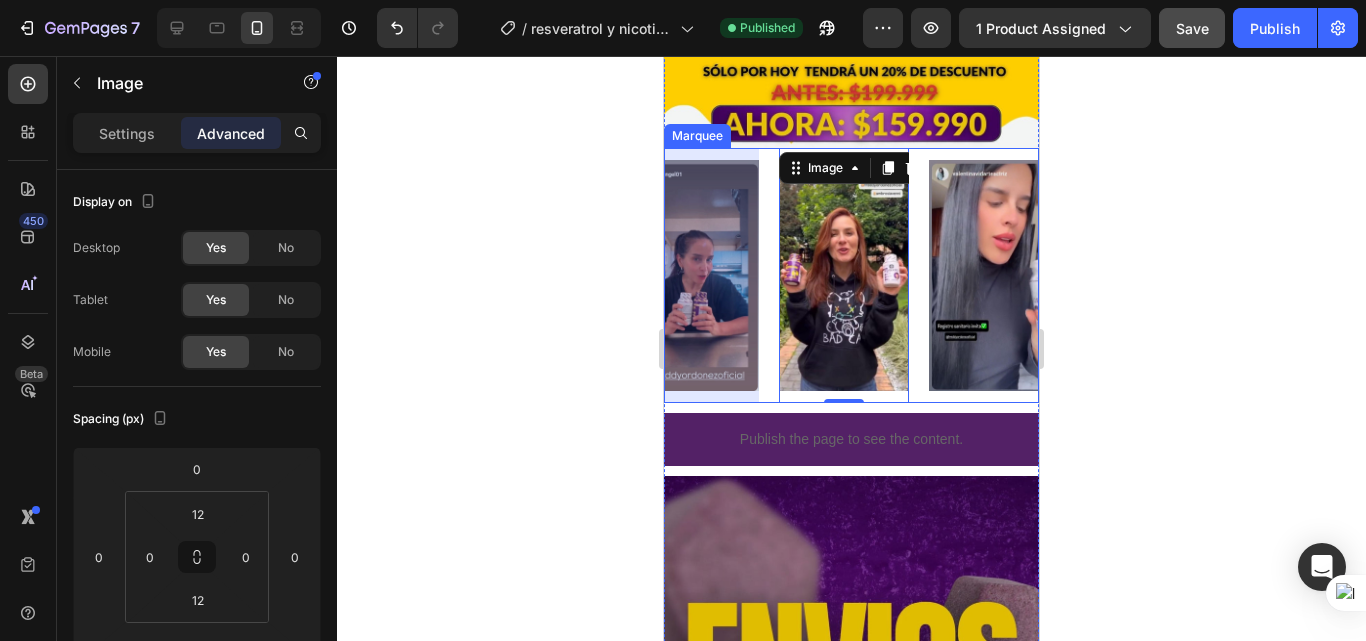 click at bounding box center (478, 275) 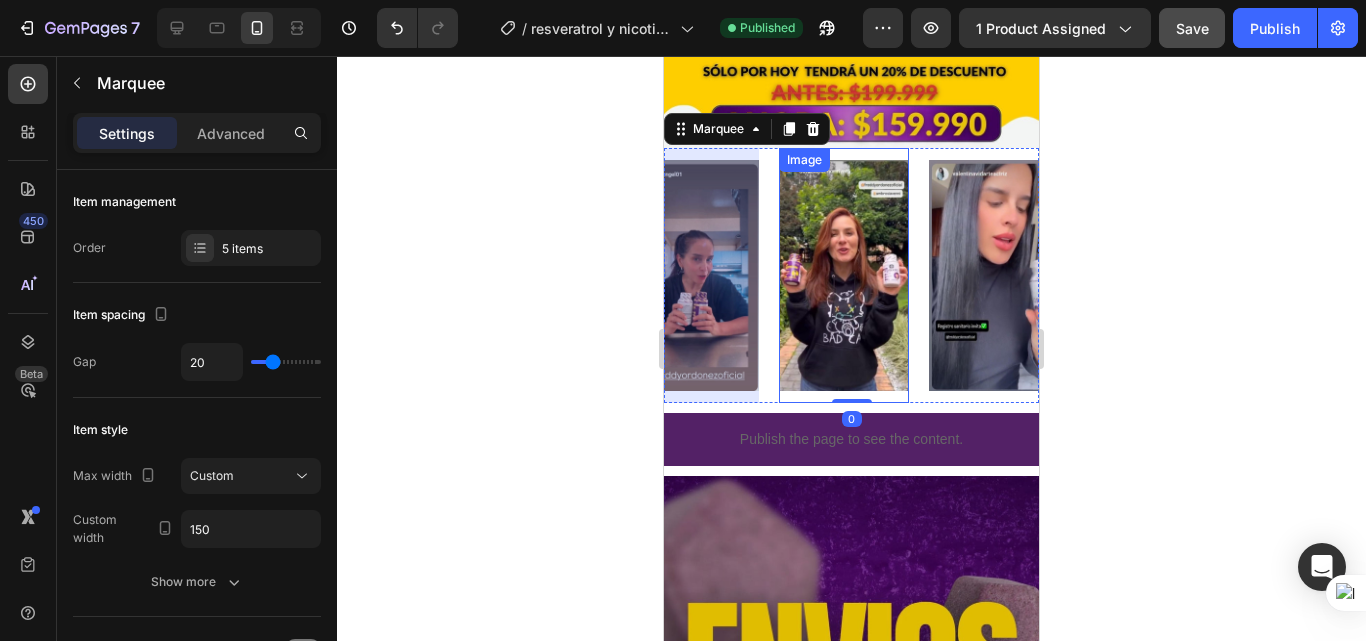 click at bounding box center [808, 275] 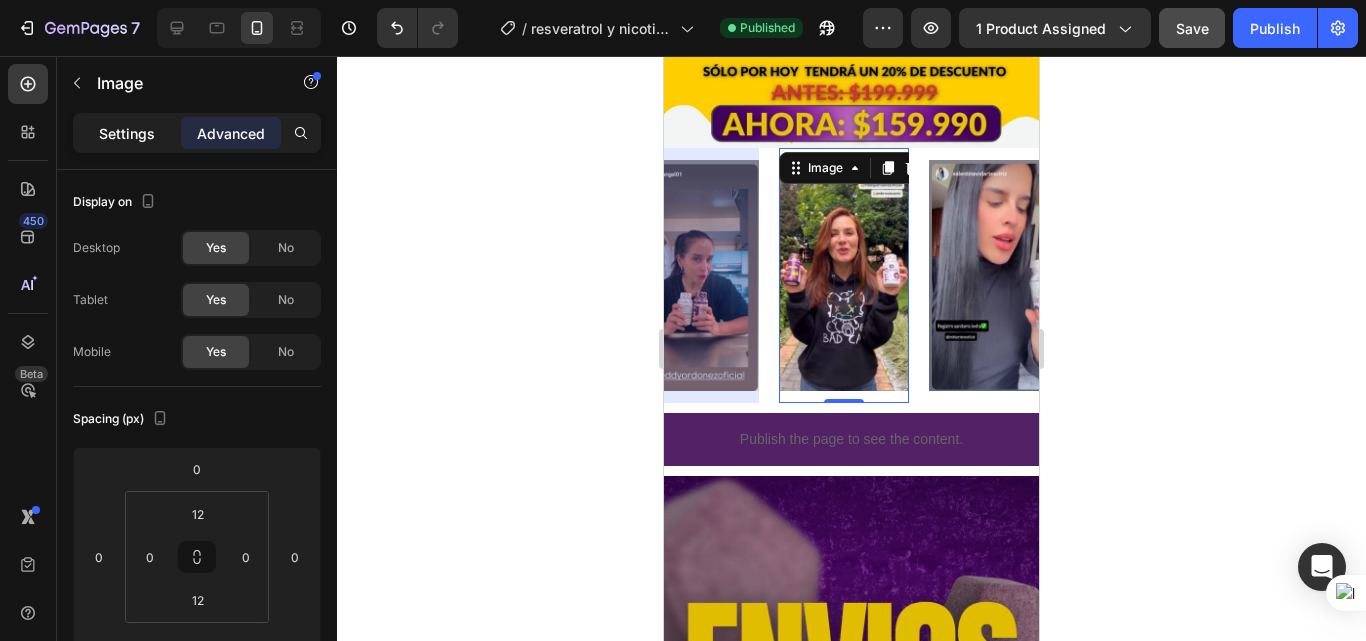 click on "Settings" at bounding box center [127, 133] 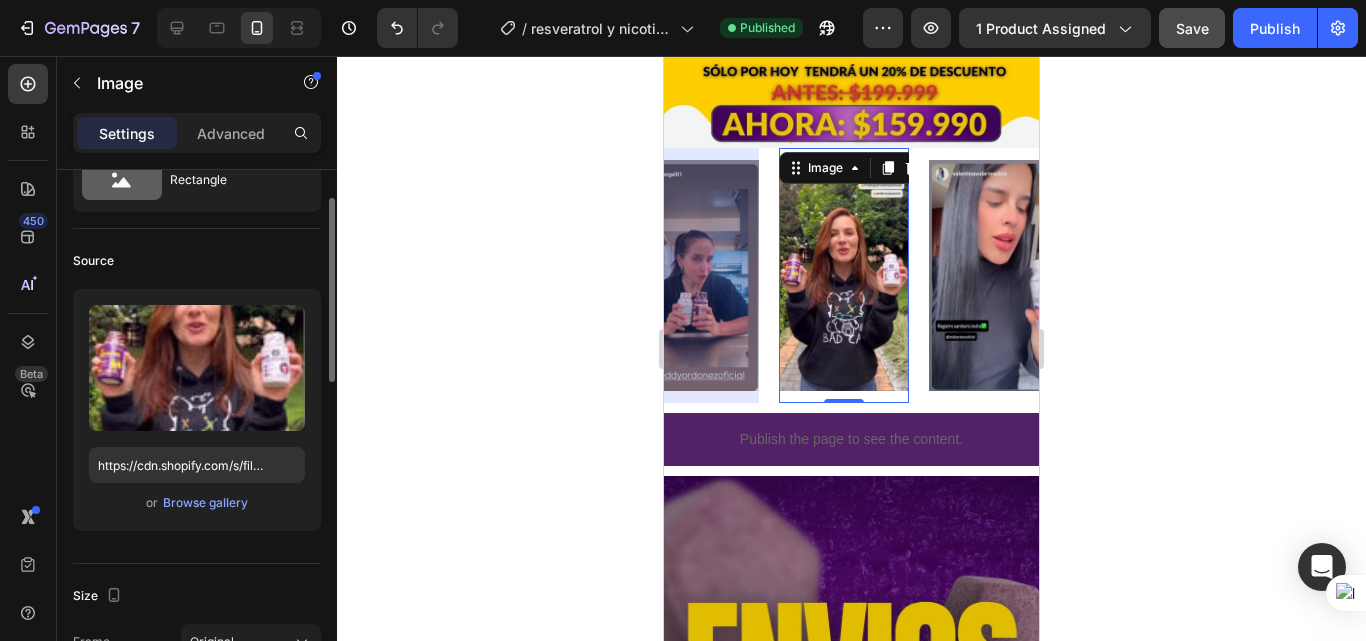 scroll, scrollTop: 0, scrollLeft: 0, axis: both 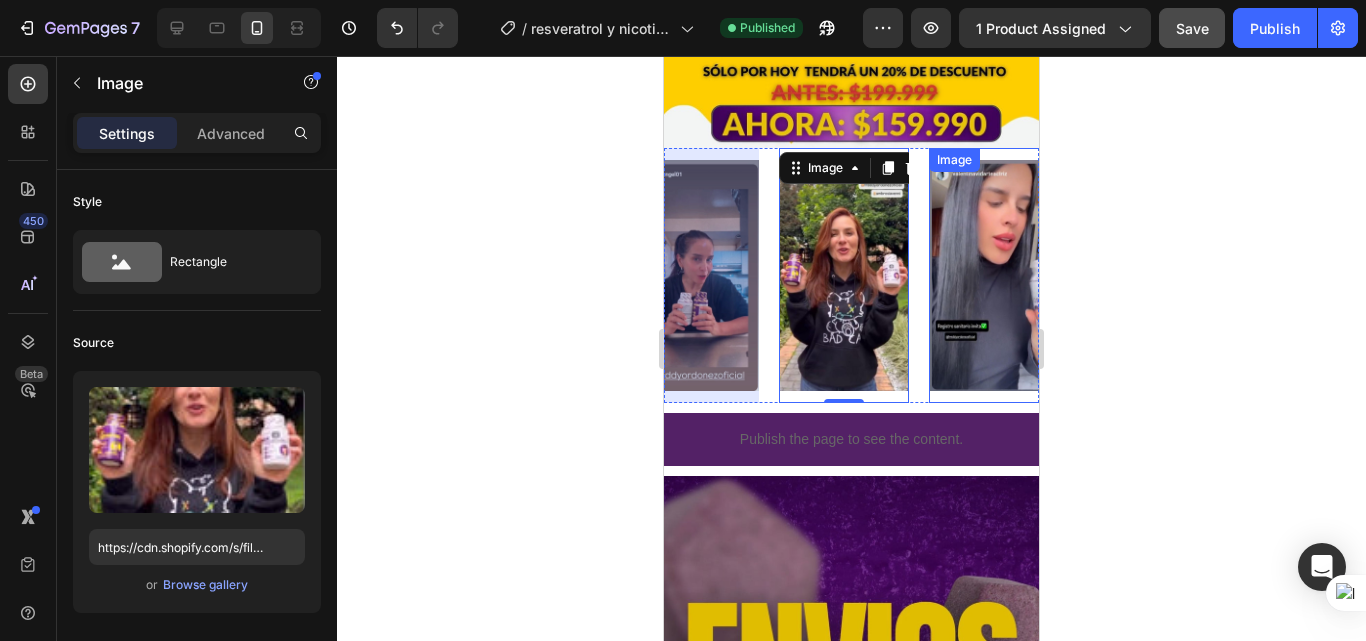click at bounding box center (776, 275) 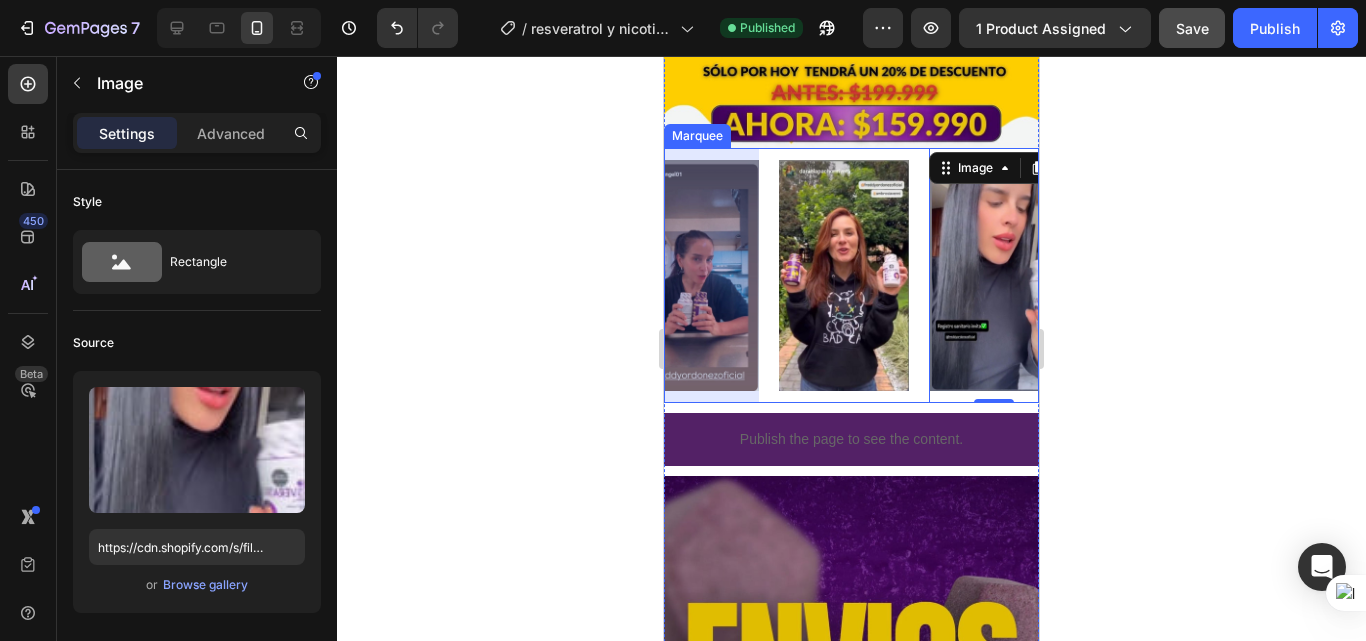 click at bounding box center (660, 275) 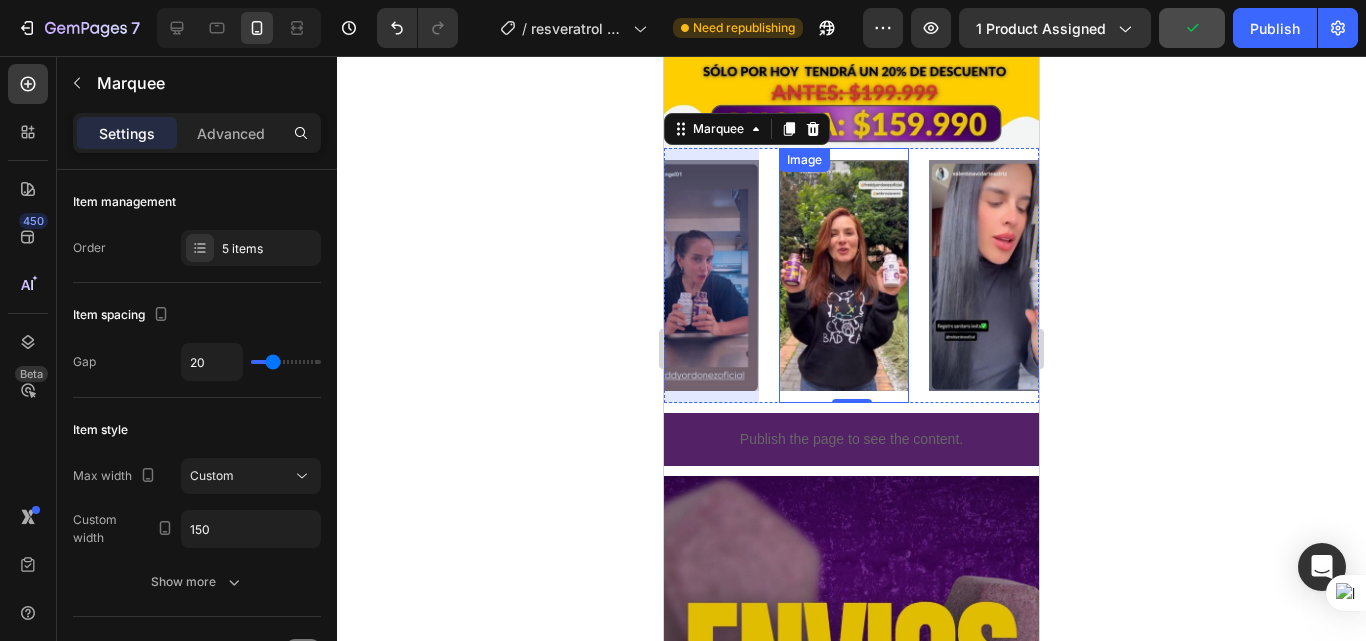 click at bounding box center [822, 275] 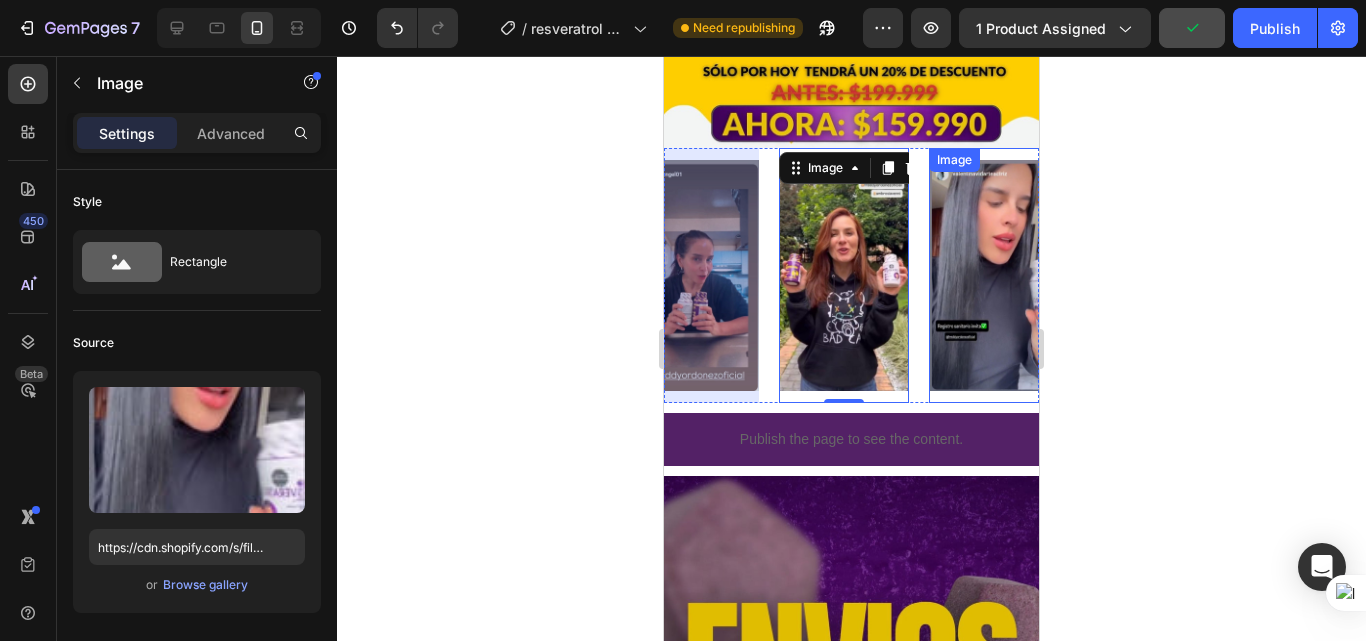 click at bounding box center [824, 275] 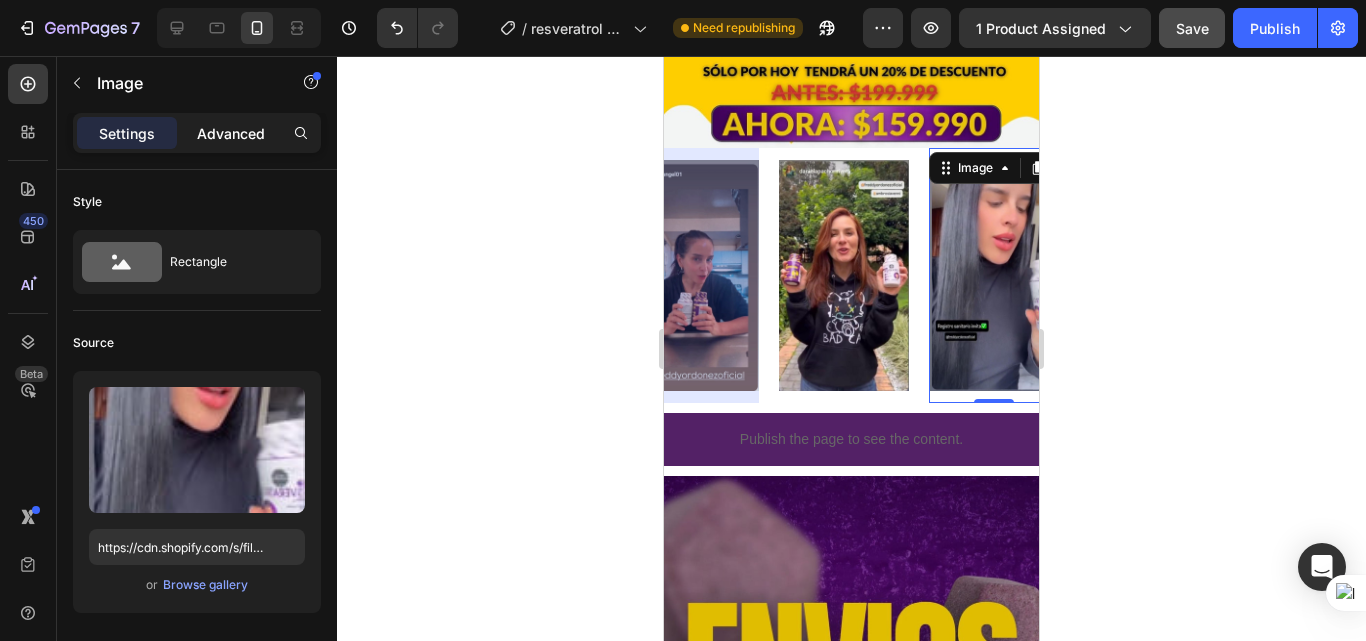 click on "Advanced" at bounding box center (231, 133) 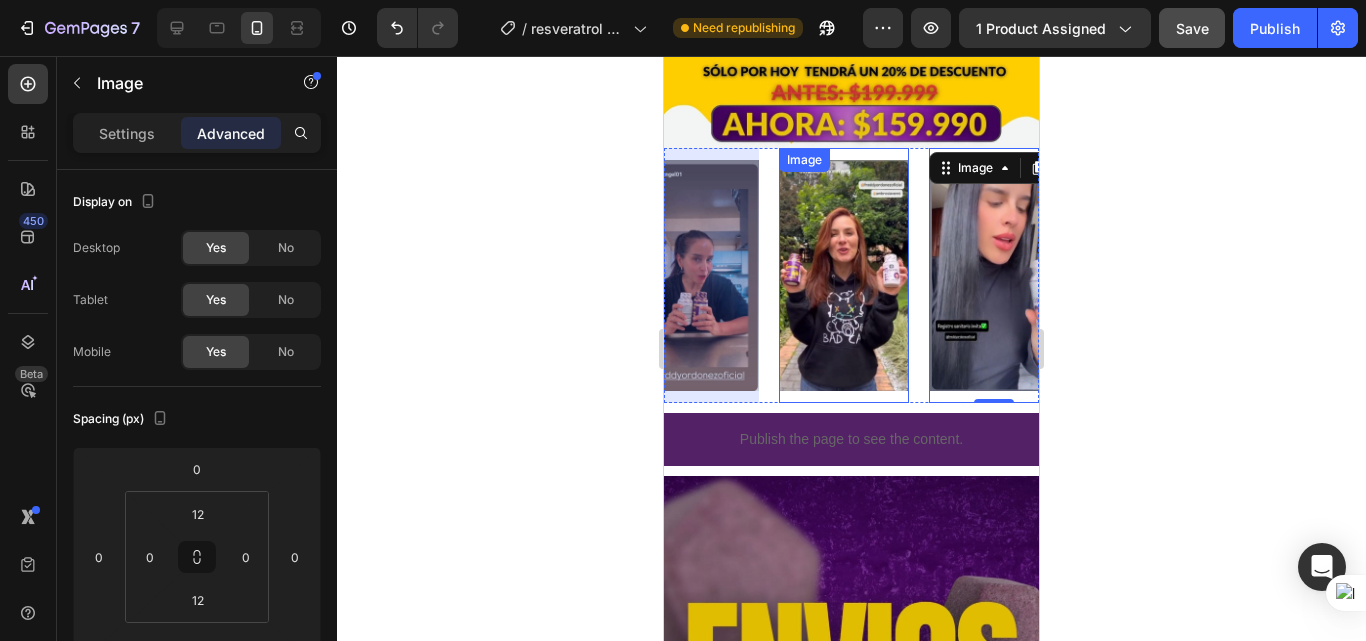 click at bounding box center (828, 275) 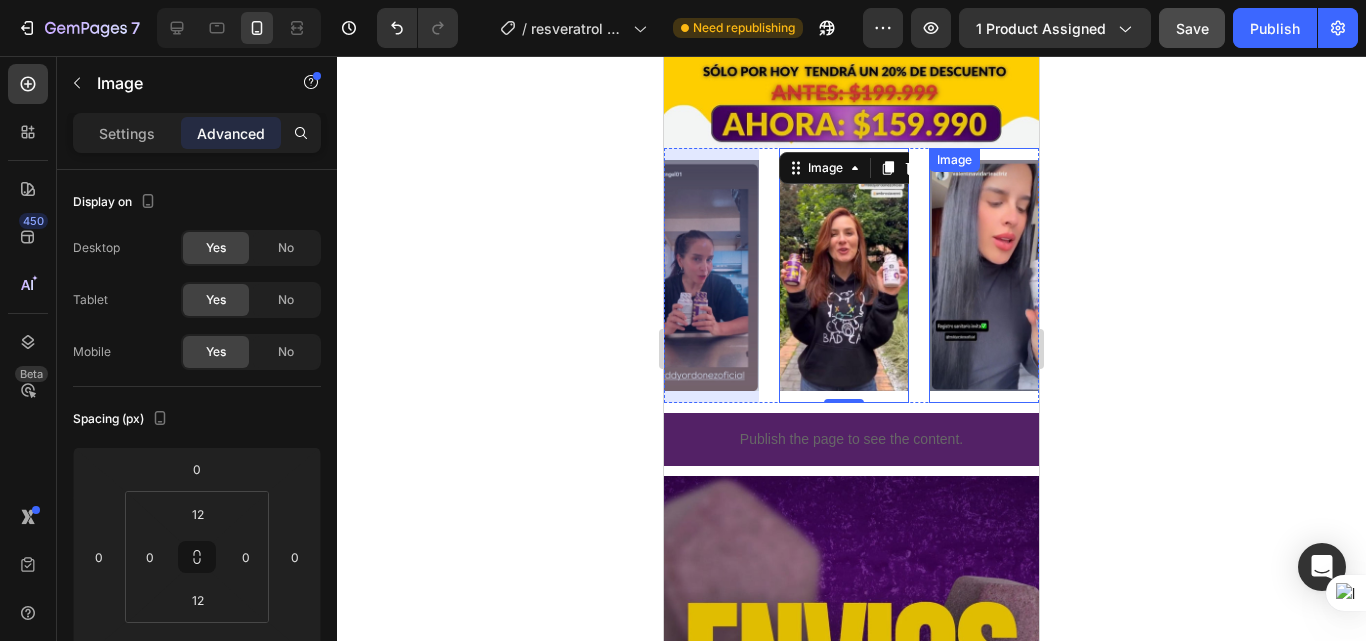 click at bounding box center [972, 275] 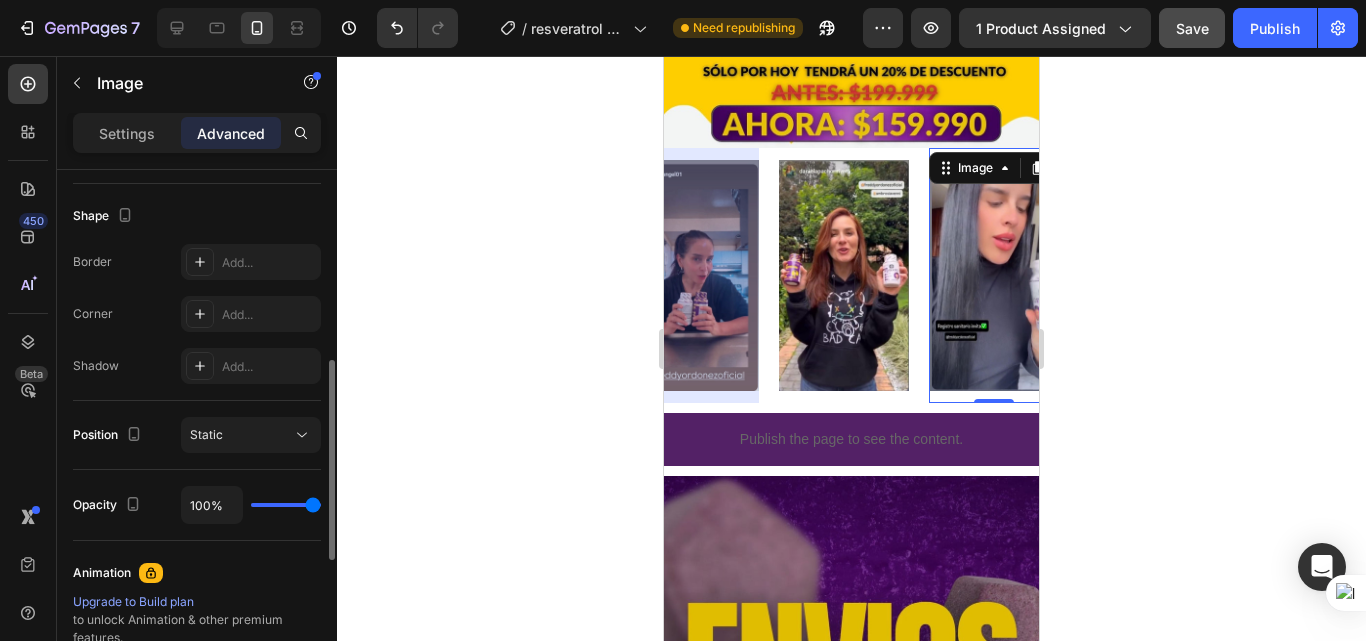 scroll, scrollTop: 0, scrollLeft: 0, axis: both 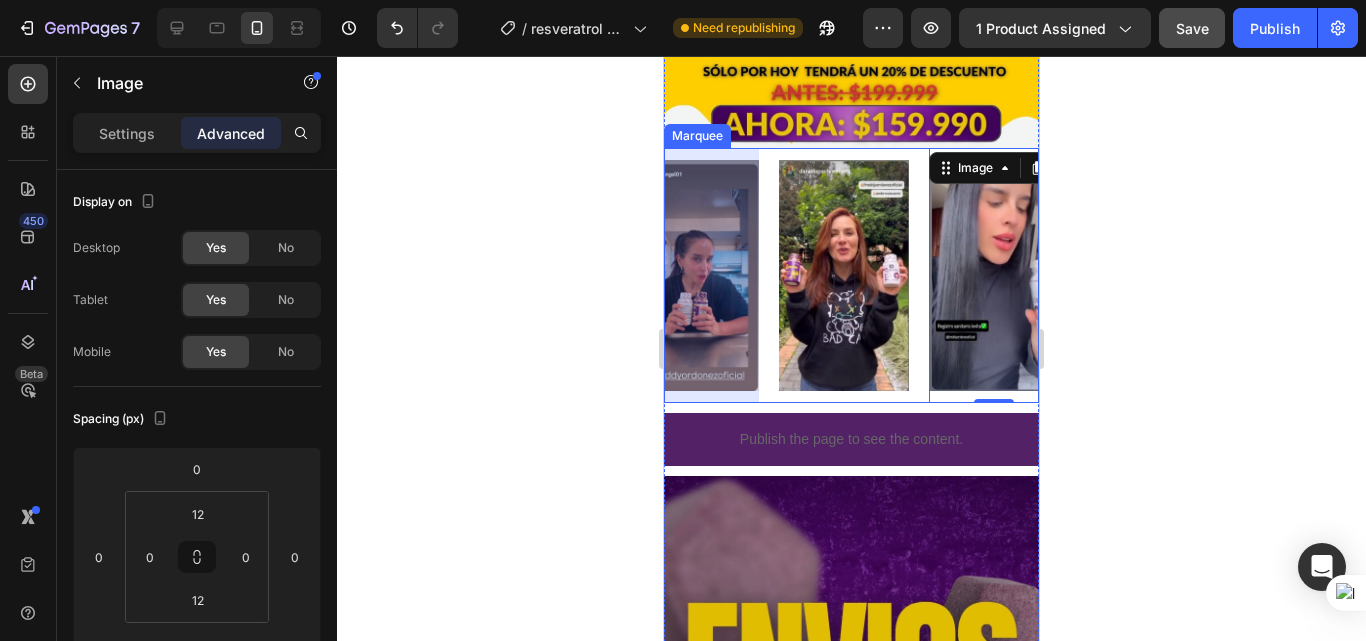 click on "Image" at bounding box center [682, 275] 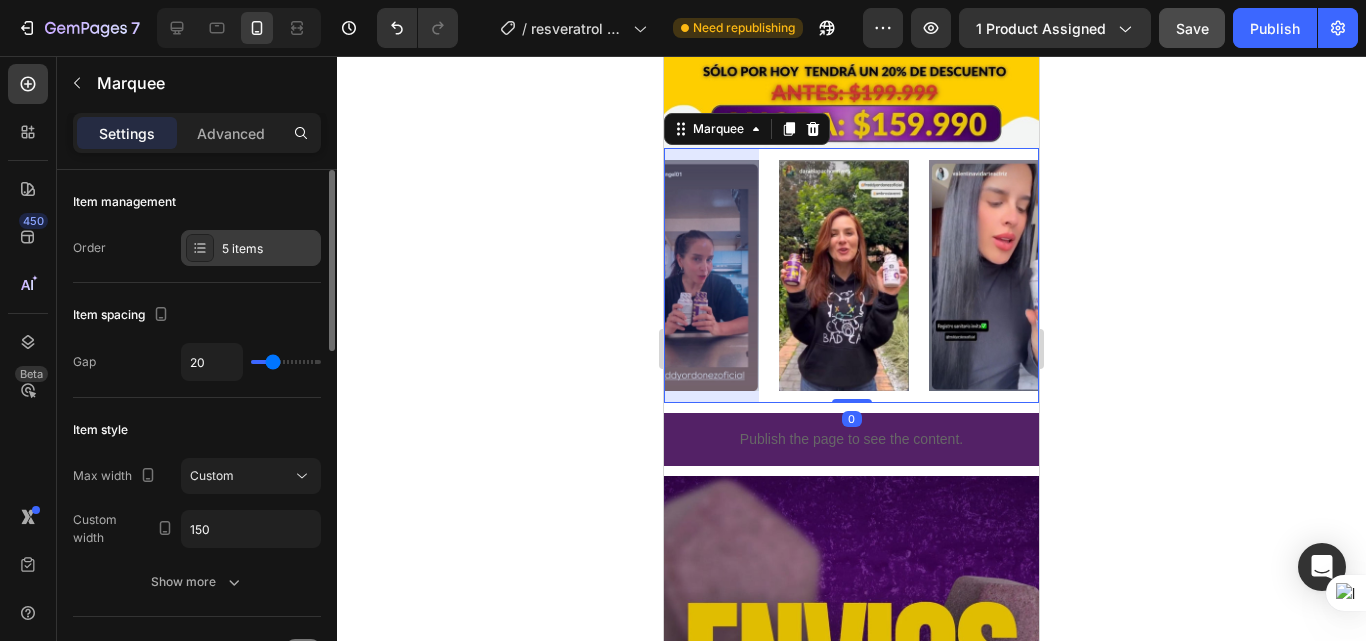 click on "5 items" at bounding box center (269, 249) 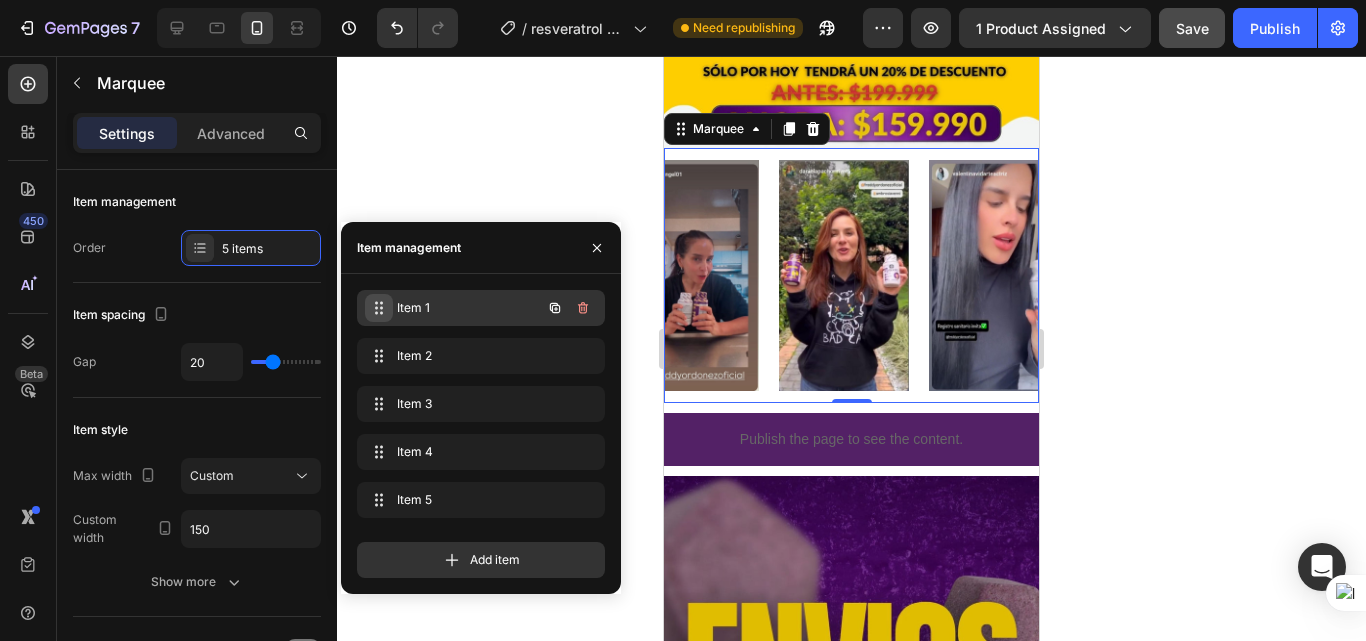 click 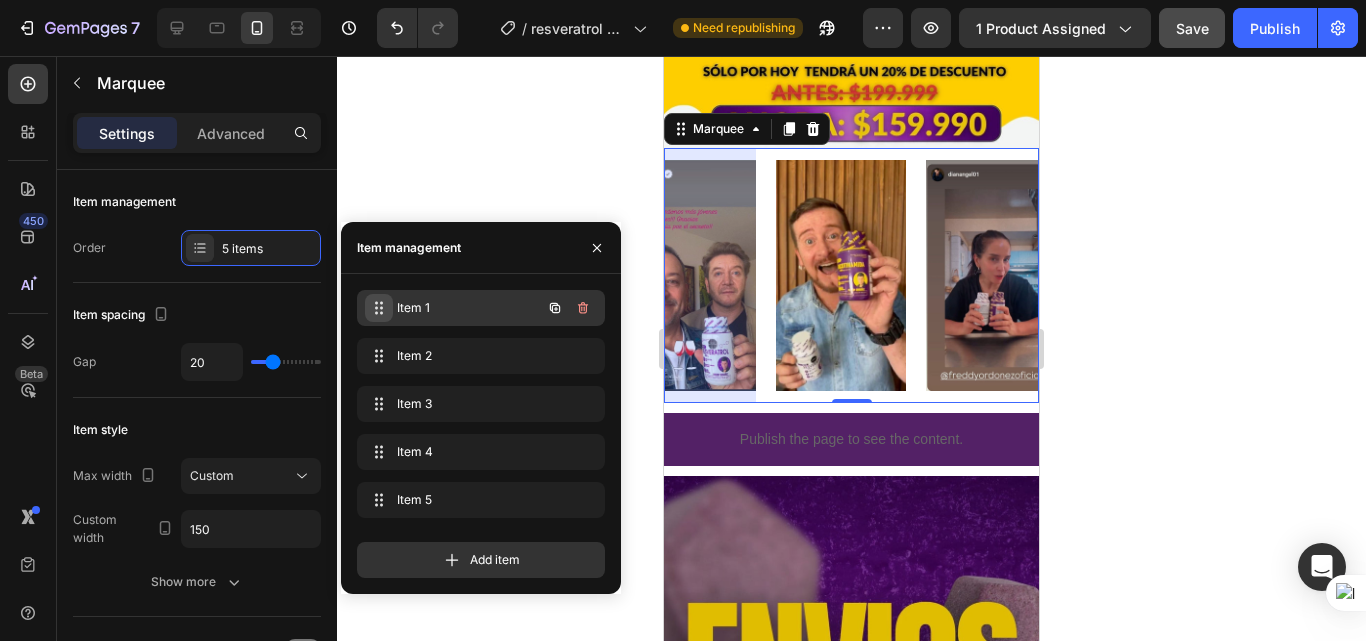 scroll, scrollTop: 0, scrollLeft: 0, axis: both 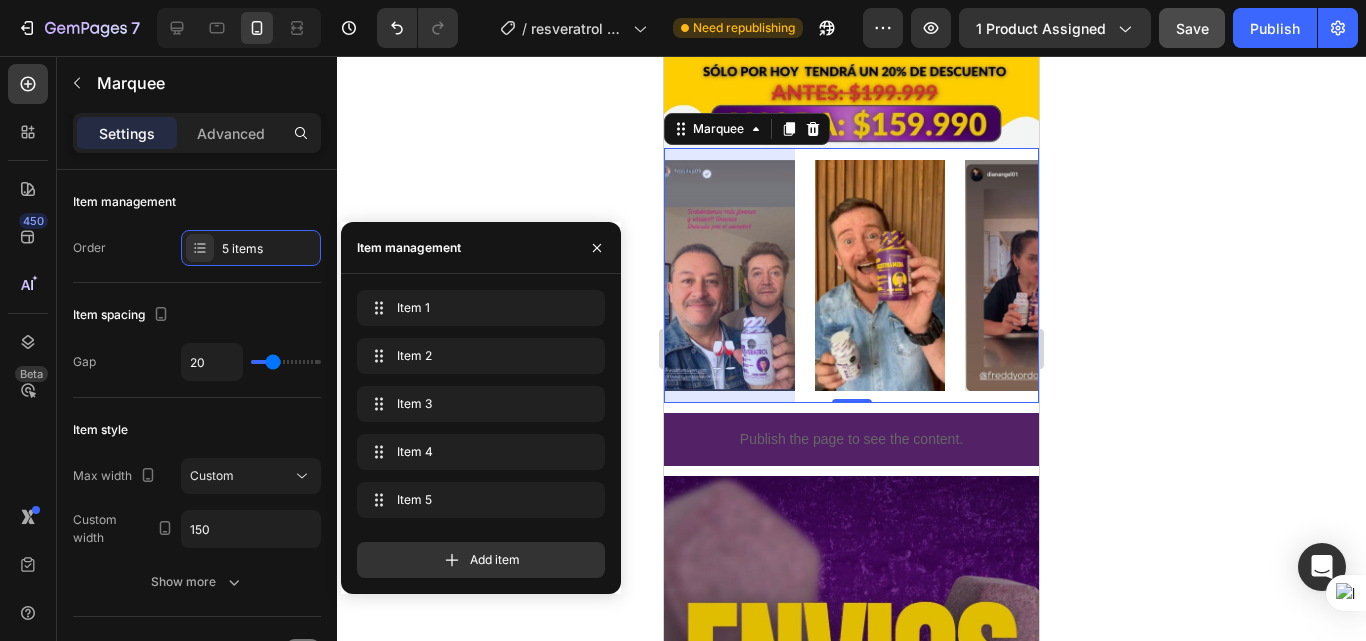 click at bounding box center [408, 275] 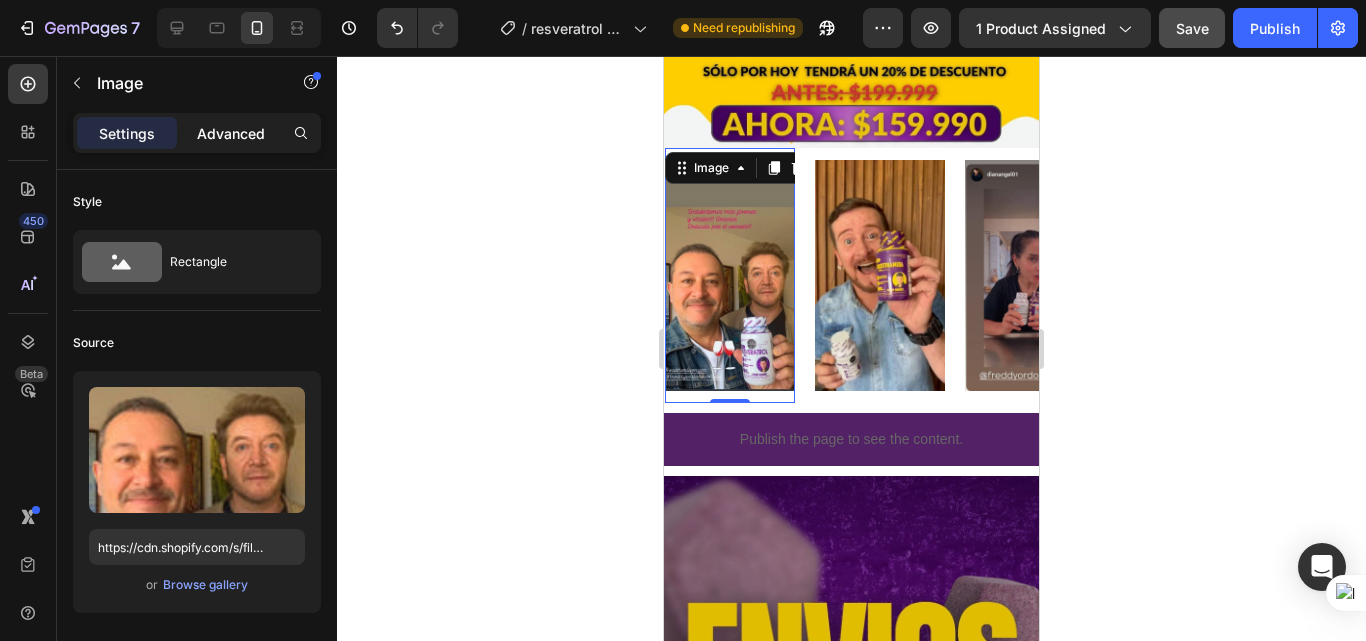 click on "Advanced" at bounding box center [231, 133] 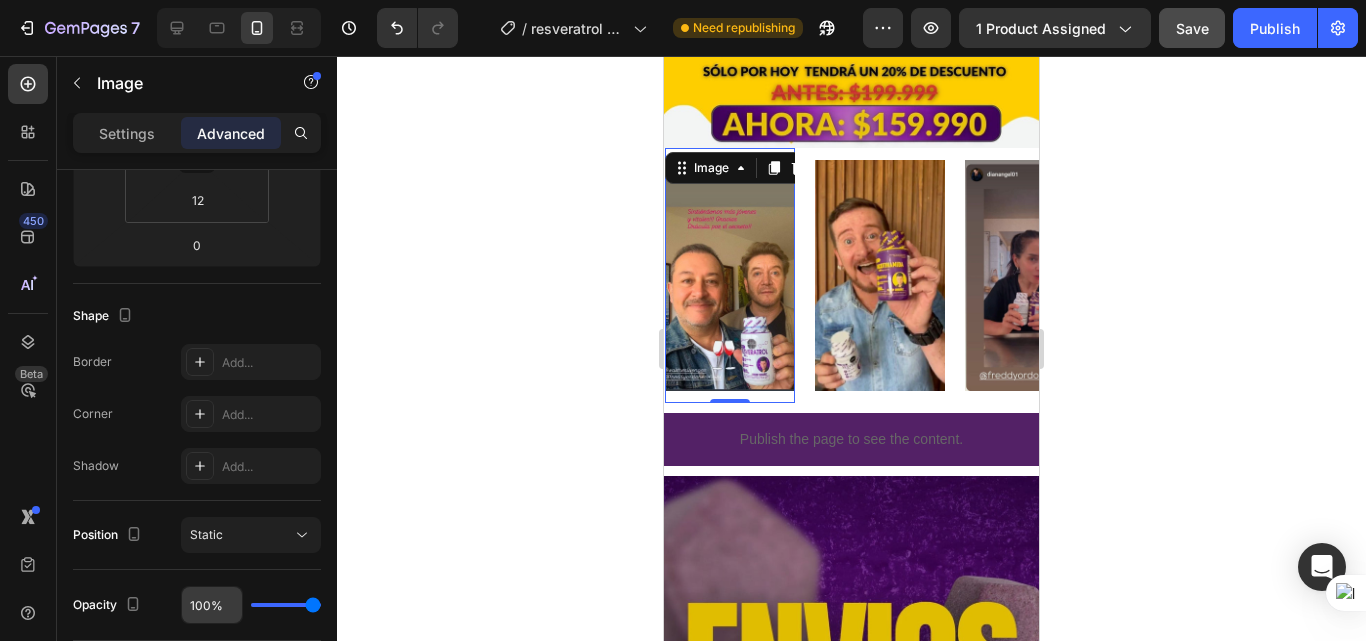 scroll, scrollTop: 0, scrollLeft: 0, axis: both 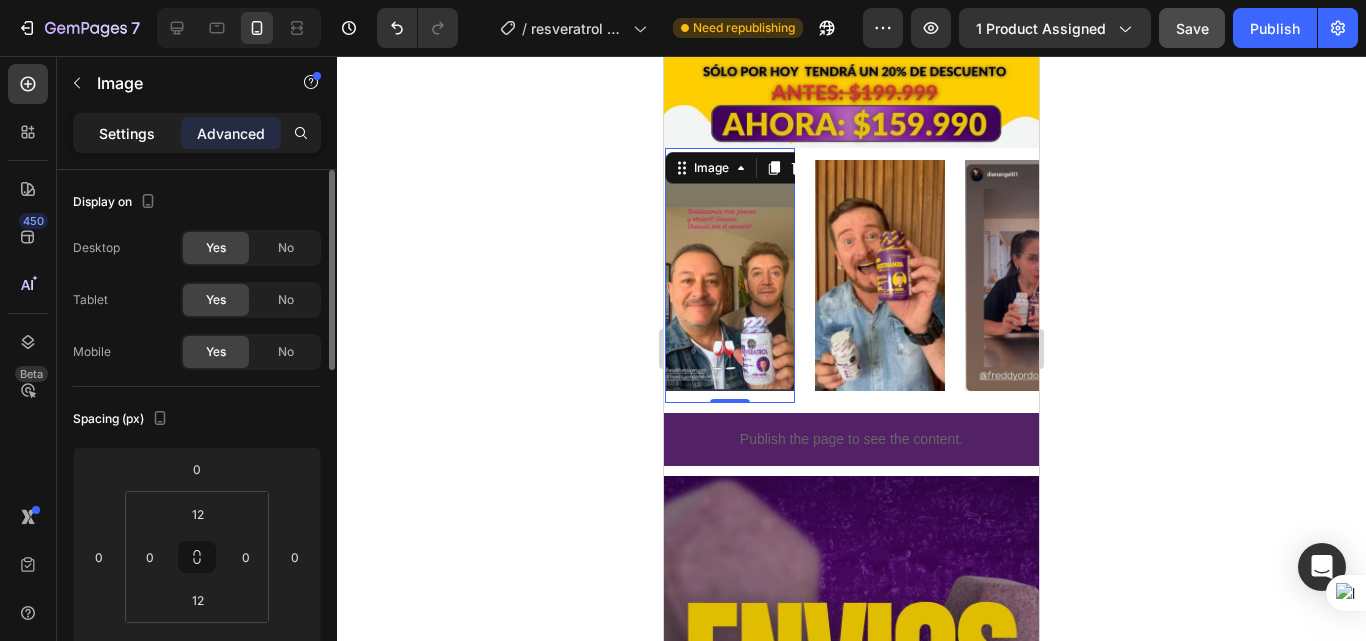 click on "Settings" at bounding box center [127, 133] 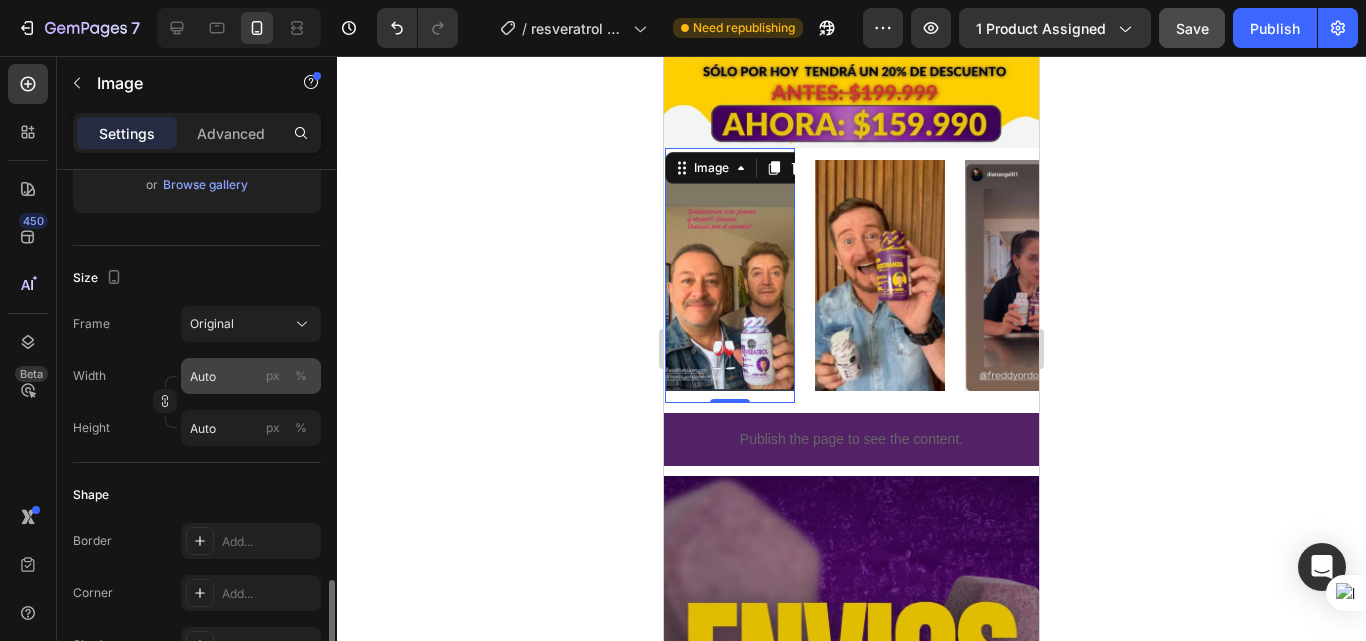 scroll, scrollTop: 700, scrollLeft: 0, axis: vertical 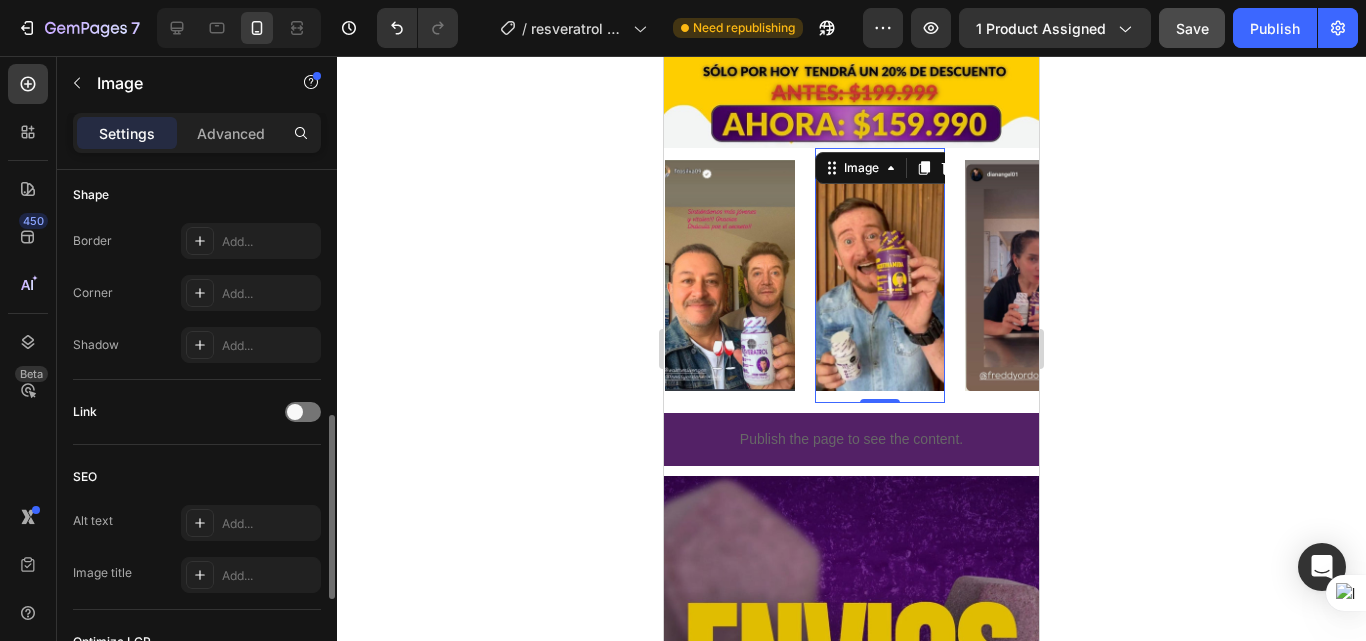 click at bounding box center [740, 275] 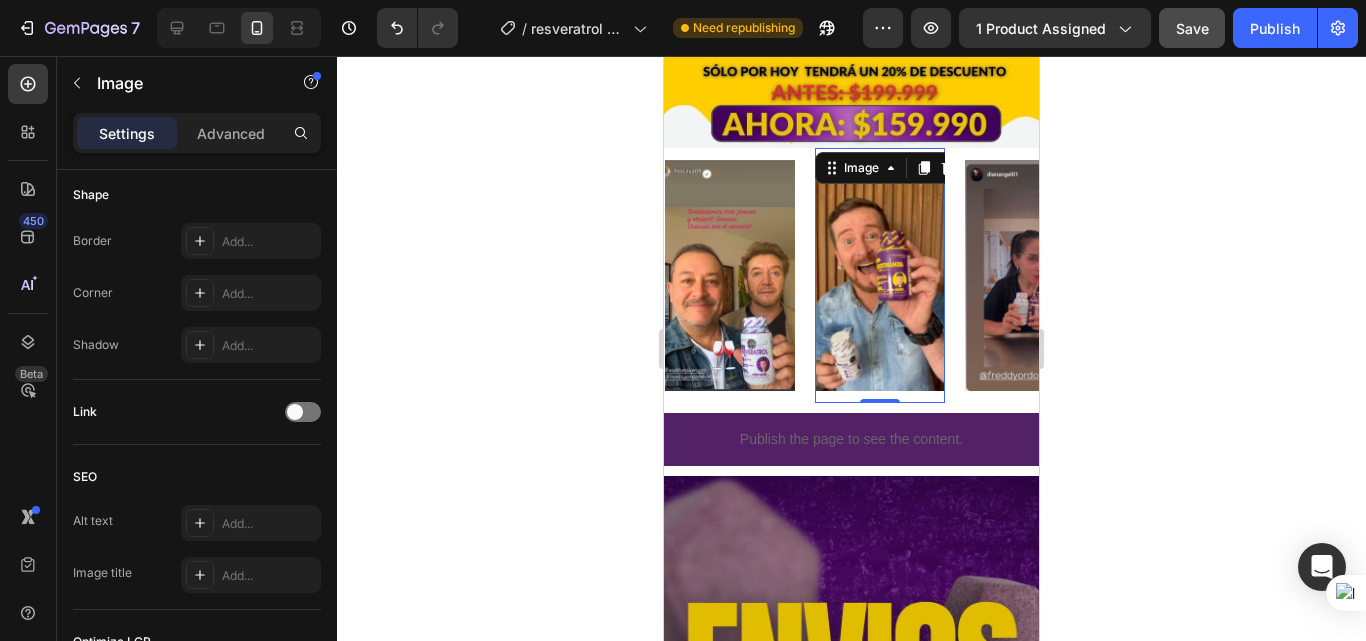 scroll, scrollTop: 300, scrollLeft: 0, axis: vertical 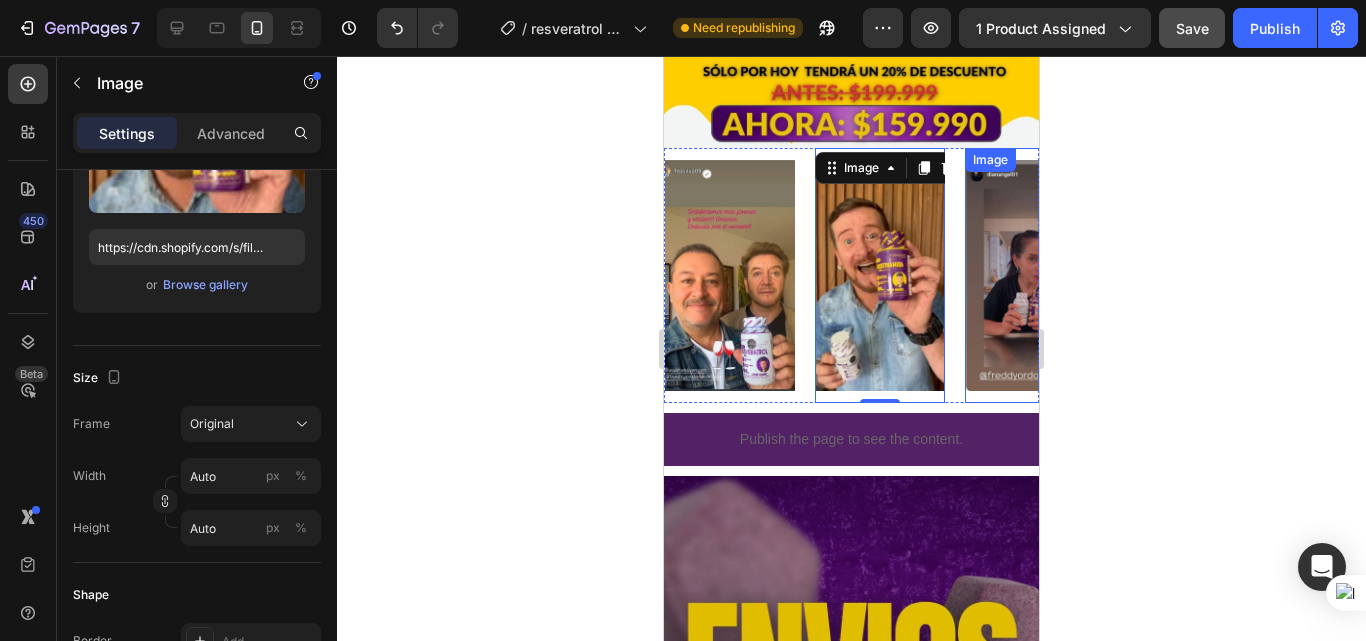 click at bounding box center [986, 275] 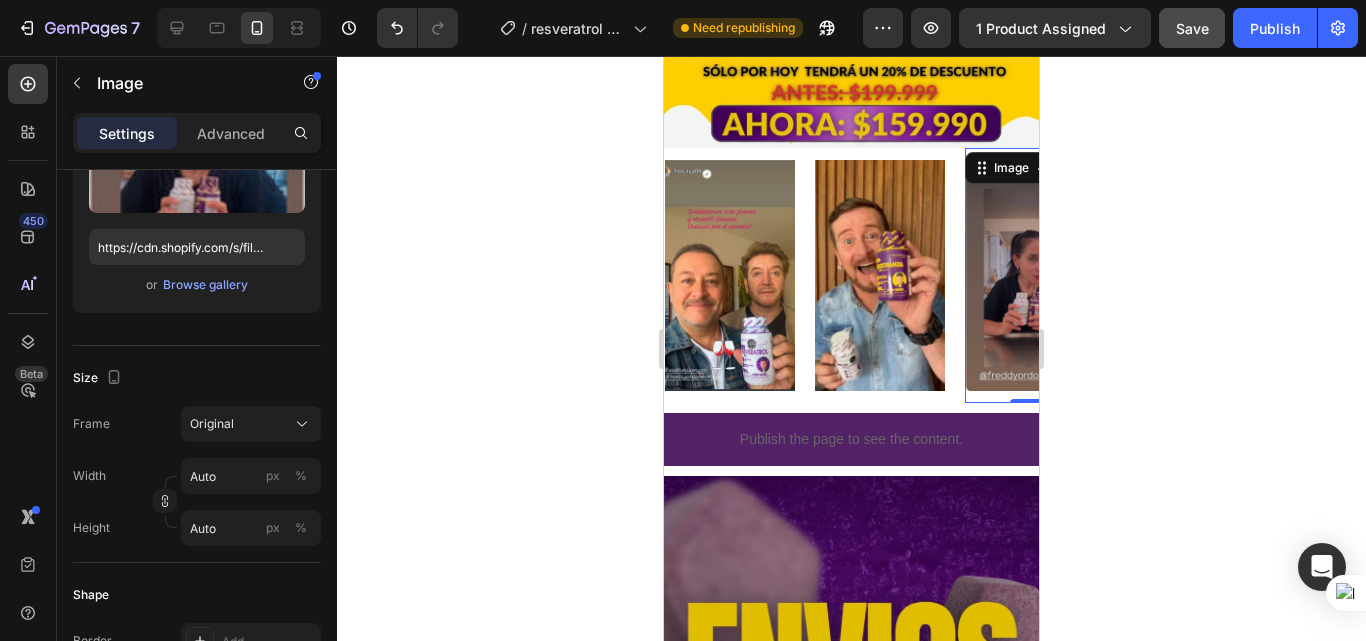 click on "7   /  resveratrol y nicotinamida Need republishing Preview 1 product assigned  Save   Publish" 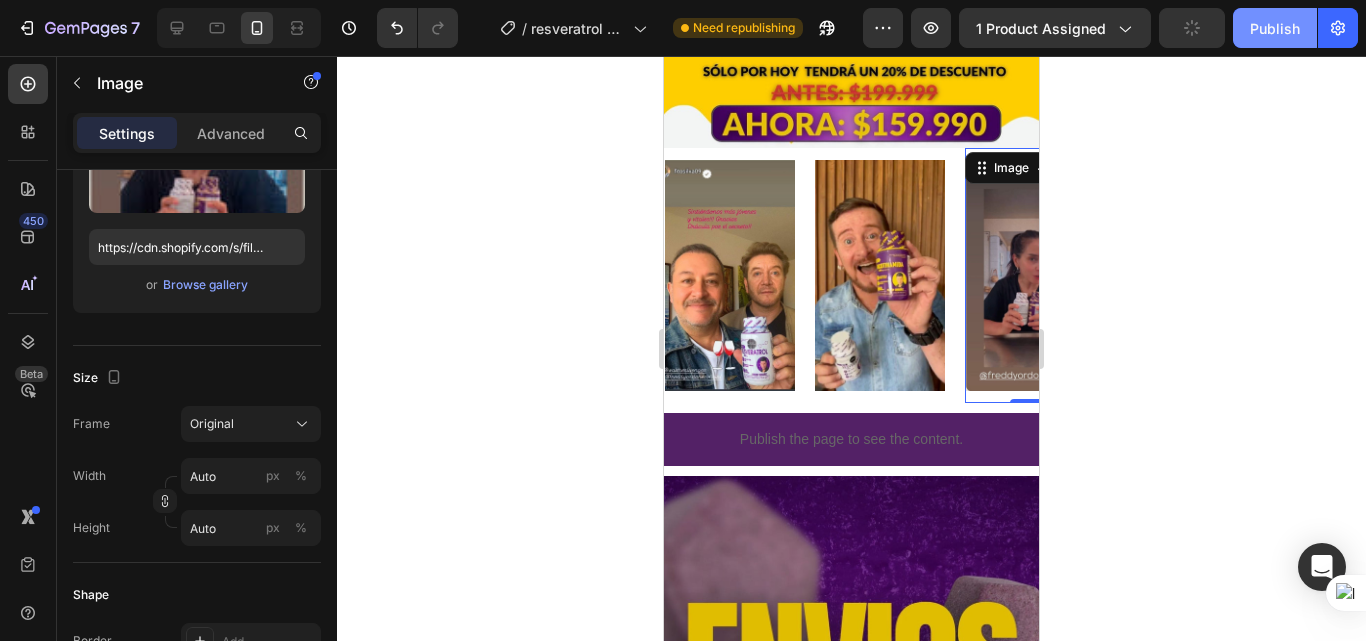 click on "Publish" at bounding box center (1275, 28) 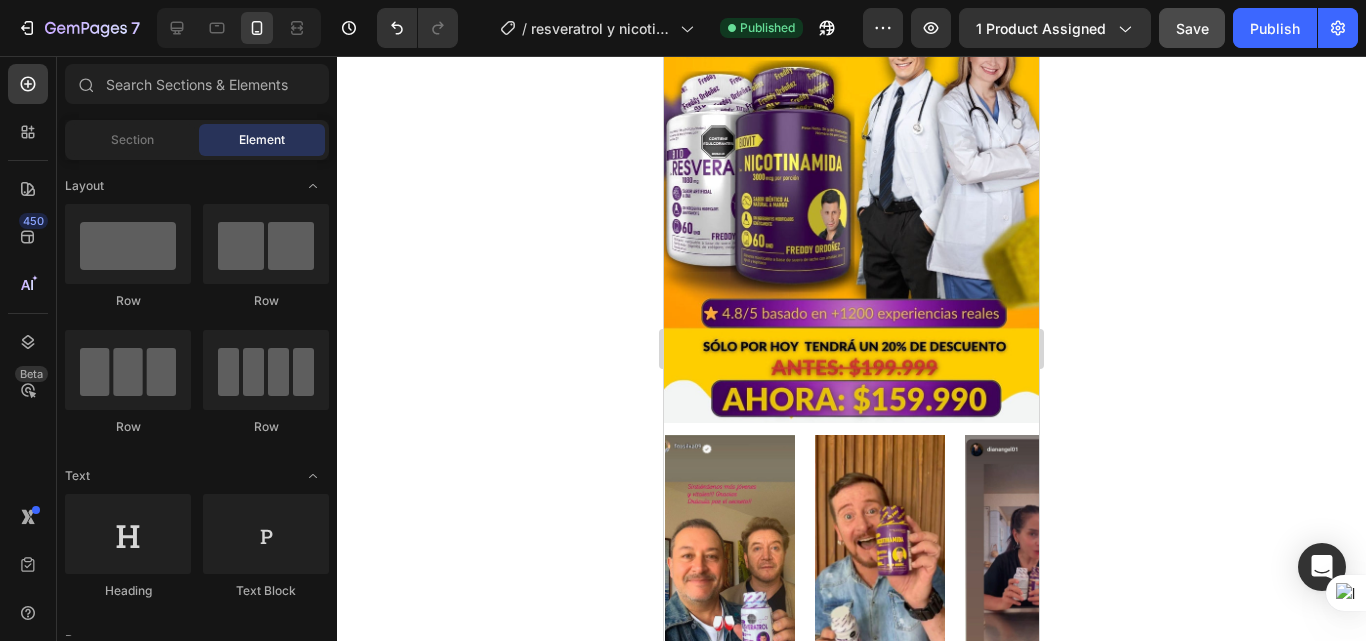scroll, scrollTop: 0, scrollLeft: 0, axis: both 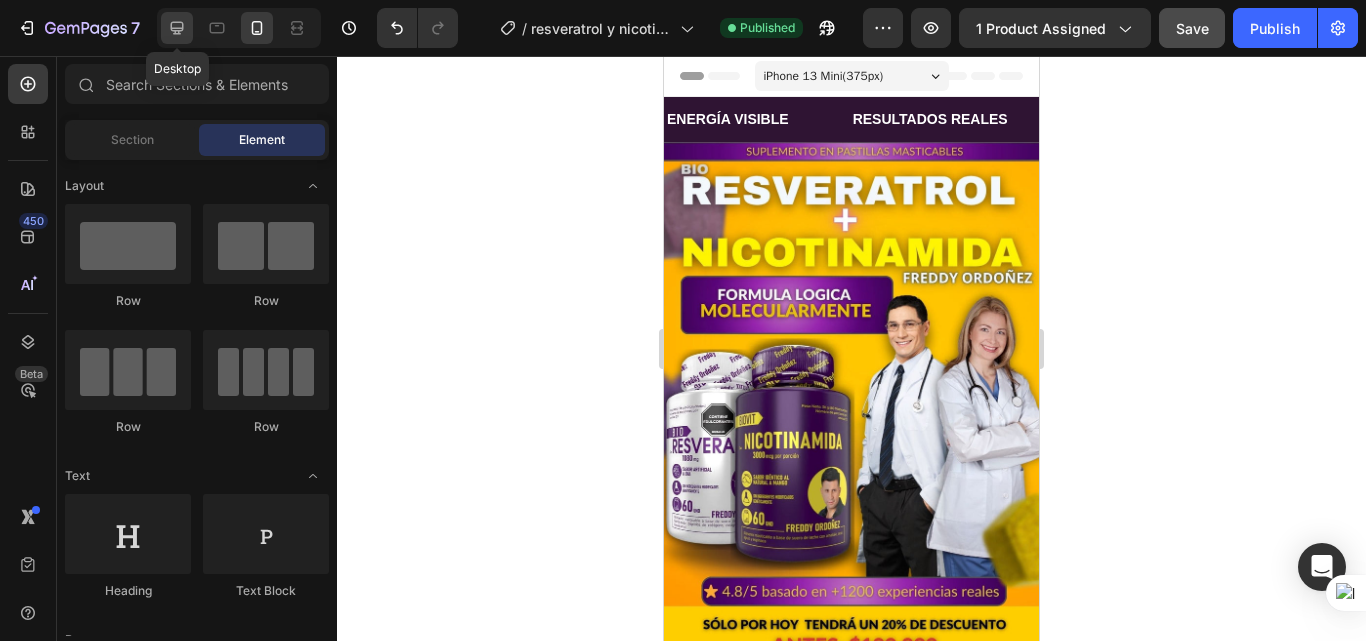 click 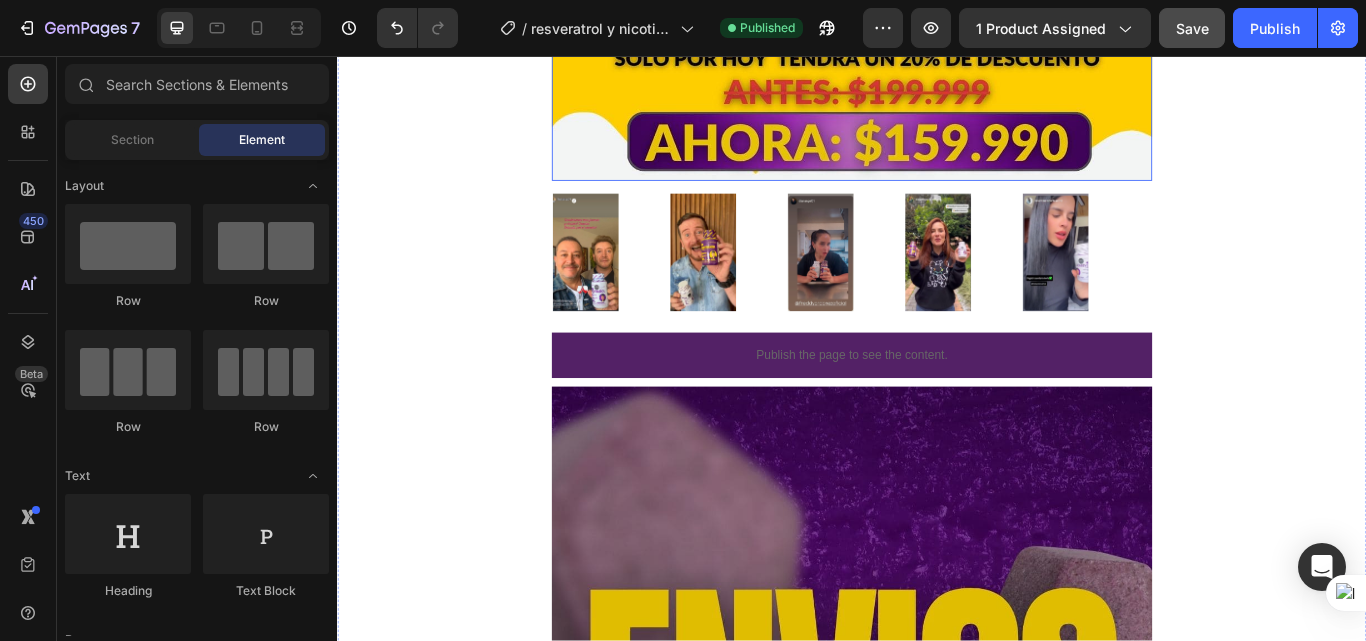 scroll, scrollTop: 1000, scrollLeft: 0, axis: vertical 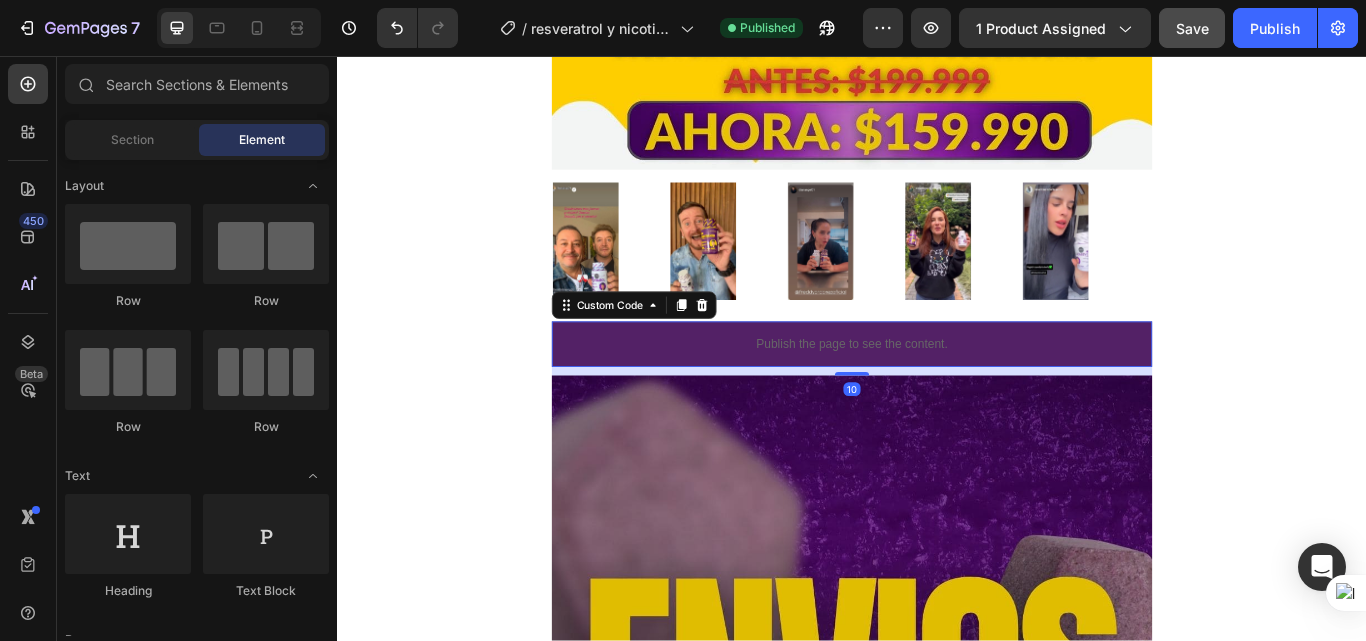 click on "Publish the page to see the content." at bounding box center [937, 392] 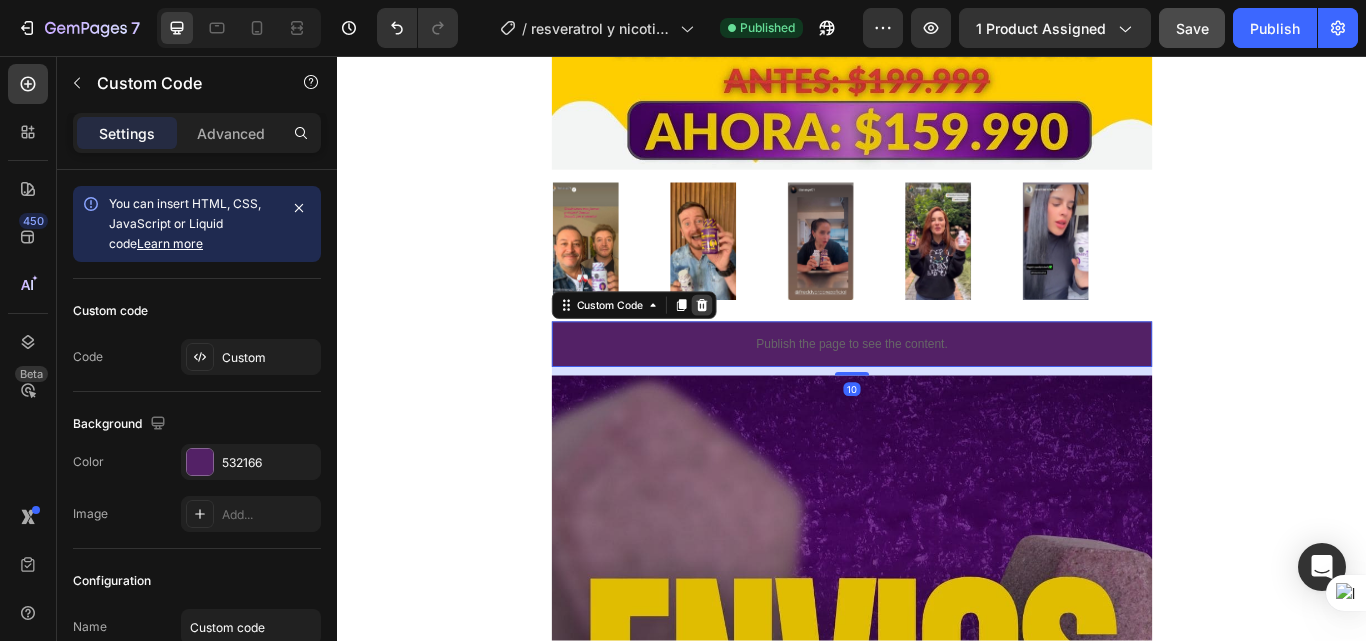 click 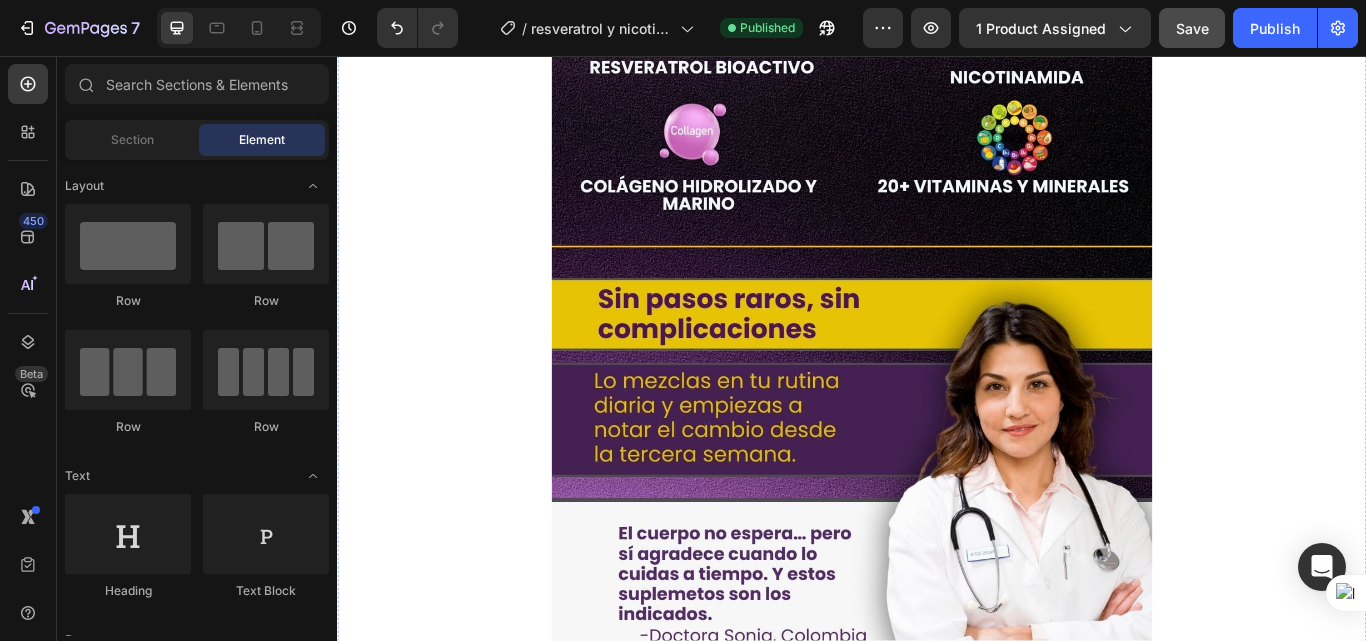scroll, scrollTop: 5700, scrollLeft: 0, axis: vertical 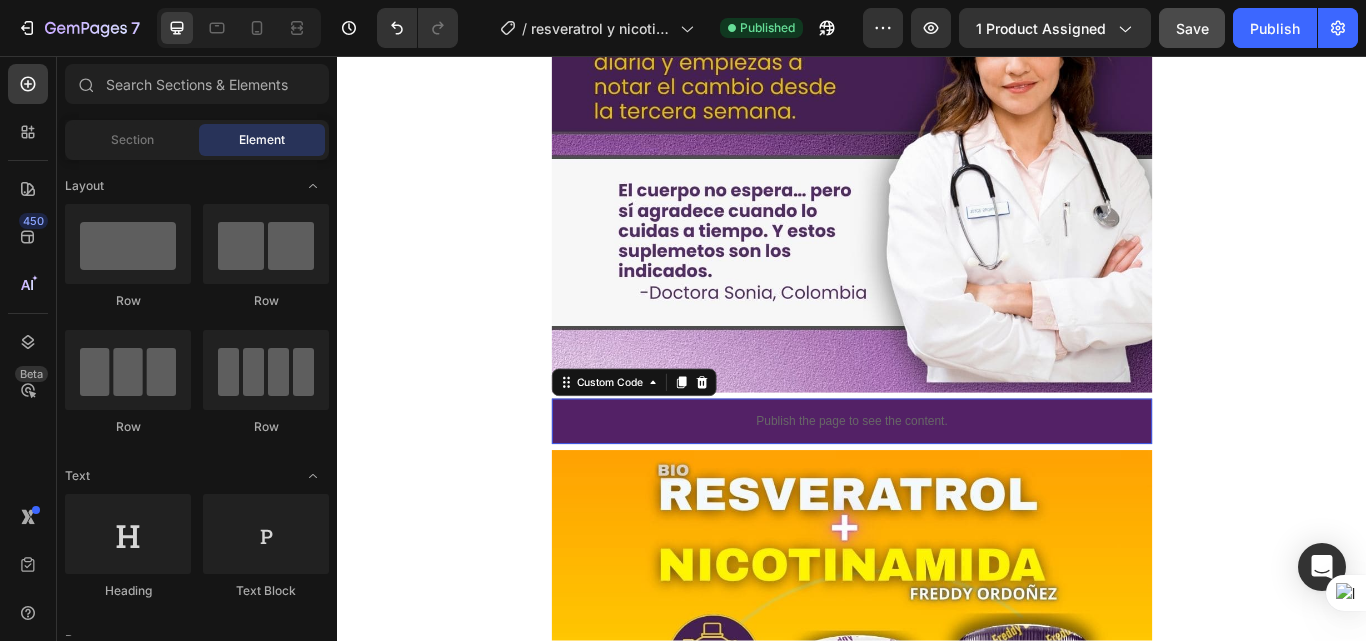 click on "Publish the page to see the content." at bounding box center [937, 482] 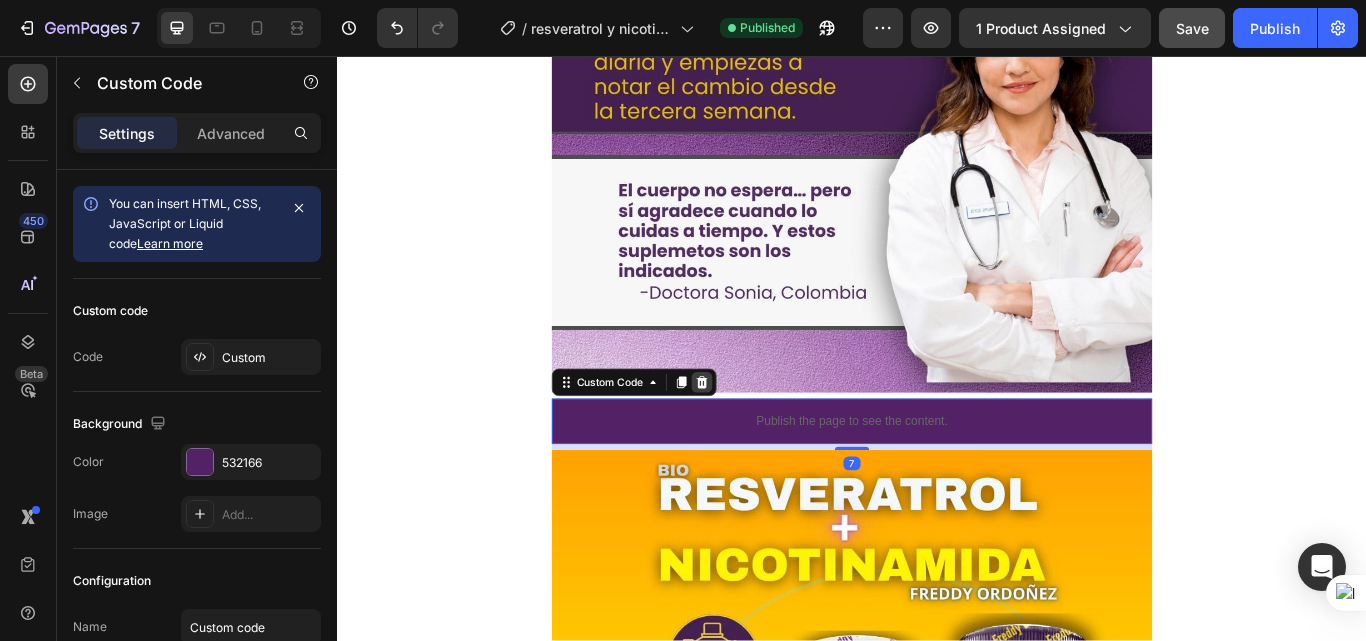 click at bounding box center [762, 437] 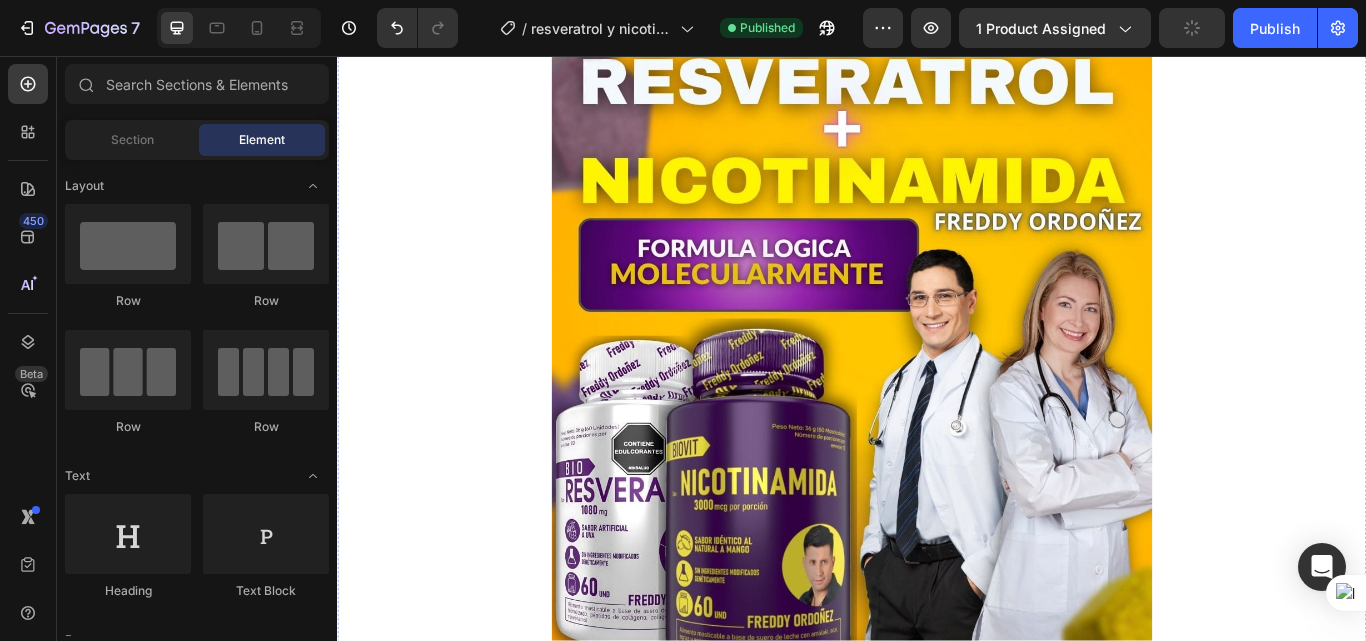 scroll, scrollTop: 0, scrollLeft: 0, axis: both 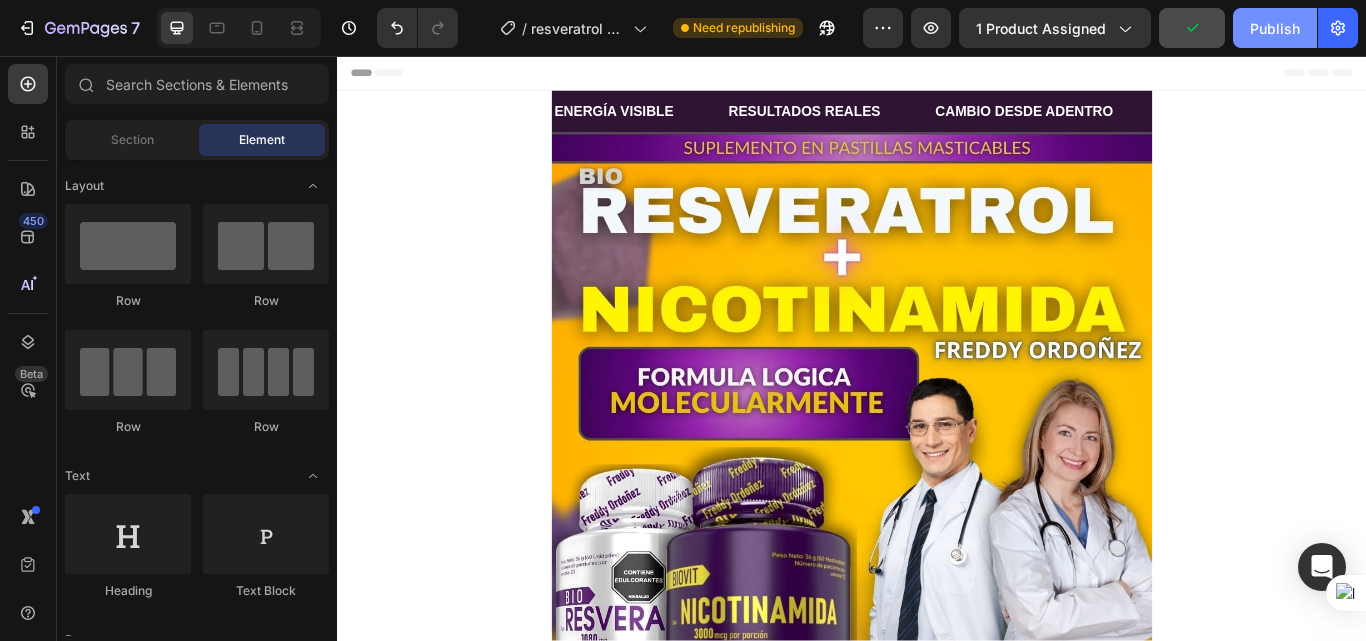 click on "Publish" 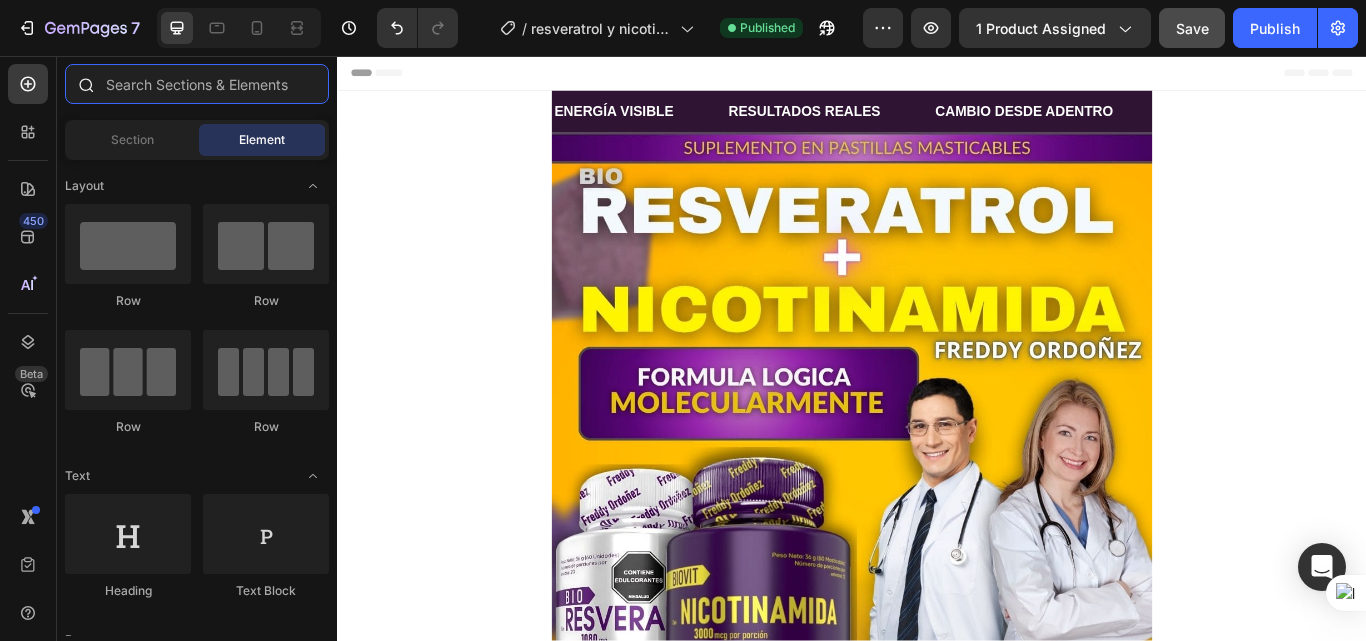 click at bounding box center (197, 84) 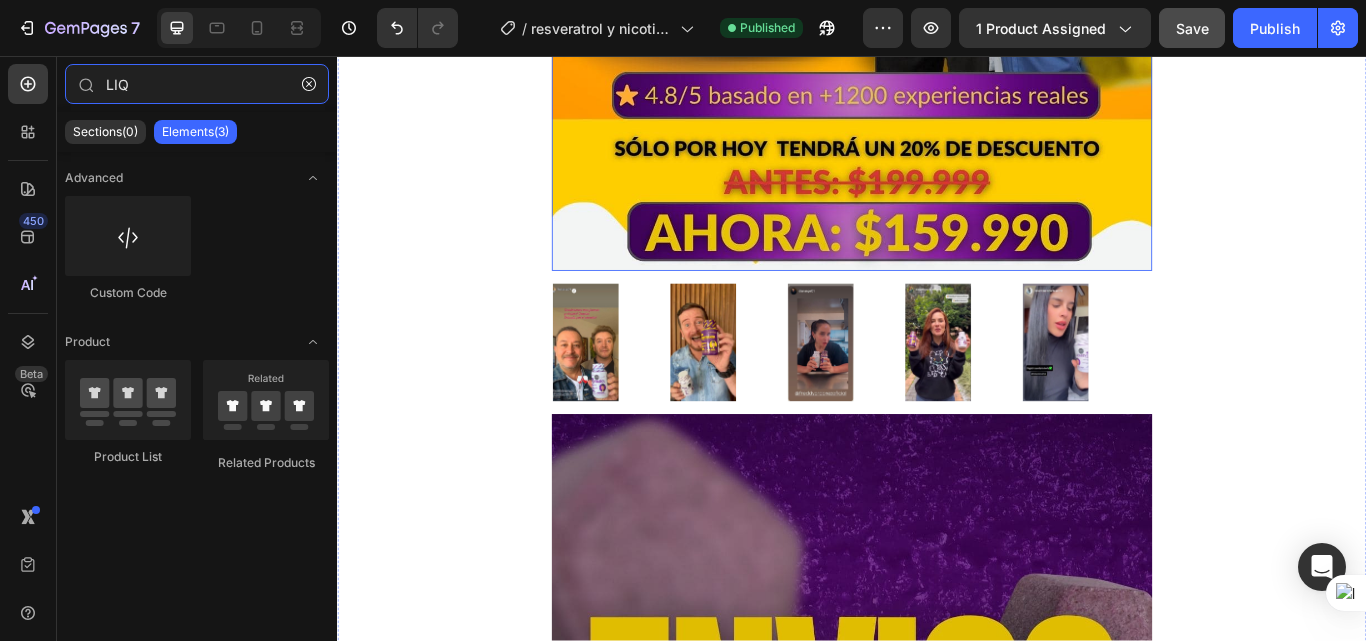 scroll, scrollTop: 900, scrollLeft: 0, axis: vertical 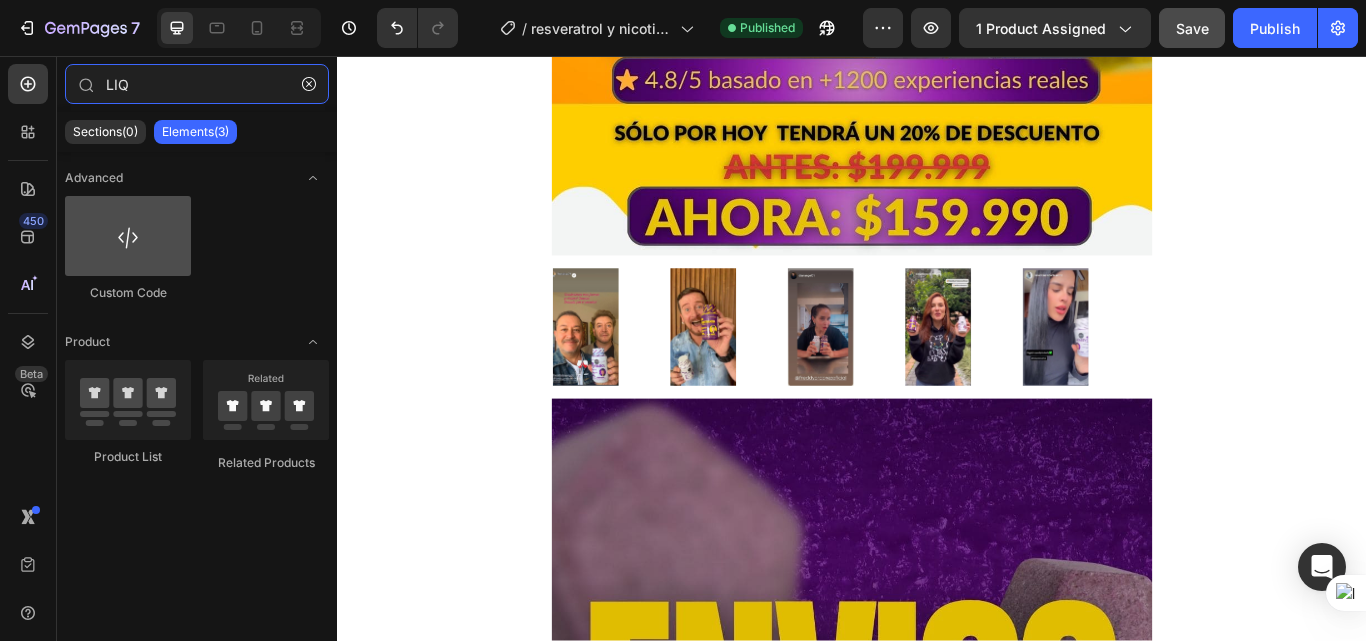type on "LIQ" 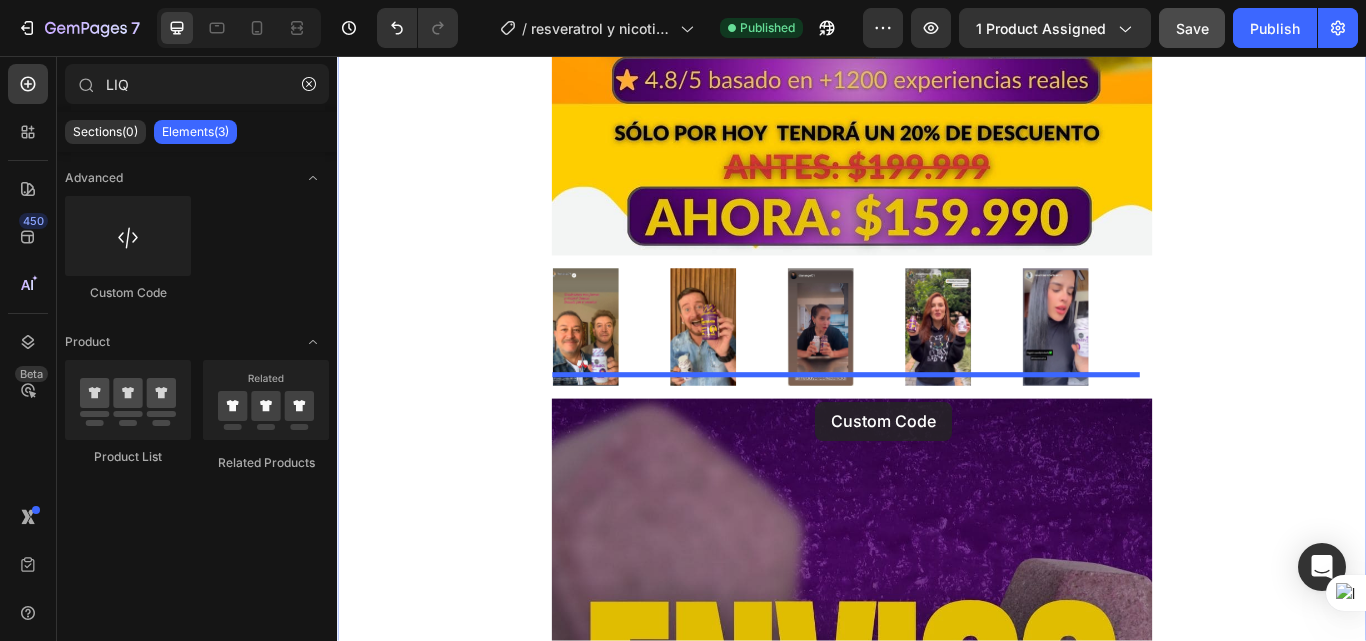 drag, startPoint x: 457, startPoint y: 295, endPoint x: 894, endPoint y: 459, distance: 466.7601 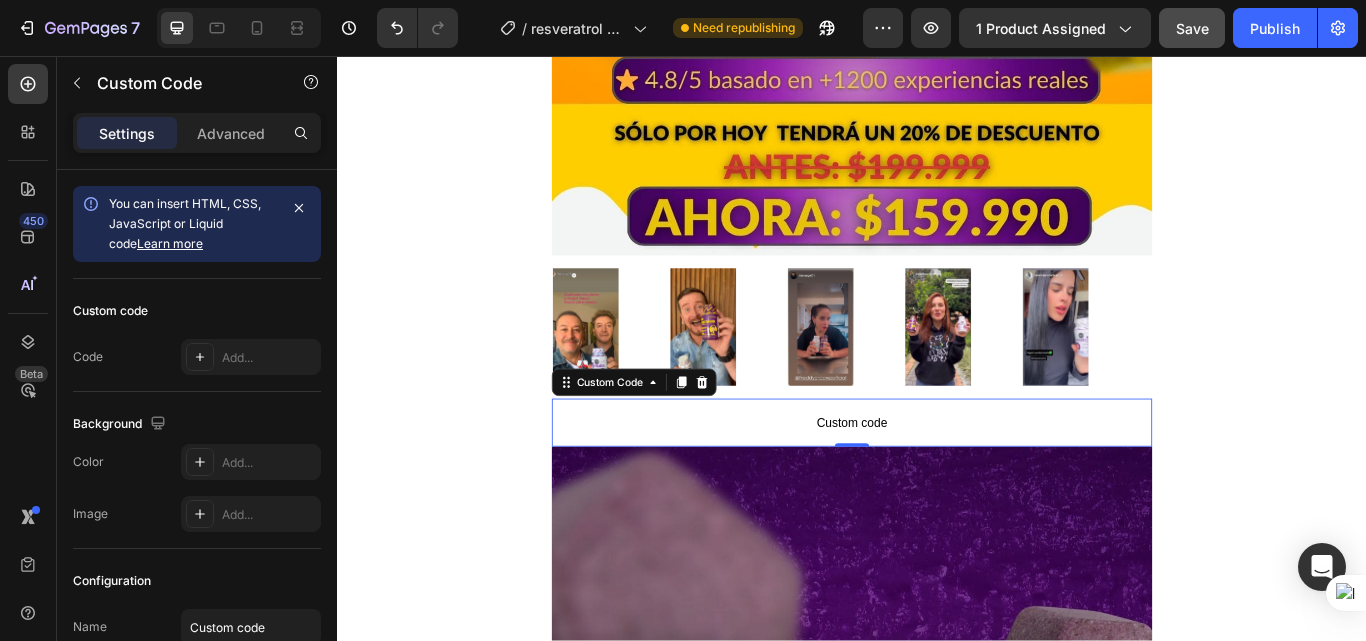 click on "Custom code" at bounding box center [937, 484] 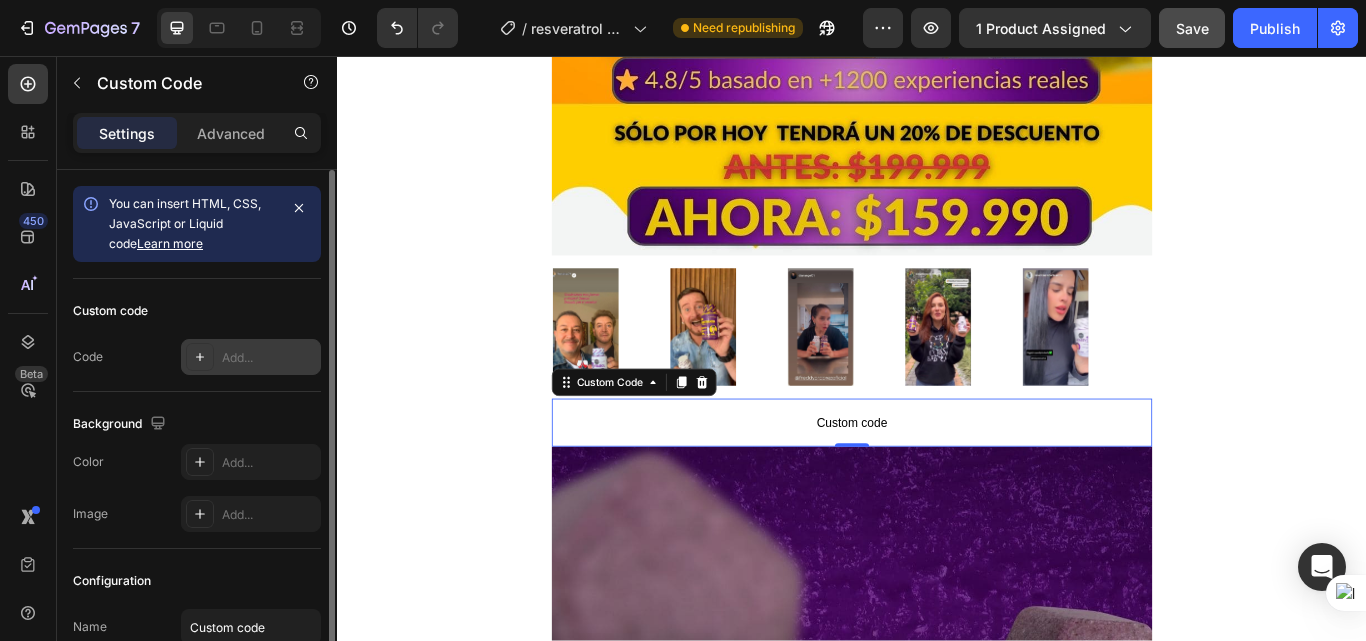 click on "Add..." at bounding box center [269, 358] 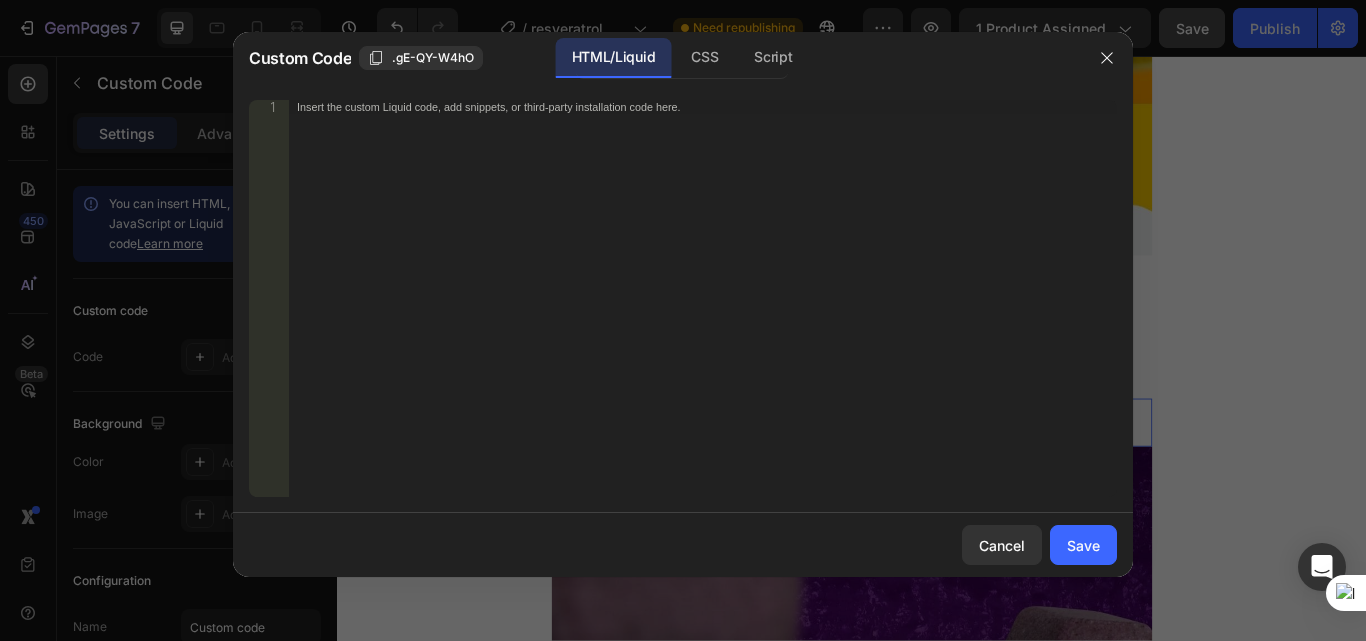 type 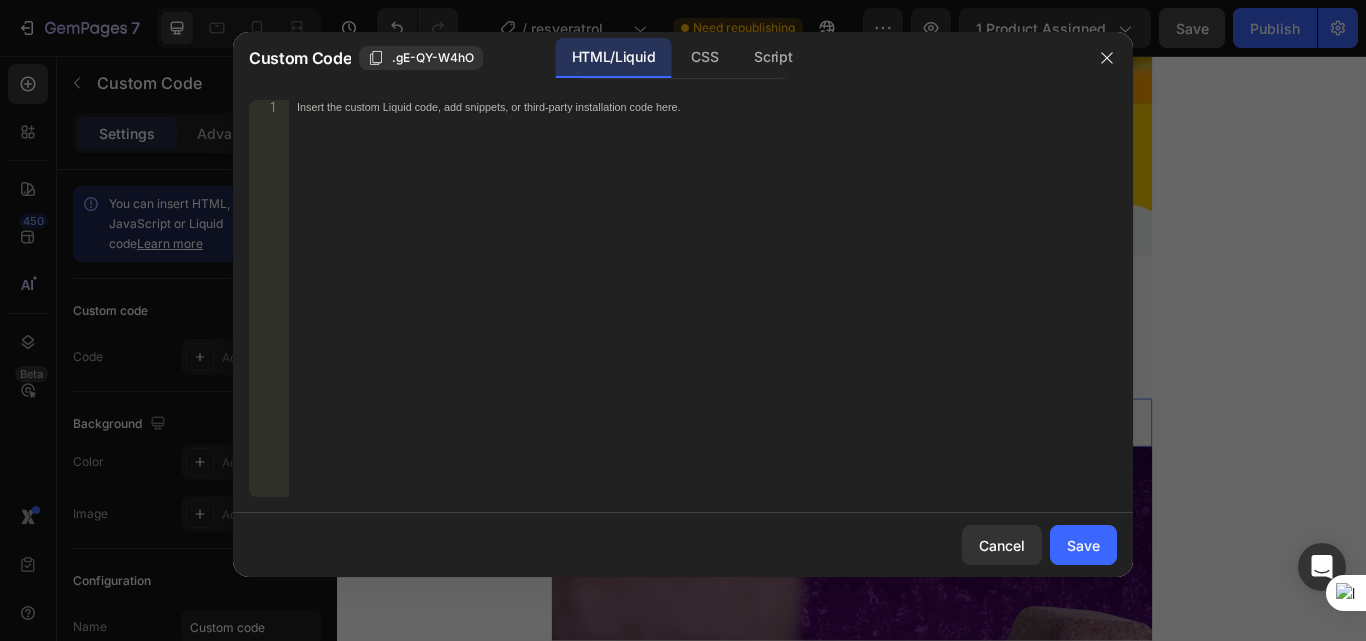 click on "Insert the custom Liquid code, add snippets, or third-party installation code here." at bounding box center (703, 312) 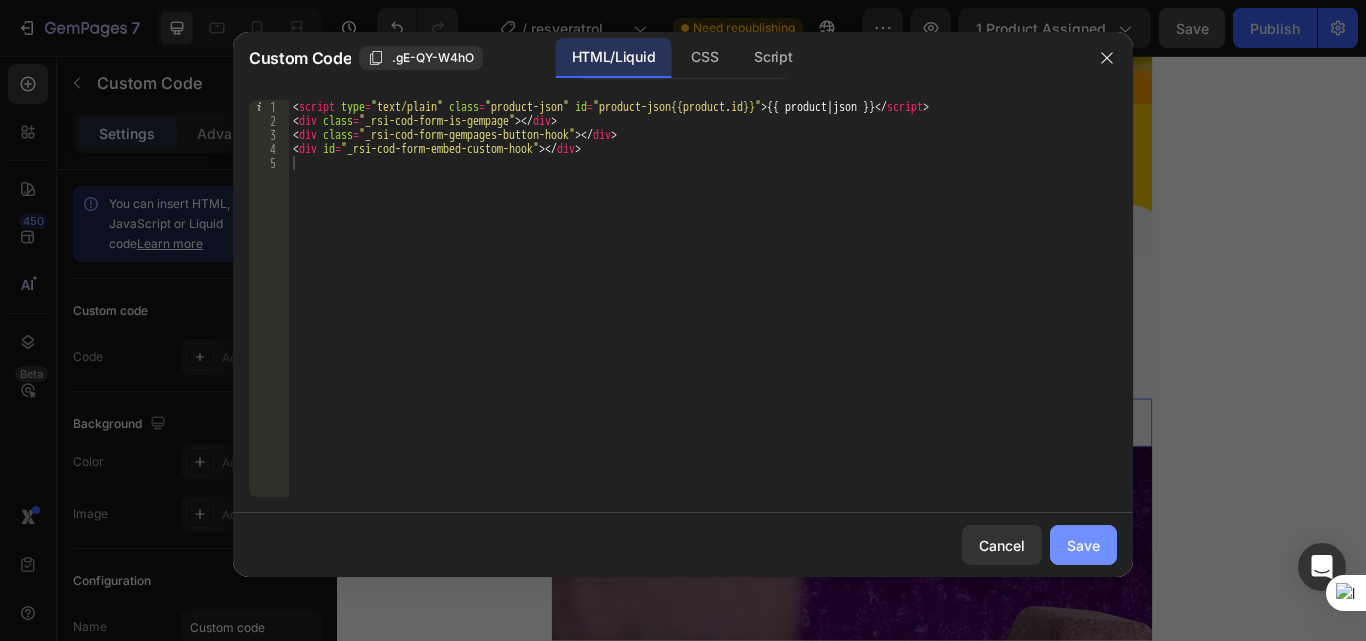 click on "Save" 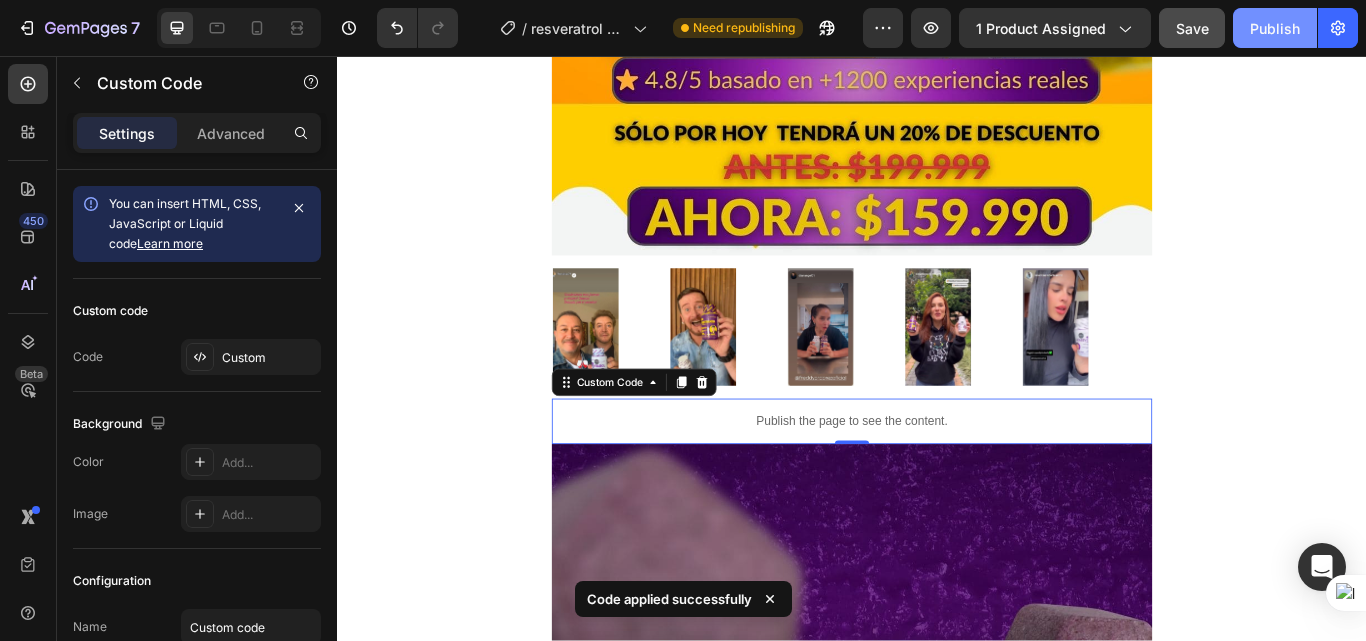 drag, startPoint x: 1253, startPoint y: 40, endPoint x: 1037, endPoint y: 47, distance: 216.1134 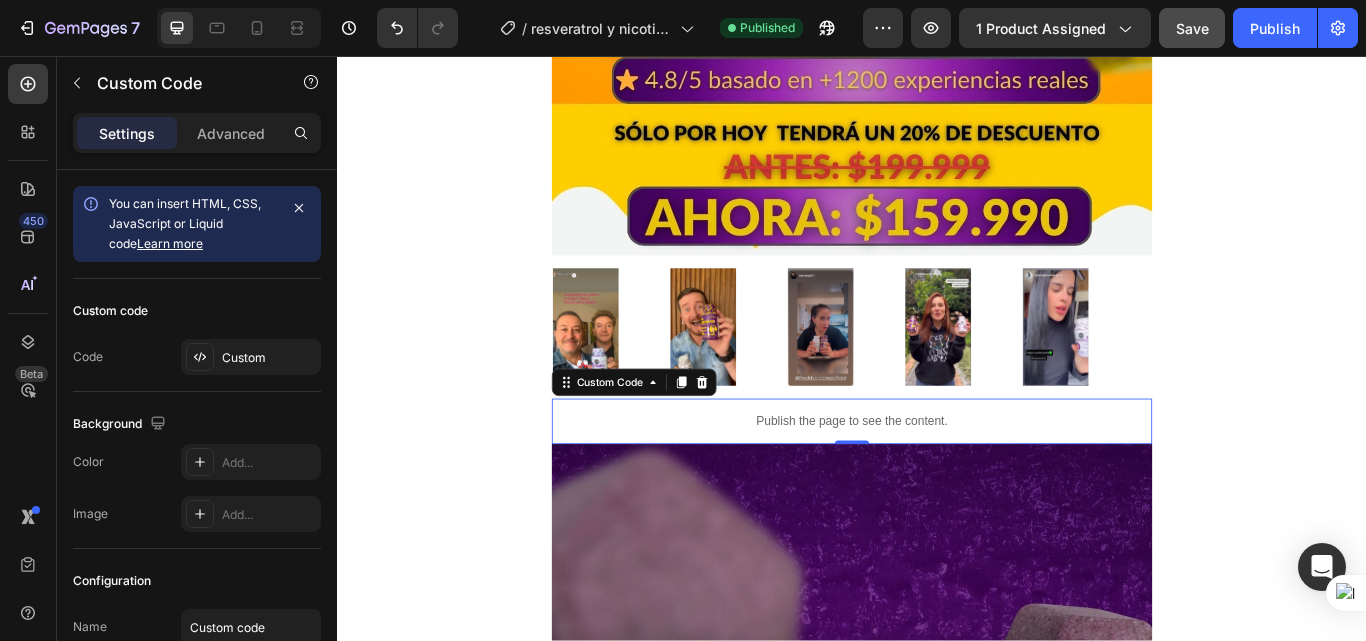 click on "Publish the page to see the content." at bounding box center [937, 482] 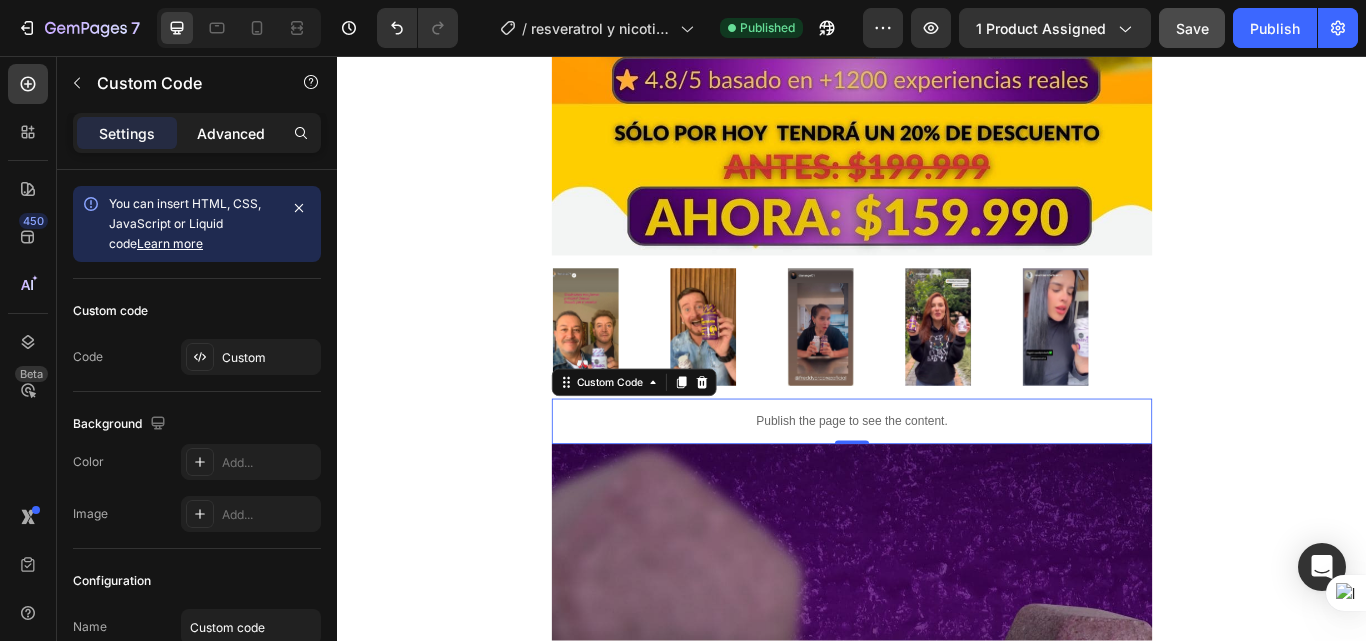click on "Advanced" at bounding box center (231, 133) 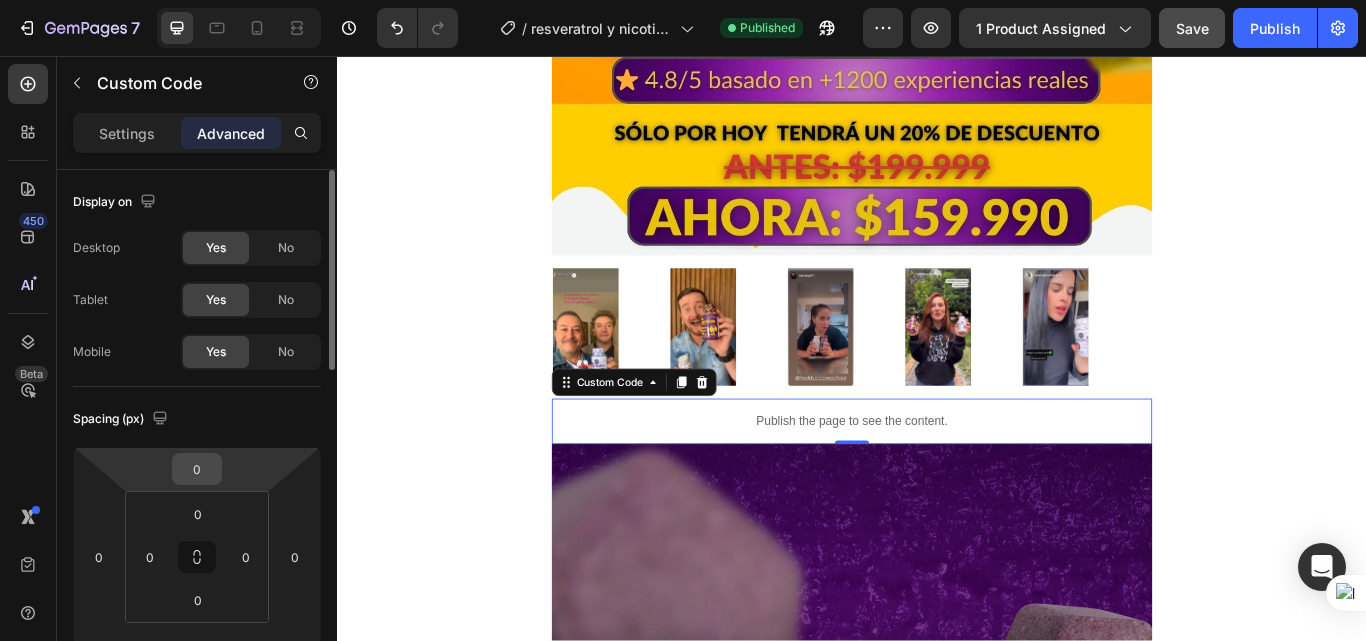 scroll, scrollTop: 100, scrollLeft: 0, axis: vertical 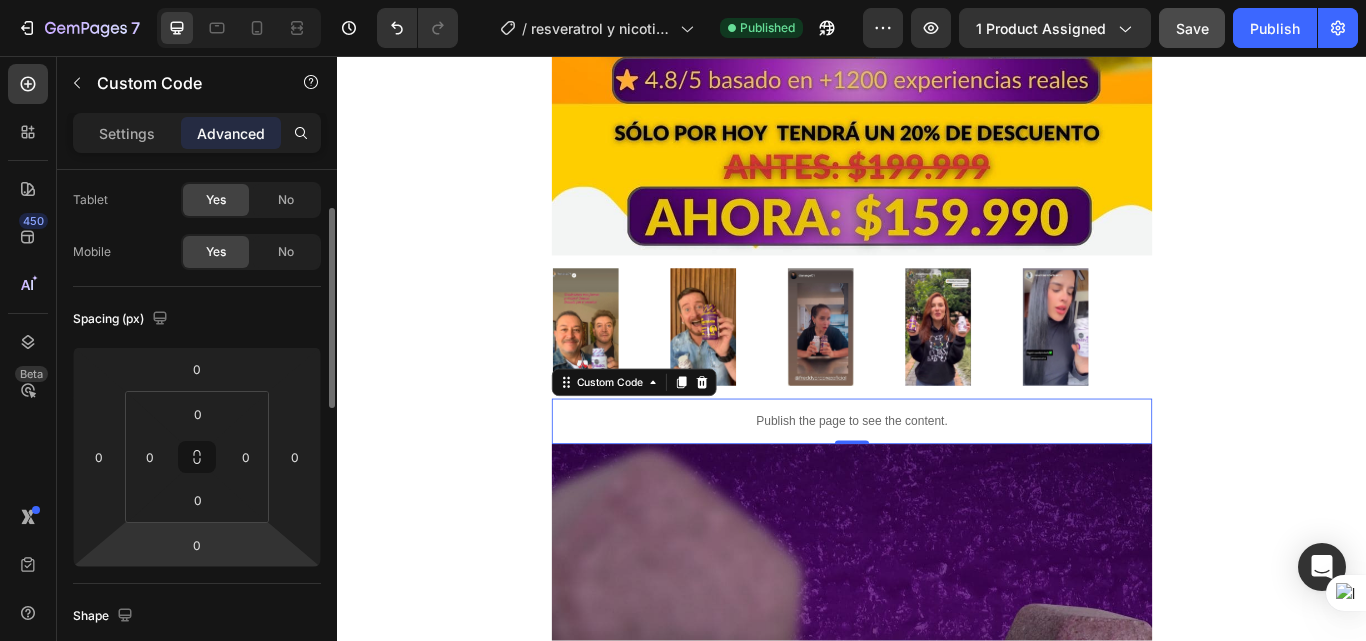 click on "7   /  resveratrol y nicotinamida Published Preview 1 product assigned  Save   Publish  450 Beta LIQ Sections(0) Elements(3)  We couldn’t find any matches for “LIQ” Suggestions: Check your search for any typos Try different keywords  Looking for templates? Have a look in  our libraries Advanced
Custom Code Product
Product List
Related Products Custom Code Settings Advanced Display on Desktop Yes No Tablet Yes No Mobile Yes No Spacing (px) 0 0 0 0 0 0 0 0 Shape Border Add... Corner Add... Shadow Add... Position Static Opacity 100% Animation Upgrade to Build plan Interaction" at bounding box center [683, 75] 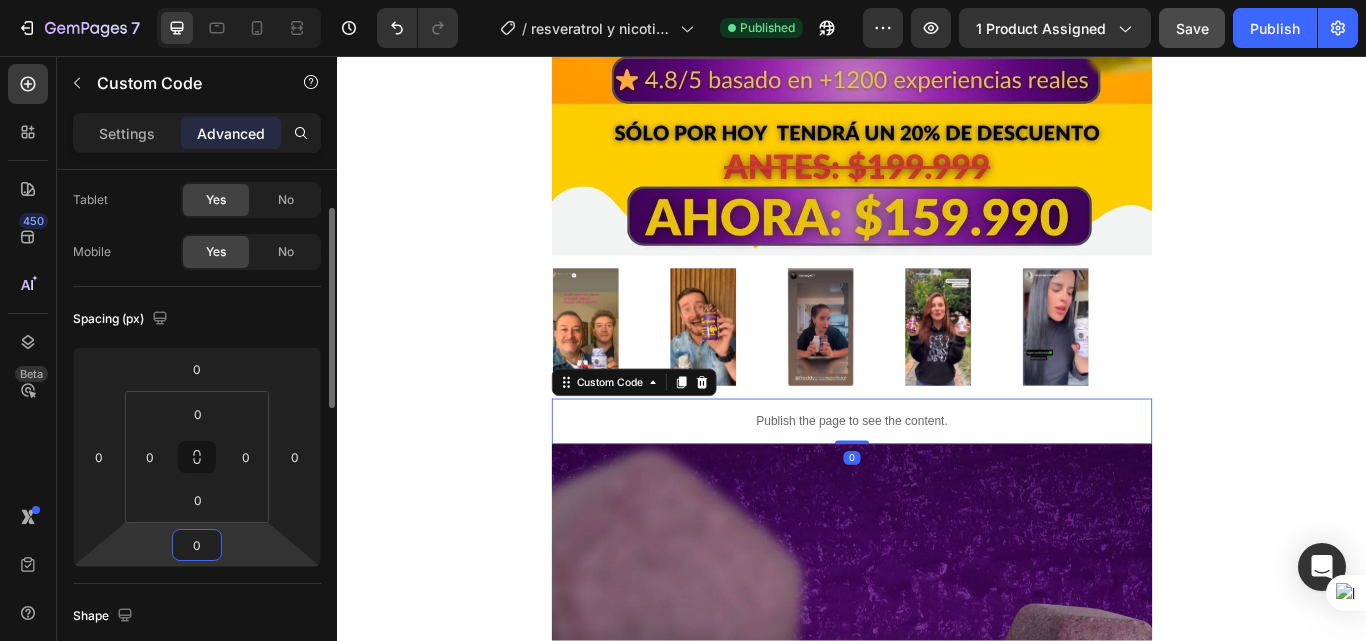 click on "0" at bounding box center [197, 545] 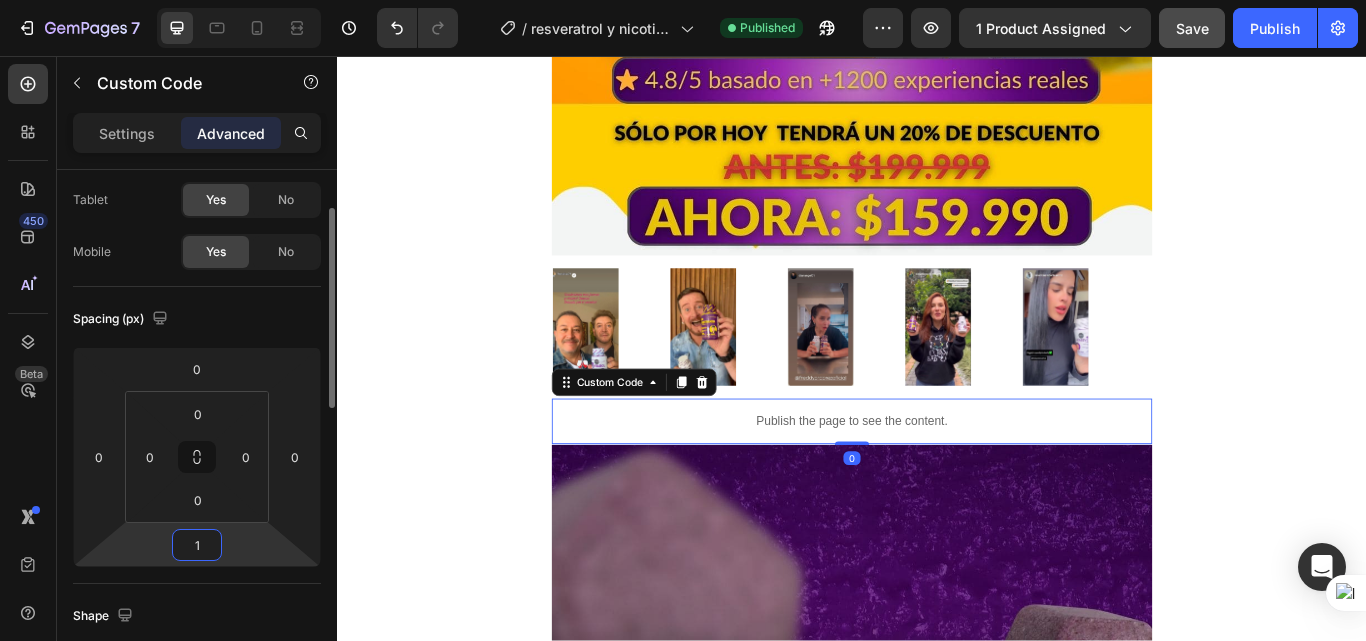 type on "10" 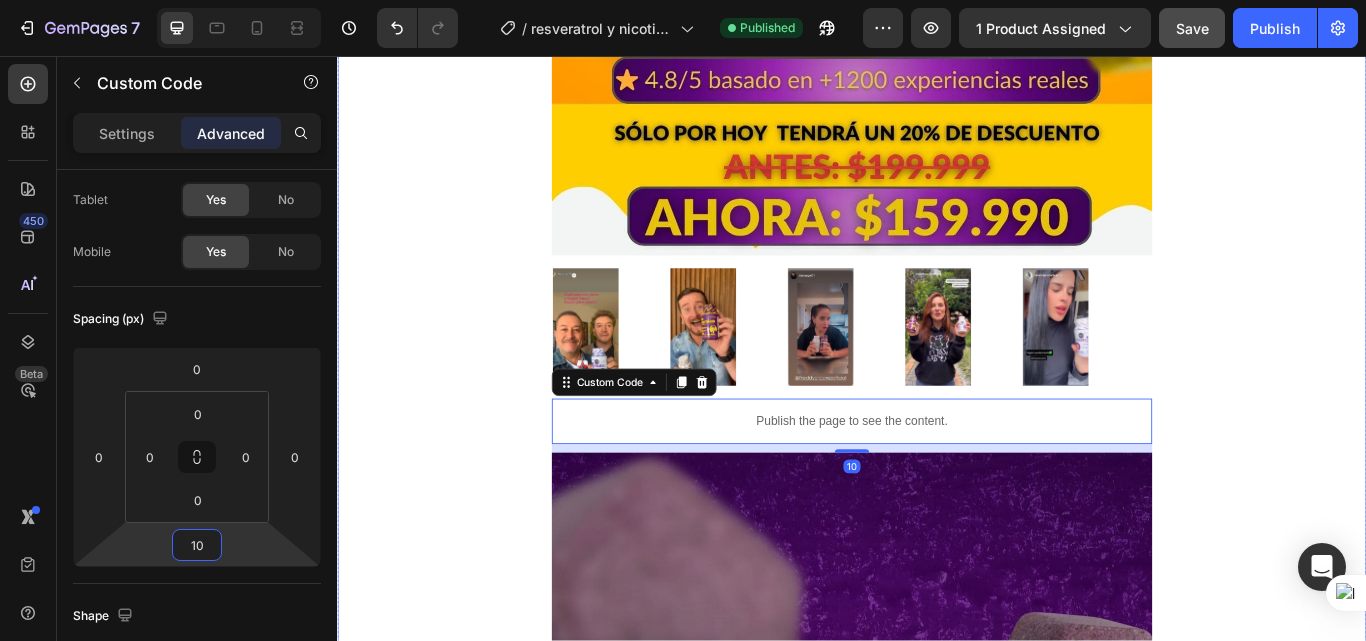 click on "ENERGÍA VISIBLE Text Block RESULTADOS REALES Text Block CAMBIO DESDE ADENTRO Text Block RUTINA QUE FUNCIONA Text Block ENERGÍA VISIBLE Text Block RESULTADOS REALES Text Block CAMBIO DESDE ADENTRO Text Block RUTINA QUE FUNCIONA Text Block Marquee Image Image Image Image Image Image Image Image Image Image Image Marquee
Publish the page to see the content.
Custom Code   10 Image Image Image Image Image Image Image Image Image Marquee PREGUNTAS FRECUENTES Heading
¿Quién puede tomar este combo?
¿Cuánto tiempo tarda en notarse el efecto?
¿Tiene azúcar o ingredientes artificiales?
¿Puedo tomarlo si ya uso otros suplementos?
¿Cuántas veces al día debo tomarlo? Accordion Row Row" at bounding box center (937, 4337) 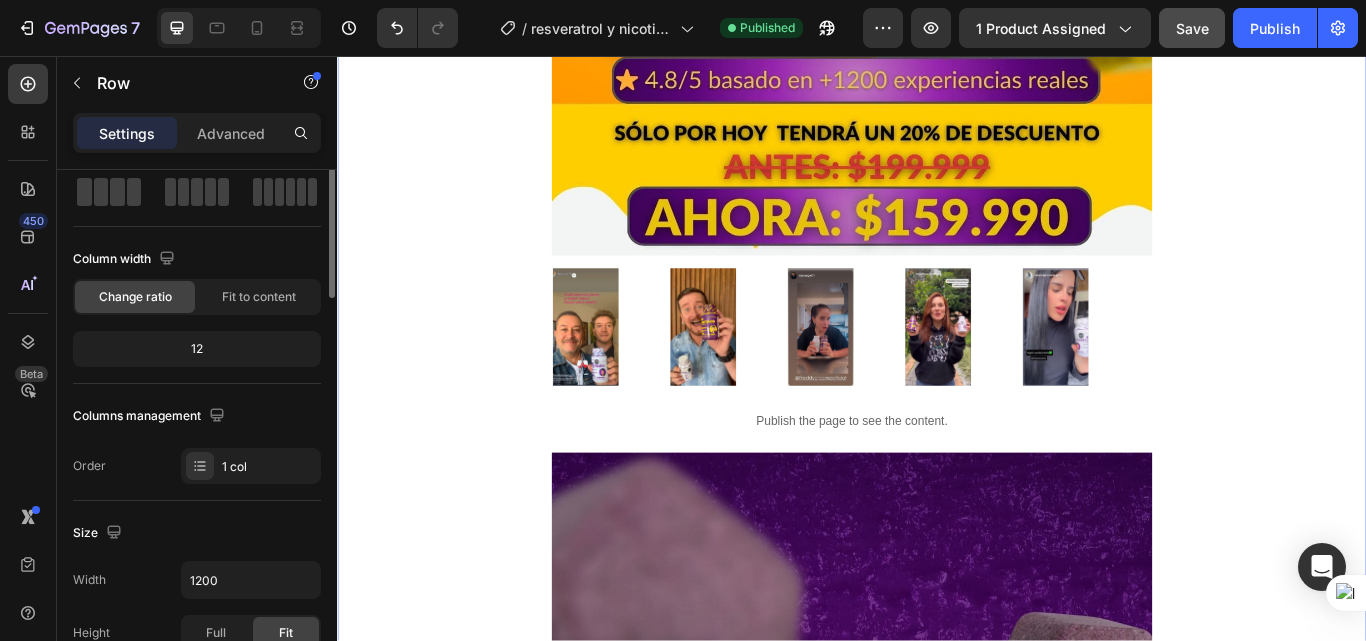scroll, scrollTop: 0, scrollLeft: 0, axis: both 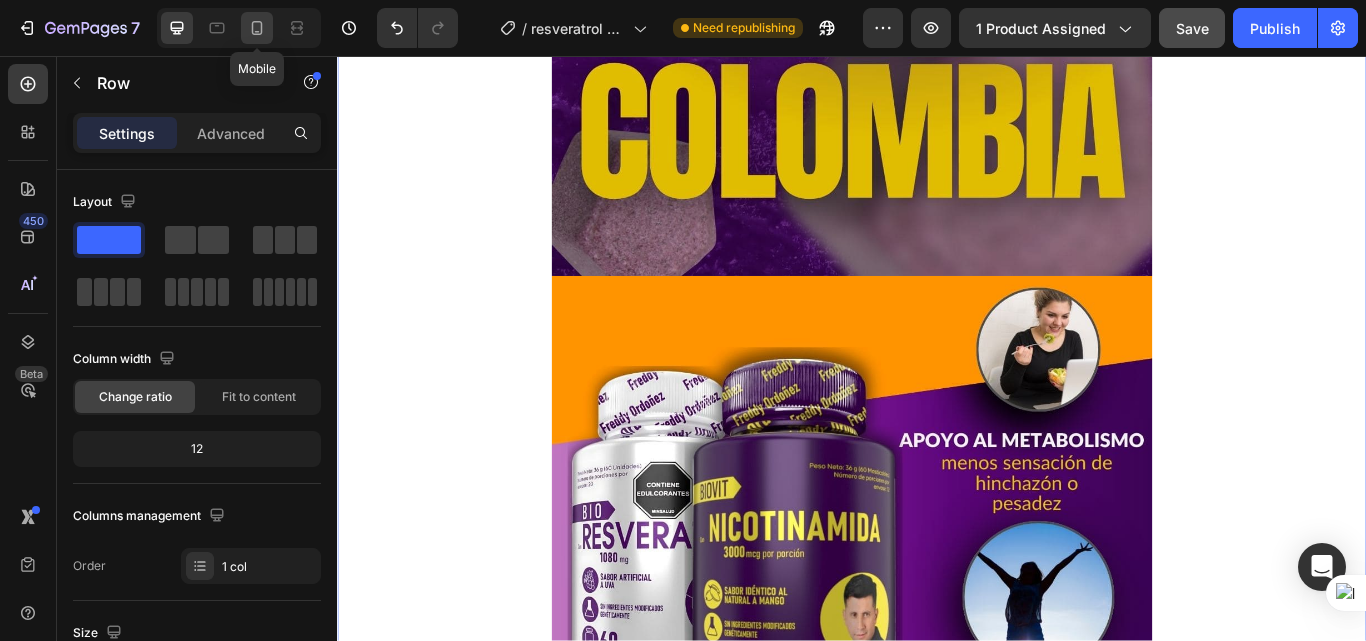 click 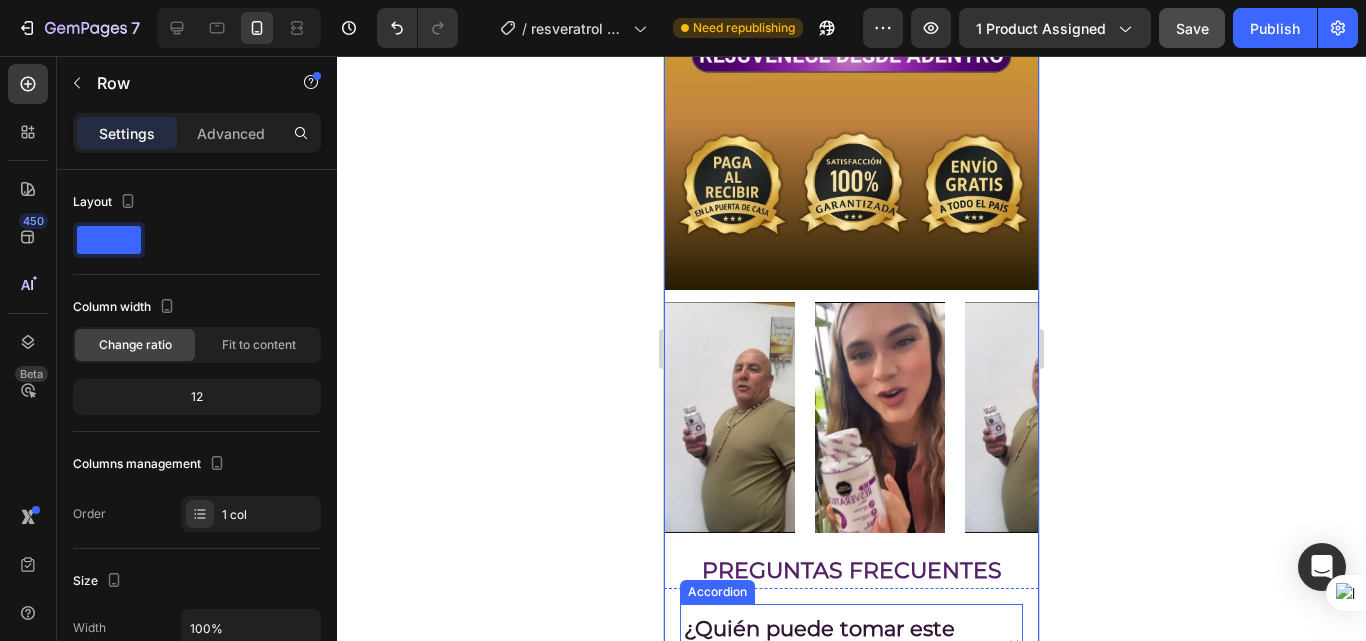 scroll, scrollTop: 5000, scrollLeft: 0, axis: vertical 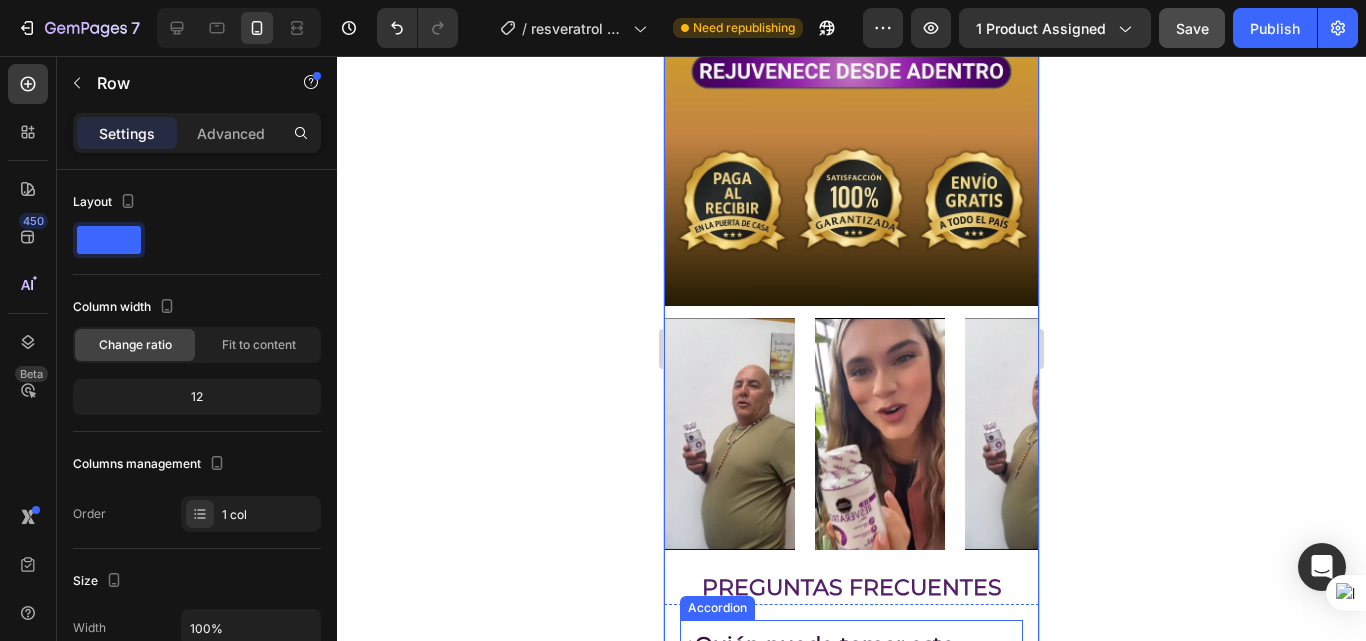 click on "¿Quién puede tomar este combo?" at bounding box center [851, 658] 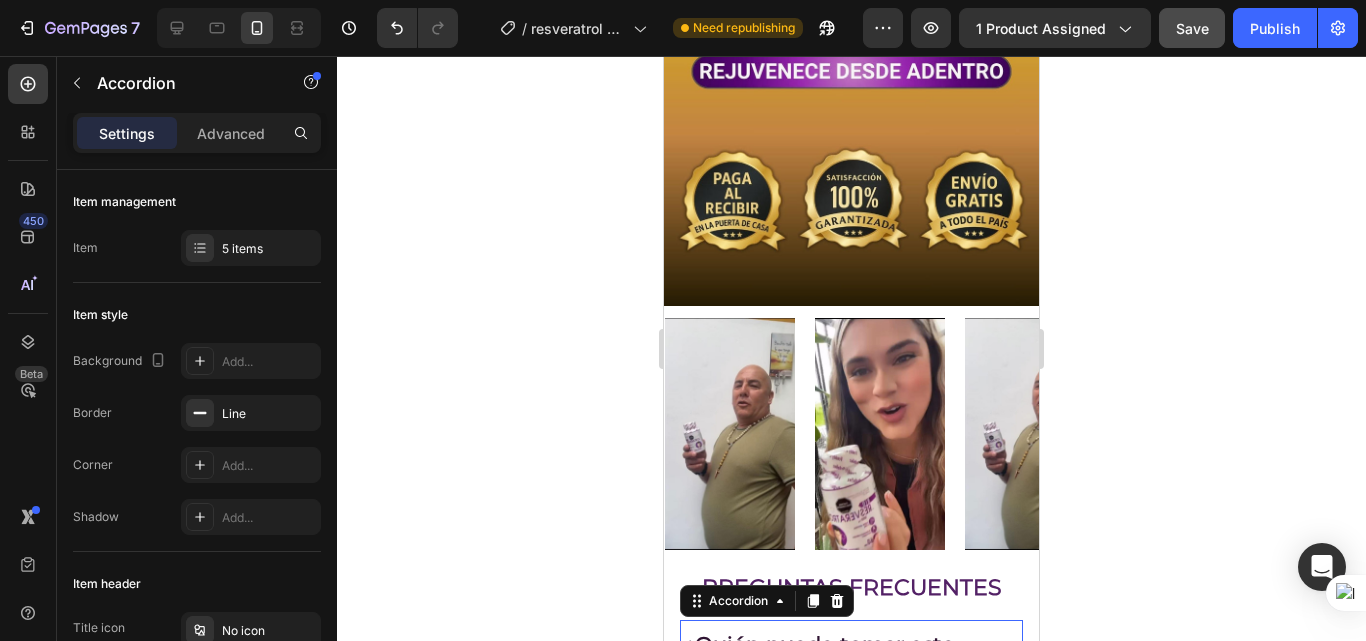 click on "¿Quién puede tomar este combo?" at bounding box center (851, 658) 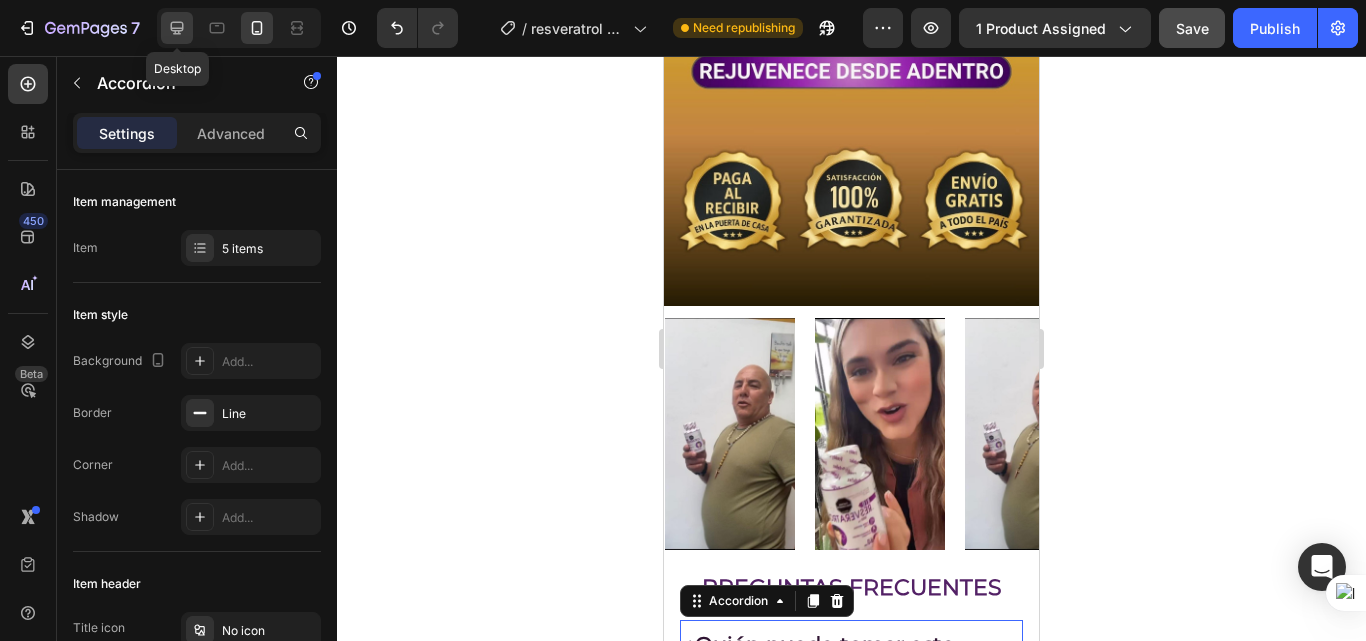 click 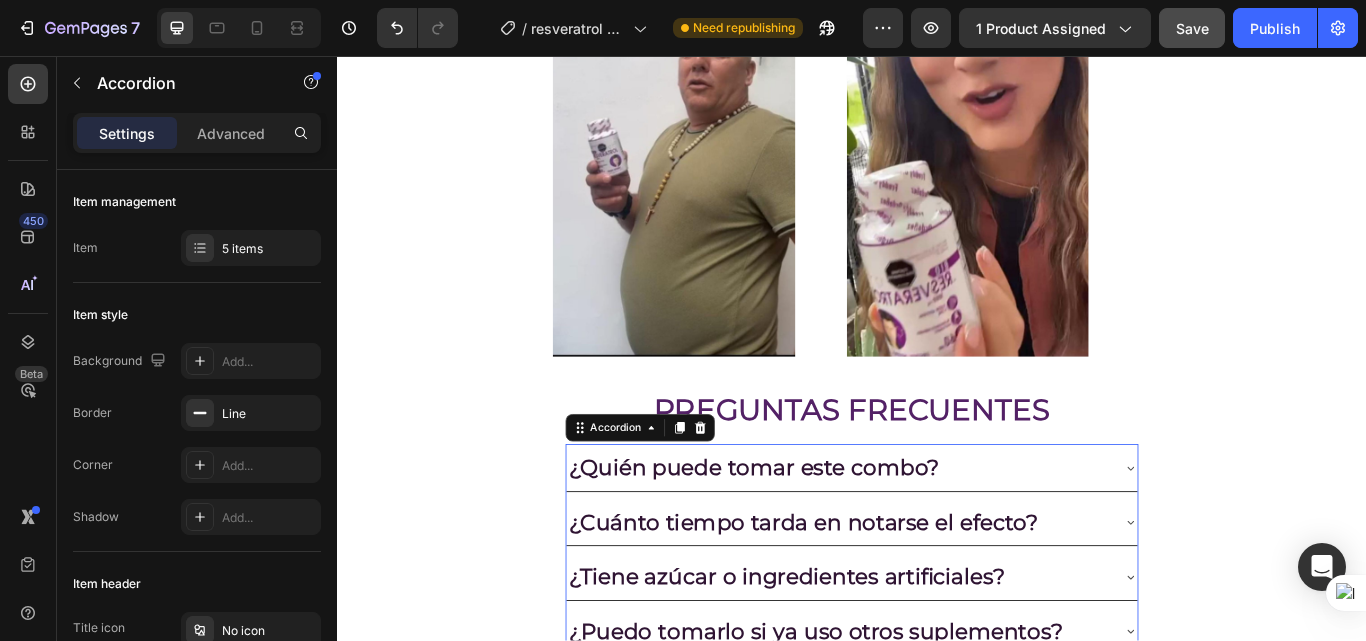 scroll, scrollTop: 9515, scrollLeft: 0, axis: vertical 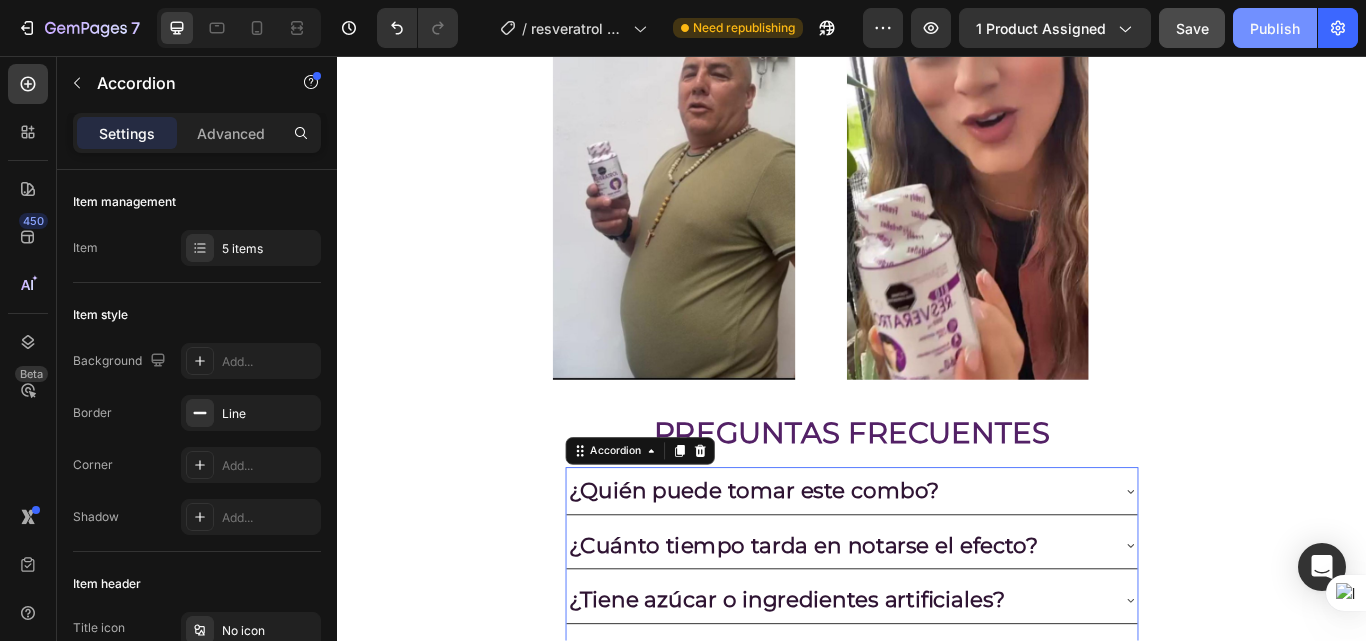 click on "Publish" 